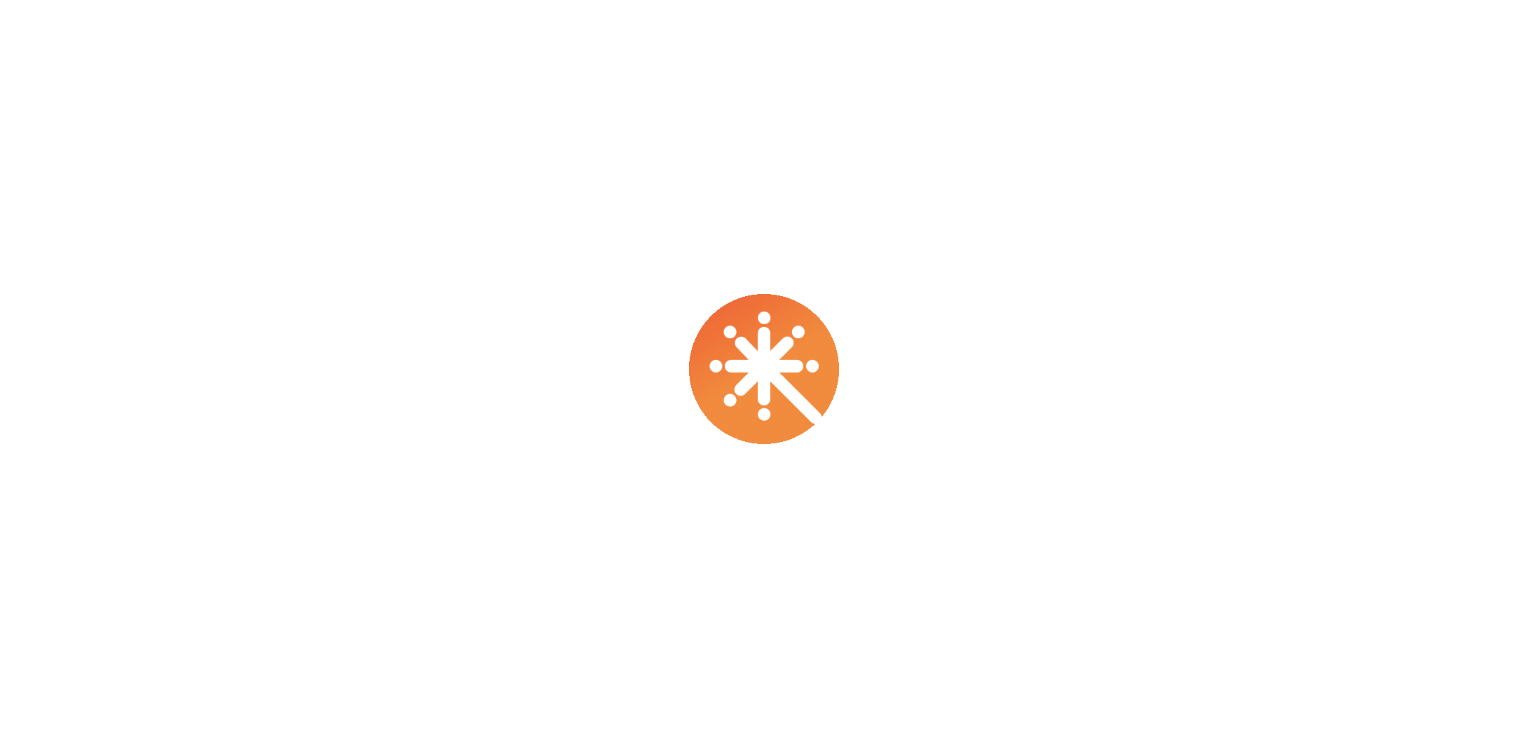 scroll, scrollTop: 0, scrollLeft: 0, axis: both 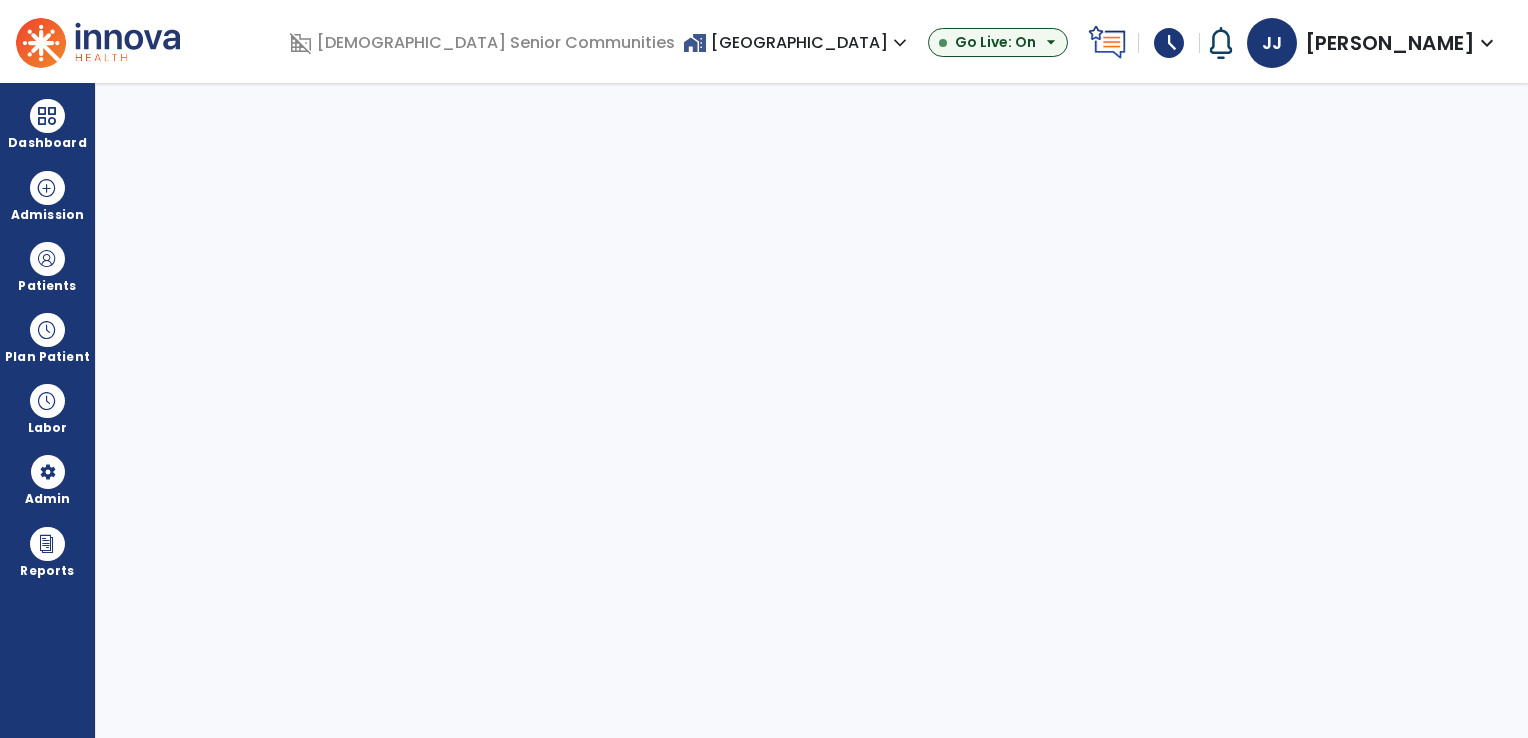 select on "***" 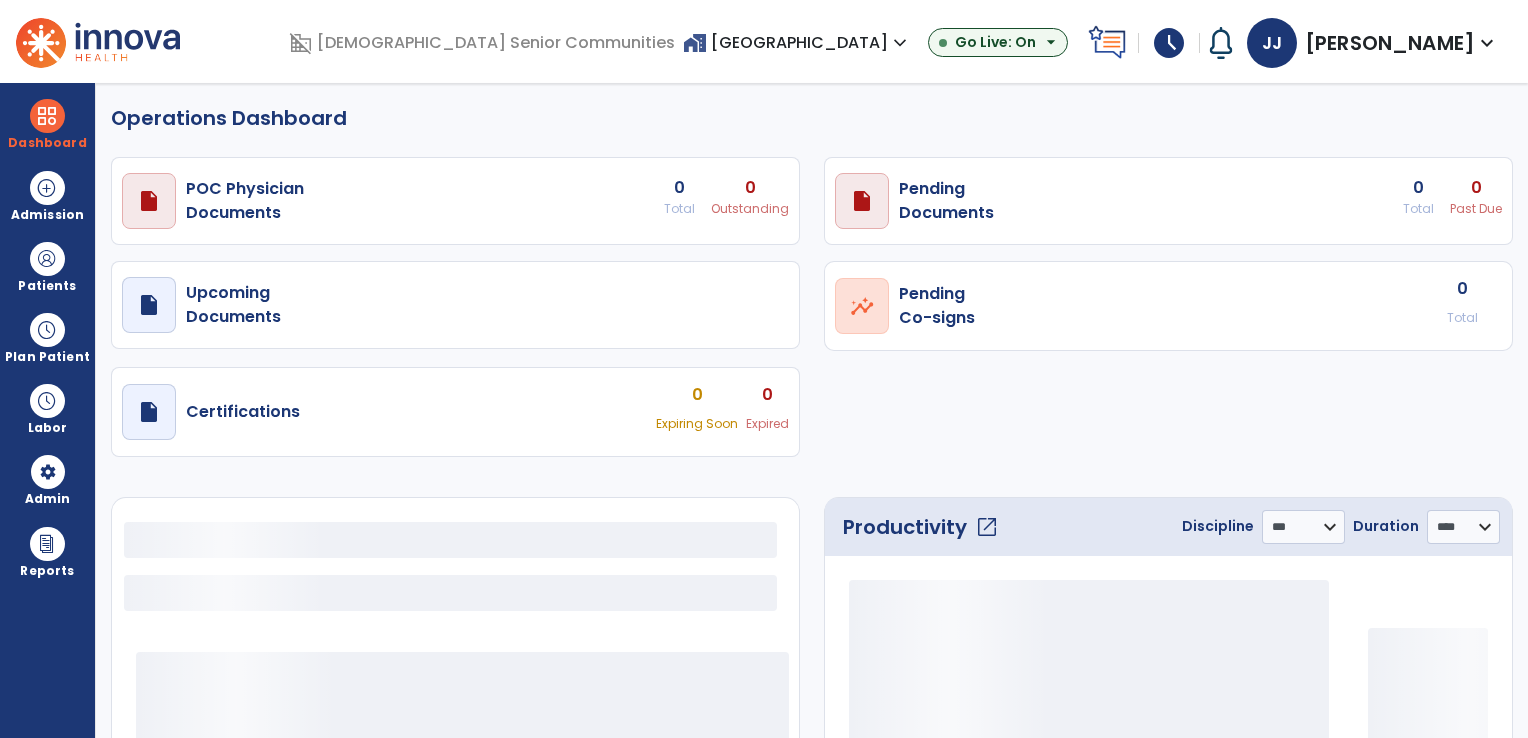 select on "***" 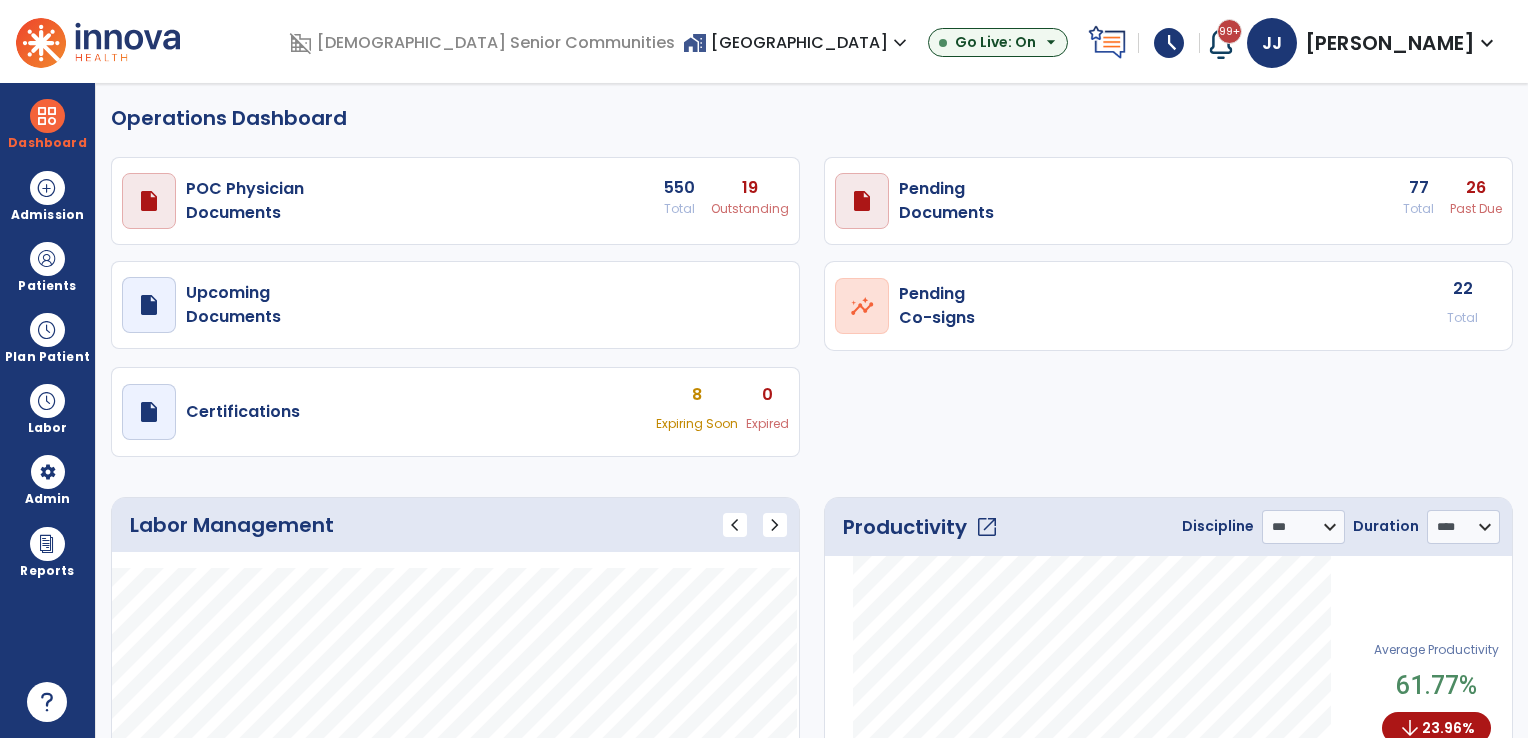 click on "Operations Dashboard   draft   open_in_new  POC Physician  Documents 550 Total 19 Outstanding  draft   open_in_new  Pending   Documents 77 Total 26 Past Due  draft   open_in_new  Upcoming   Documents  open_in_new  Pending   Co-signs  22 Total  draft   open_in_new  Certifications 8 Expiring Soon 0 Expired Labor Management chevron_left chevron_right
Label
Value
to" 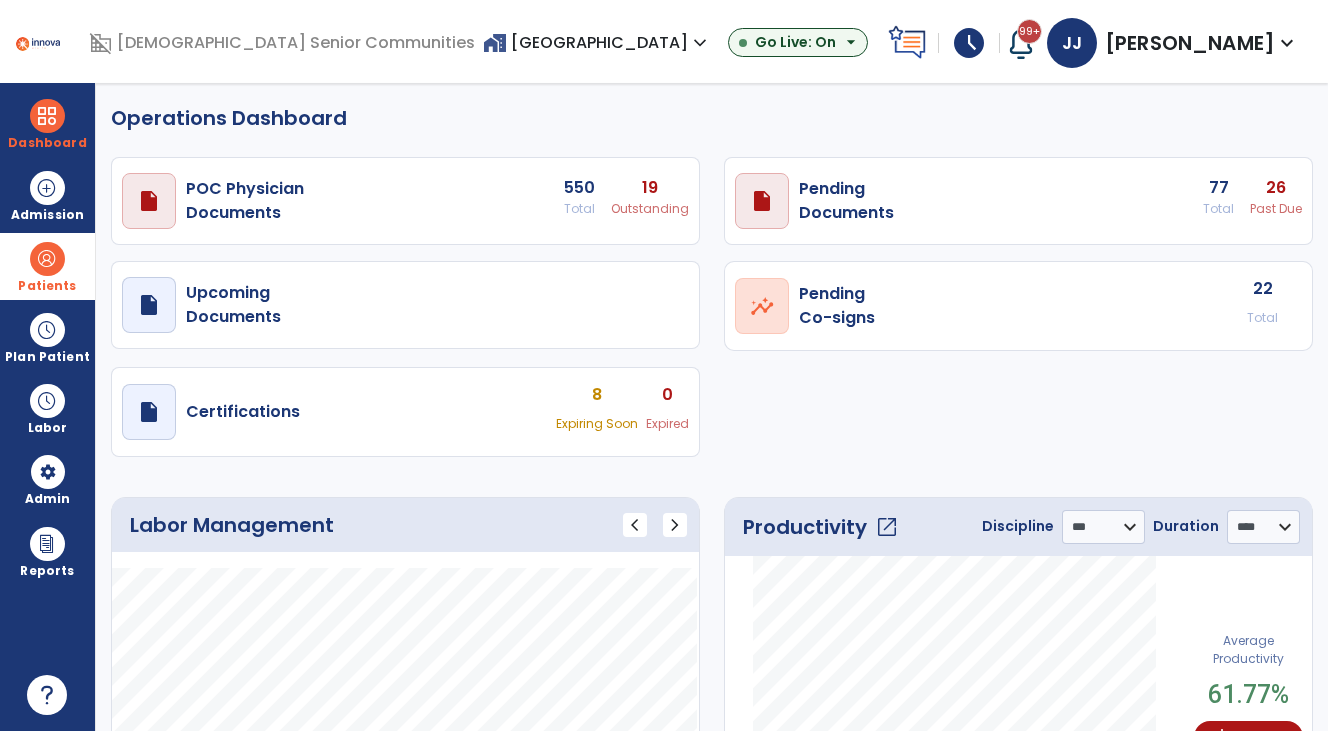 click on "Patients" at bounding box center (47, 266) 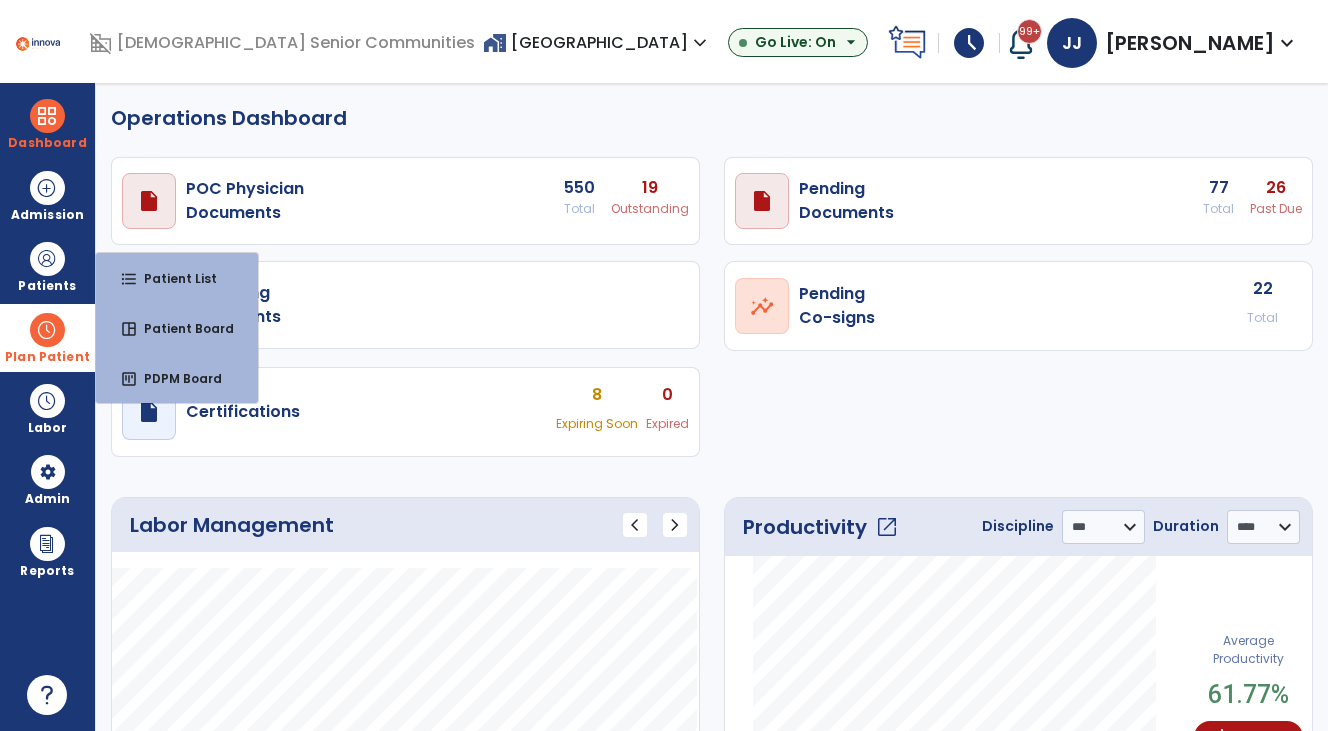 click on "Plan Patient" at bounding box center [47, 266] 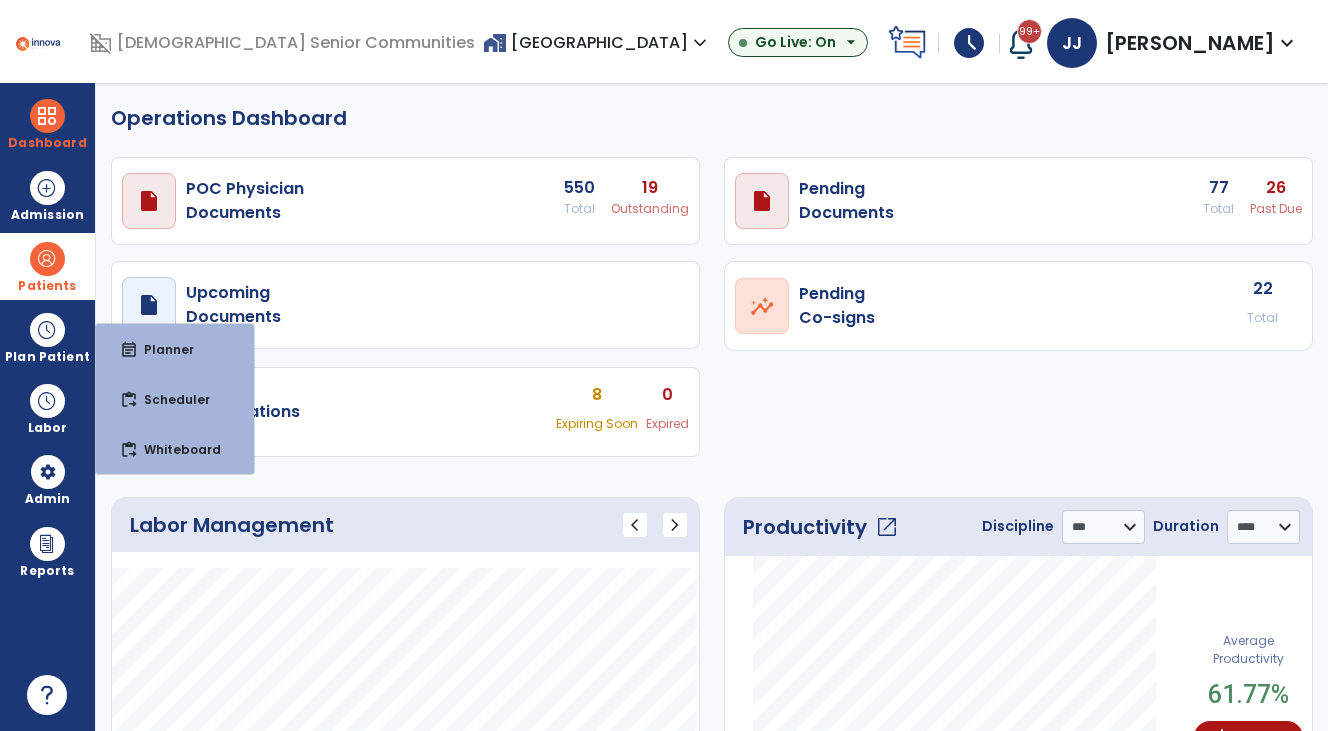 click at bounding box center (47, 259) 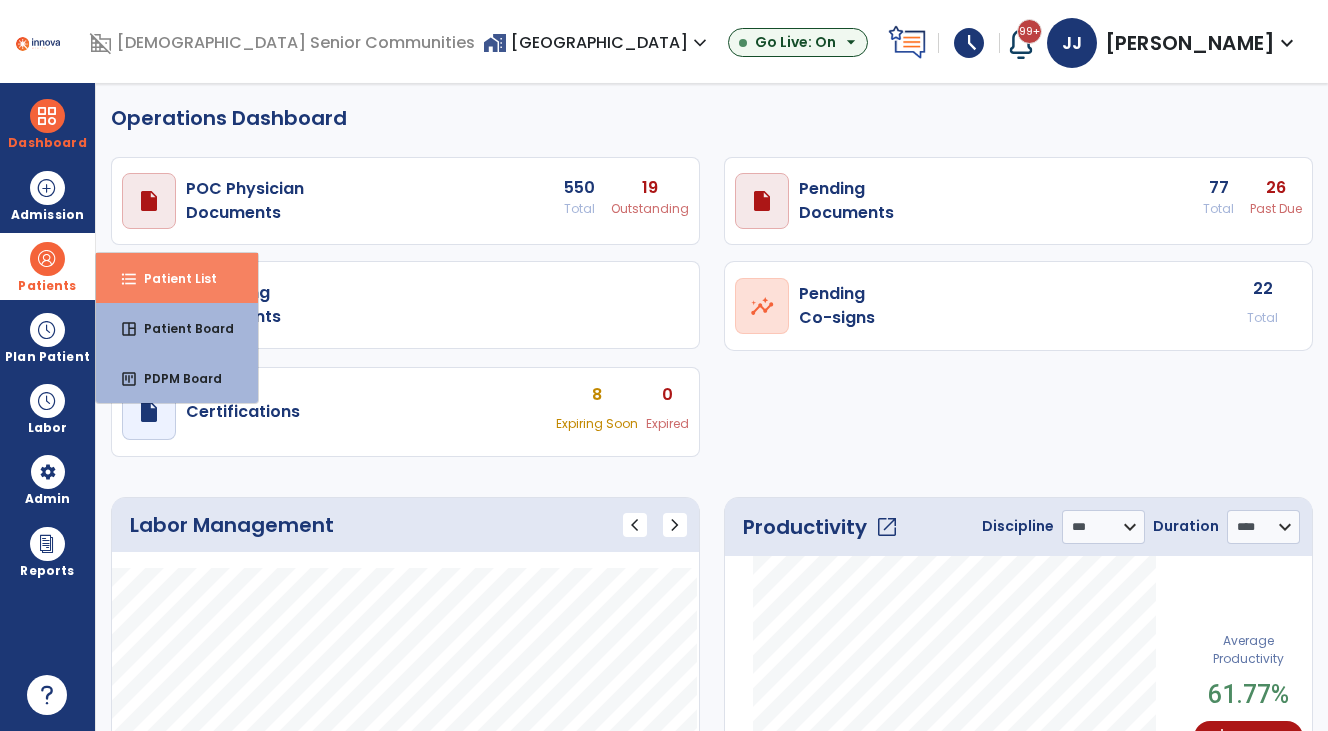 click on "format_list_bulleted  Patient List" at bounding box center [177, 278] 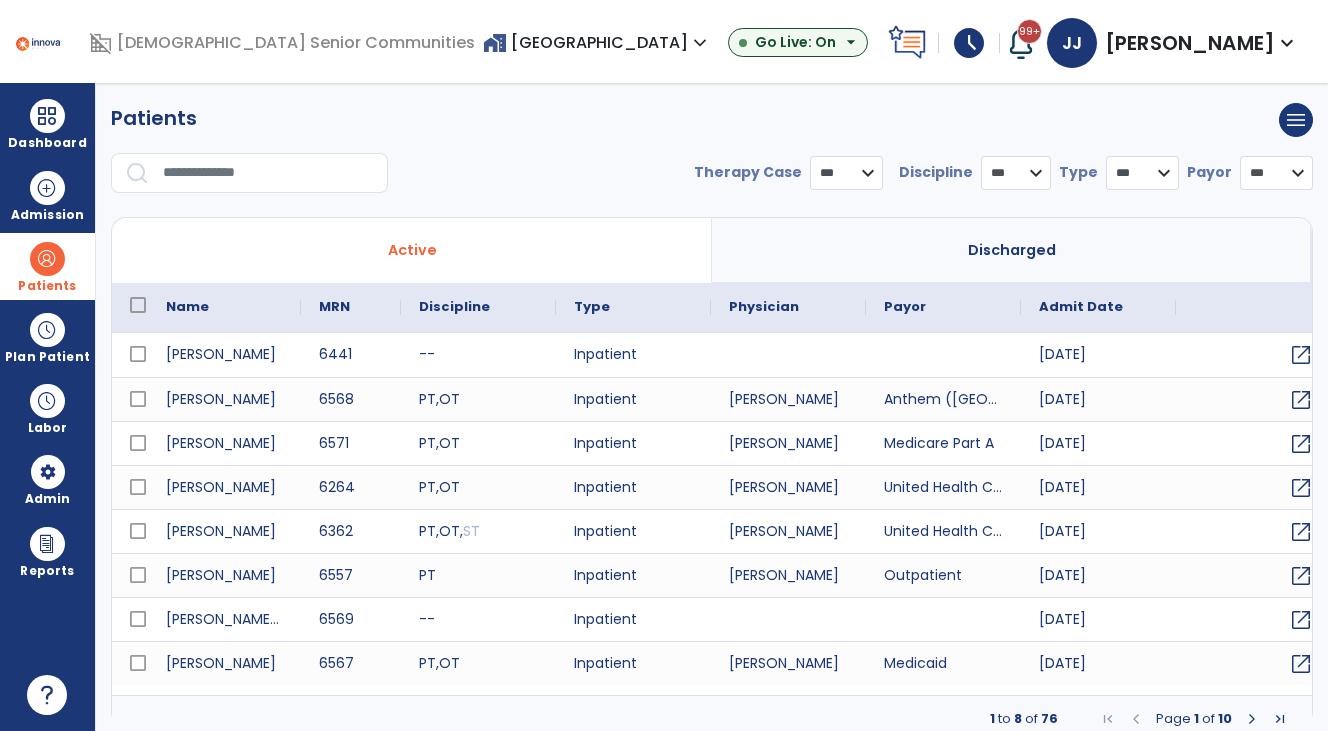 select on "***" 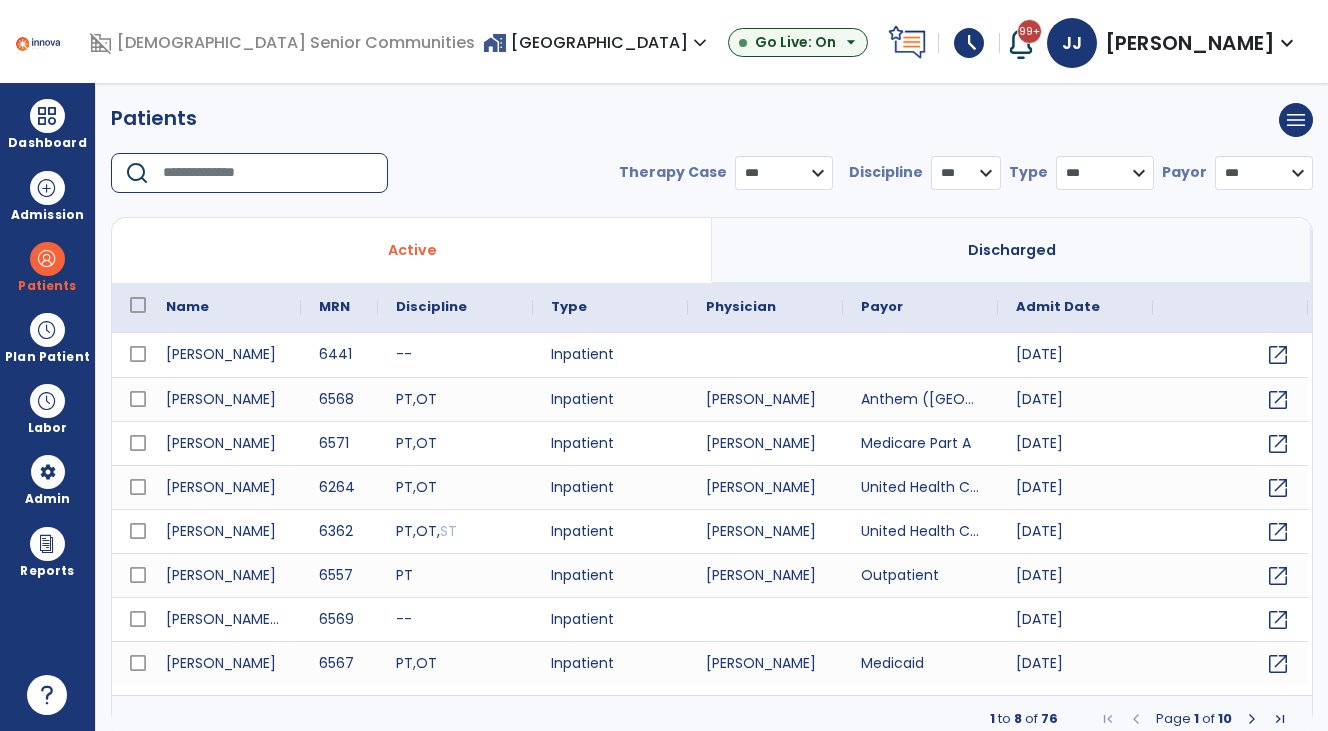click at bounding box center [268, 173] 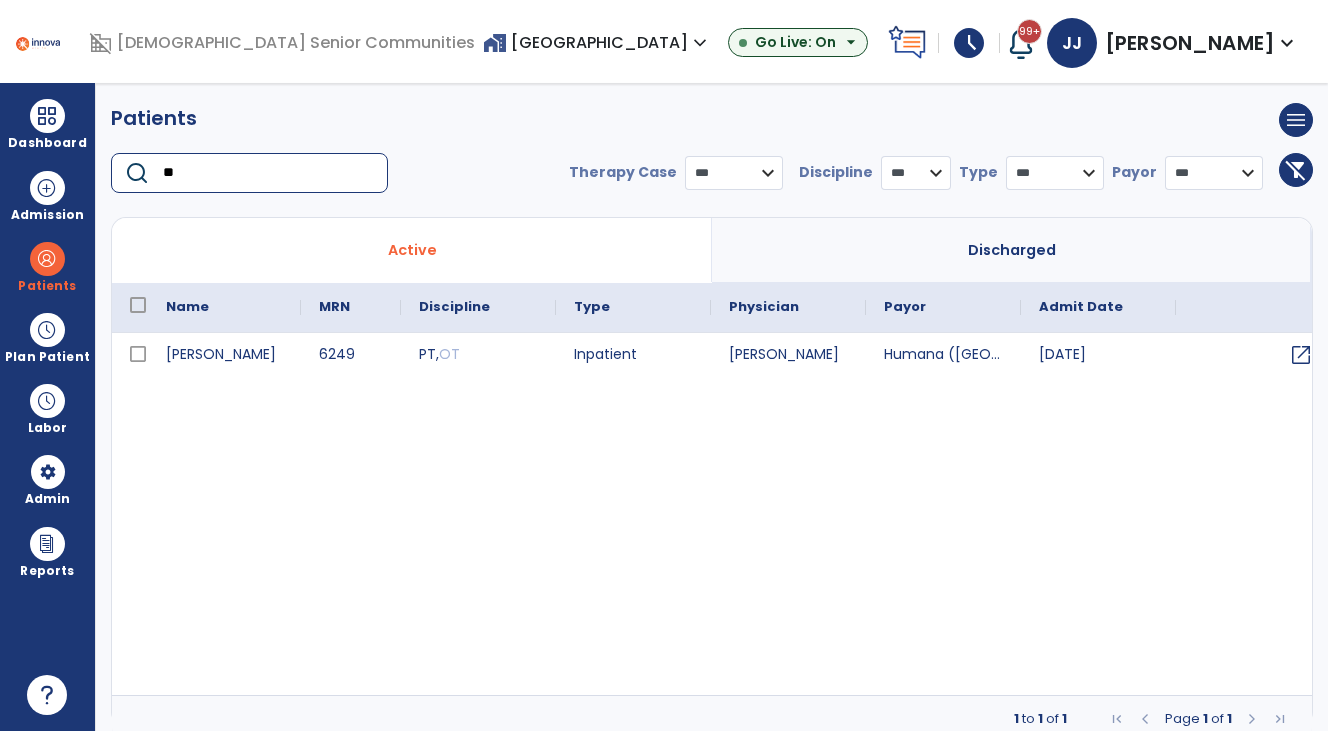 type on "*" 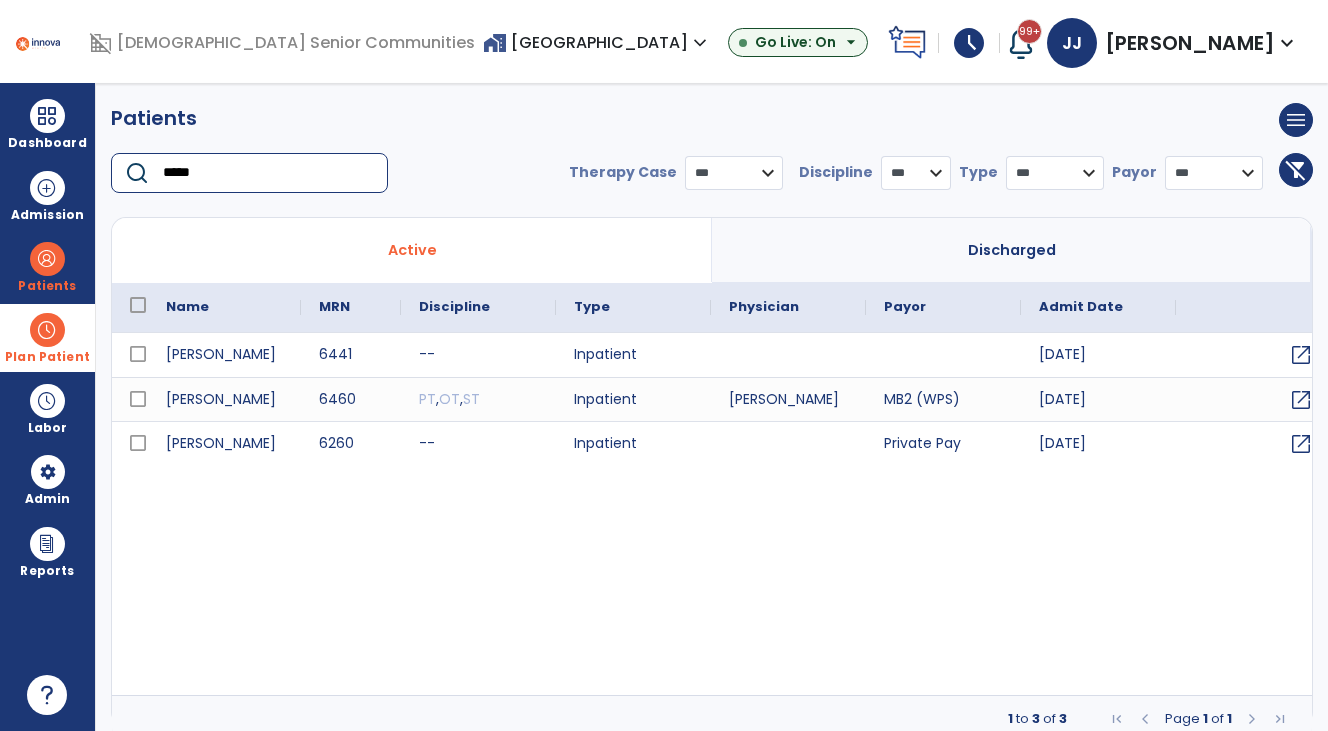 type on "*****" 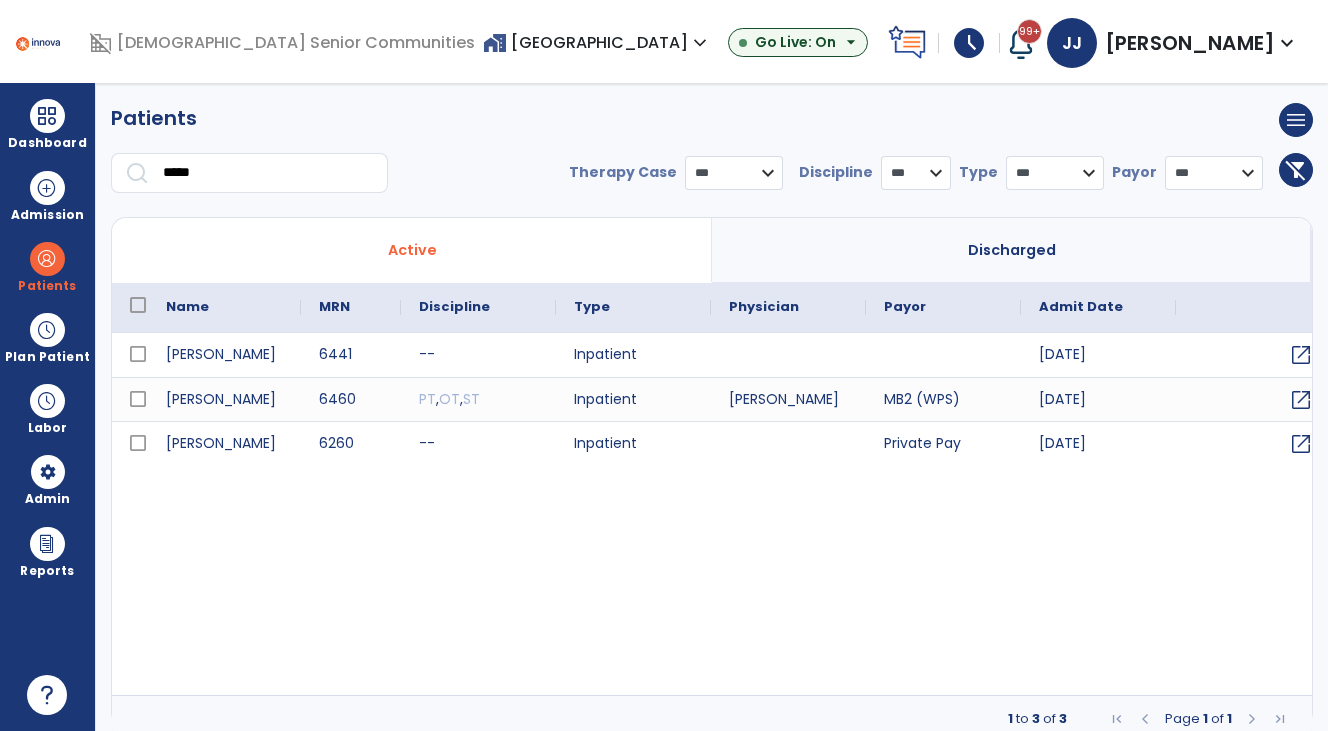 click on "Discharged" at bounding box center [1012, 250] 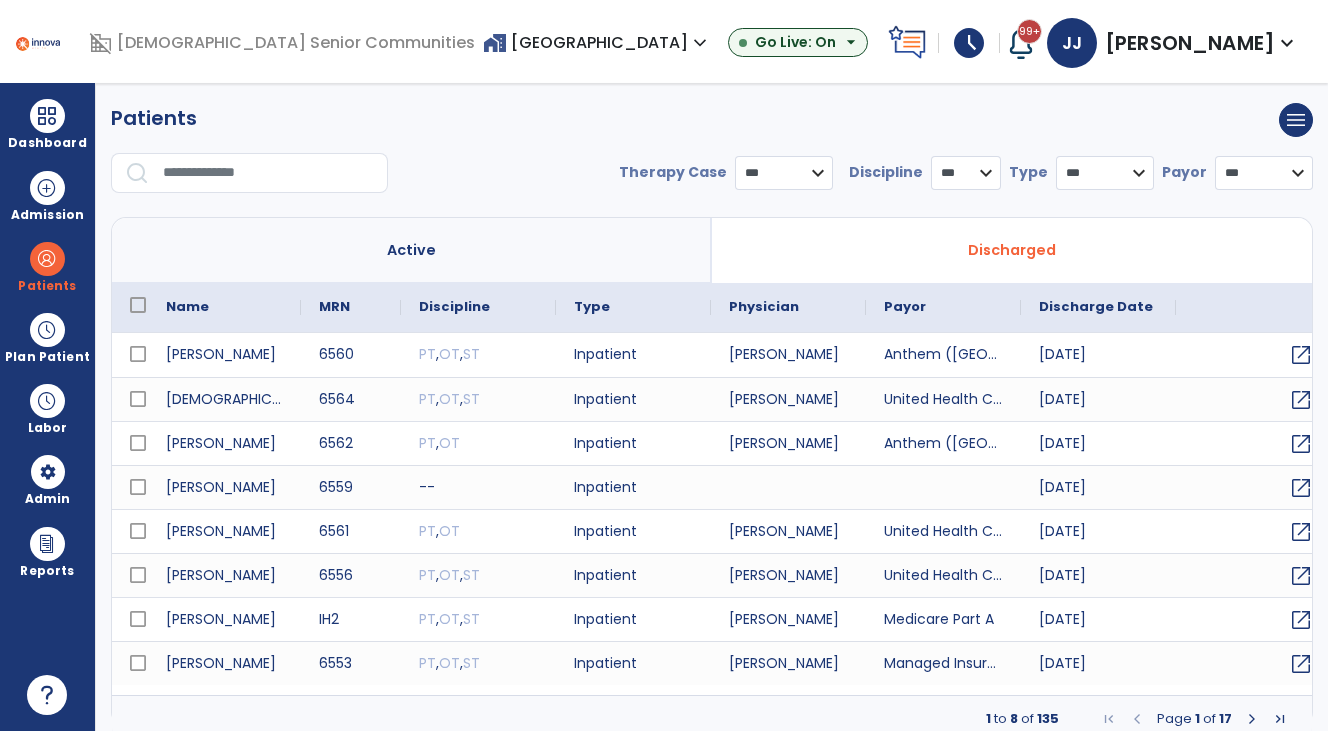 click at bounding box center [268, 173] 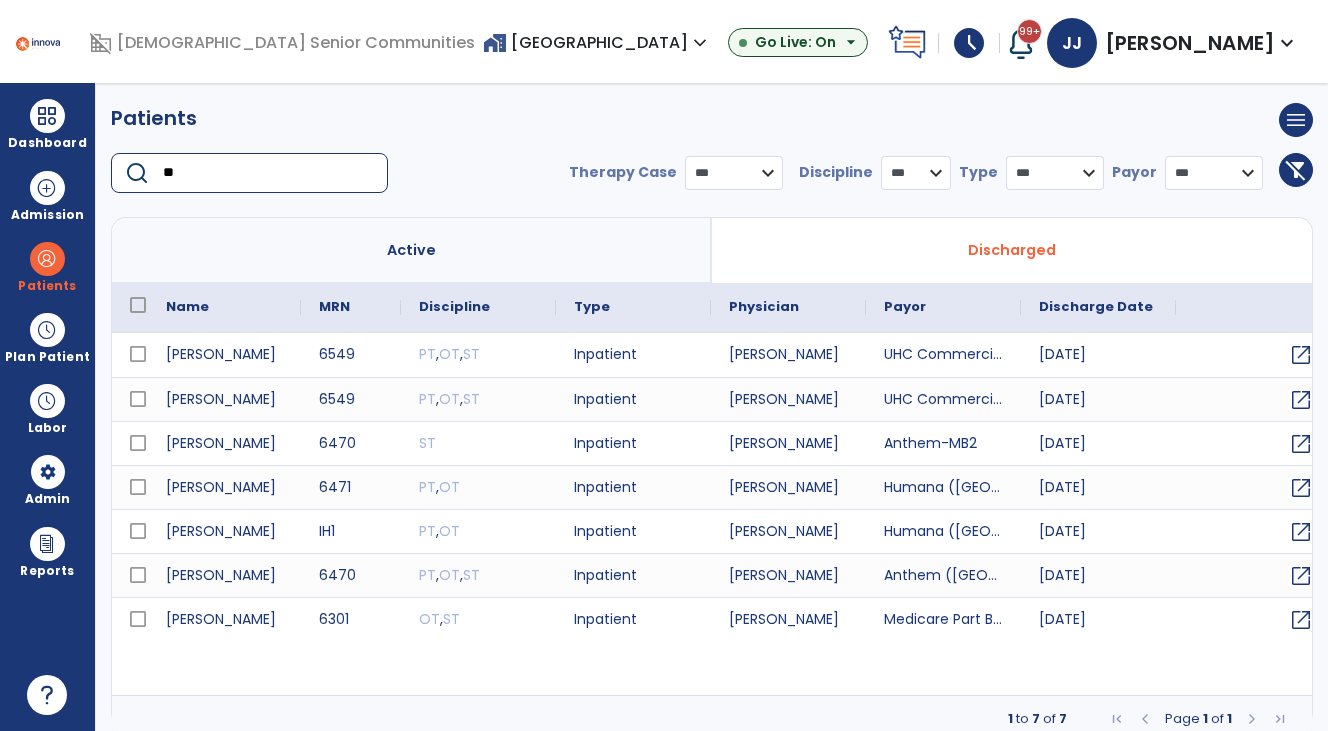 type on "*" 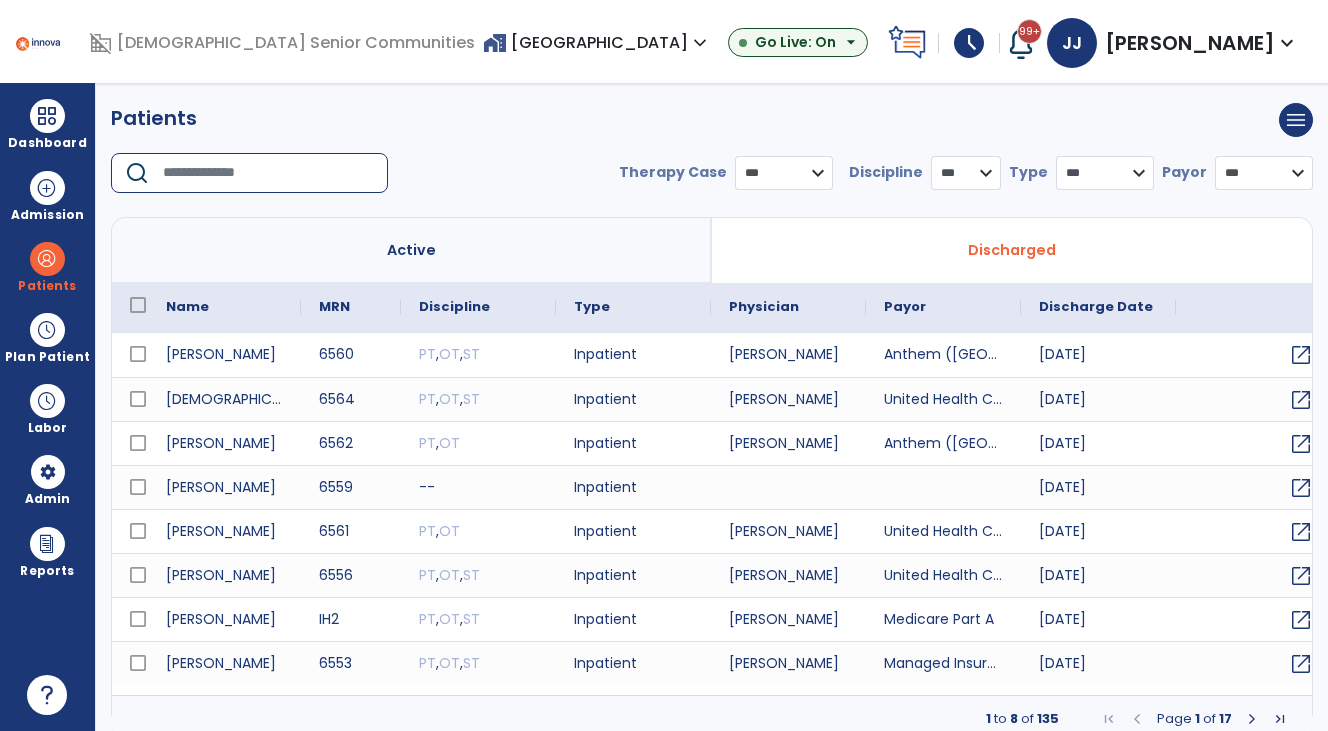 type on "*" 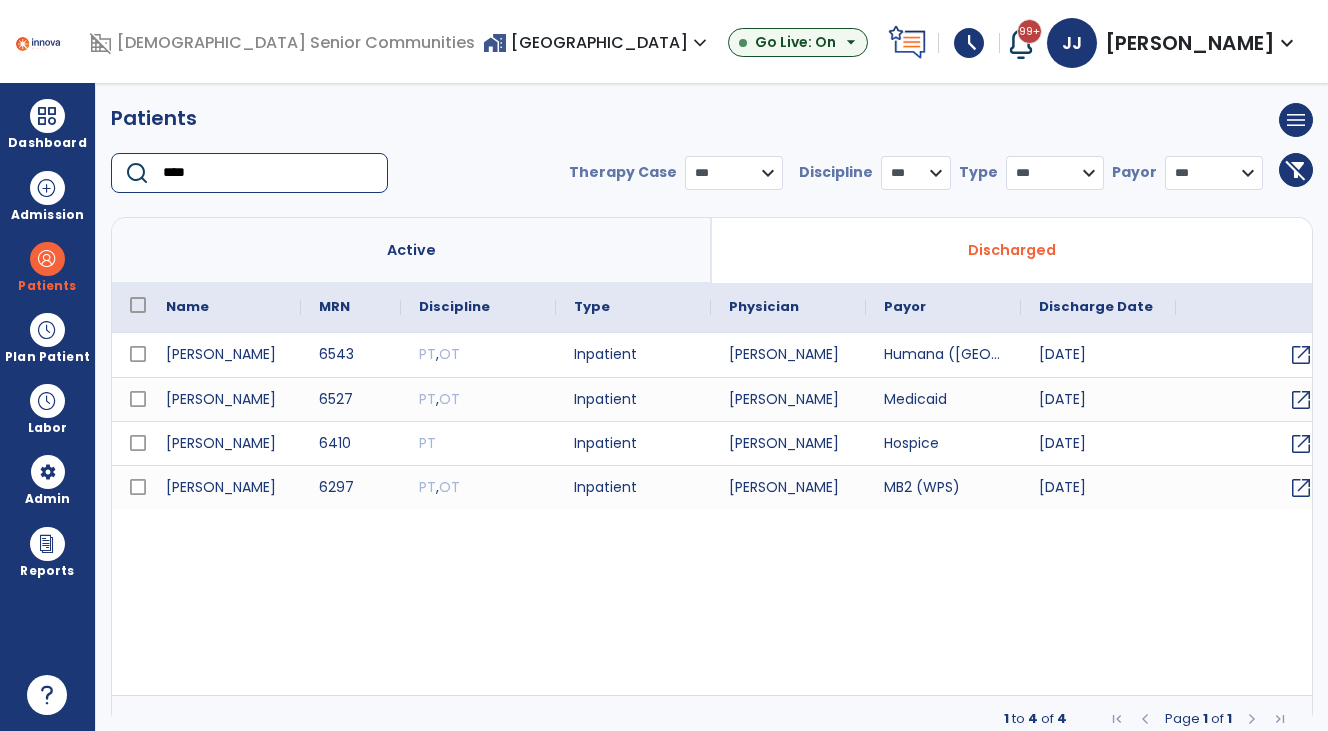 type on "****" 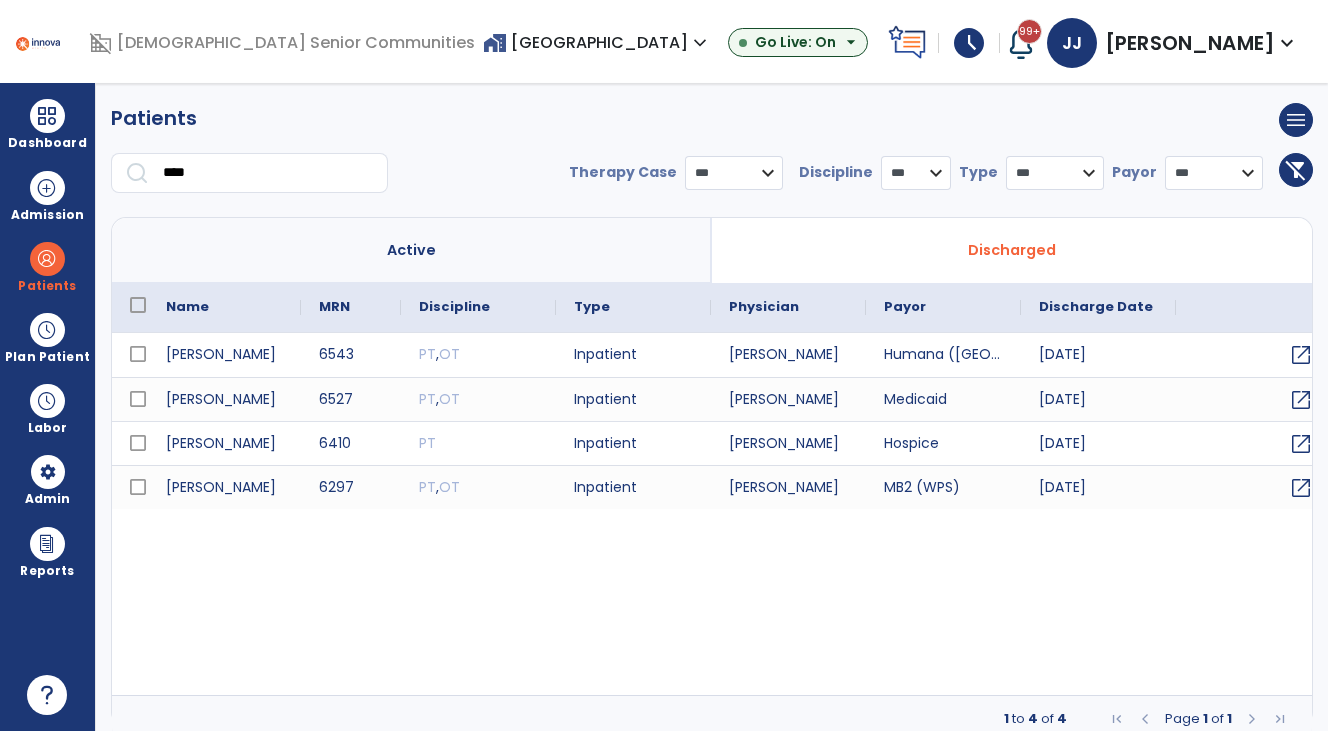 click on "Active" at bounding box center [412, 250] 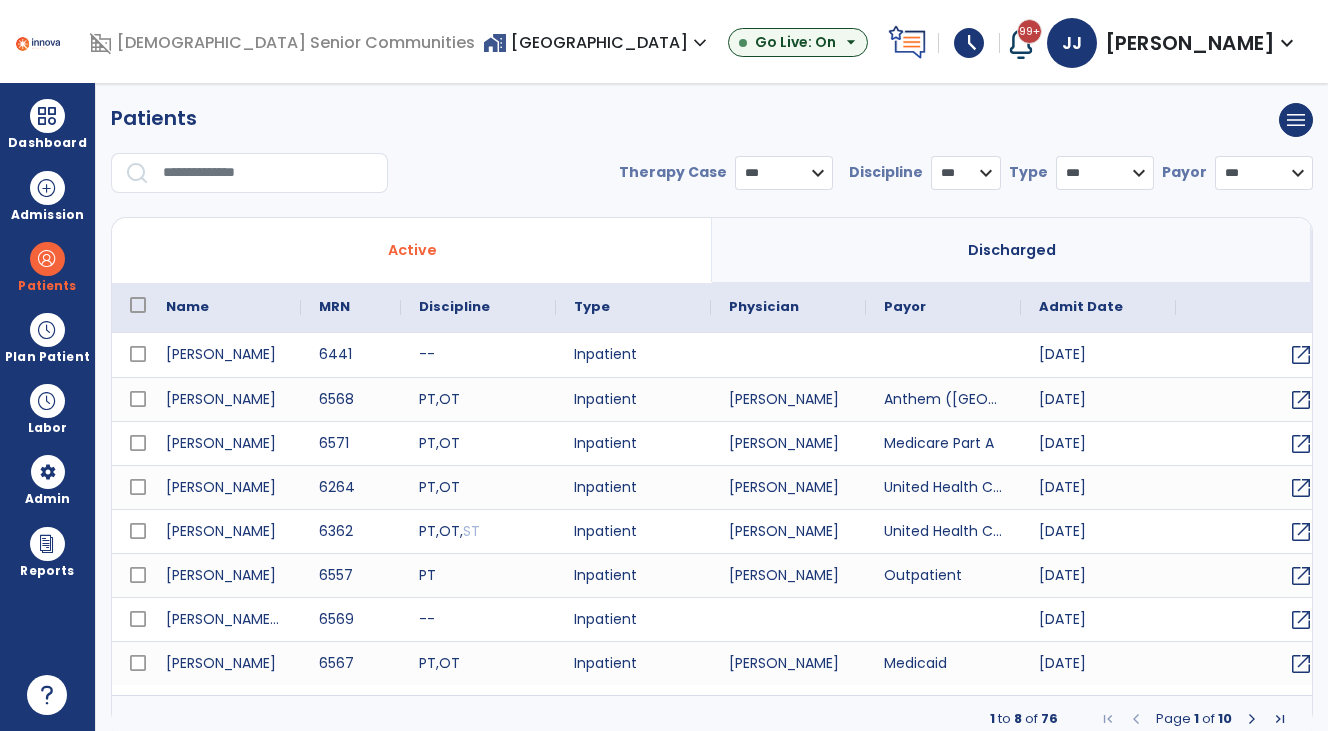 click at bounding box center [268, 173] 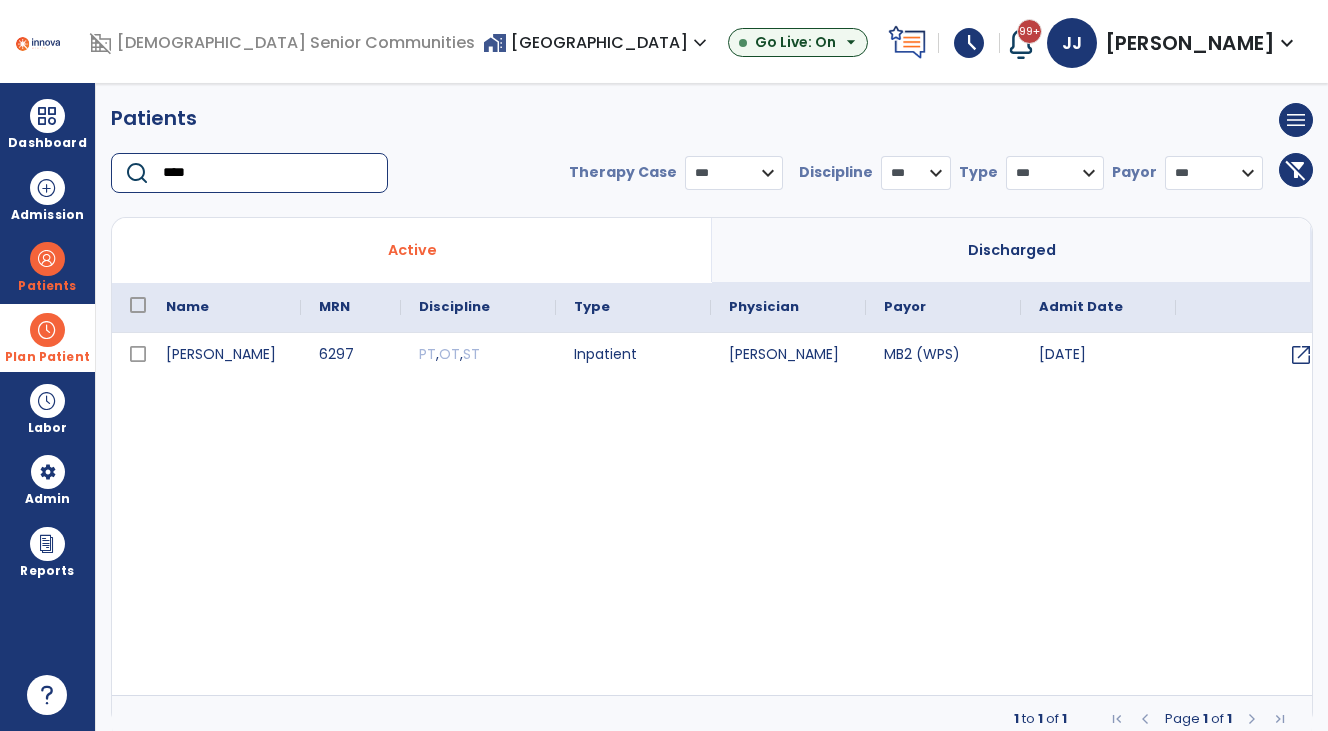 type on "****" 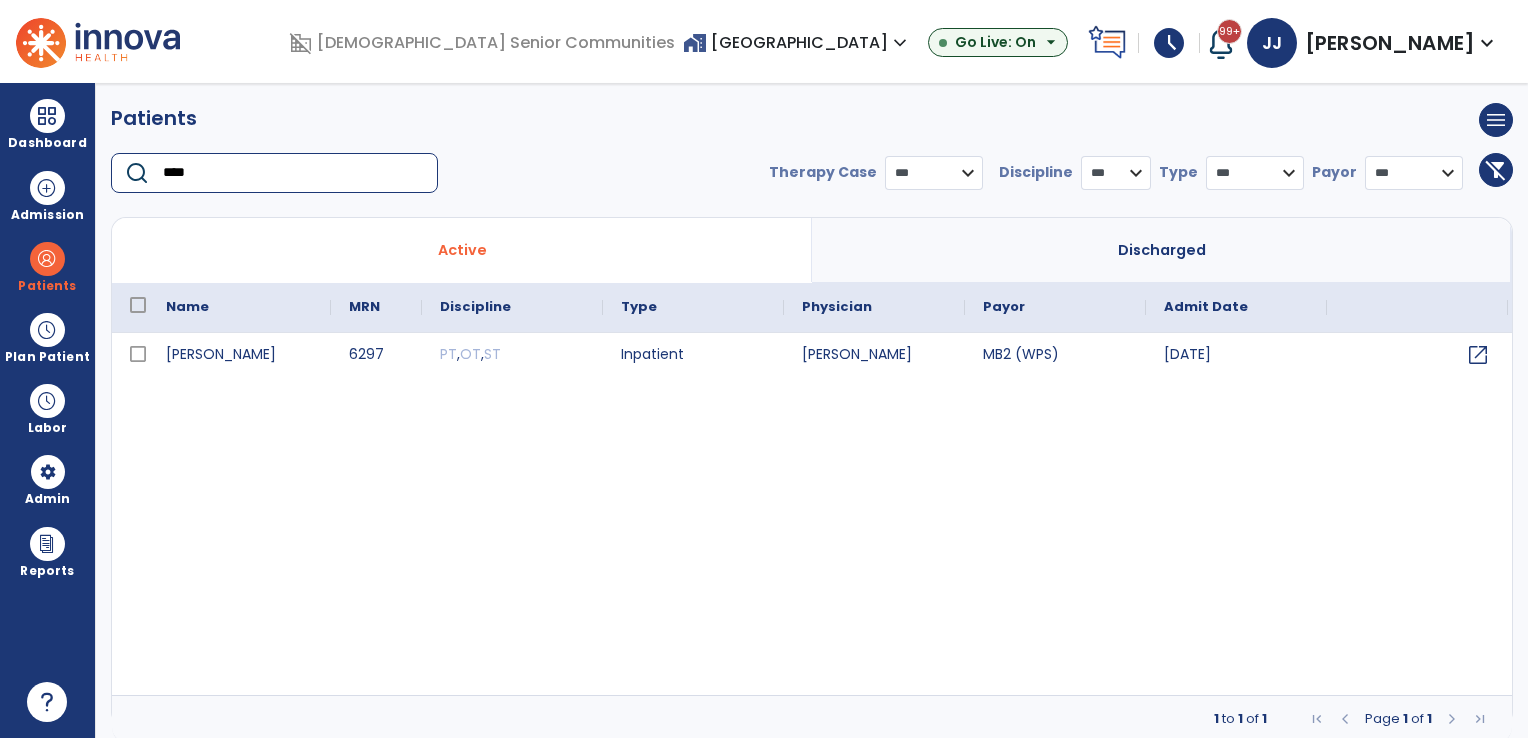click on "home_work   [GEOGRAPHIC_DATA]   expand_more" at bounding box center [797, 42] 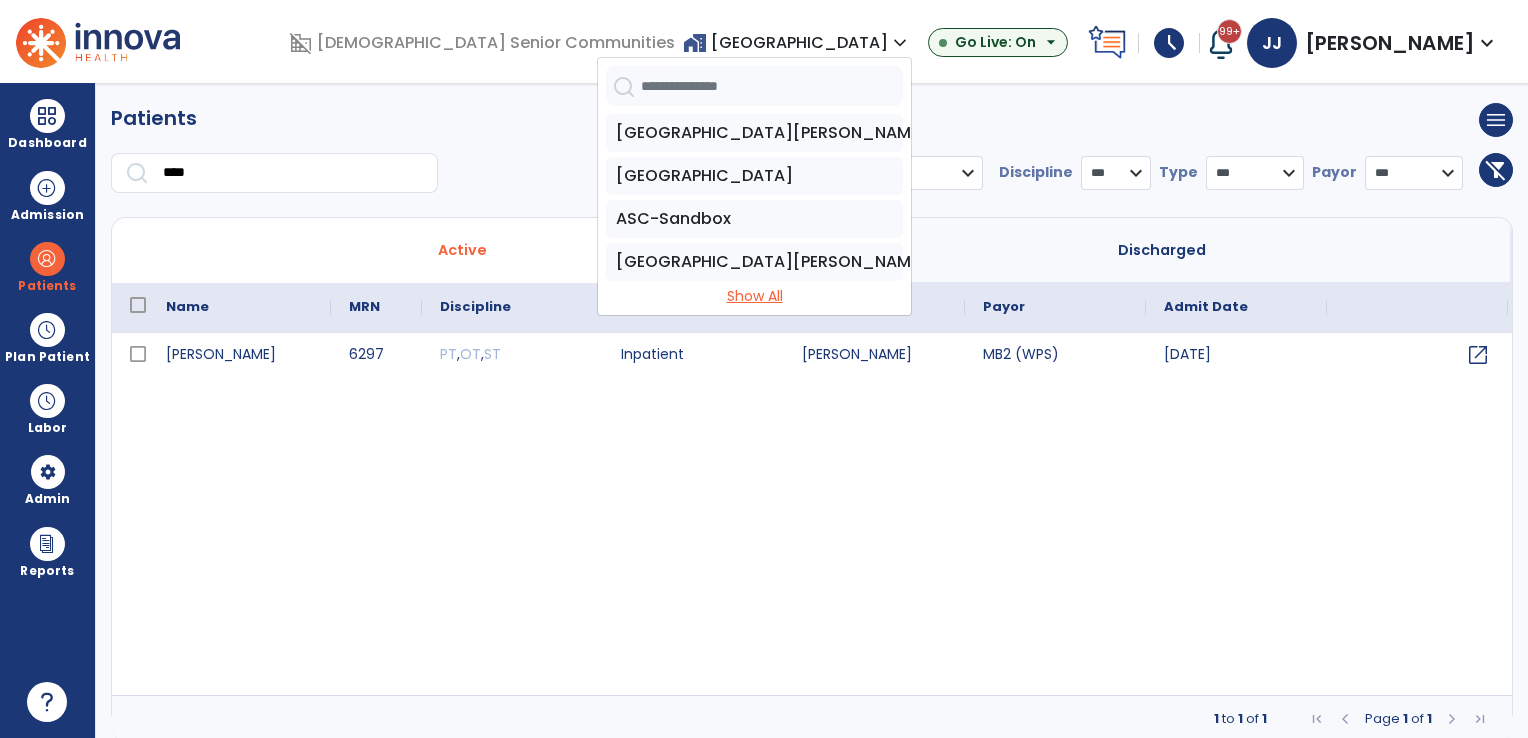 click on "Show All" at bounding box center [754, 296] 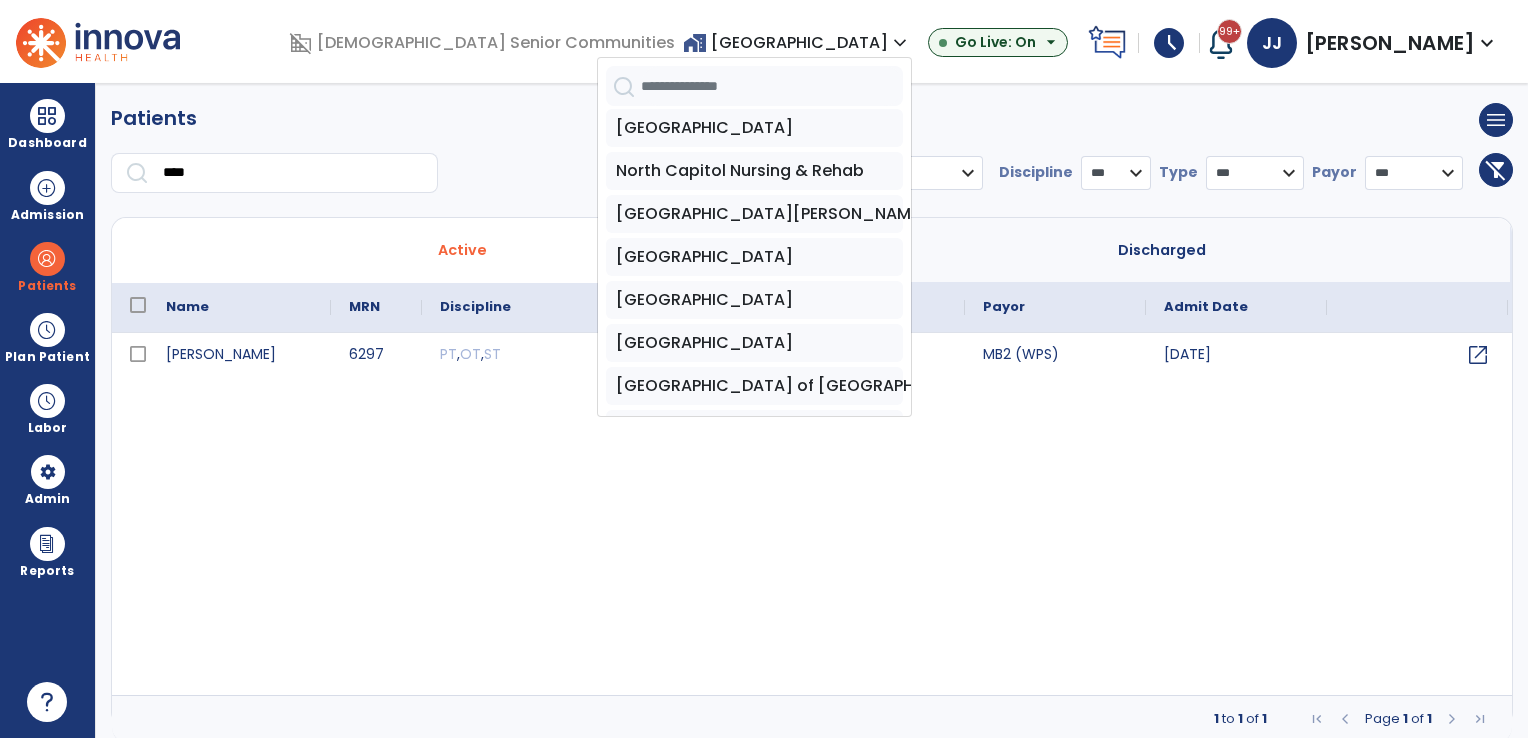 scroll, scrollTop: 1082, scrollLeft: 0, axis: vertical 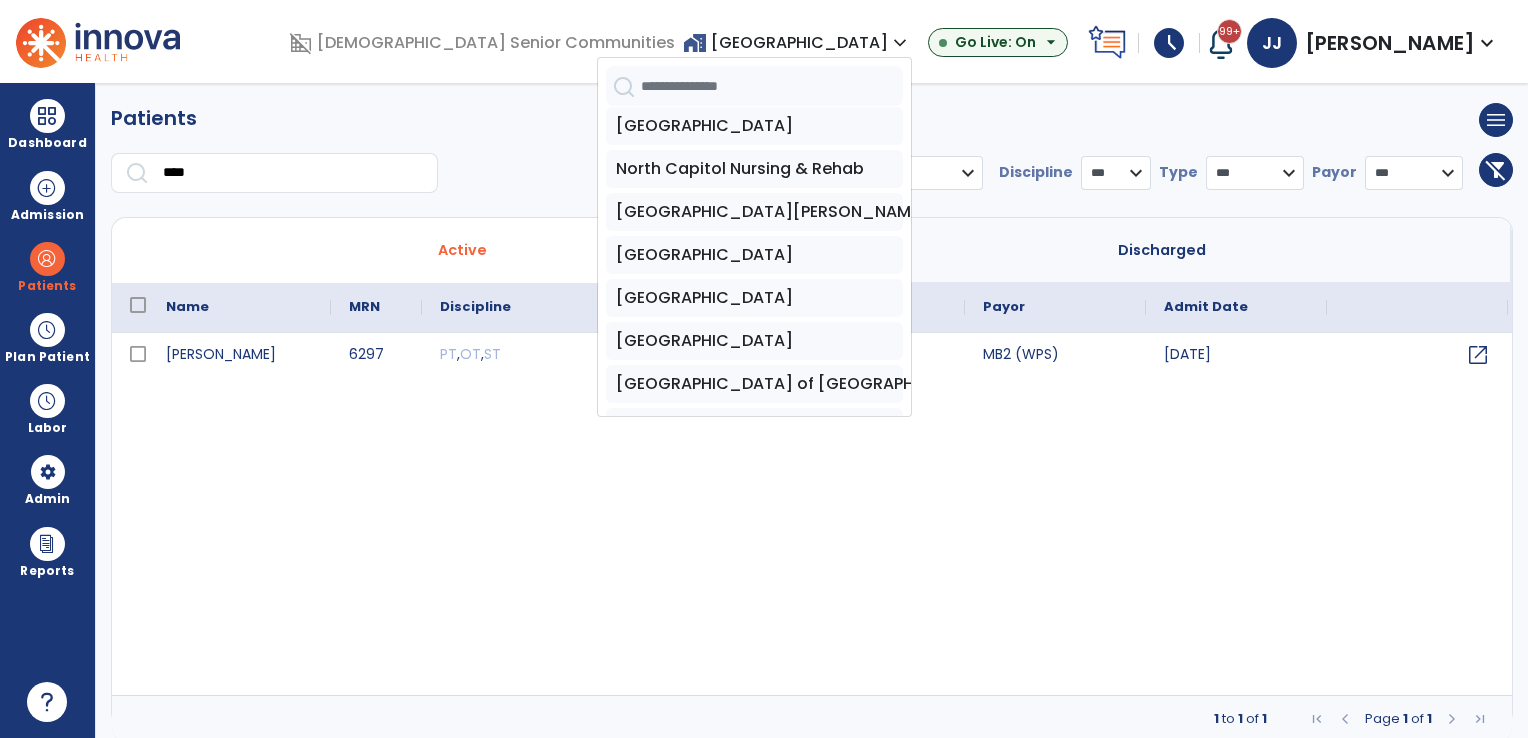 click on "[GEOGRAPHIC_DATA]" at bounding box center (754, 341) 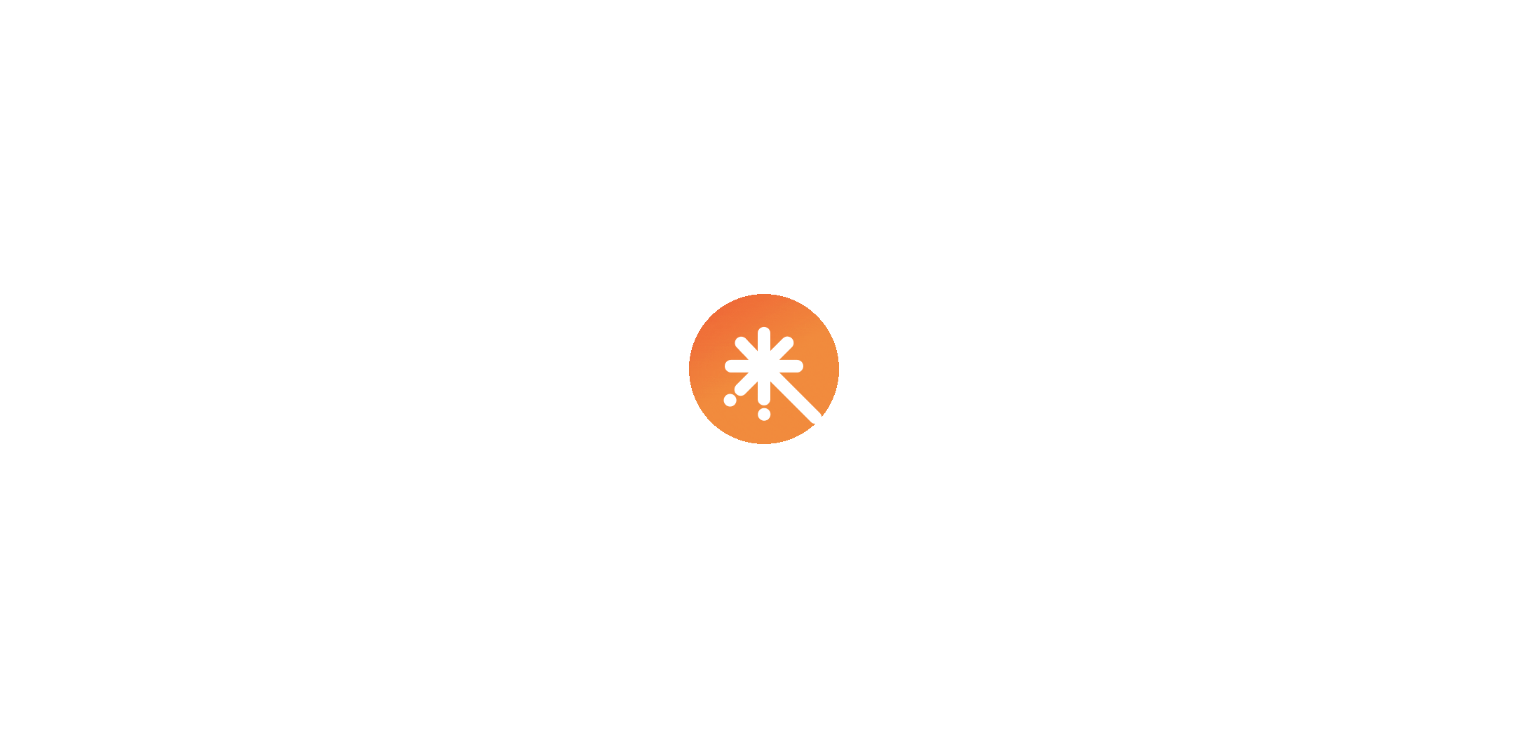 scroll, scrollTop: 0, scrollLeft: 0, axis: both 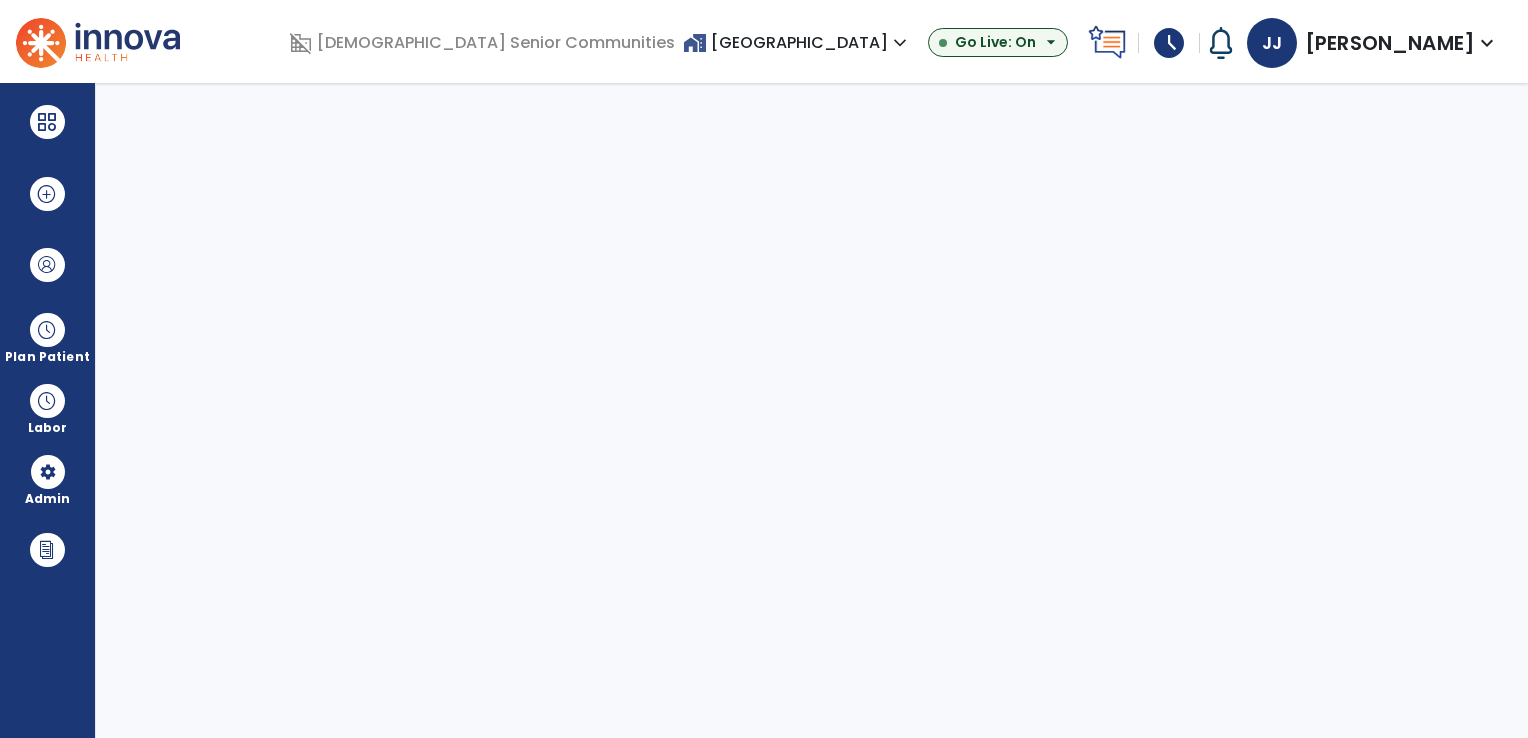 select on "***" 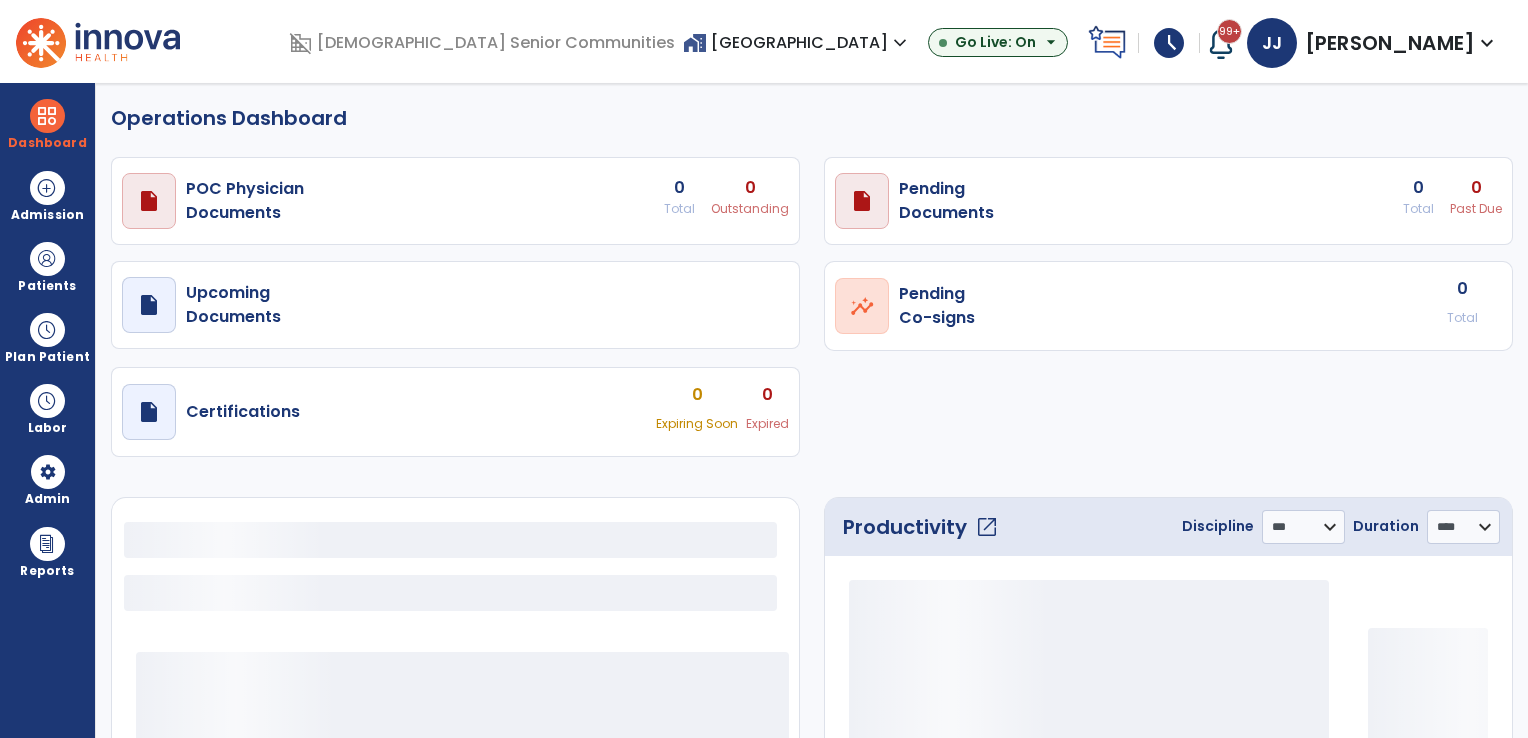 select on "***" 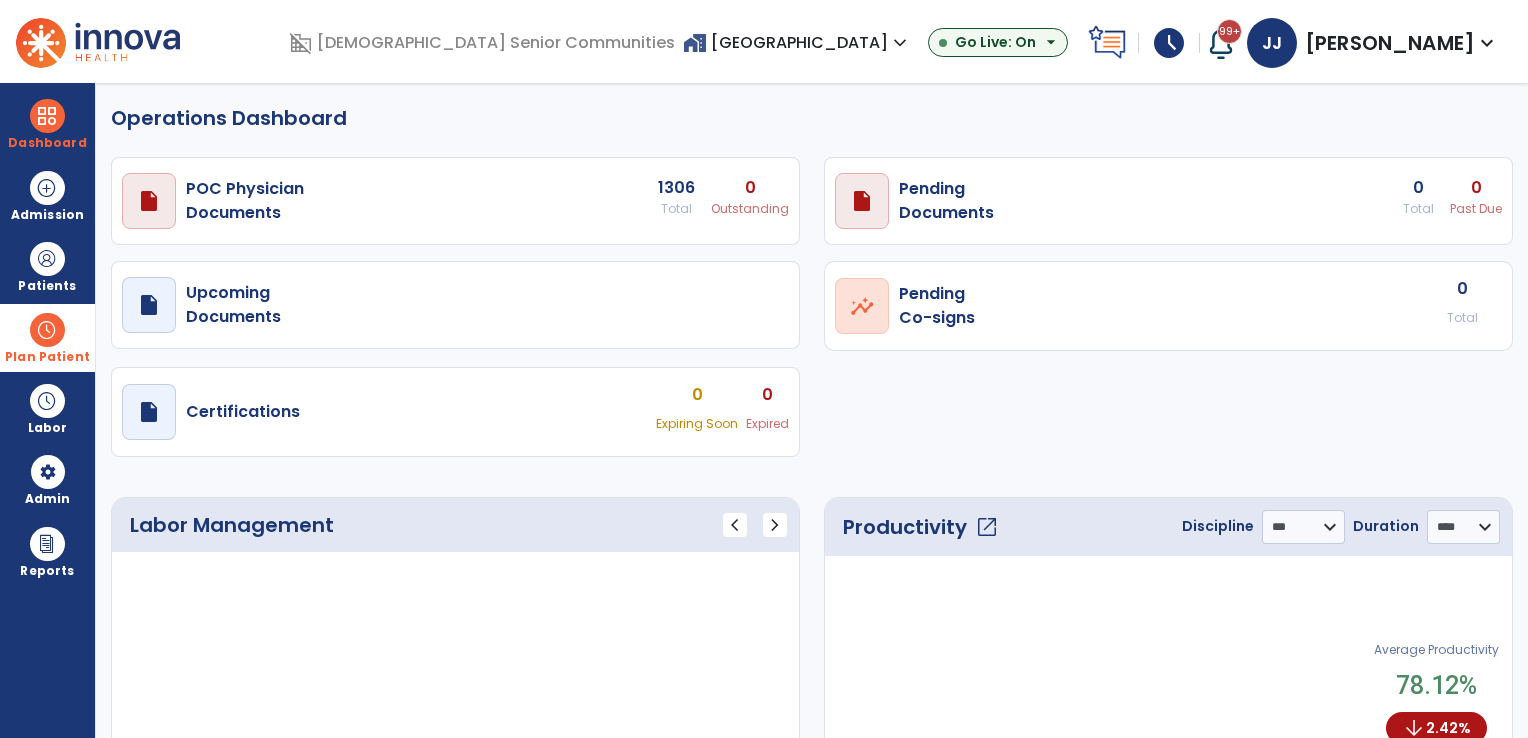 click at bounding box center (47, 330) 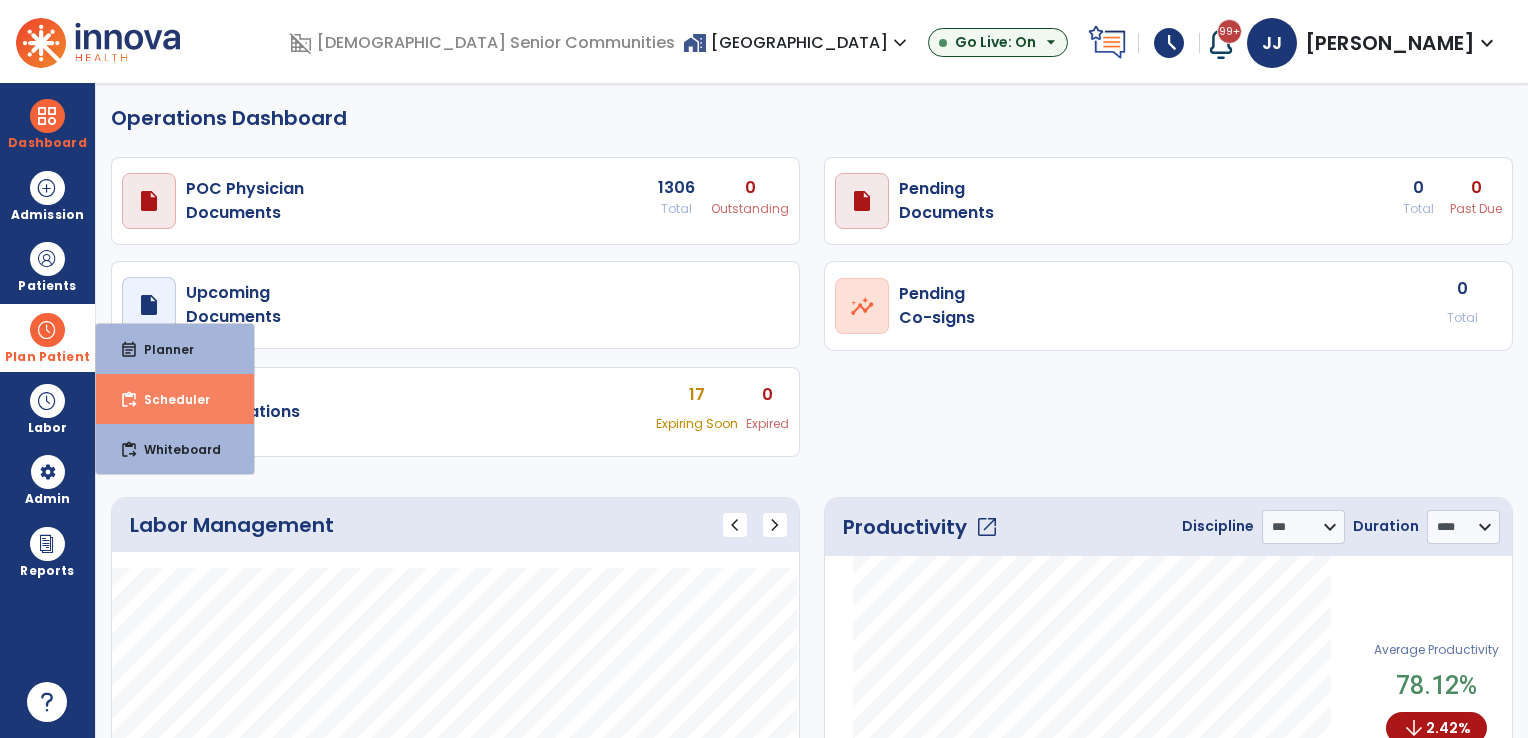 click on "content_paste_go  Scheduler" at bounding box center [175, 399] 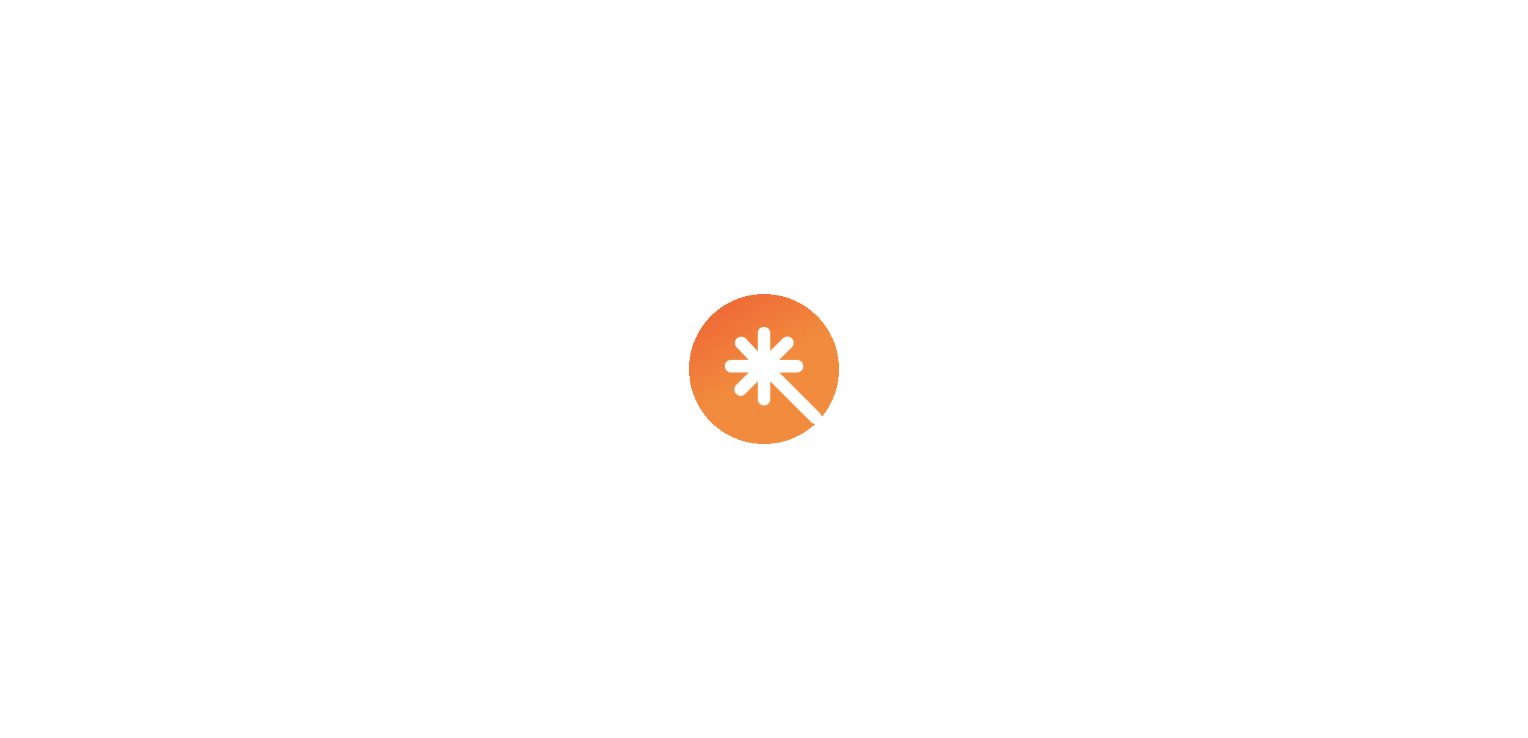 scroll, scrollTop: 0, scrollLeft: 0, axis: both 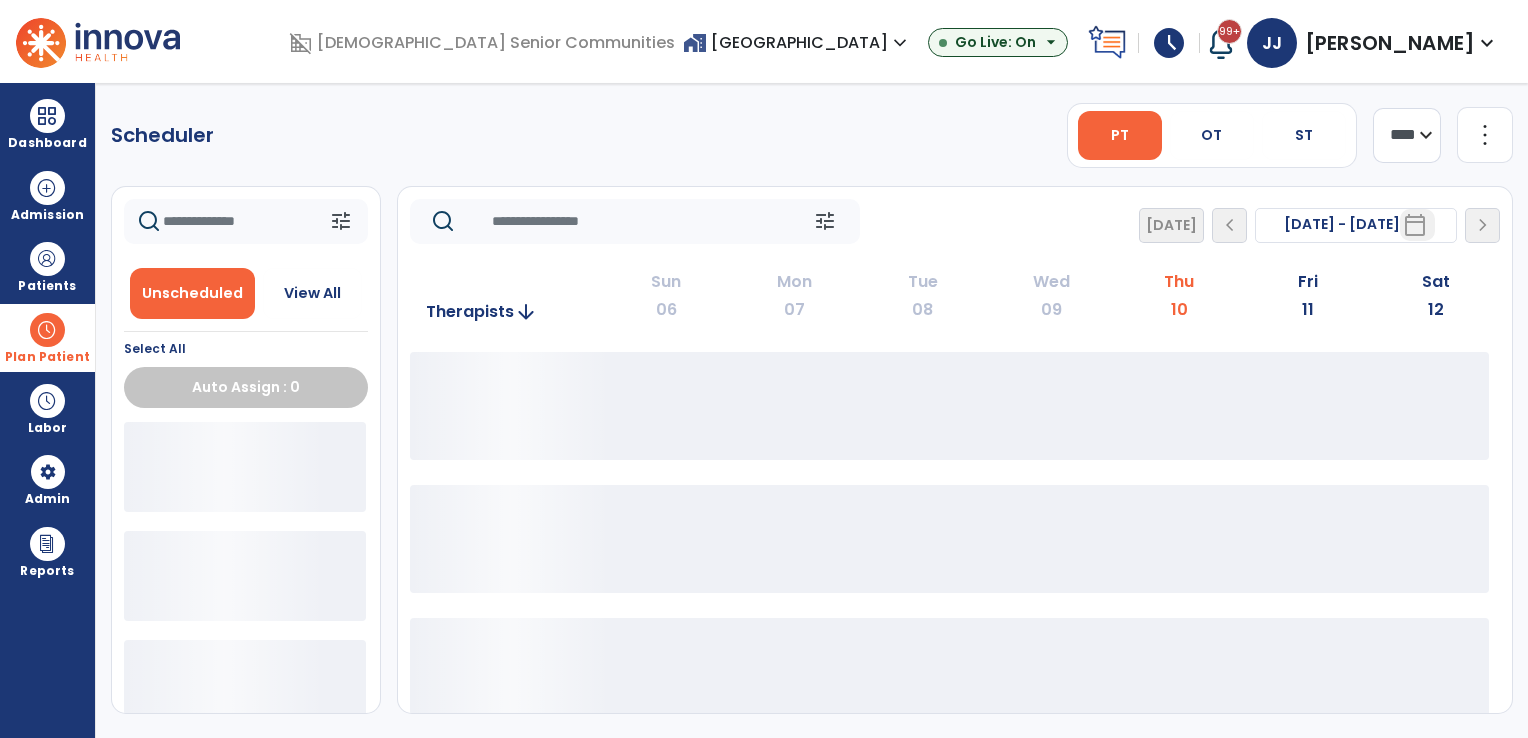 click on "Plan Patient" at bounding box center [47, 337] 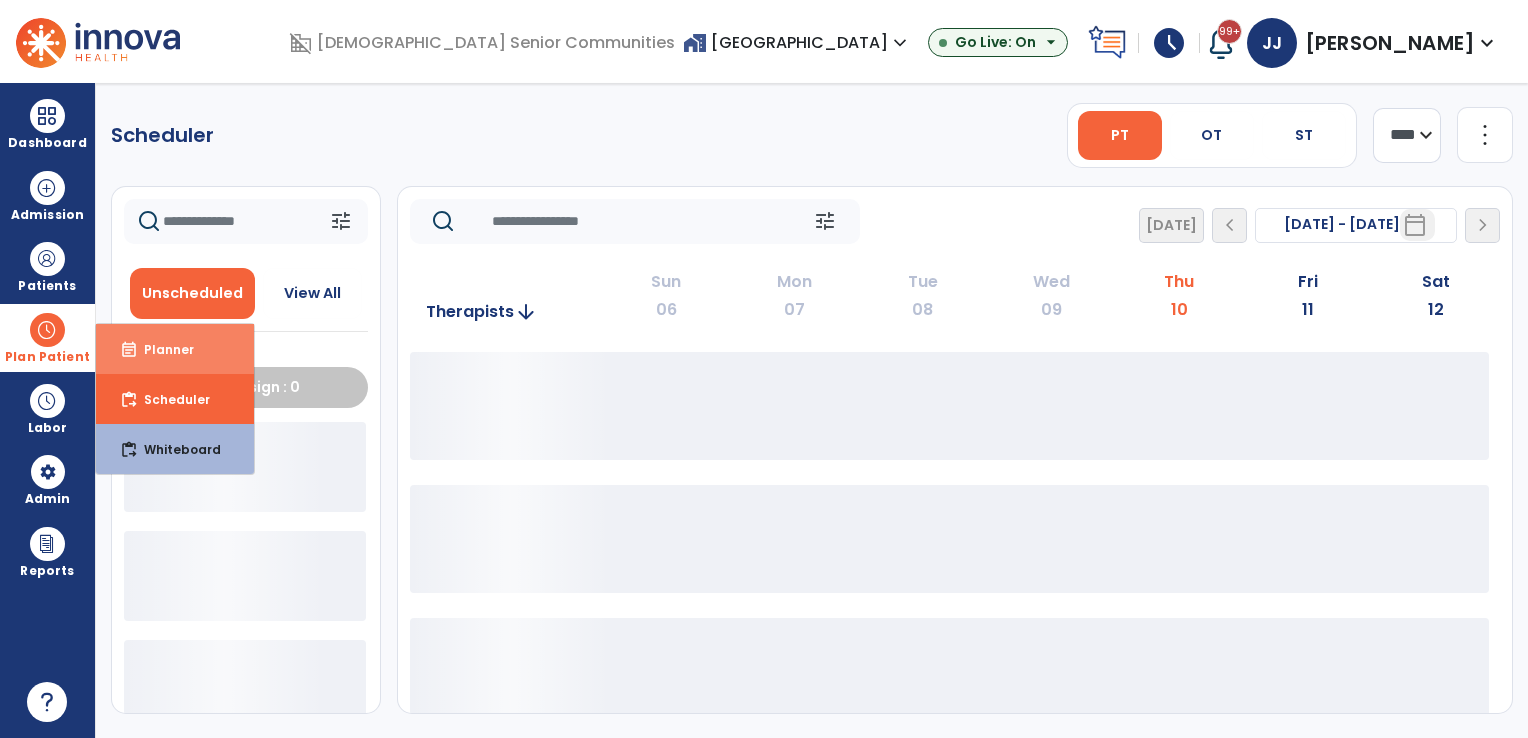 click on "event_note  Planner" at bounding box center (175, 349) 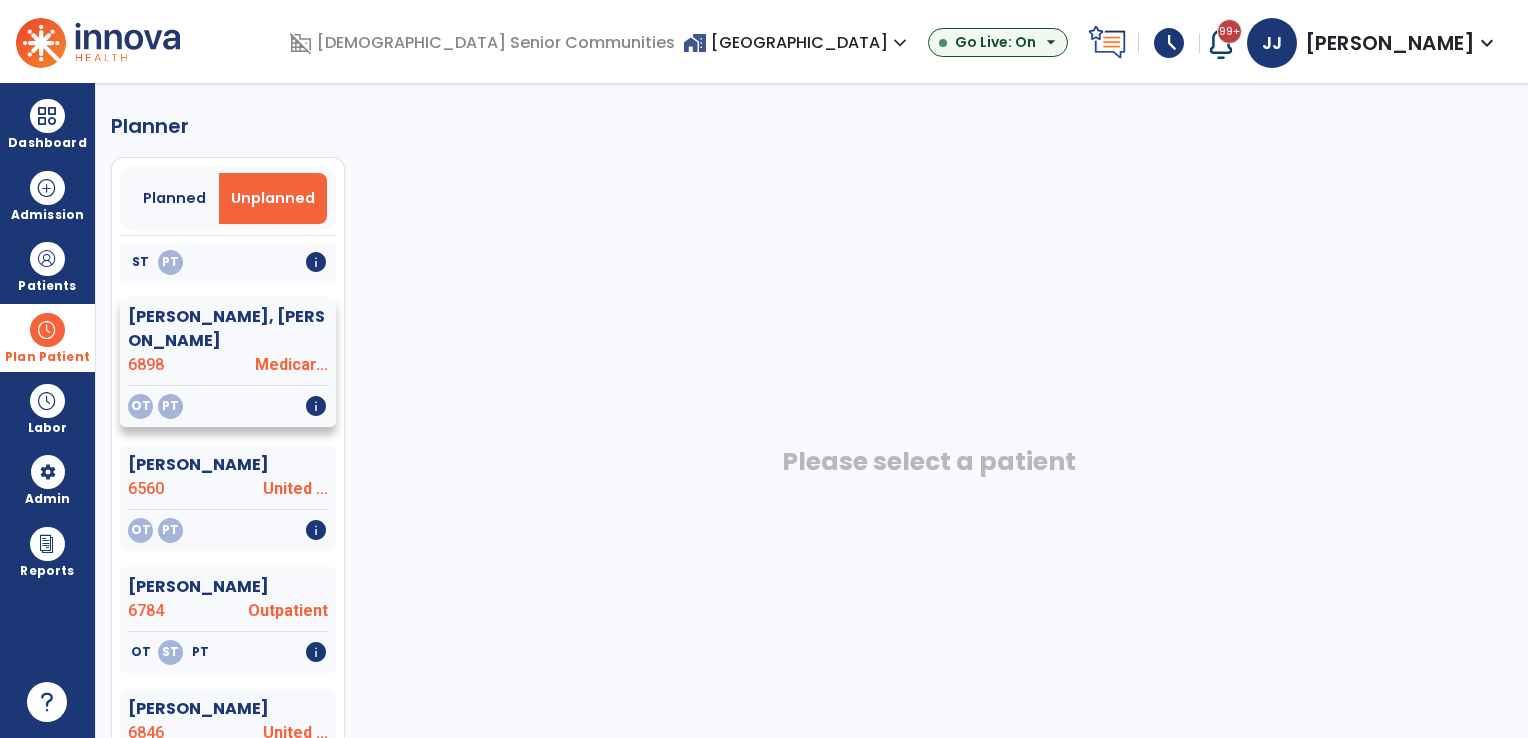 scroll, scrollTop: 160, scrollLeft: 0, axis: vertical 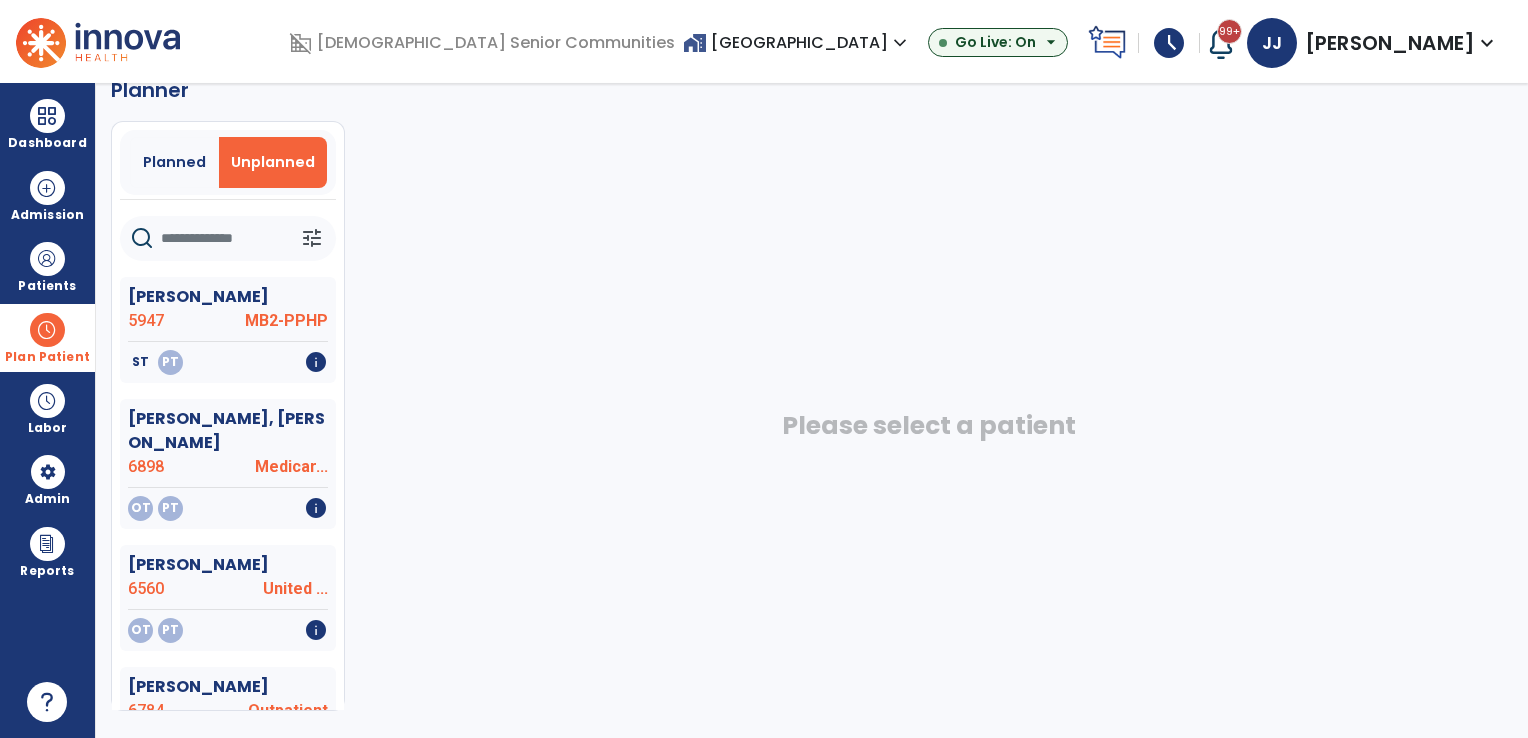 click on "home_work   Rosegate Village   expand_more   Allisonville Meadows   American Village   ASC-Sandbox   Beech Grove Meadows  Show All" at bounding box center [797, 43] 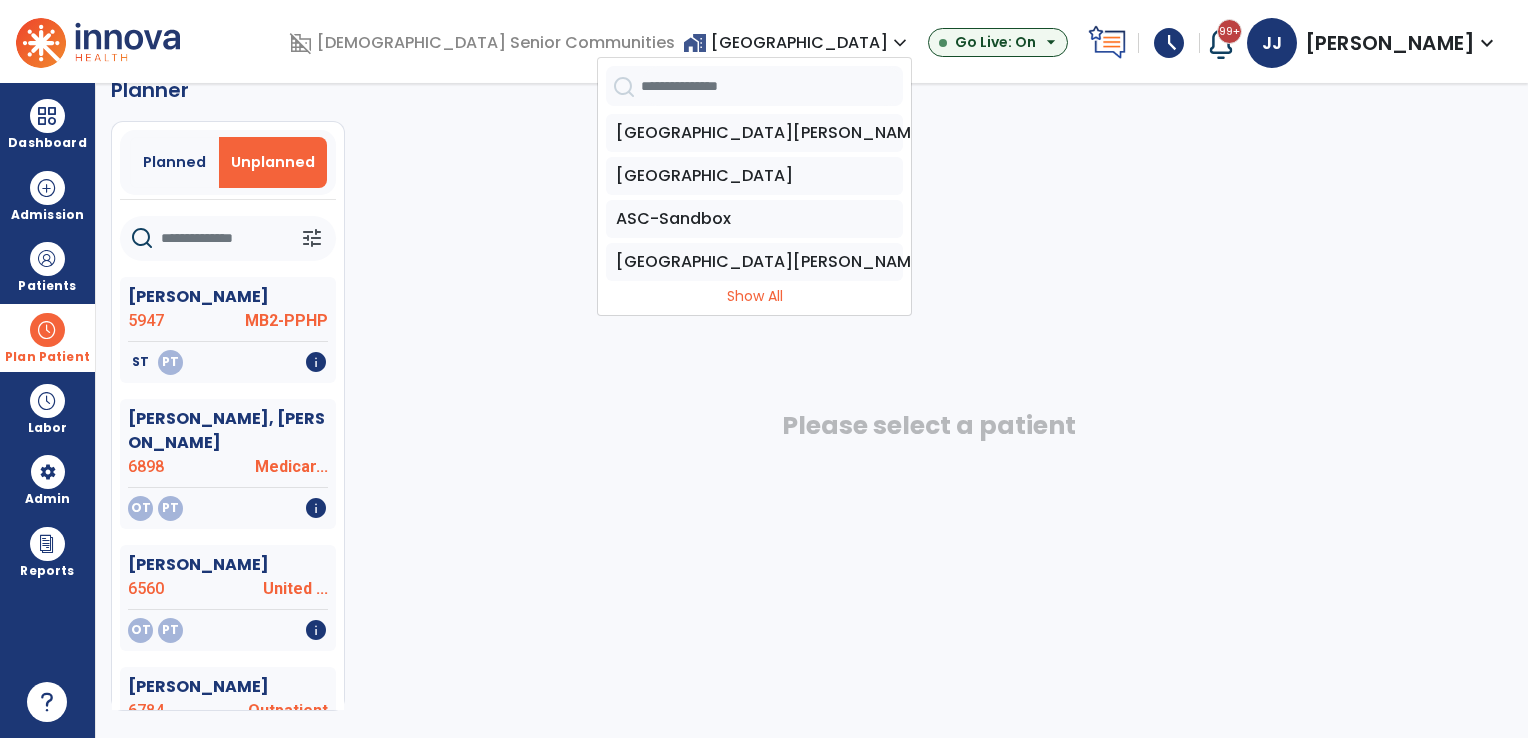 click on "Allisonville Meadows   American Village   ASC-Sandbox   Beech Grove Meadows  Show All" at bounding box center [754, 210] 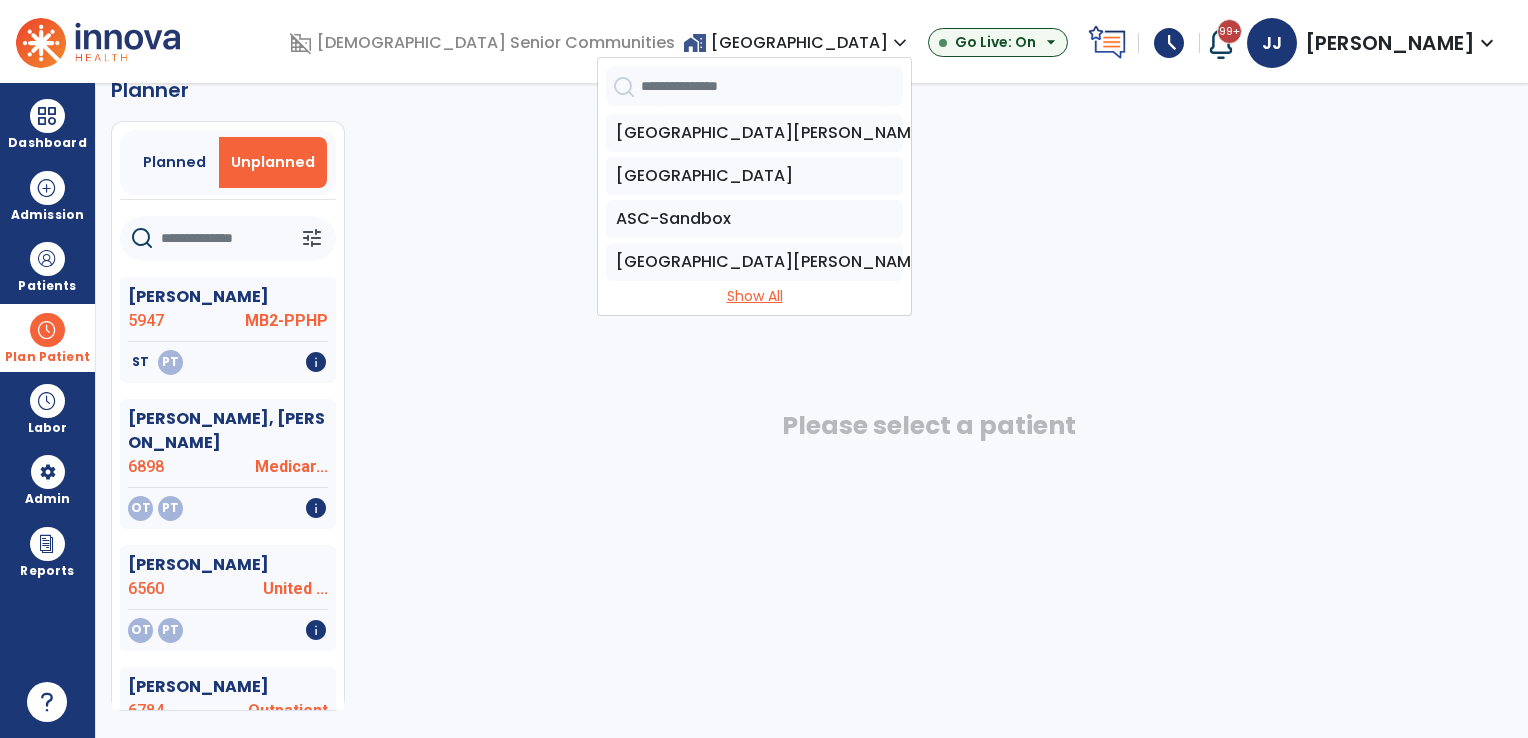 click on "Show All" at bounding box center [754, 296] 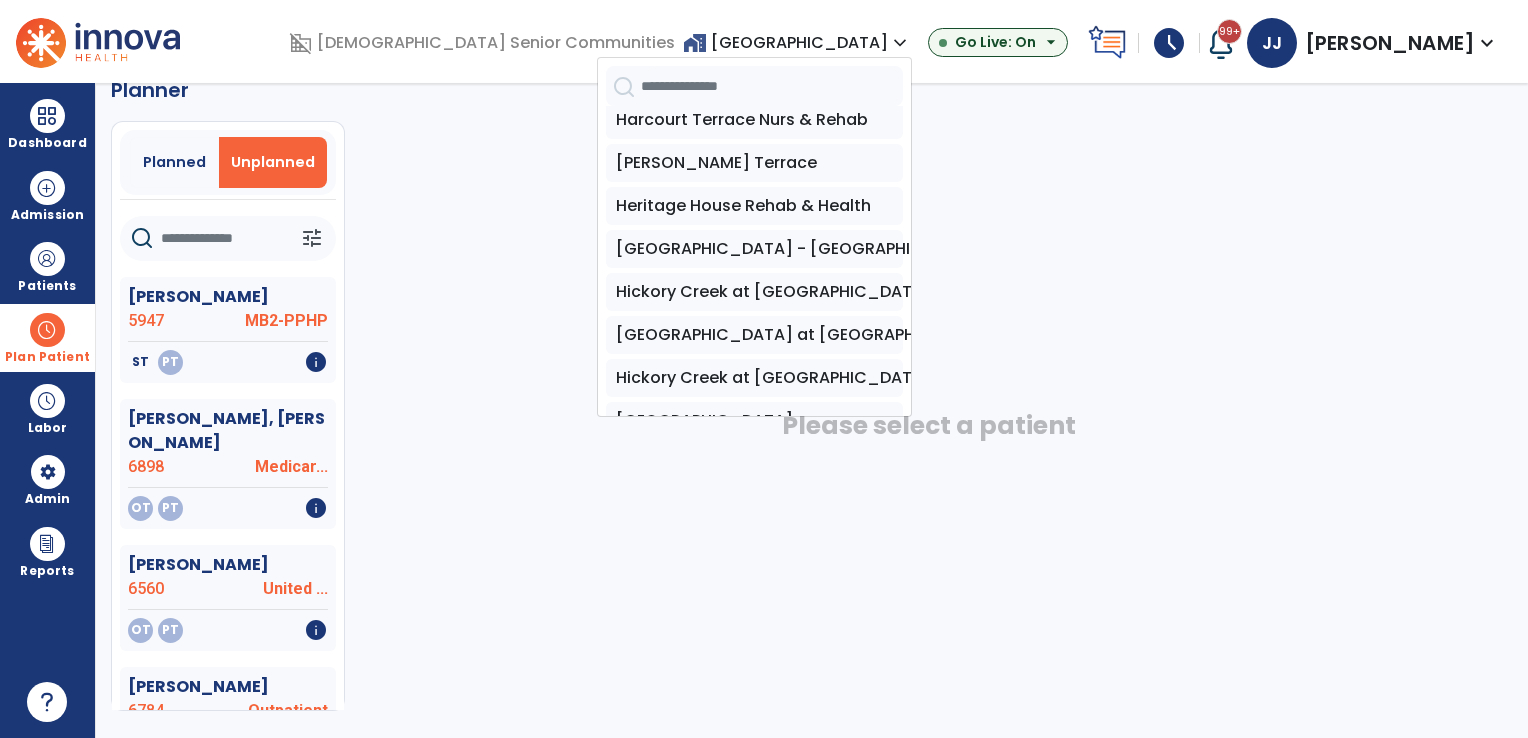 scroll, scrollTop: 788, scrollLeft: 0, axis: vertical 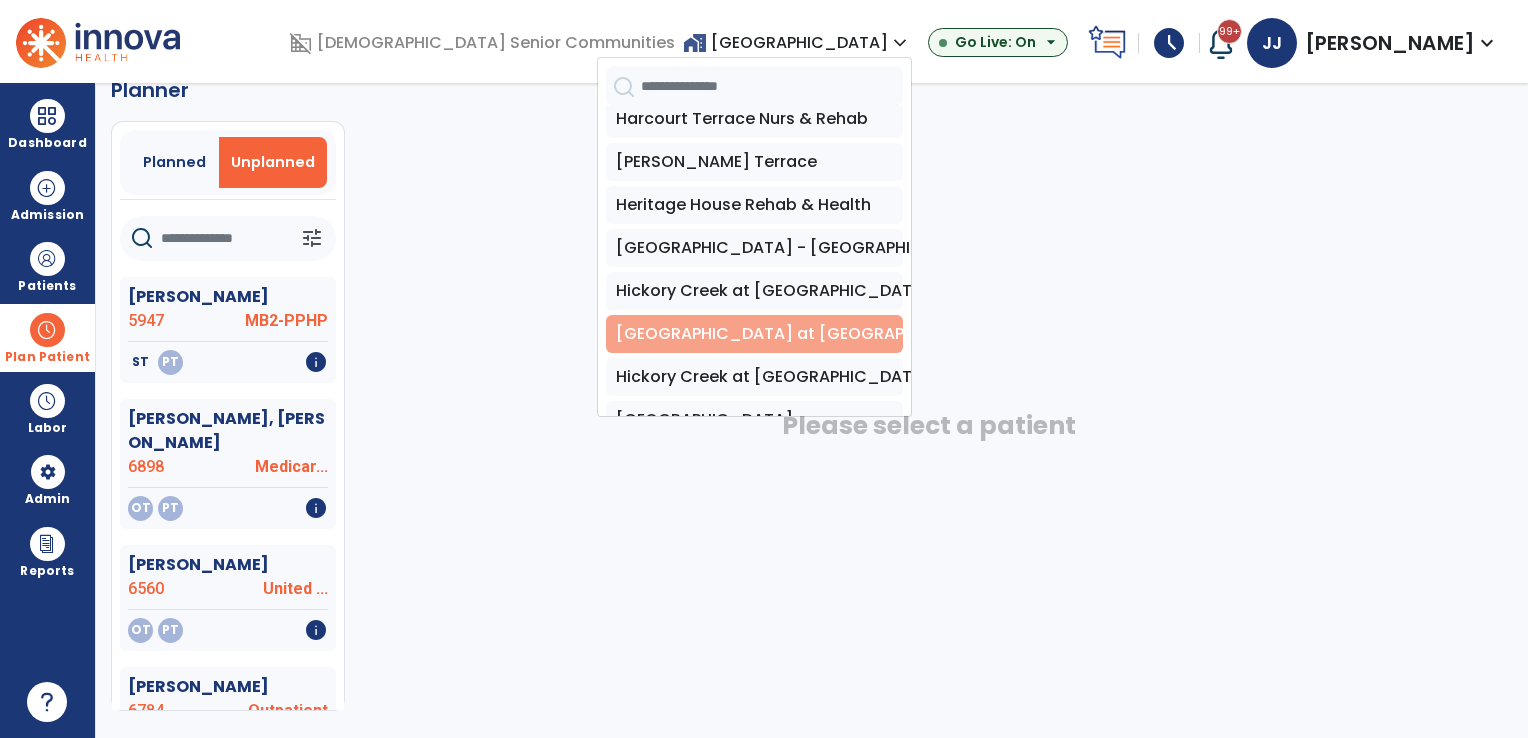 click on "[GEOGRAPHIC_DATA] at [GEOGRAPHIC_DATA]" at bounding box center (754, 334) 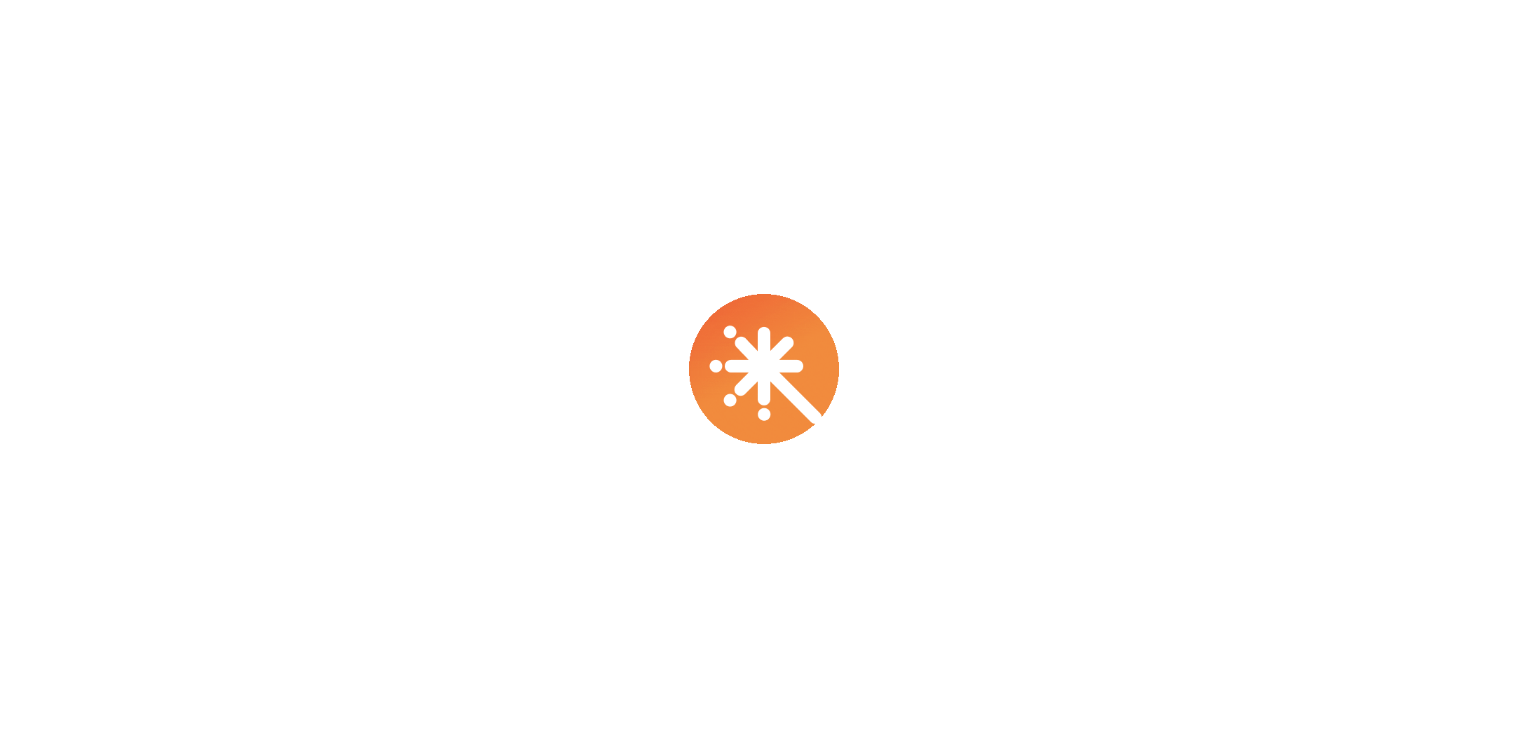 scroll, scrollTop: 0, scrollLeft: 0, axis: both 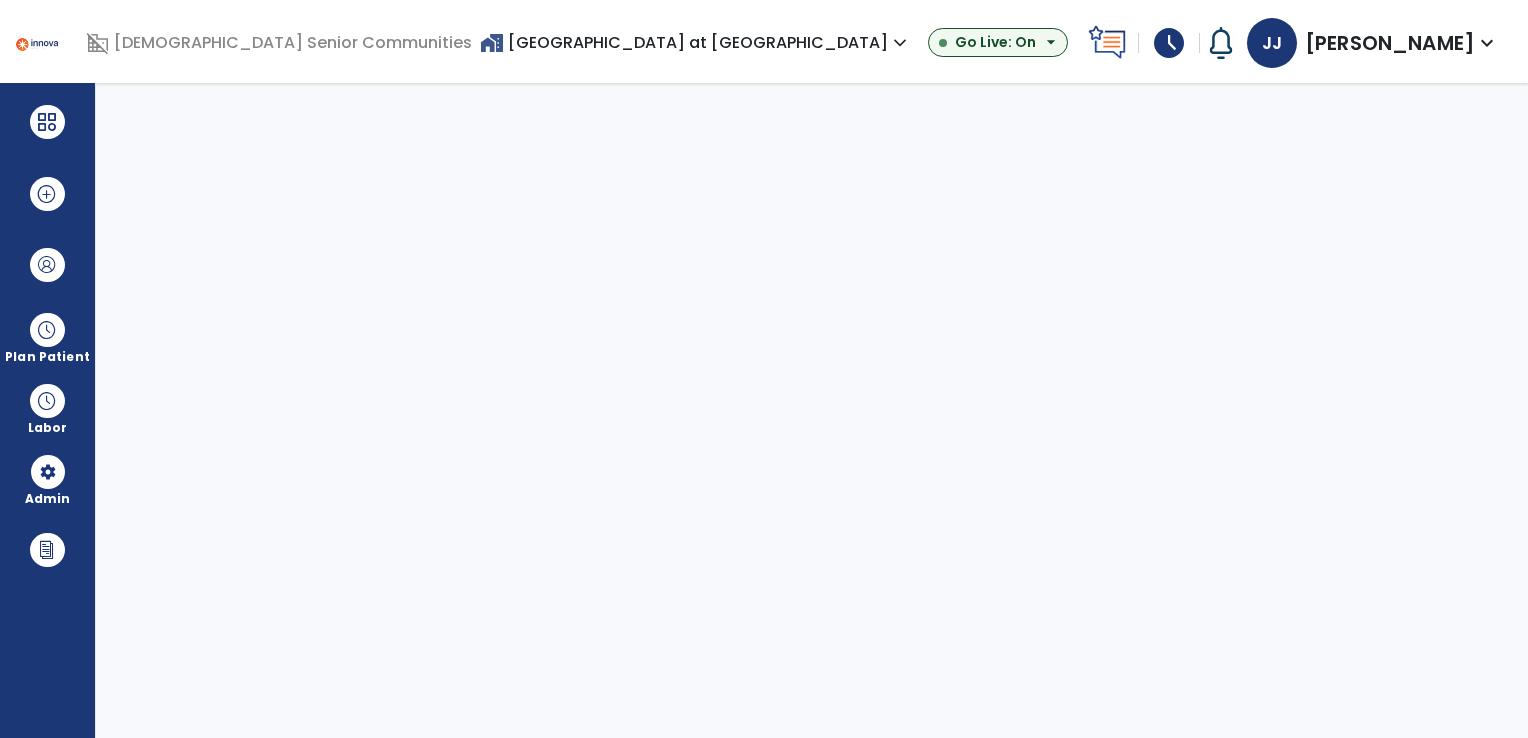 select on "***" 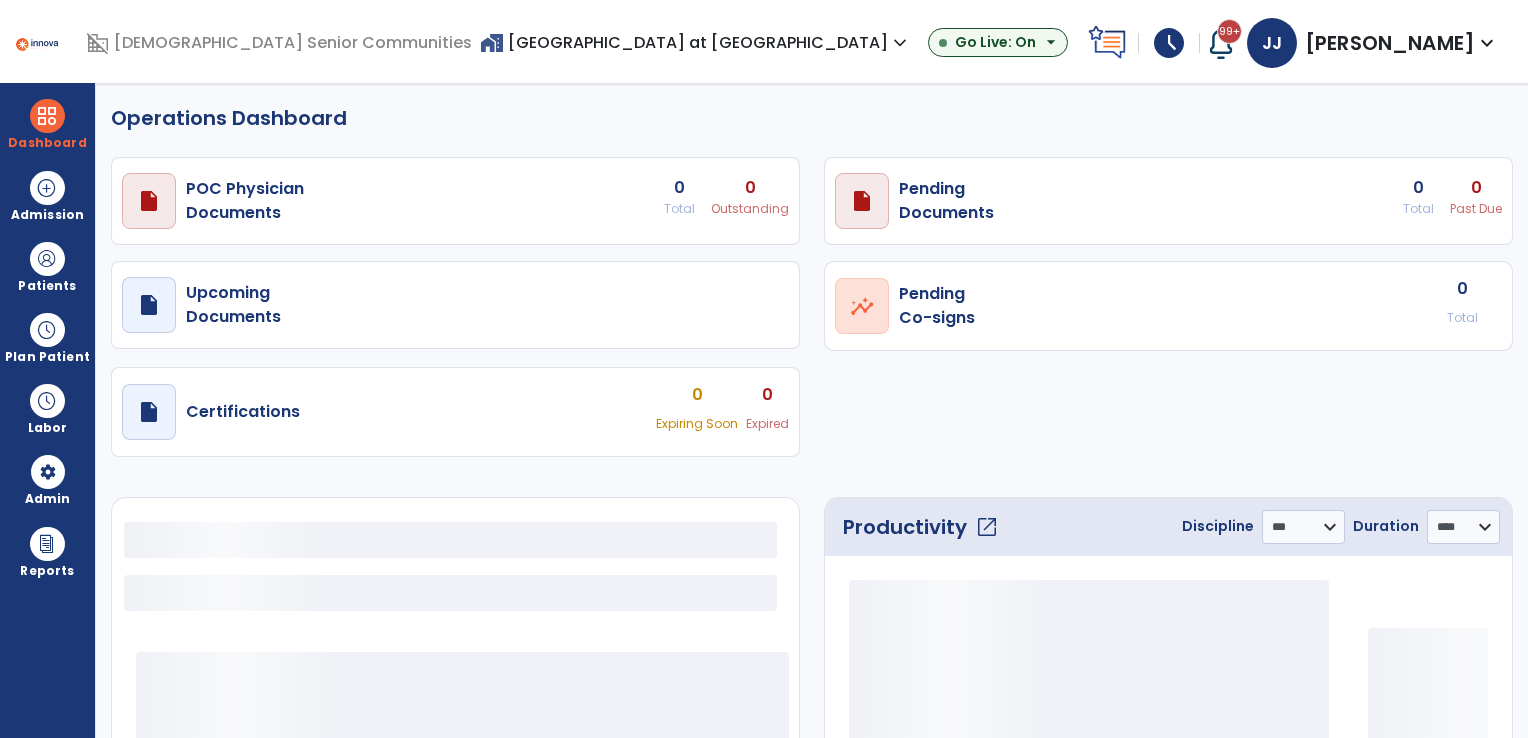 select on "***" 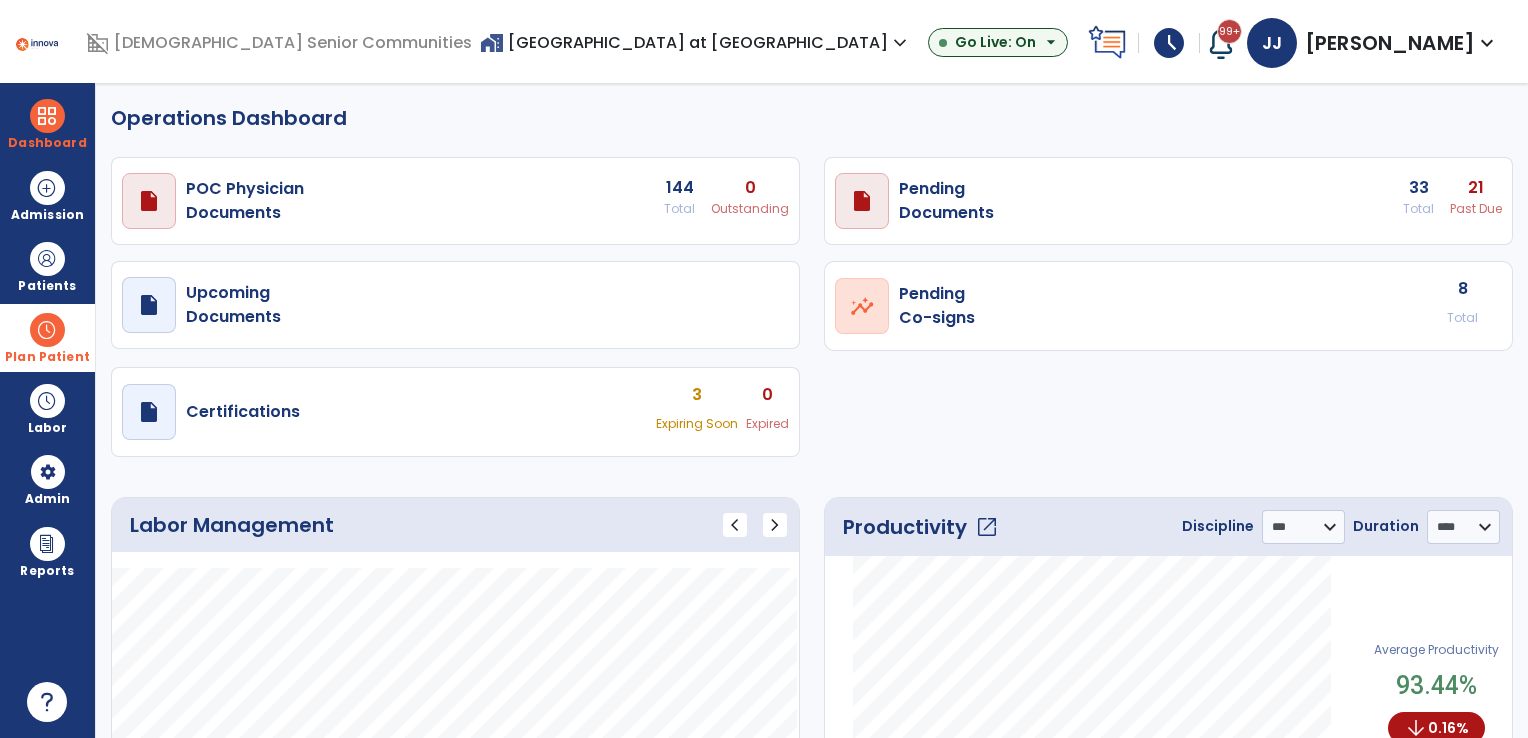 click at bounding box center [47, 330] 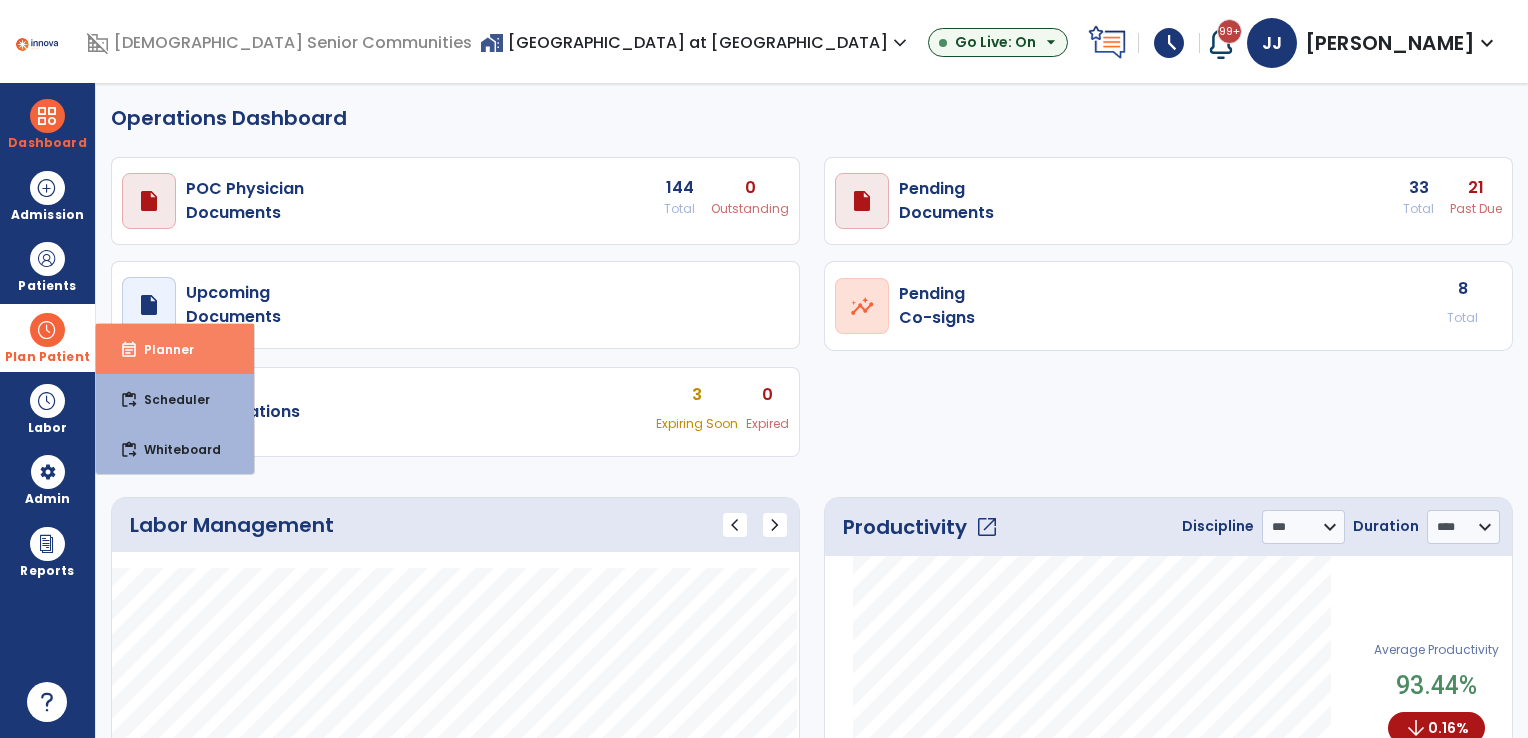 click on "event_note  Planner" at bounding box center [175, 349] 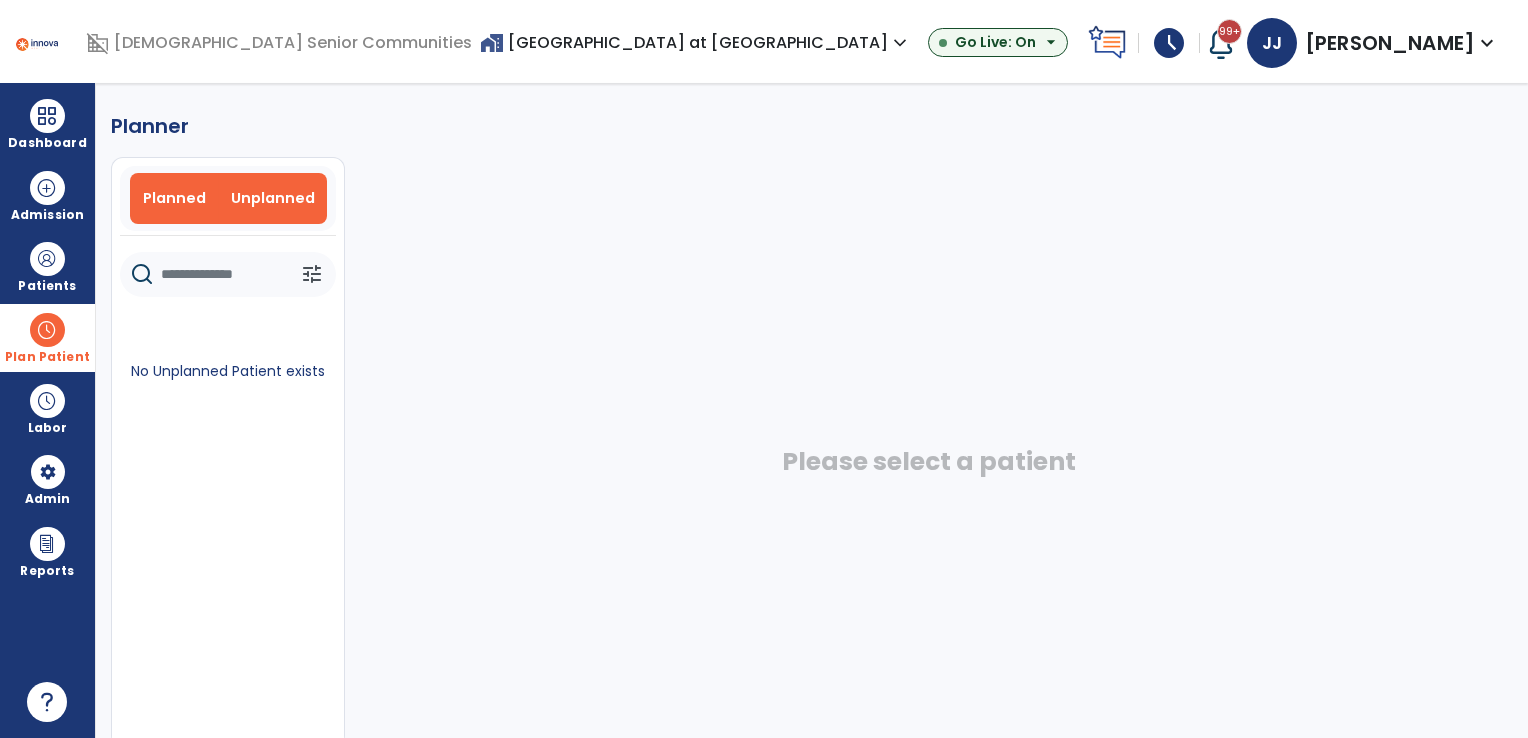 click on "Planned" at bounding box center (174, 198) 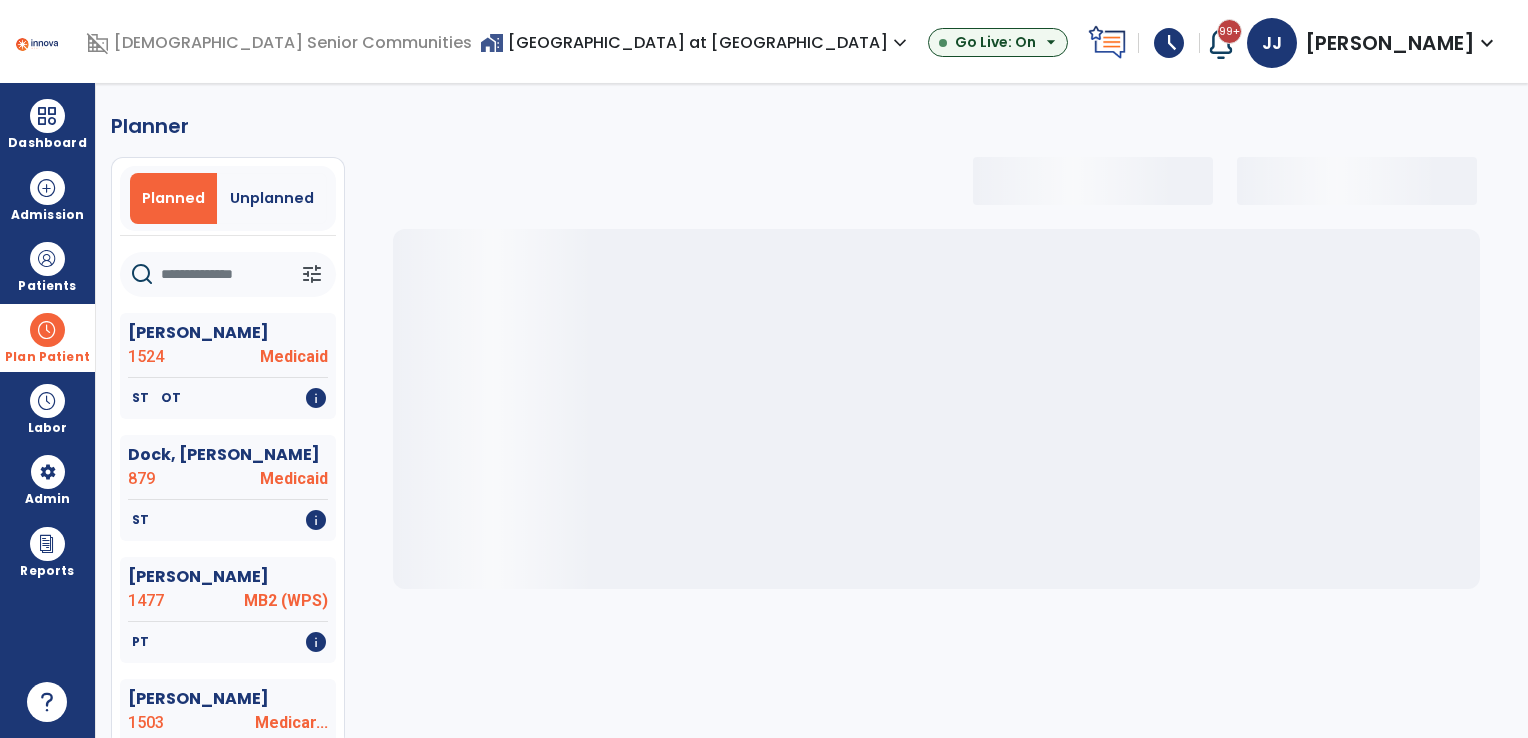 select on "***" 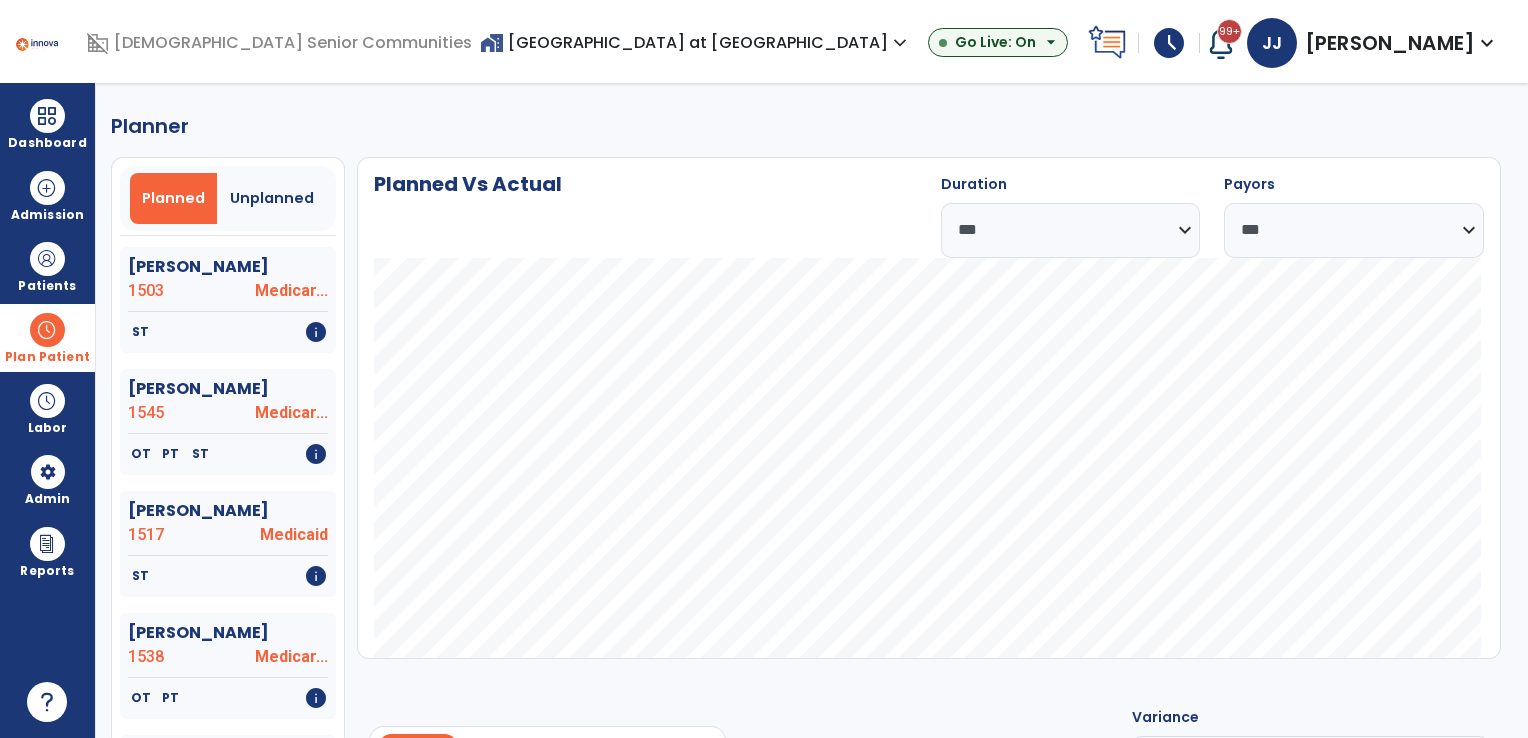 scroll, scrollTop: 496, scrollLeft: 0, axis: vertical 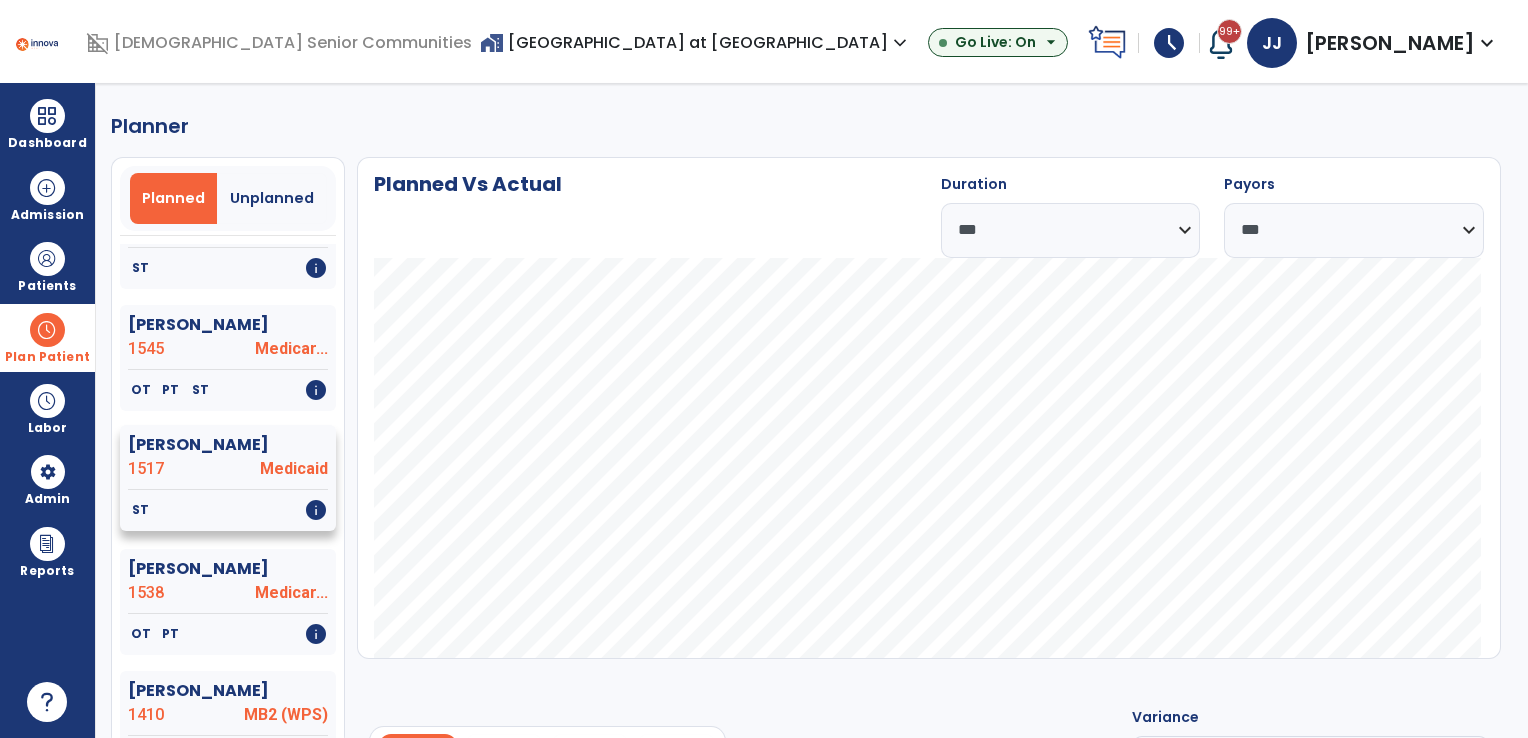 click on "1517" 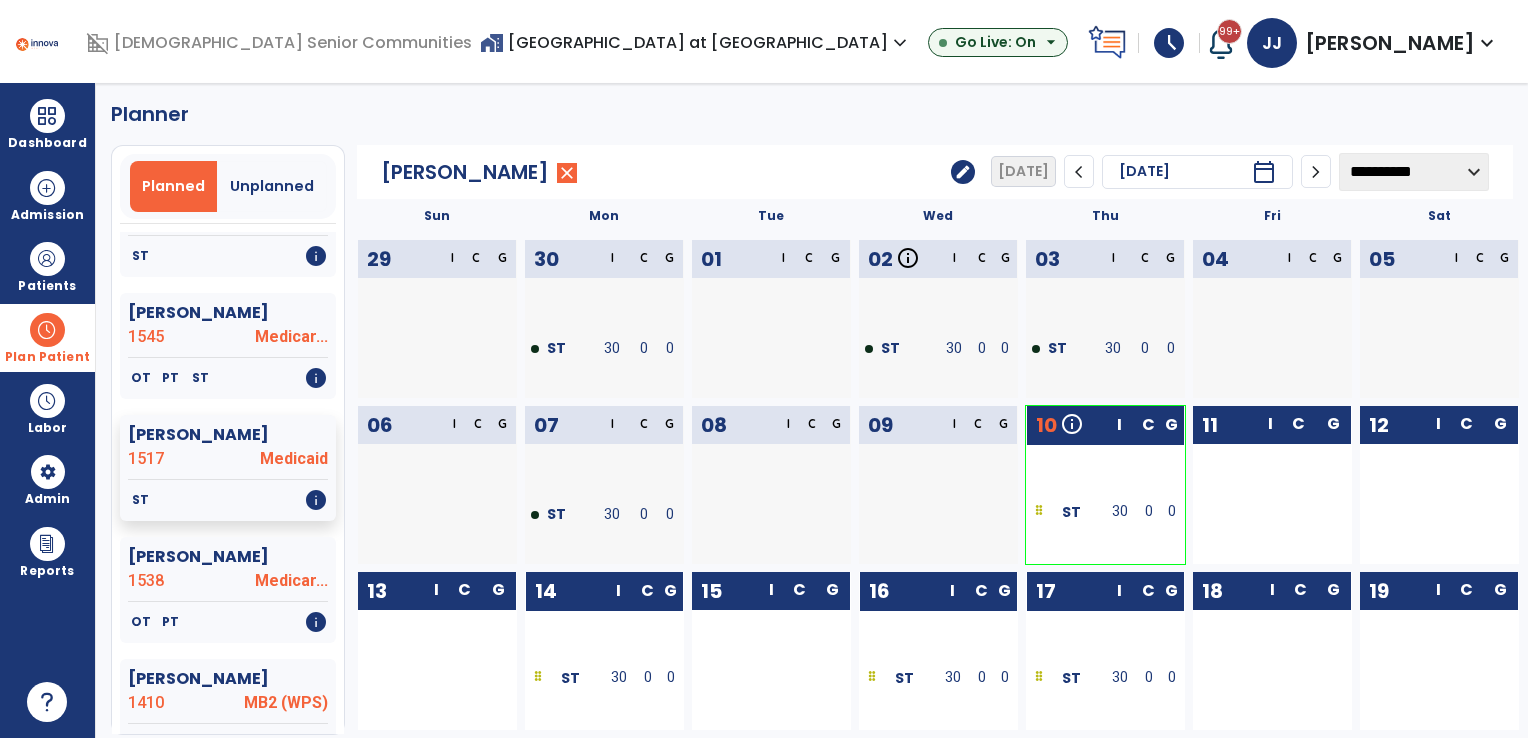 scroll, scrollTop: 0, scrollLeft: 0, axis: both 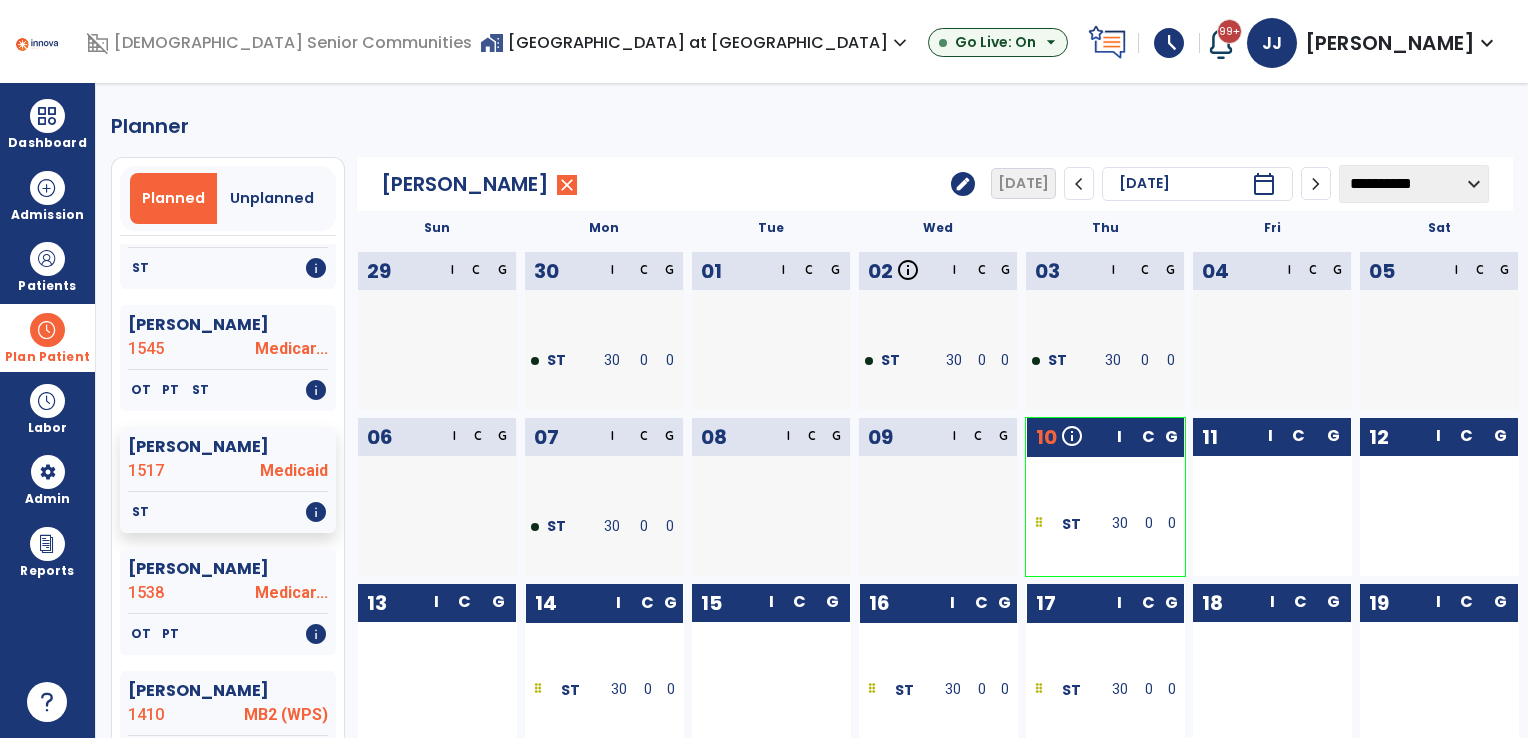 click on "edit" 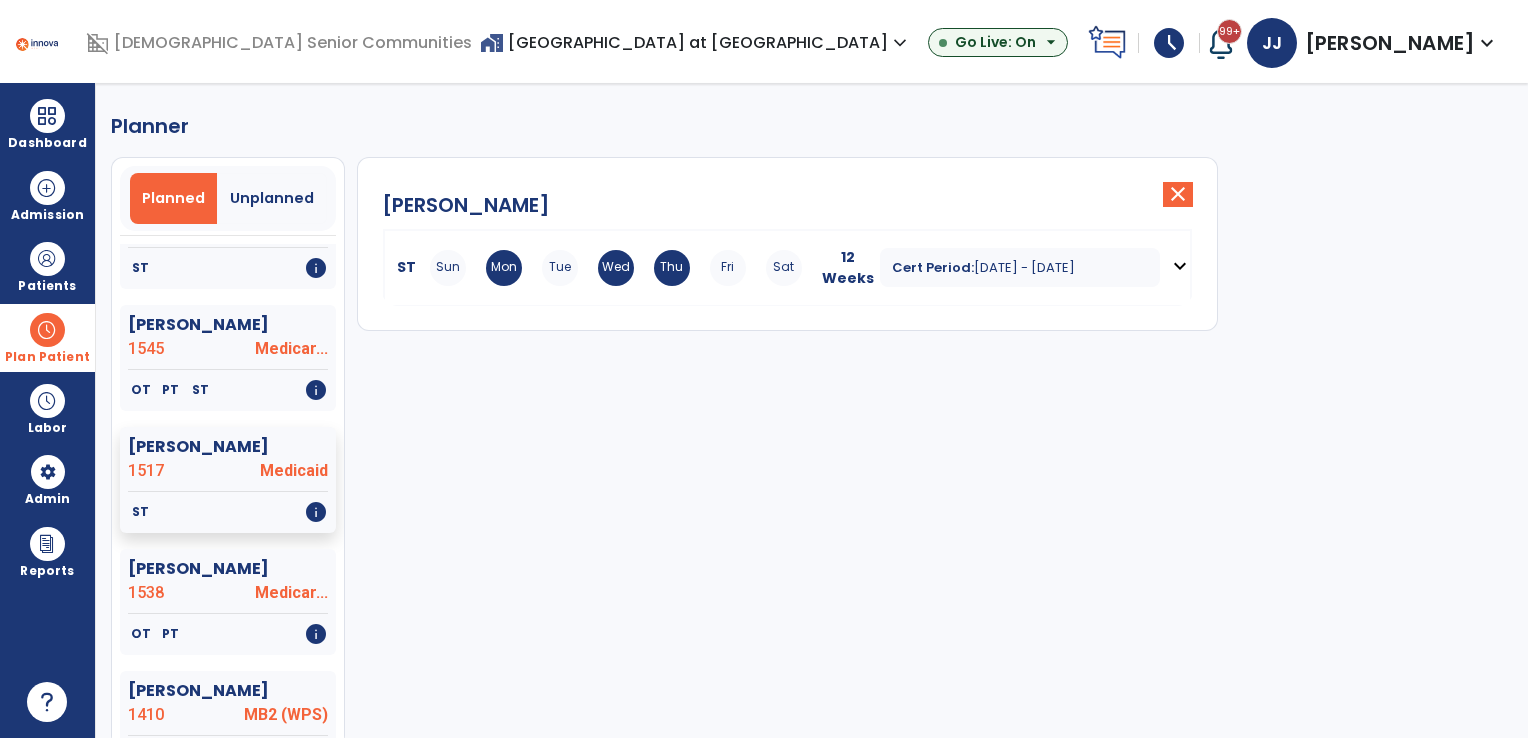 click on "Cert Period:" at bounding box center (933, 267) 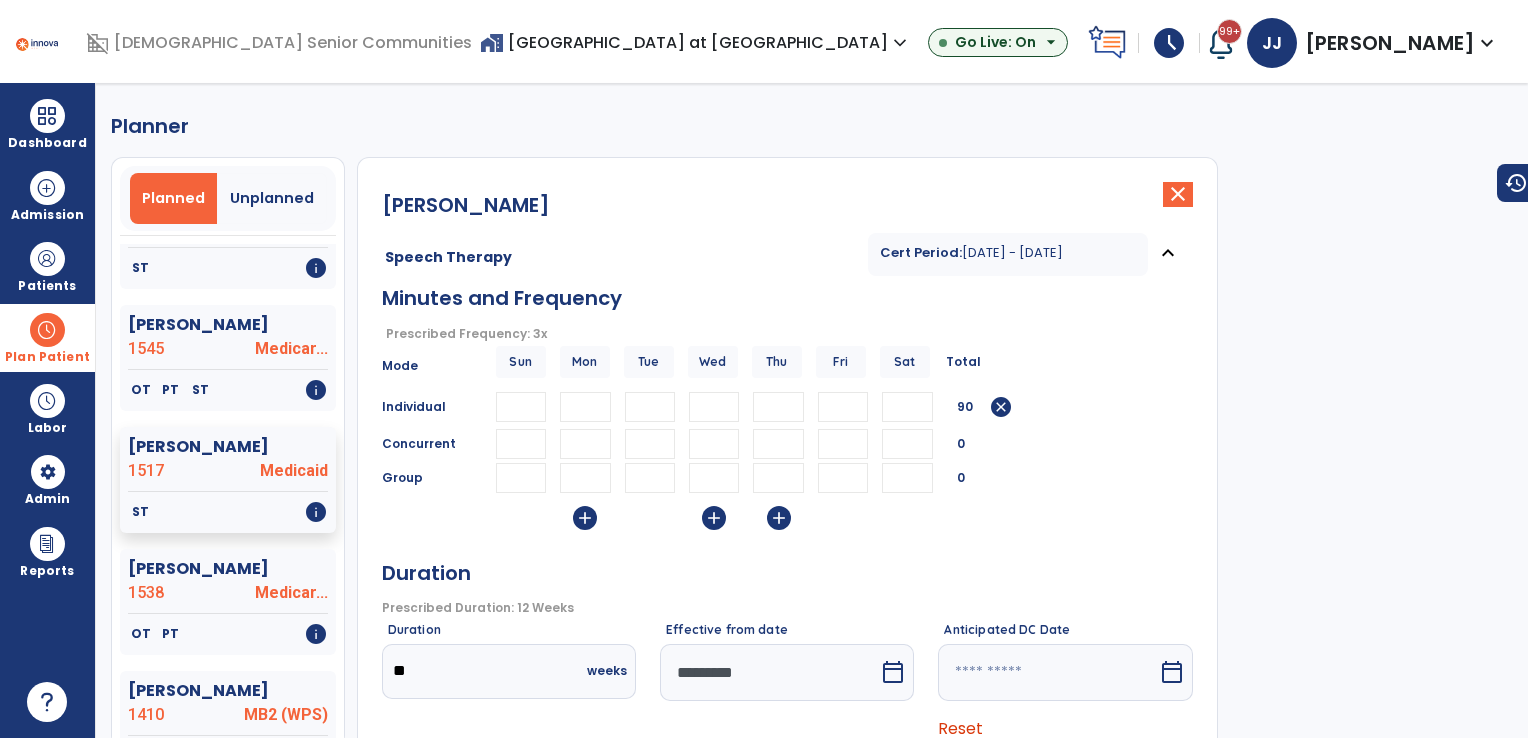 click on "calendar_today" at bounding box center (893, 672) 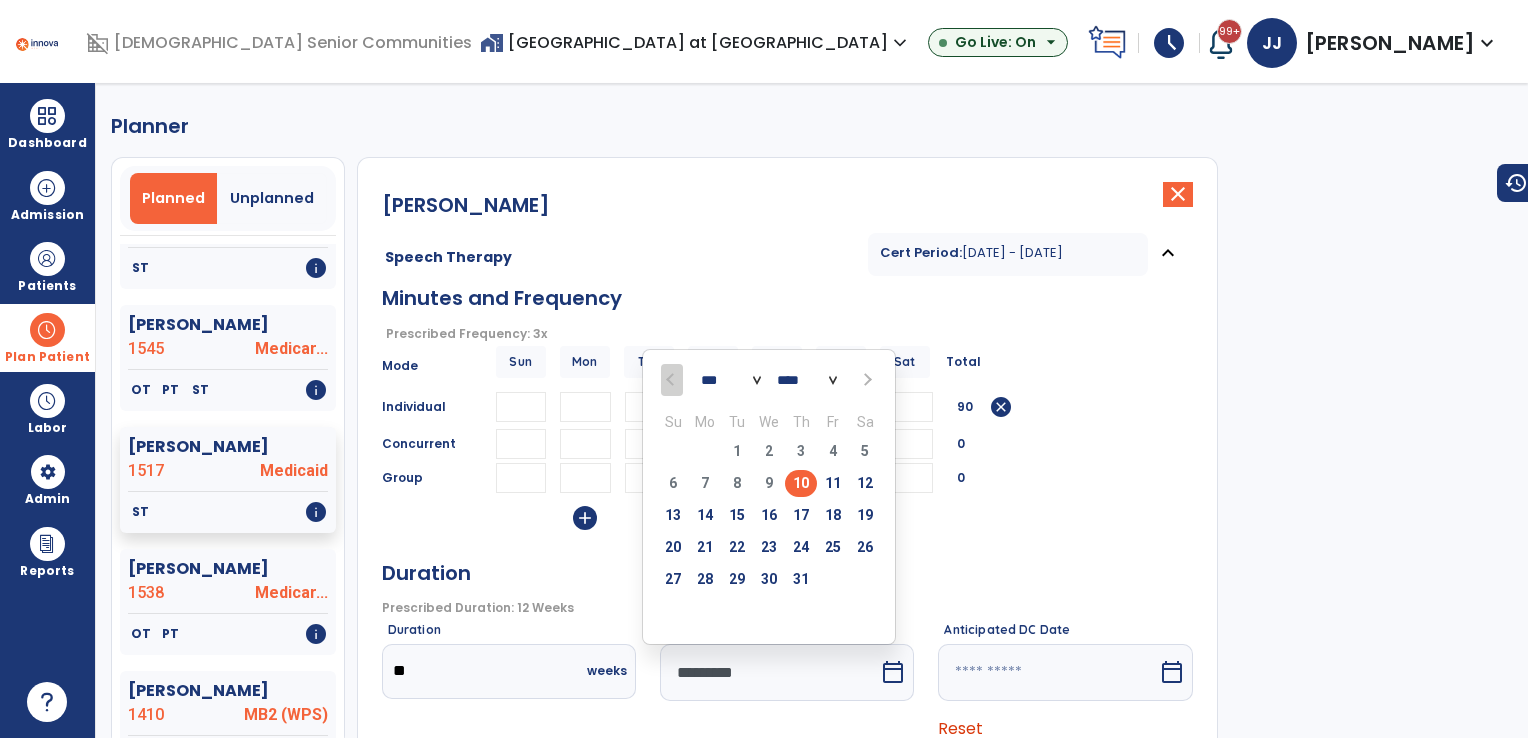 click on "6   7   8   9   10   11   12" at bounding box center [769, 486] 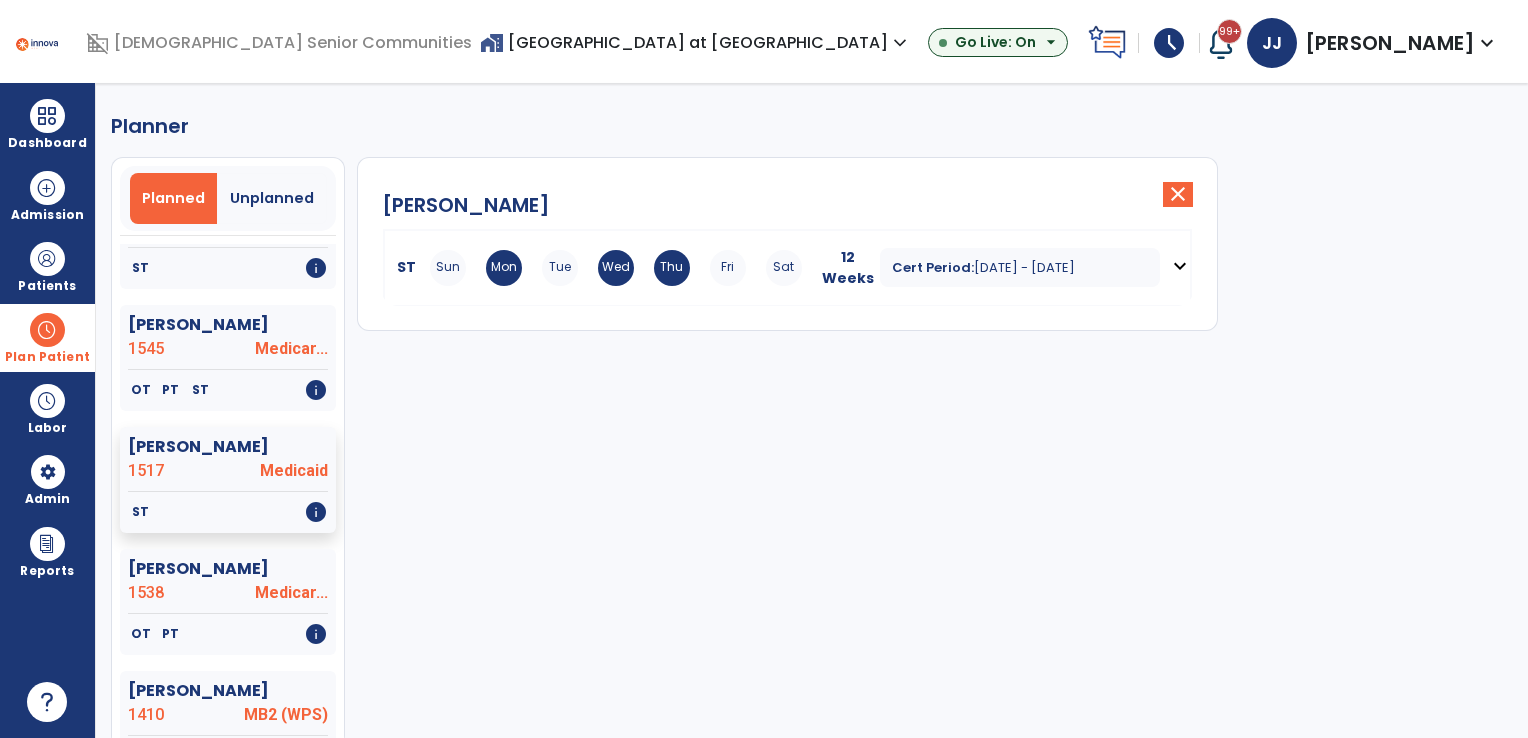 click on "Cert Period:" at bounding box center [933, 267] 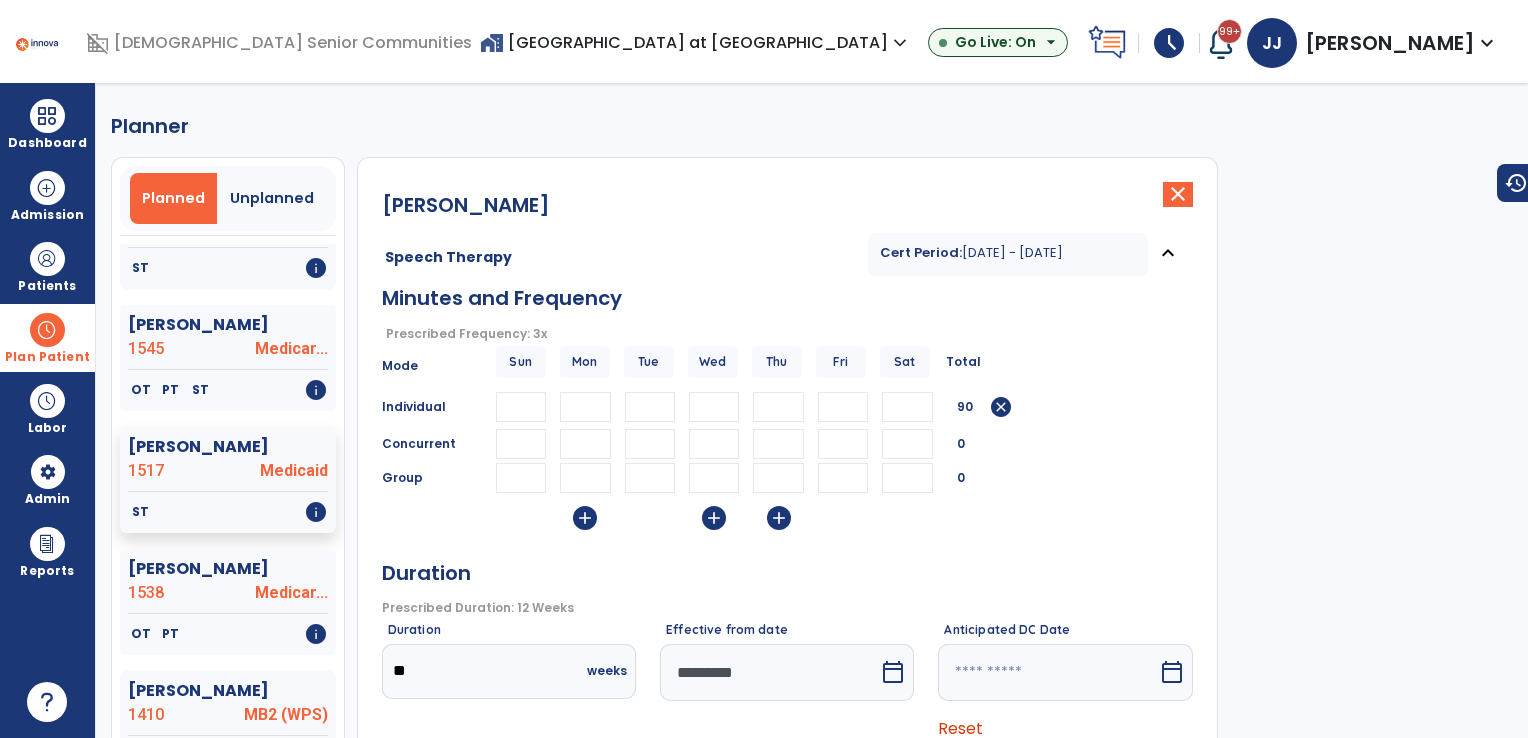 click on "**" at bounding box center [714, 407] 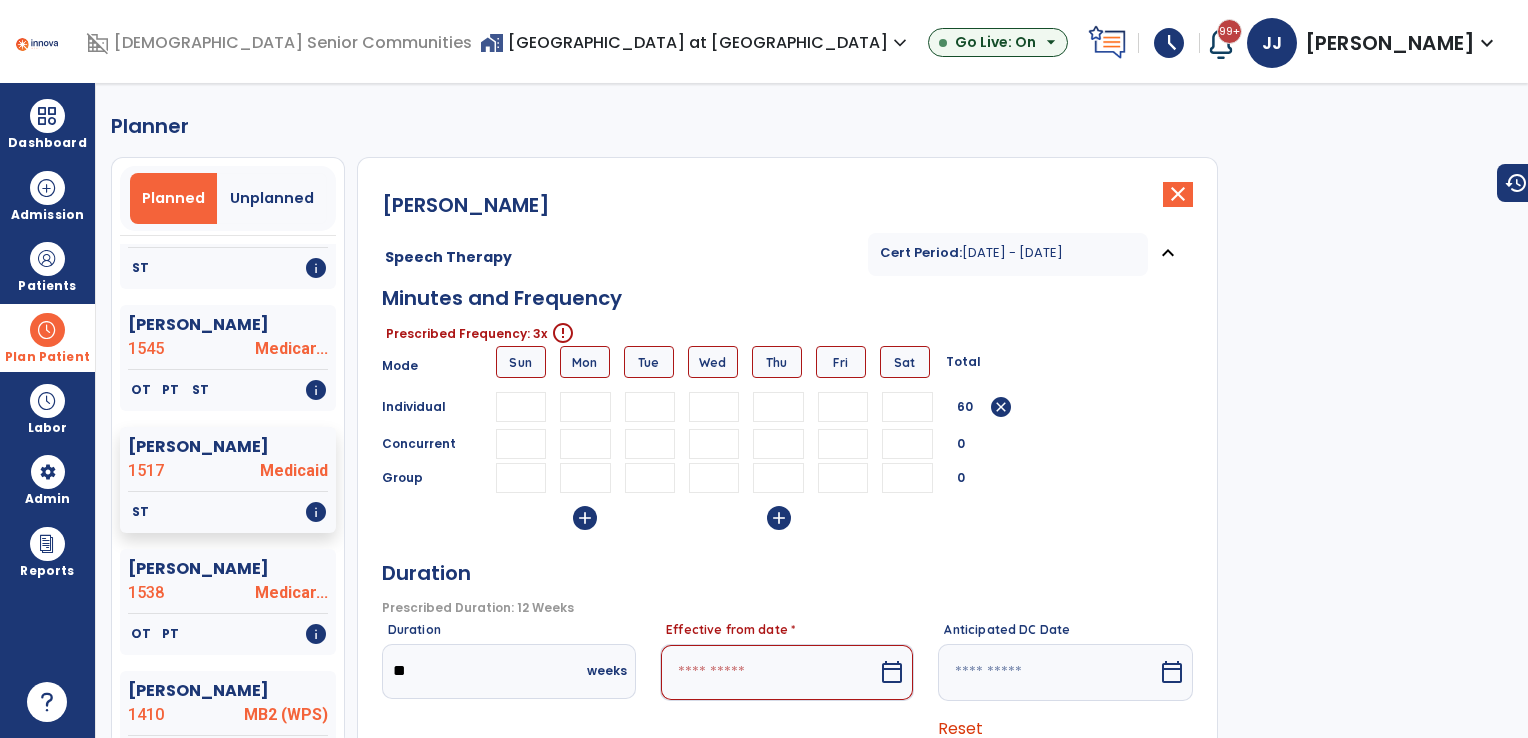 type 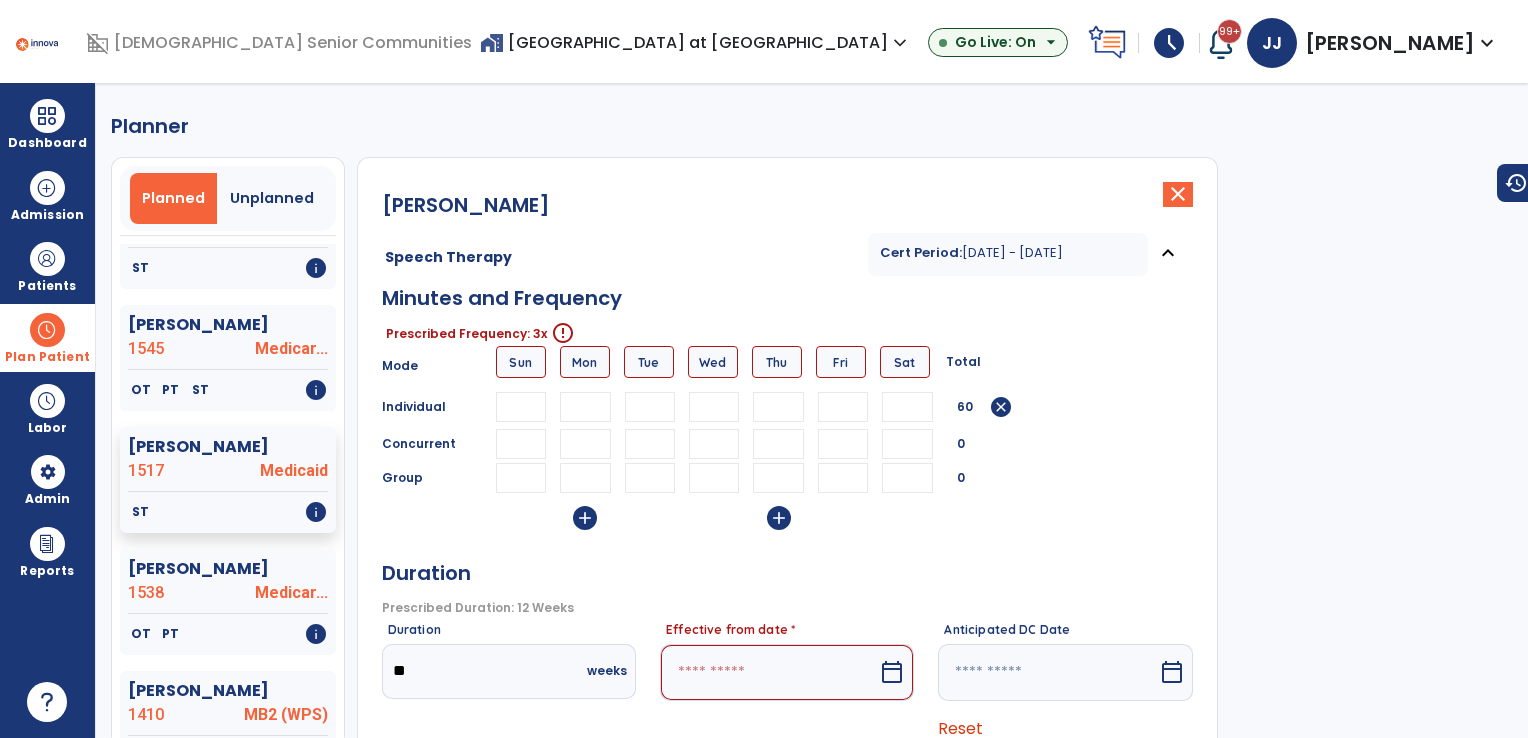 scroll, scrollTop: 260, scrollLeft: 0, axis: vertical 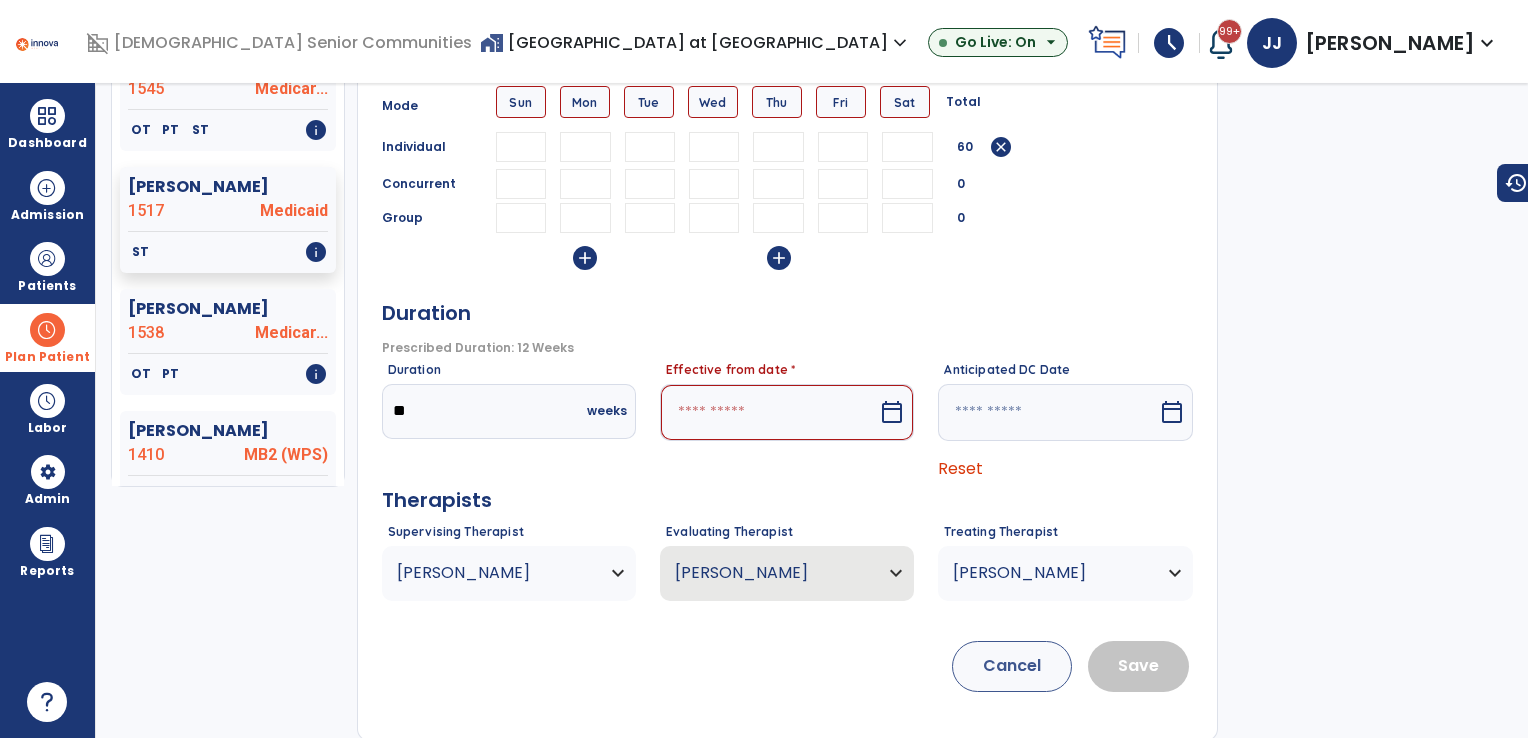 click at bounding box center [843, 147] 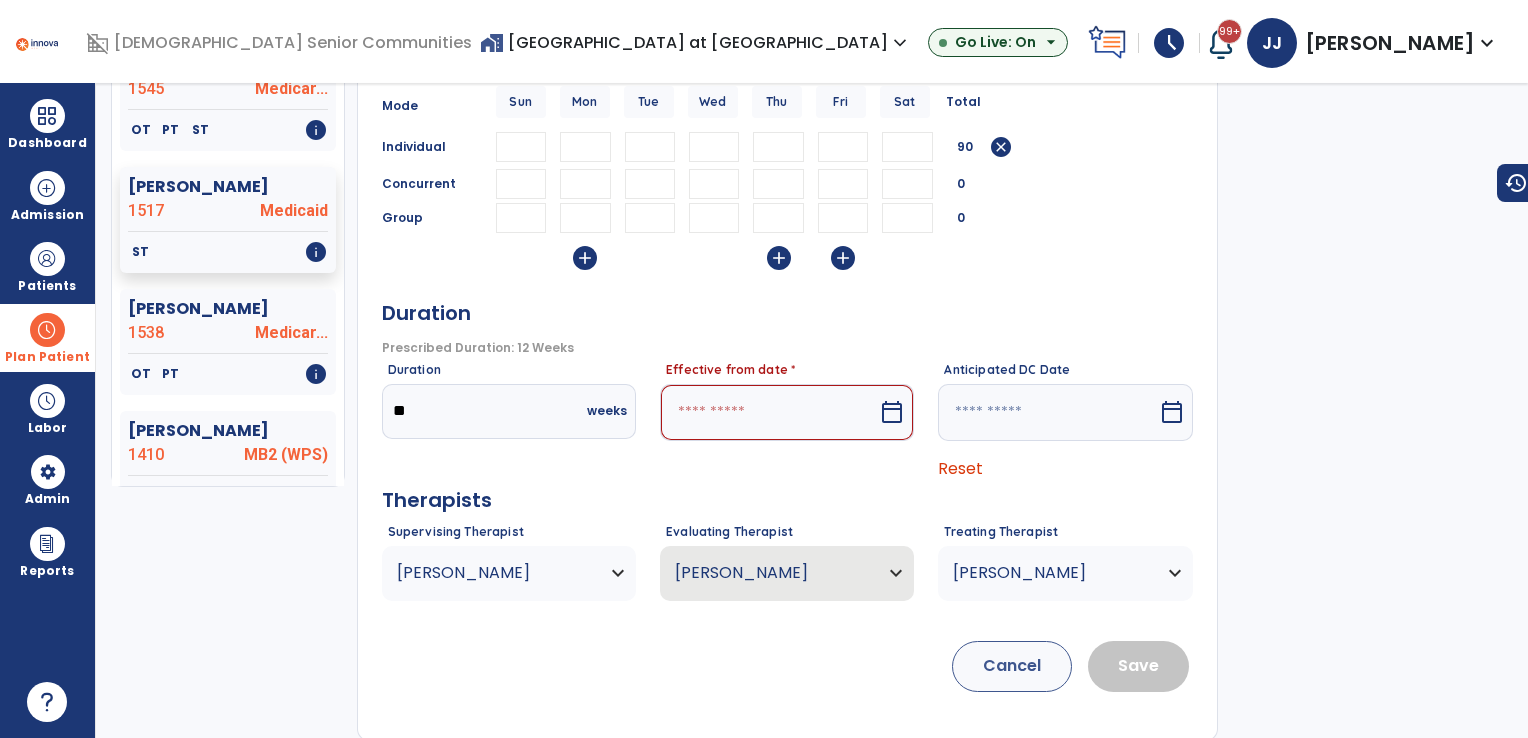type on "**" 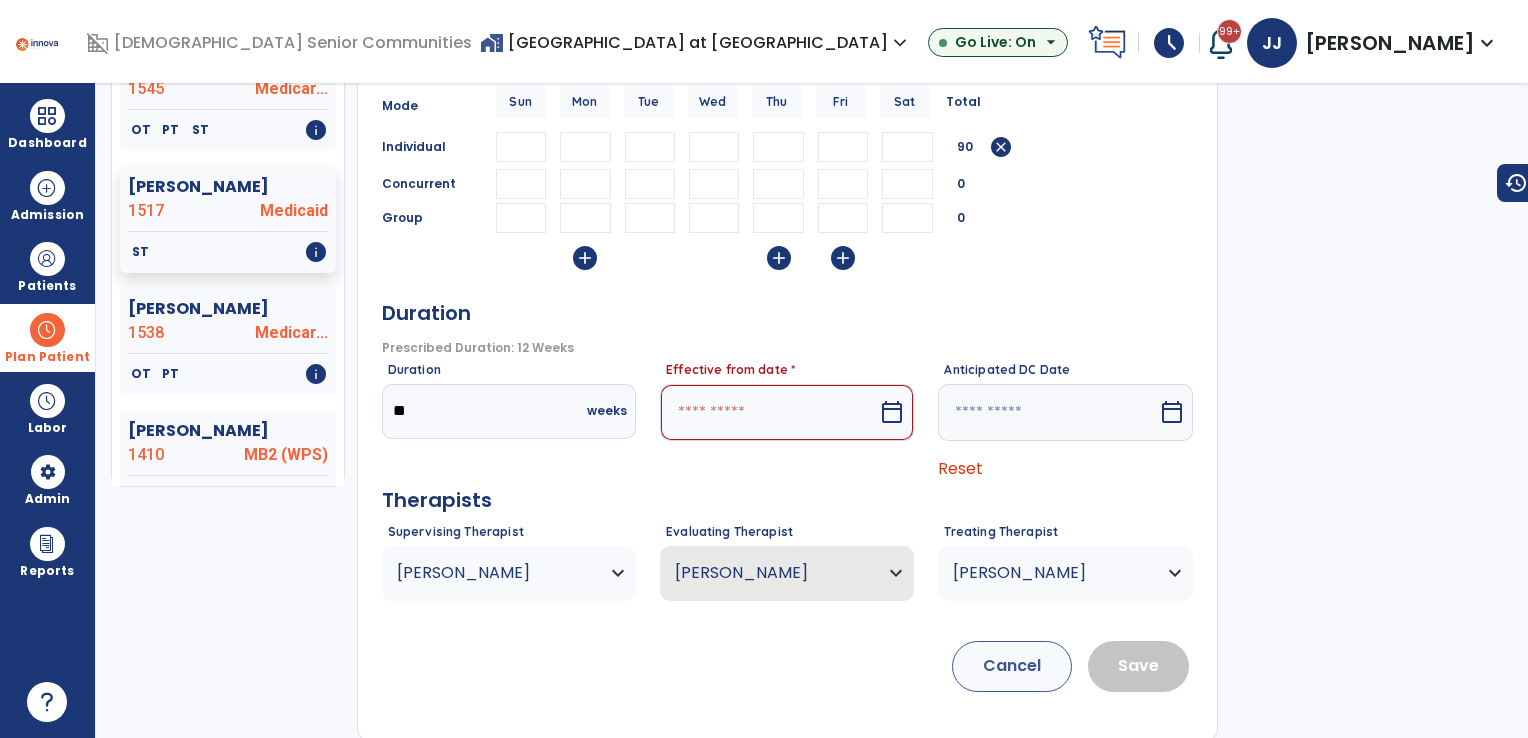 click at bounding box center [769, 412] 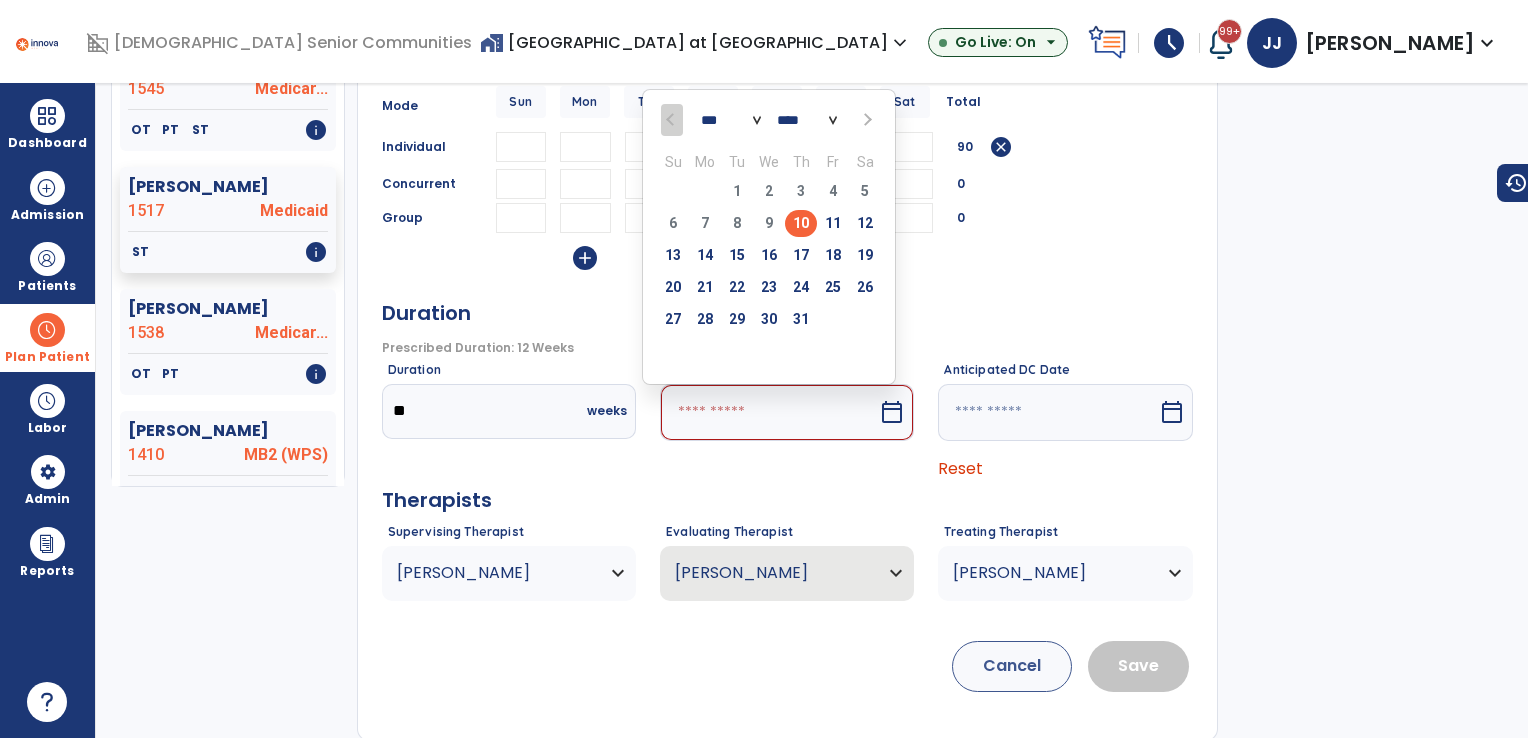 click on "10" at bounding box center [801, 223] 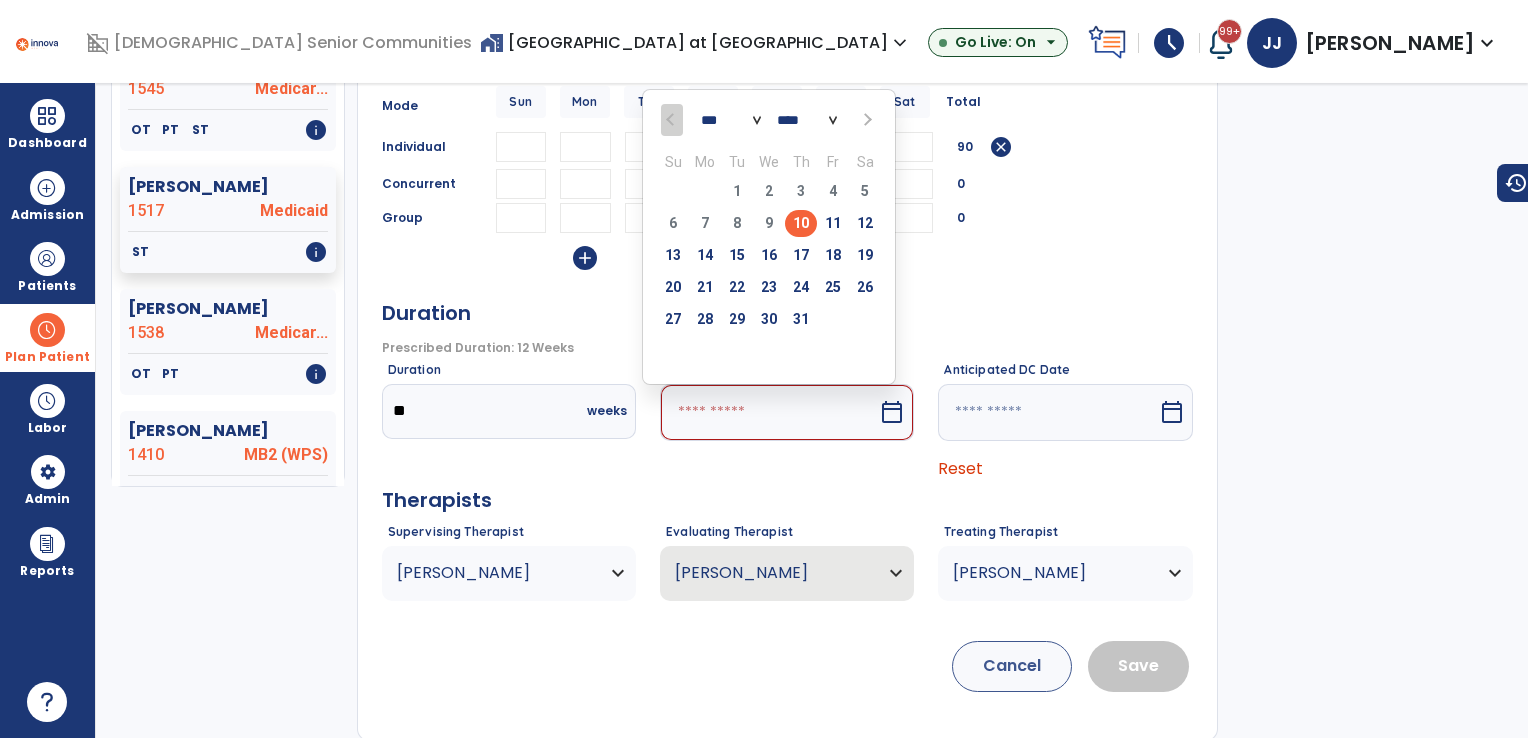 type on "*********" 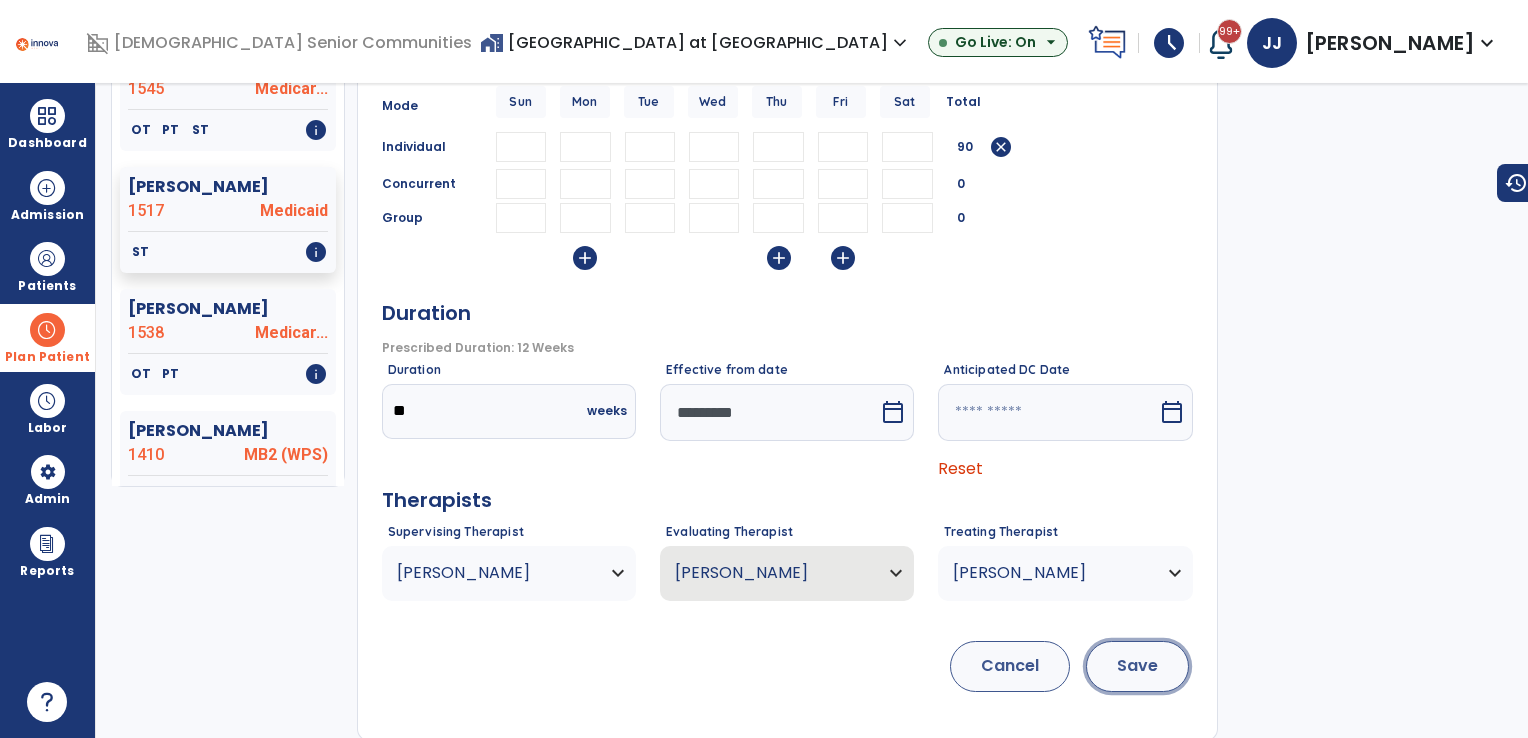 click on "Save" at bounding box center (1137, 666) 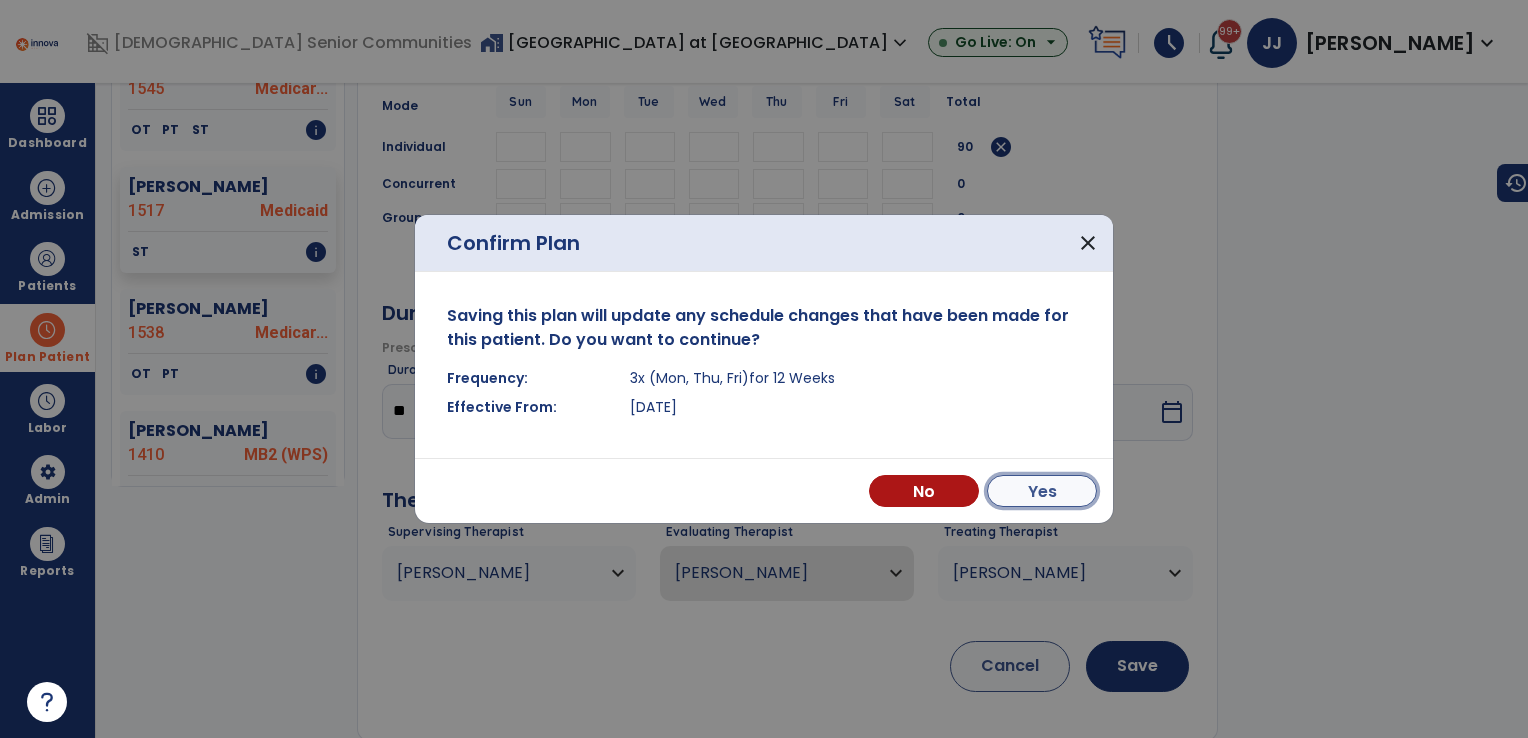 click on "Yes" at bounding box center (1042, 491) 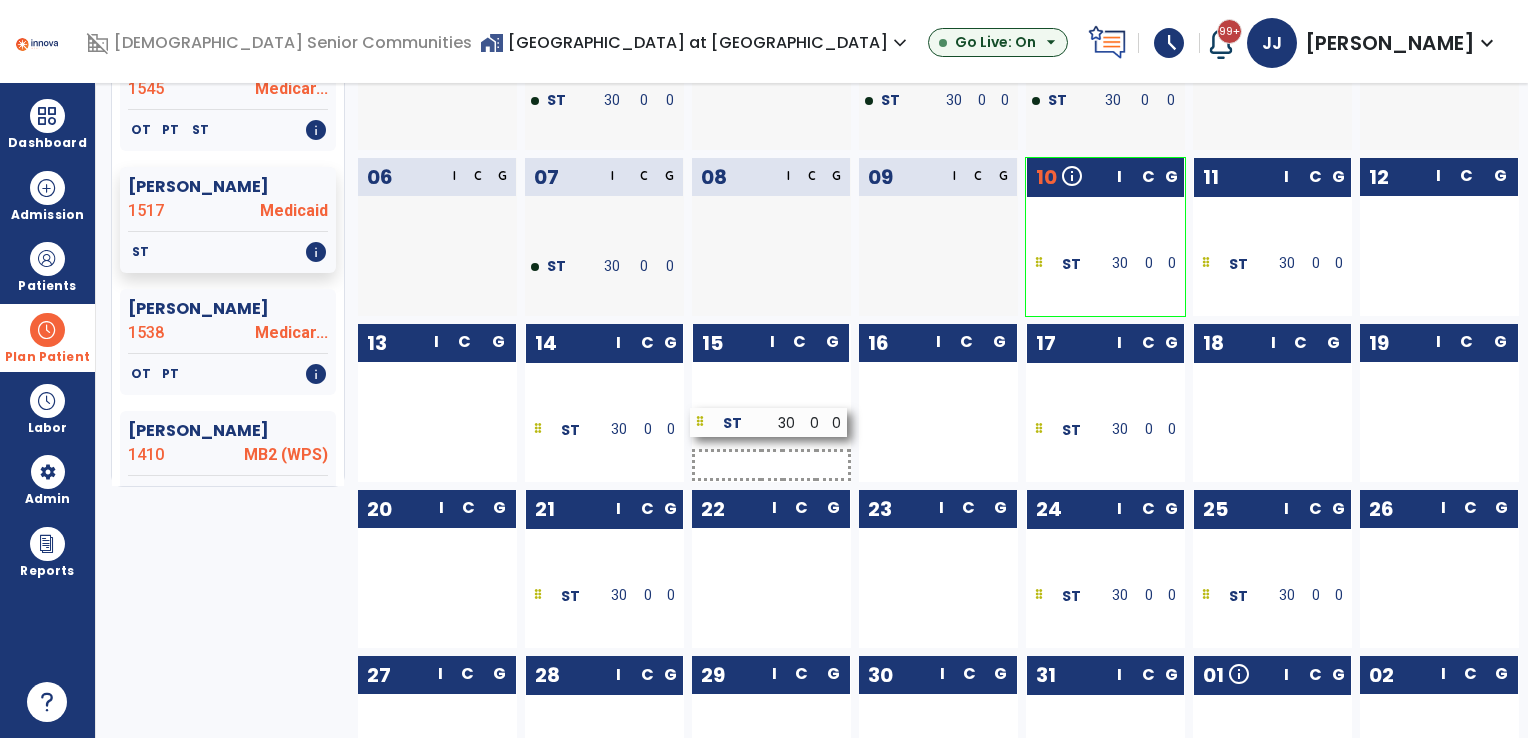 drag, startPoint x: 1253, startPoint y: 432, endPoint x: 751, endPoint y: 426, distance: 502.03586 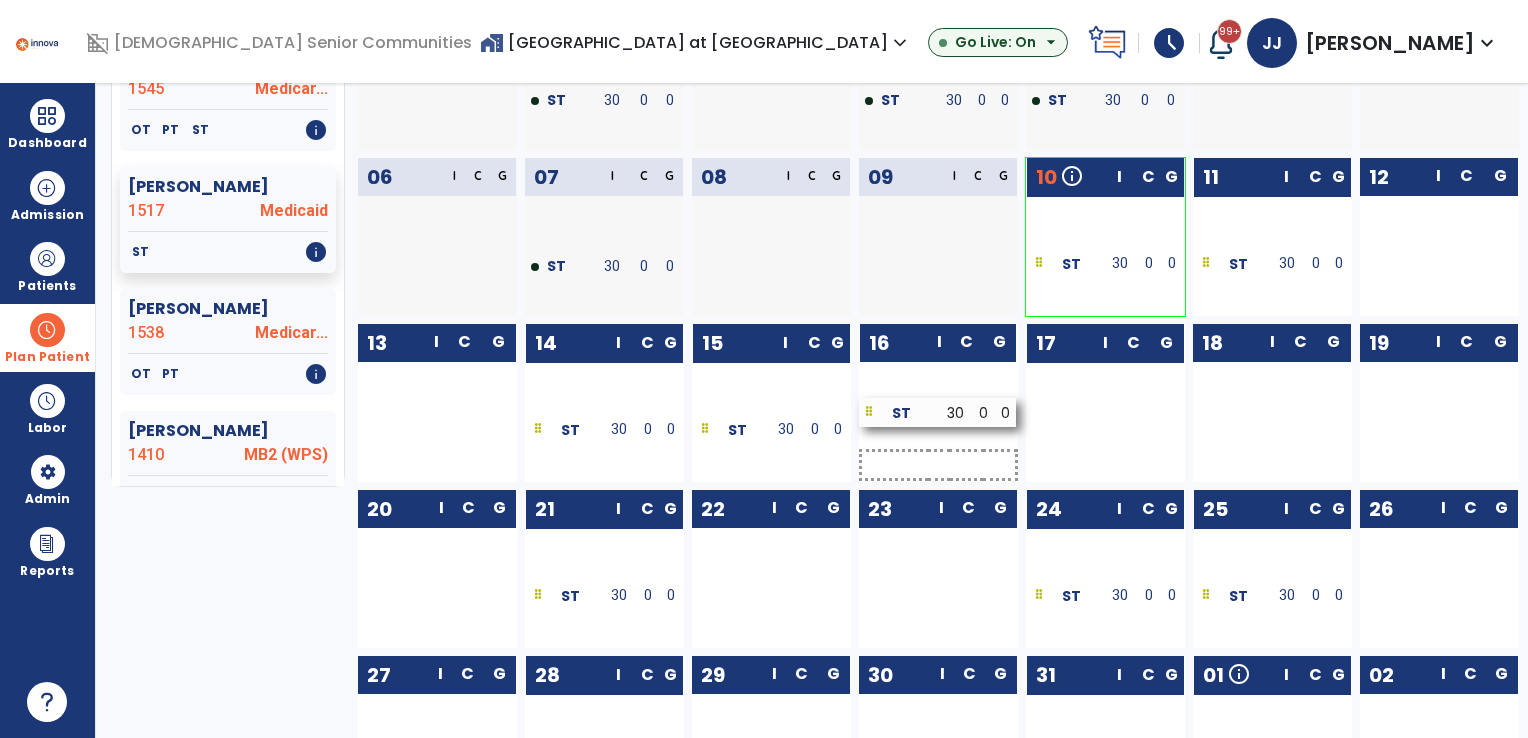 drag, startPoint x: 1114, startPoint y: 434, endPoint x: 948, endPoint y: 418, distance: 166.7693 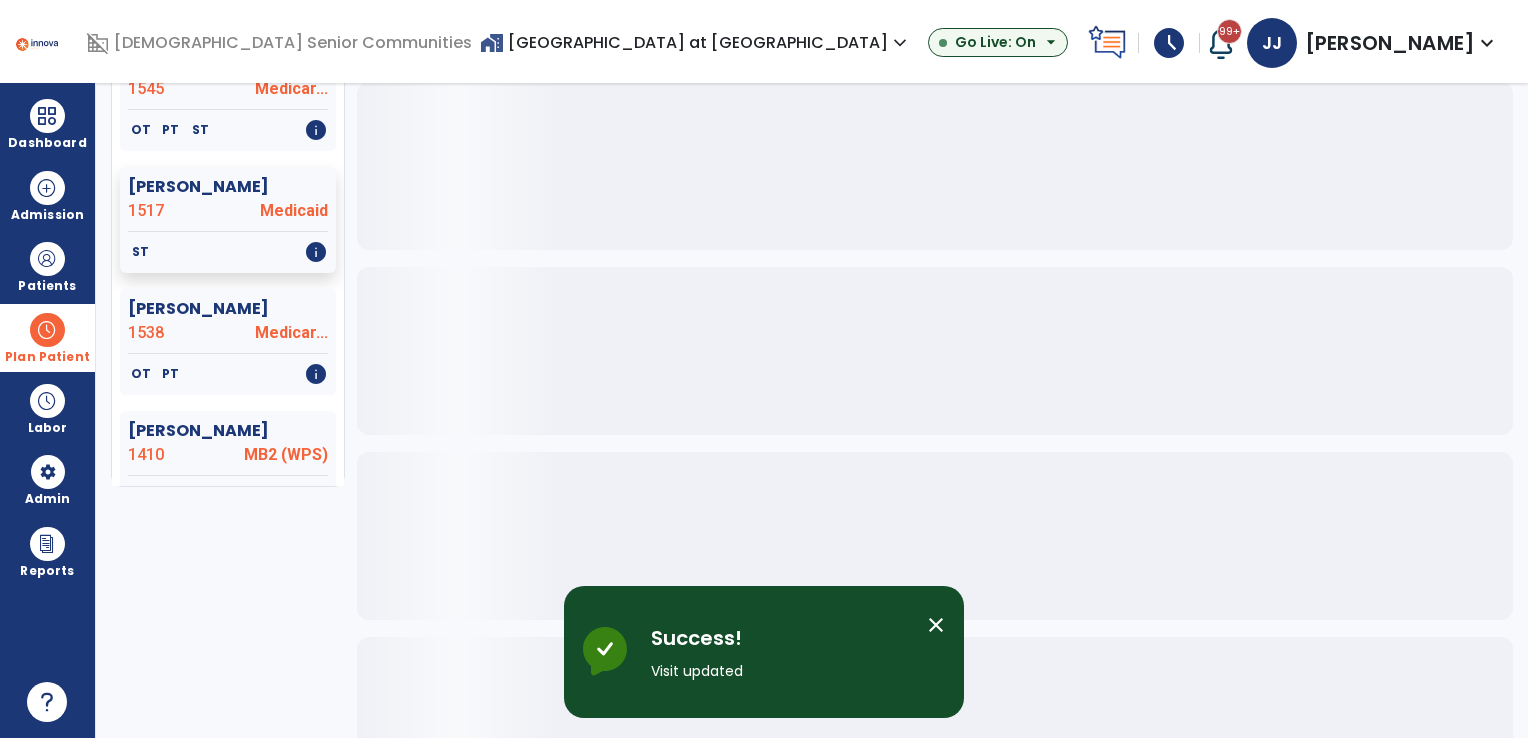 drag, startPoint x: 1147, startPoint y: 428, endPoint x: 960, endPoint y: 407, distance: 188.17545 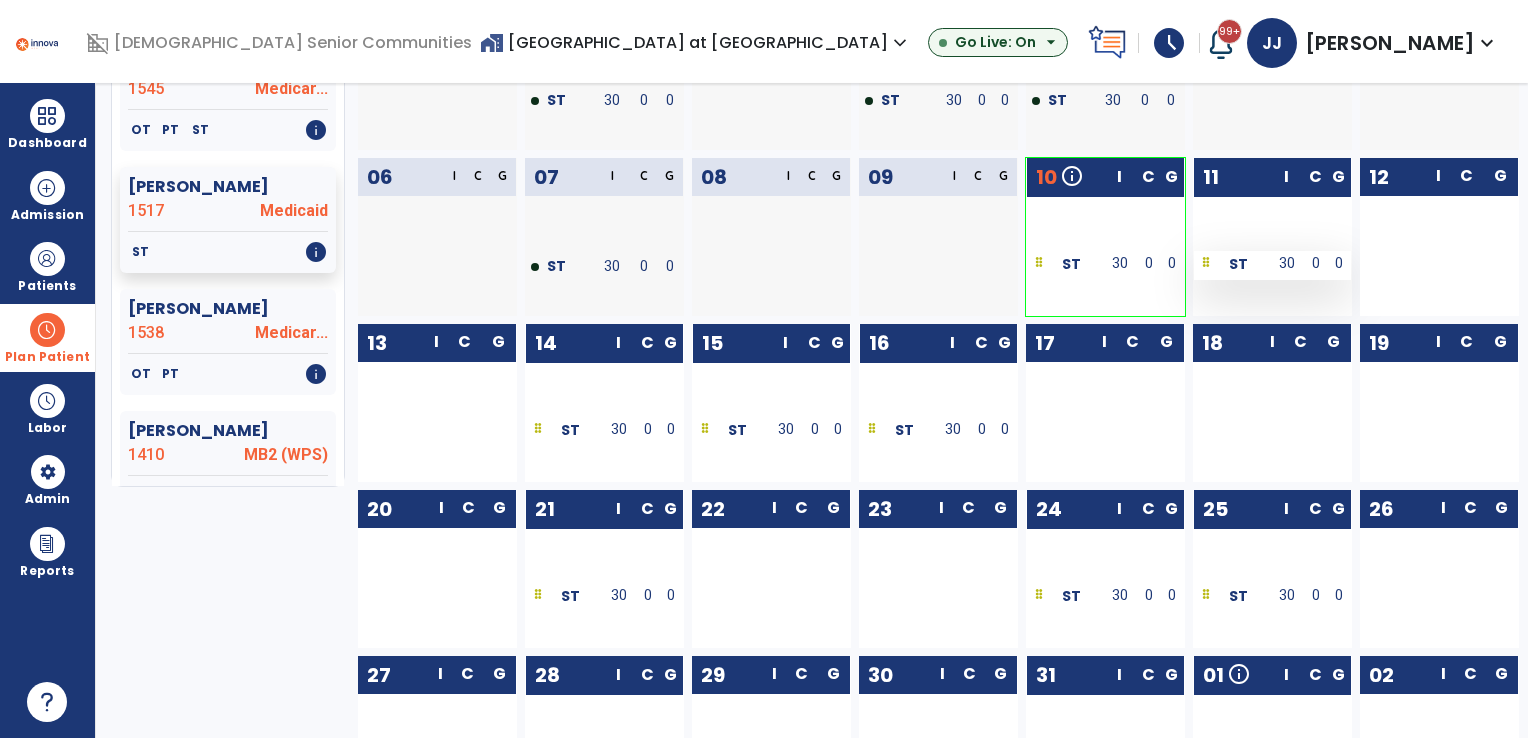 click on "30" at bounding box center (1287, 263) 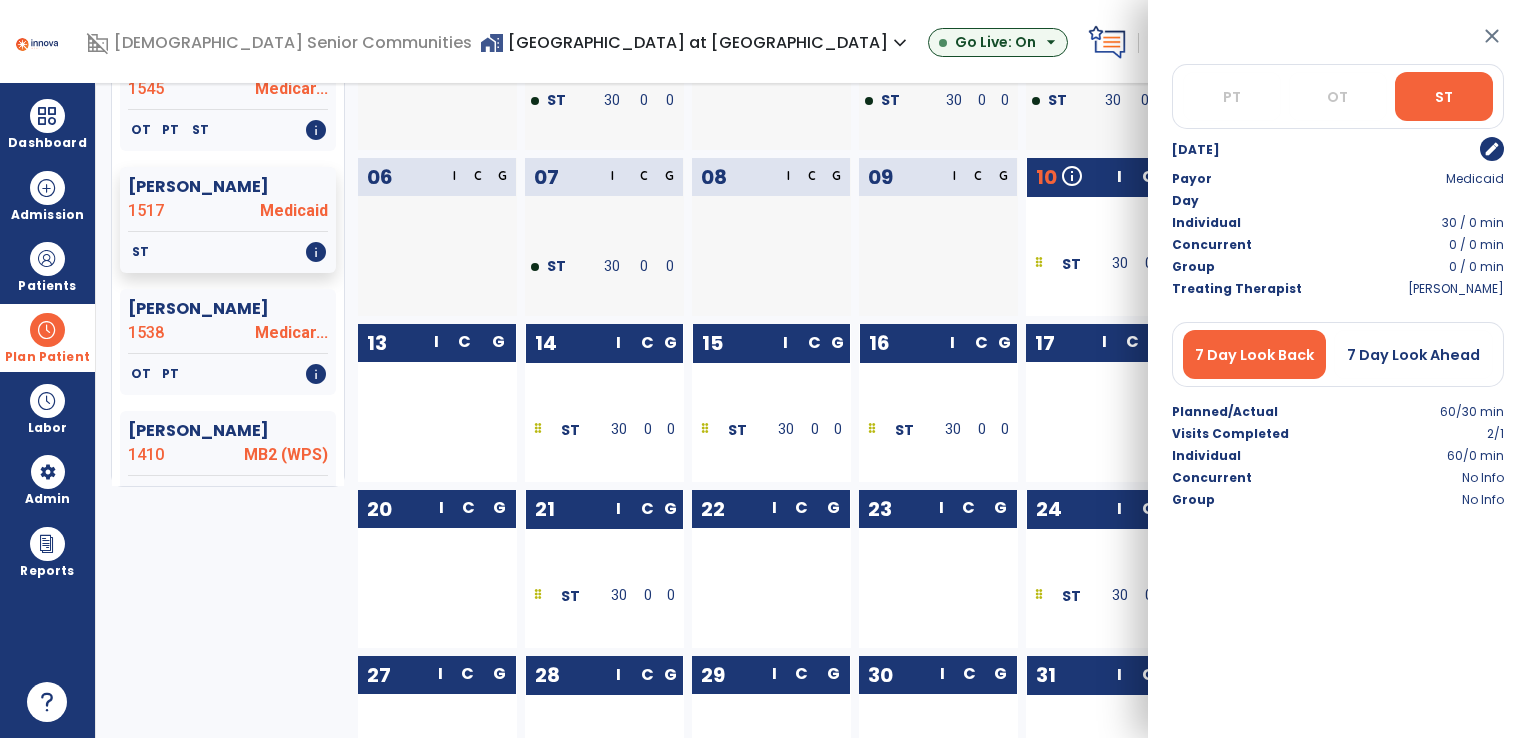 click on "edit" at bounding box center [1492, 149] 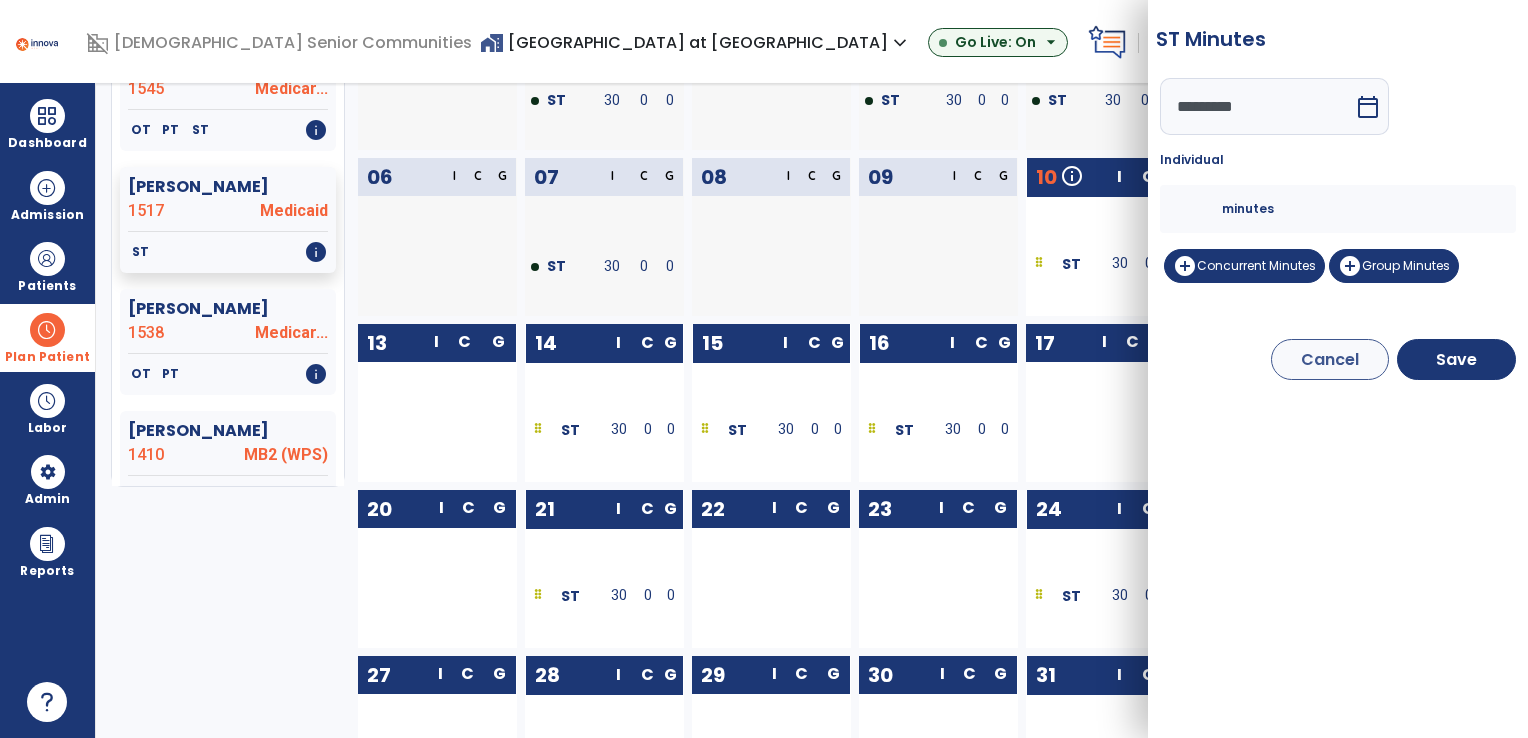 click on "**" at bounding box center [1198, 209] 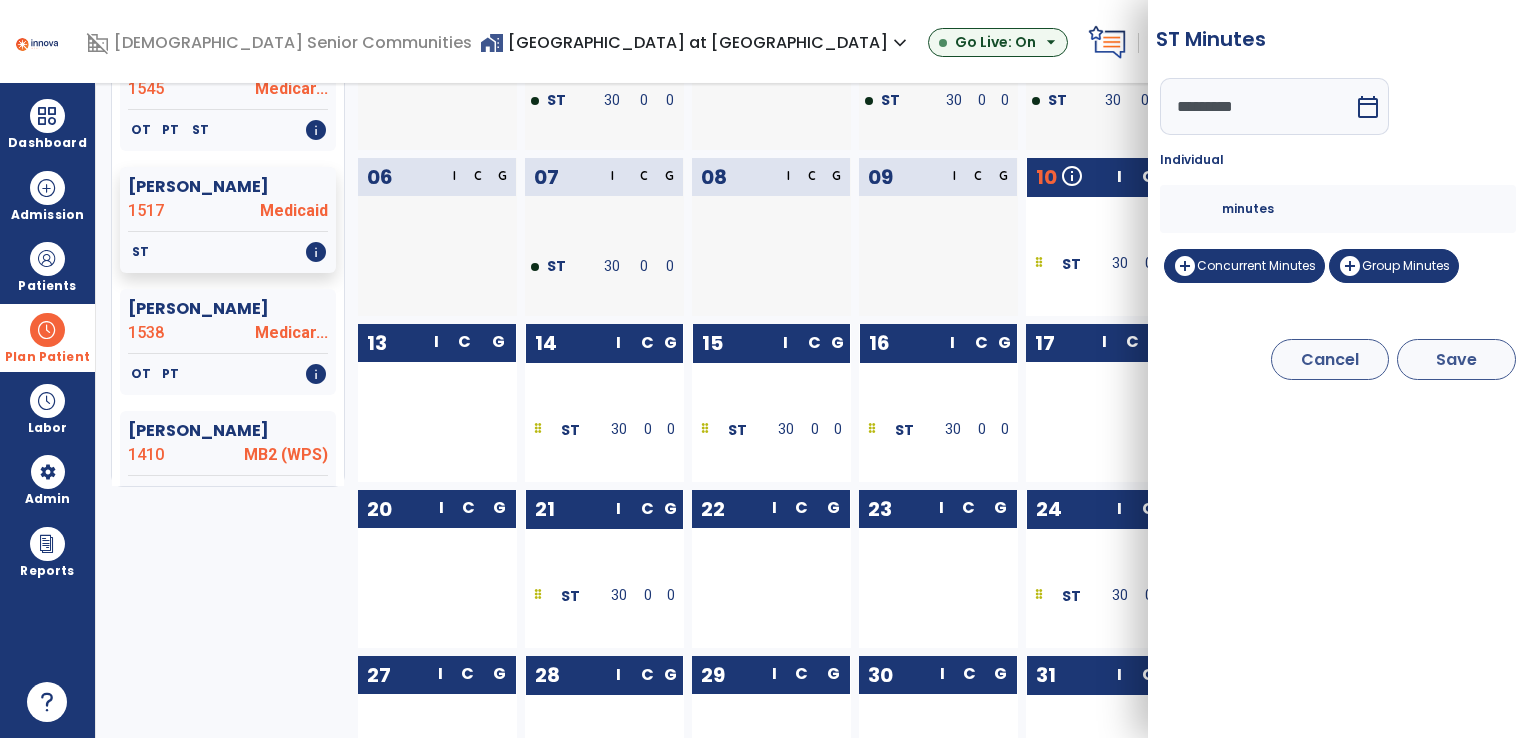type on "**" 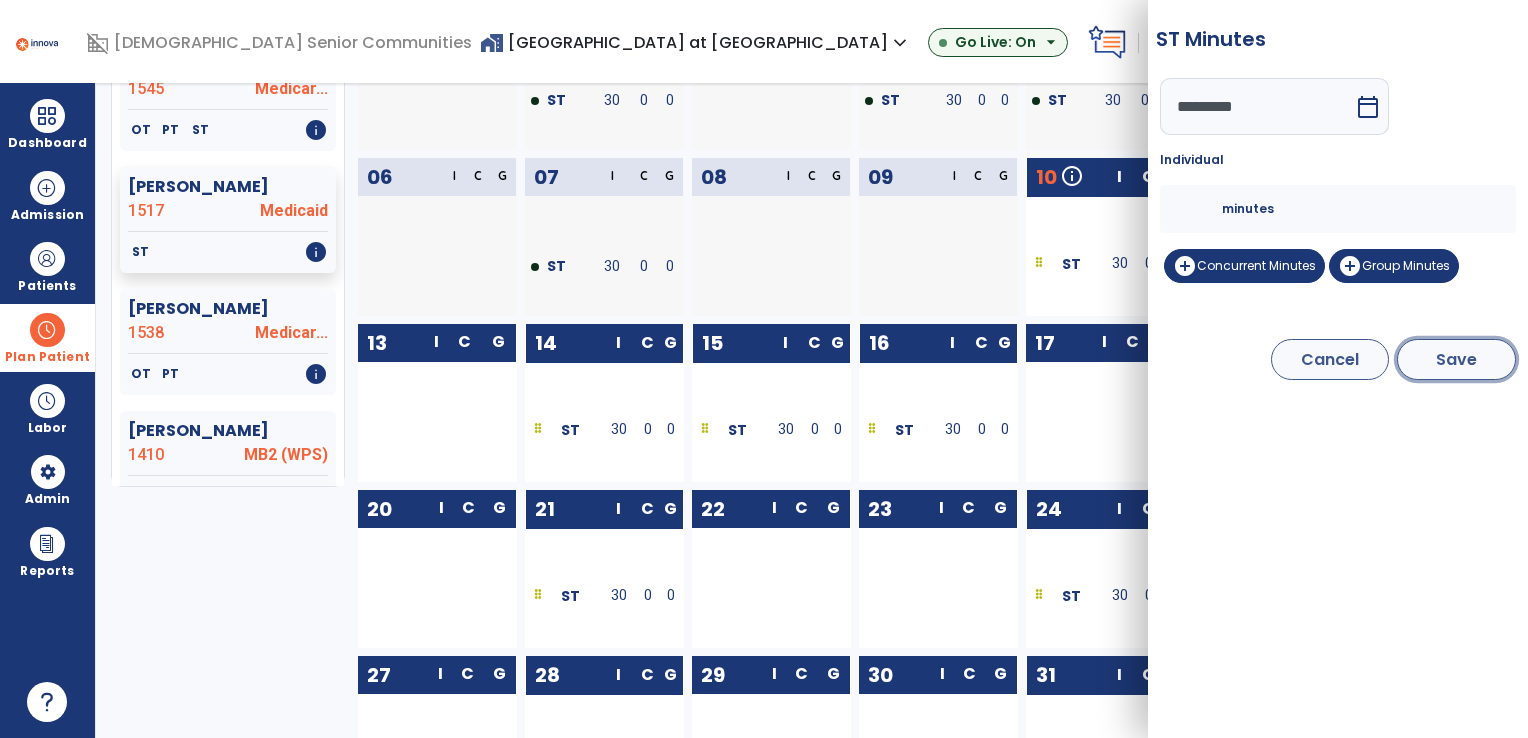 click on "Save" at bounding box center [1456, 359] 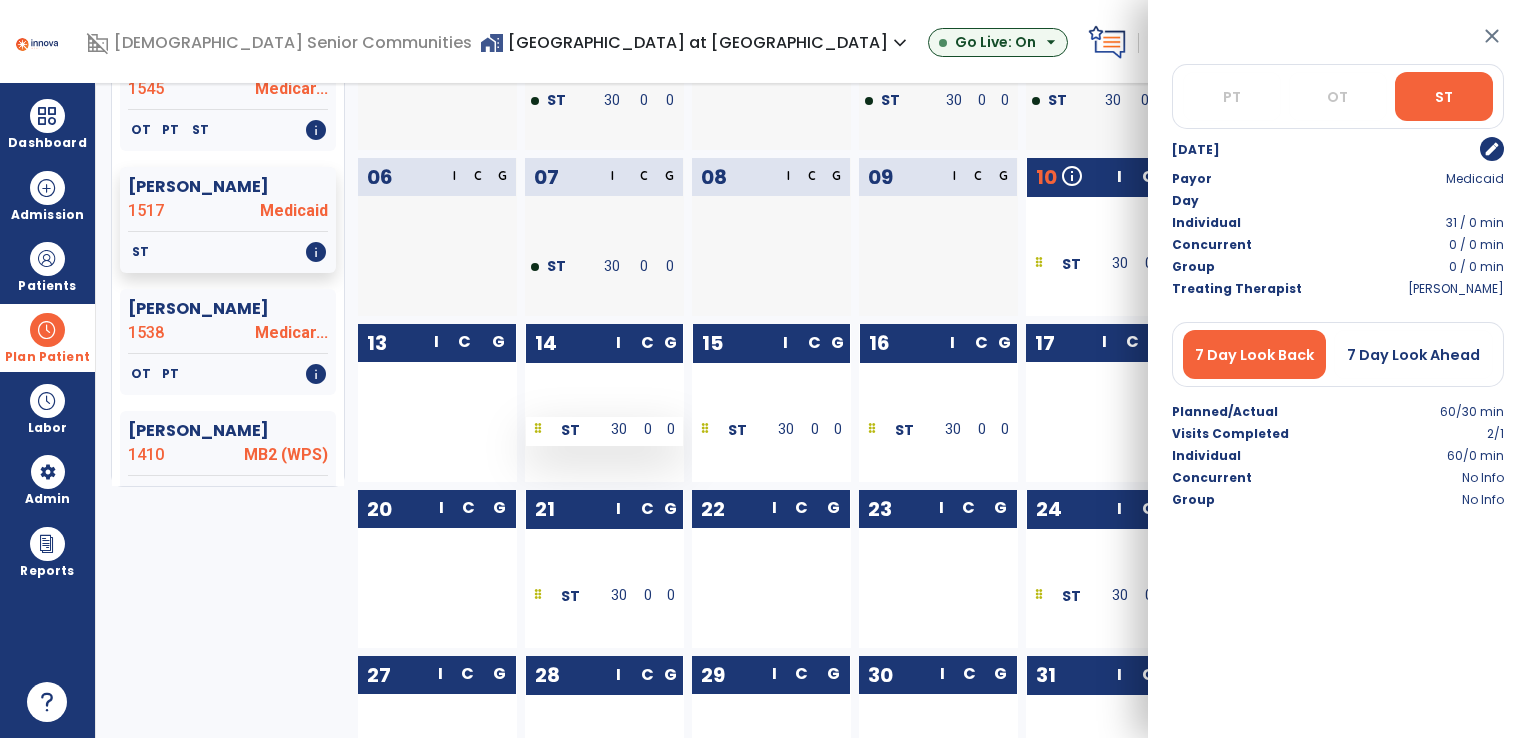 click on "30" at bounding box center [619, 431] 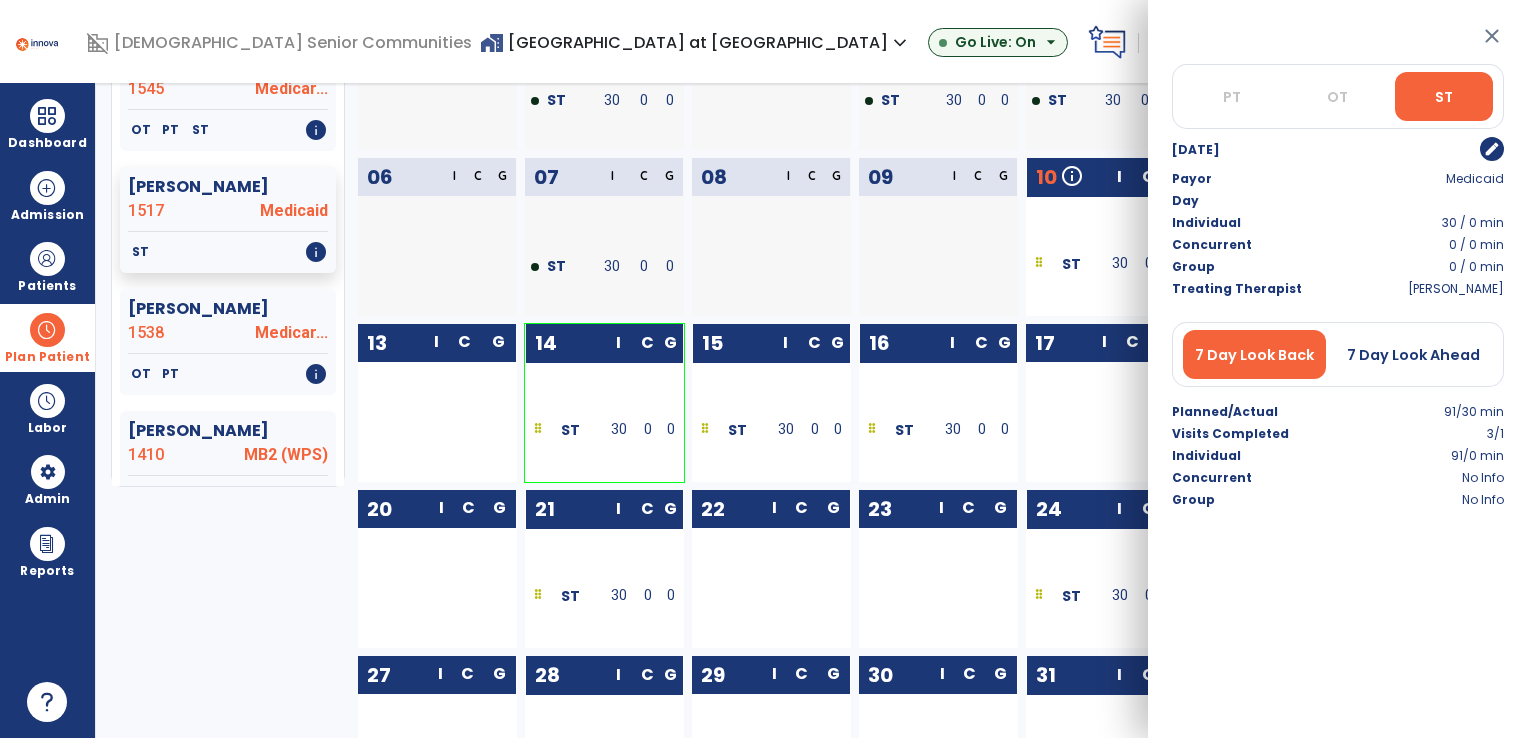 click on "edit" at bounding box center (1492, 149) 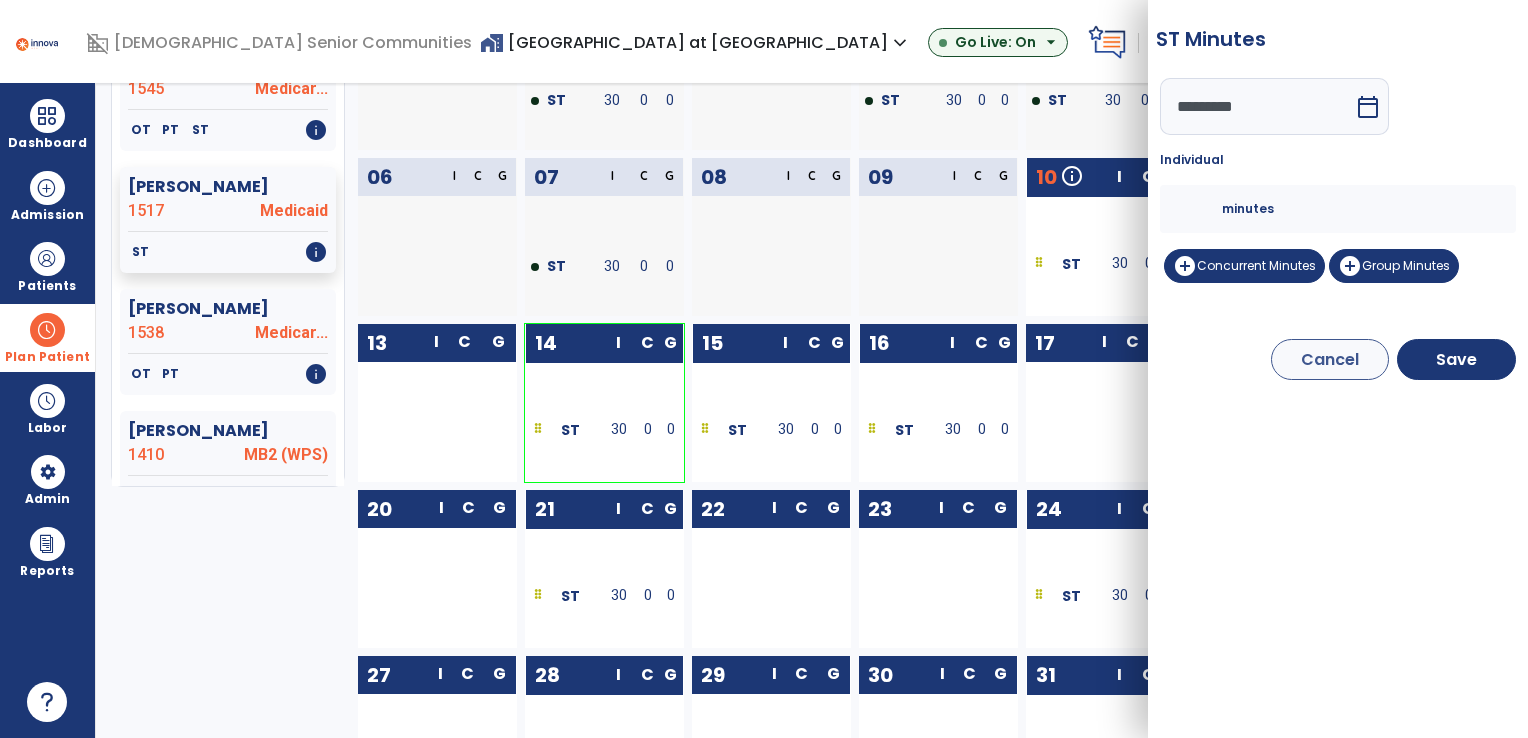 click on "**" at bounding box center [1198, 209] 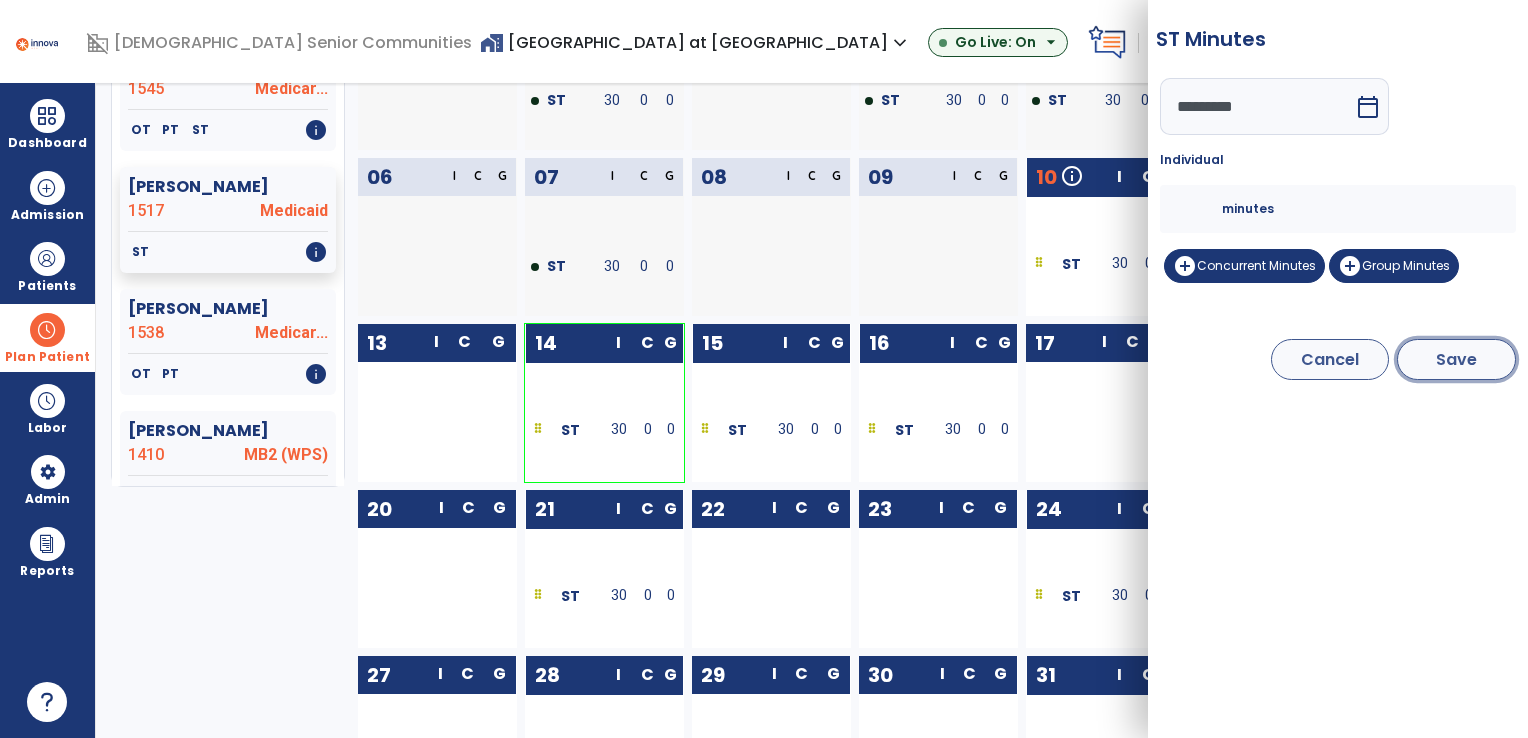 click on "Save" at bounding box center (1456, 359) 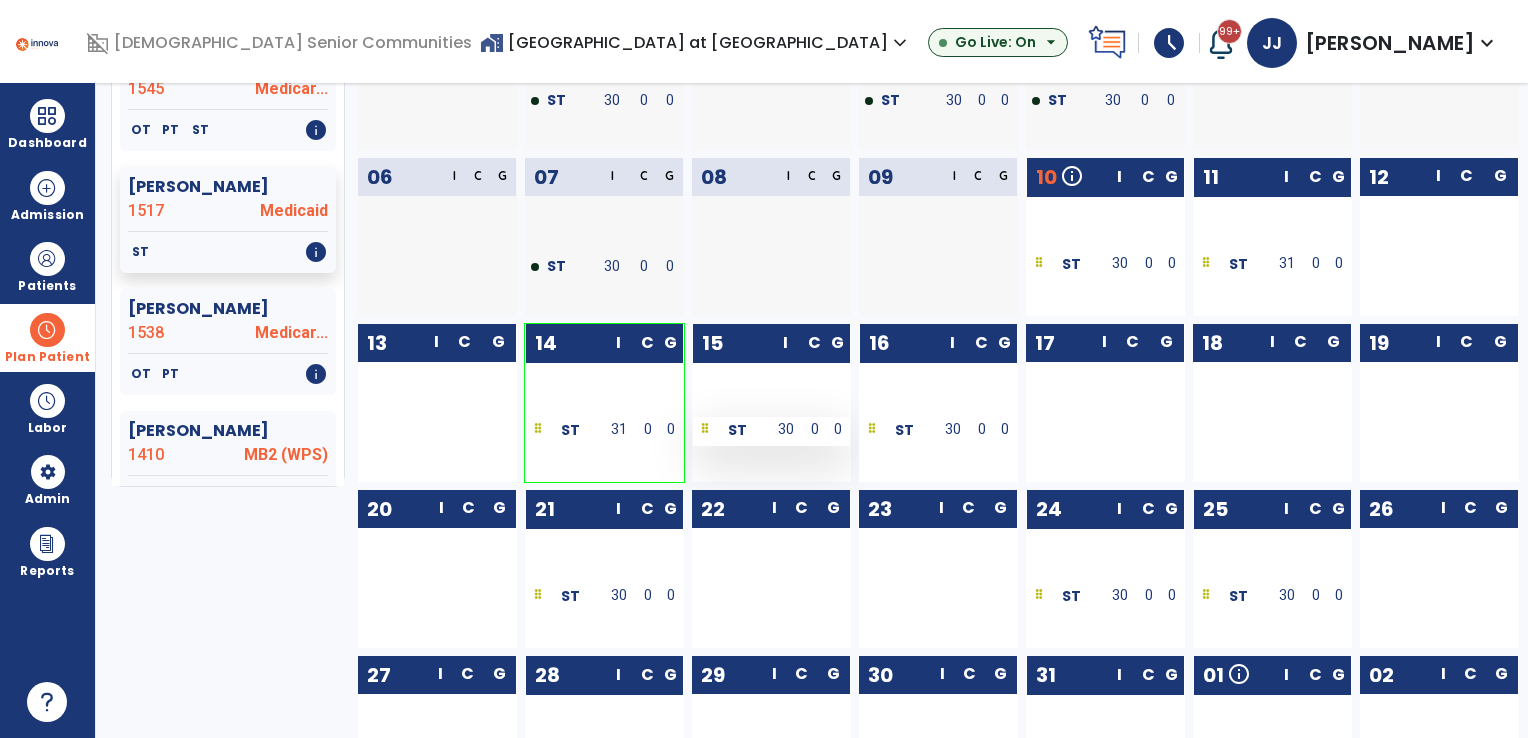 drag, startPoint x: 787, startPoint y: 435, endPoint x: 737, endPoint y: 432, distance: 50.08992 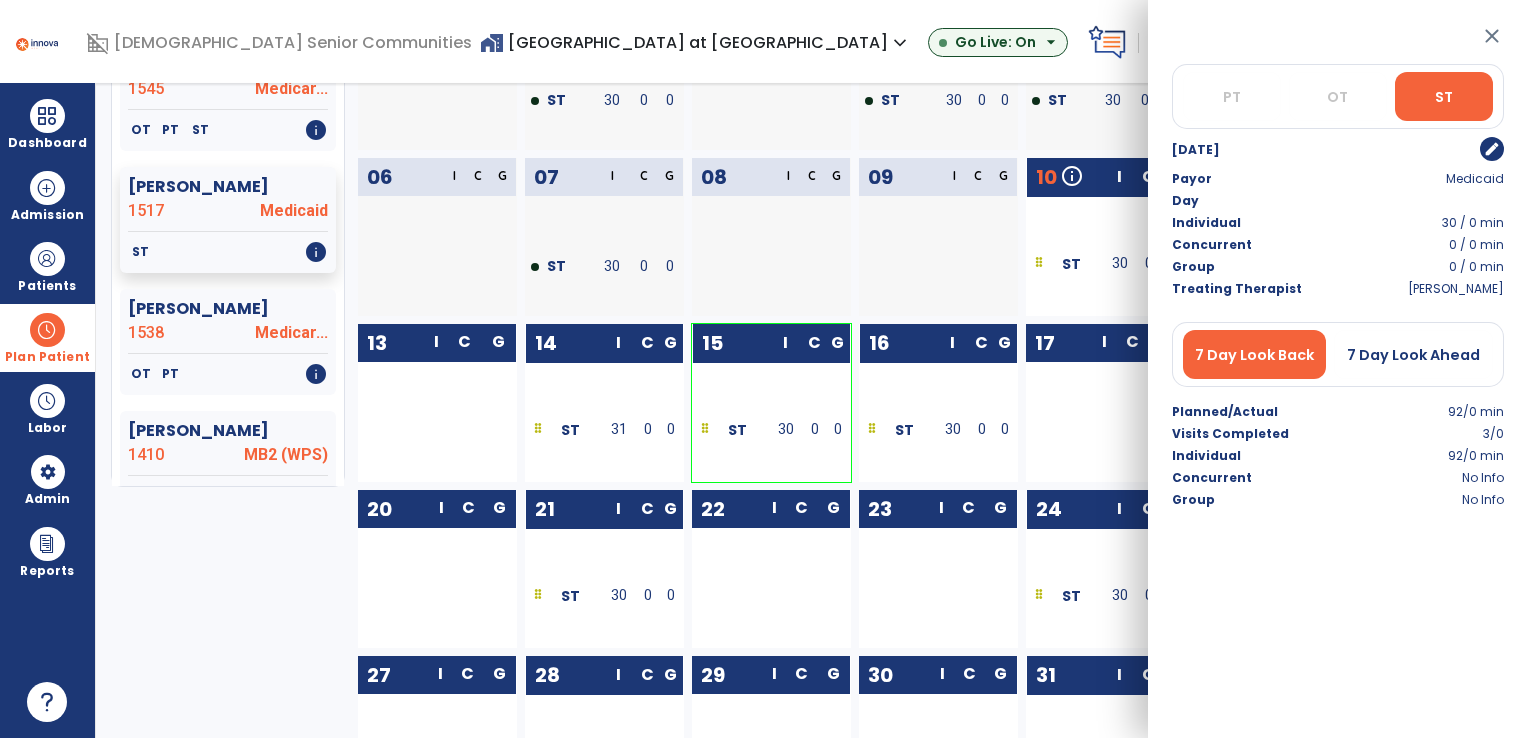 click on "edit" at bounding box center (1492, 149) 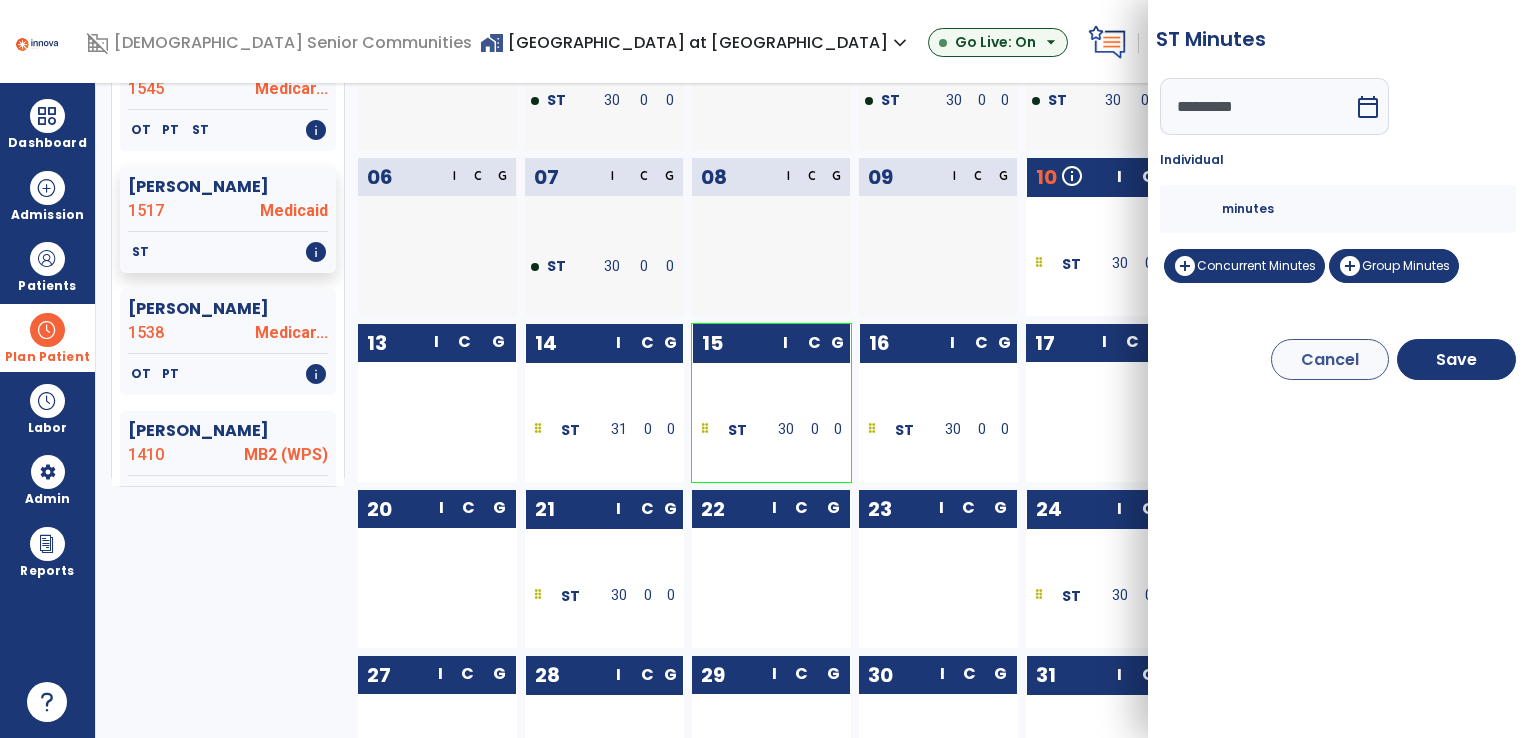 click on "**" at bounding box center [1198, 209] 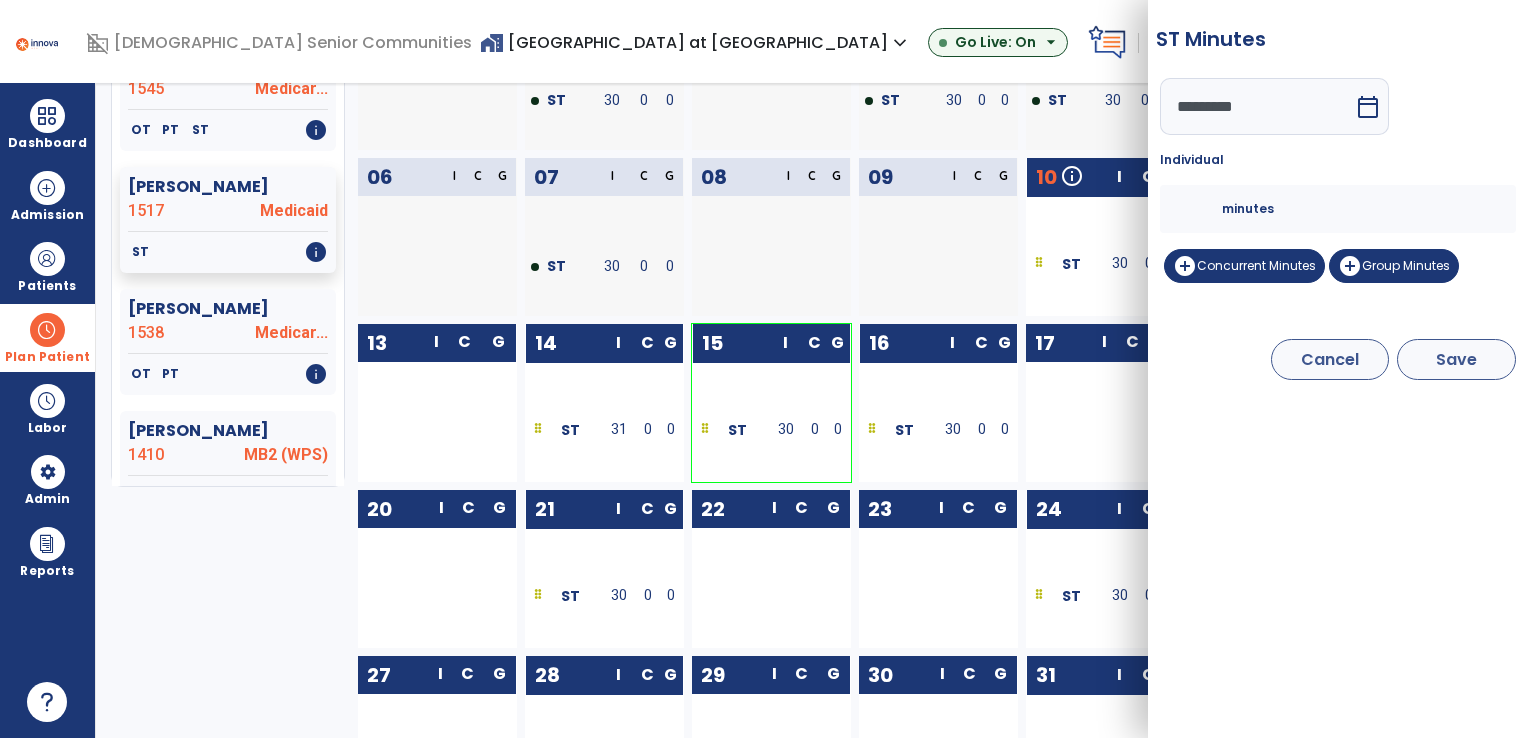 type on "**" 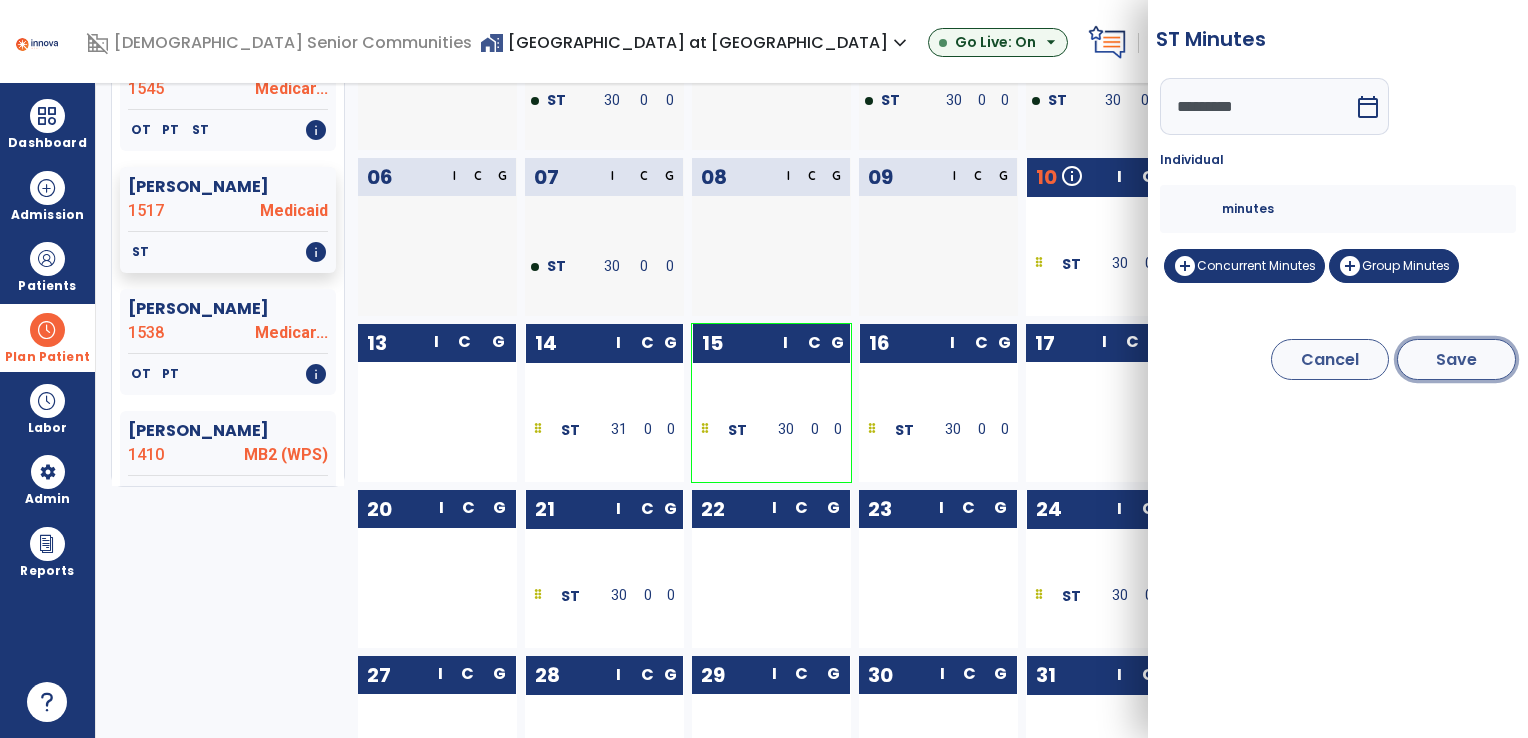 click on "Save" at bounding box center (1456, 359) 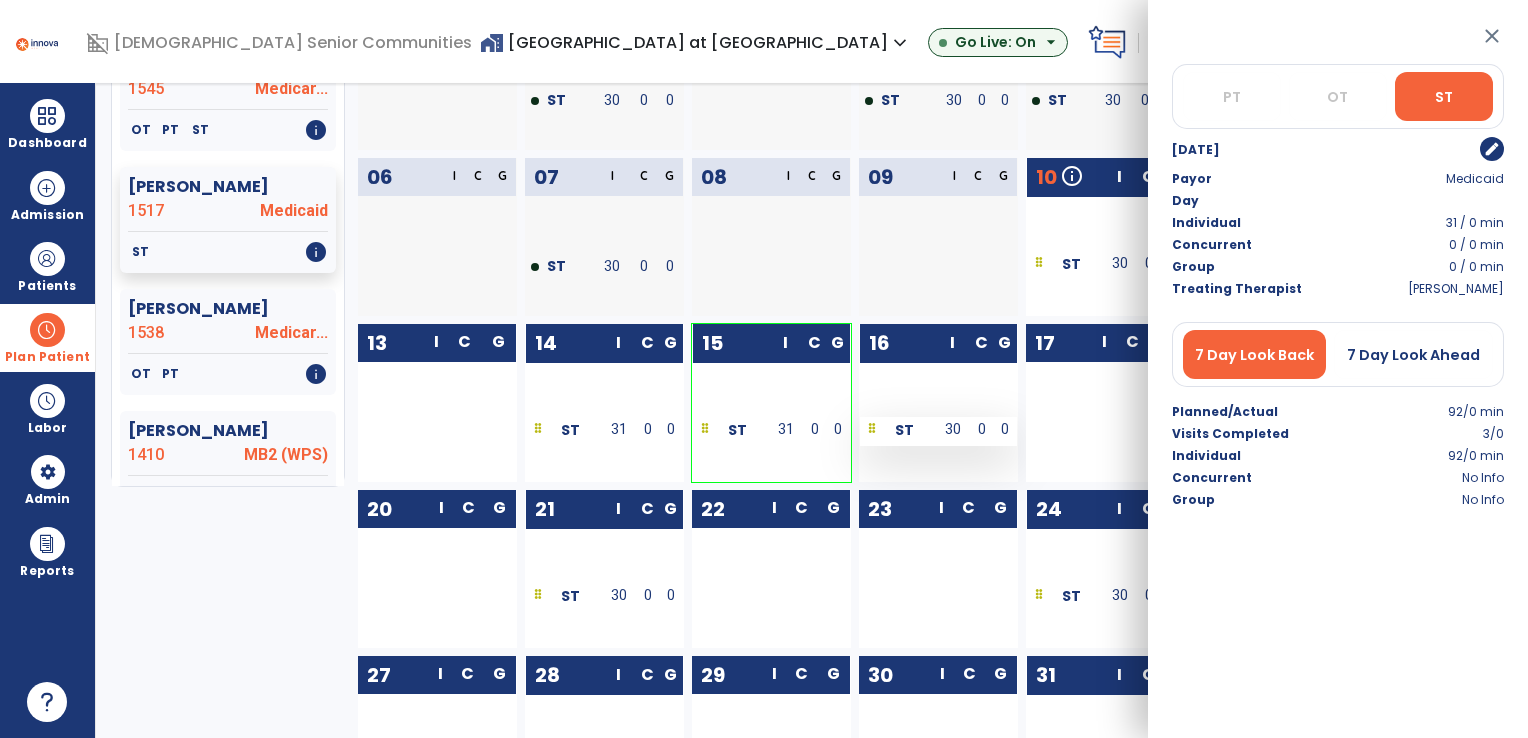 click on "0" at bounding box center (981, 429) 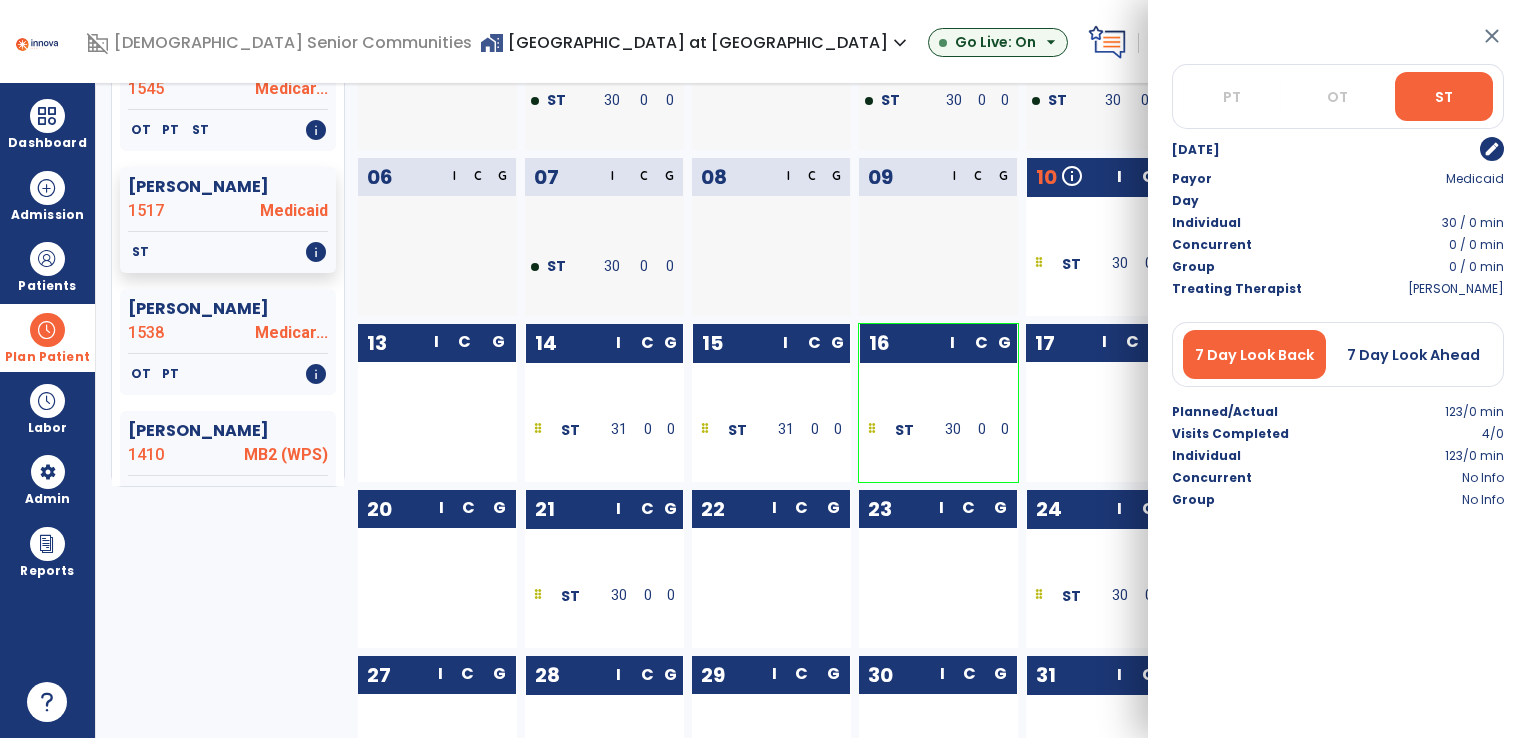click on "edit" at bounding box center [1492, 149] 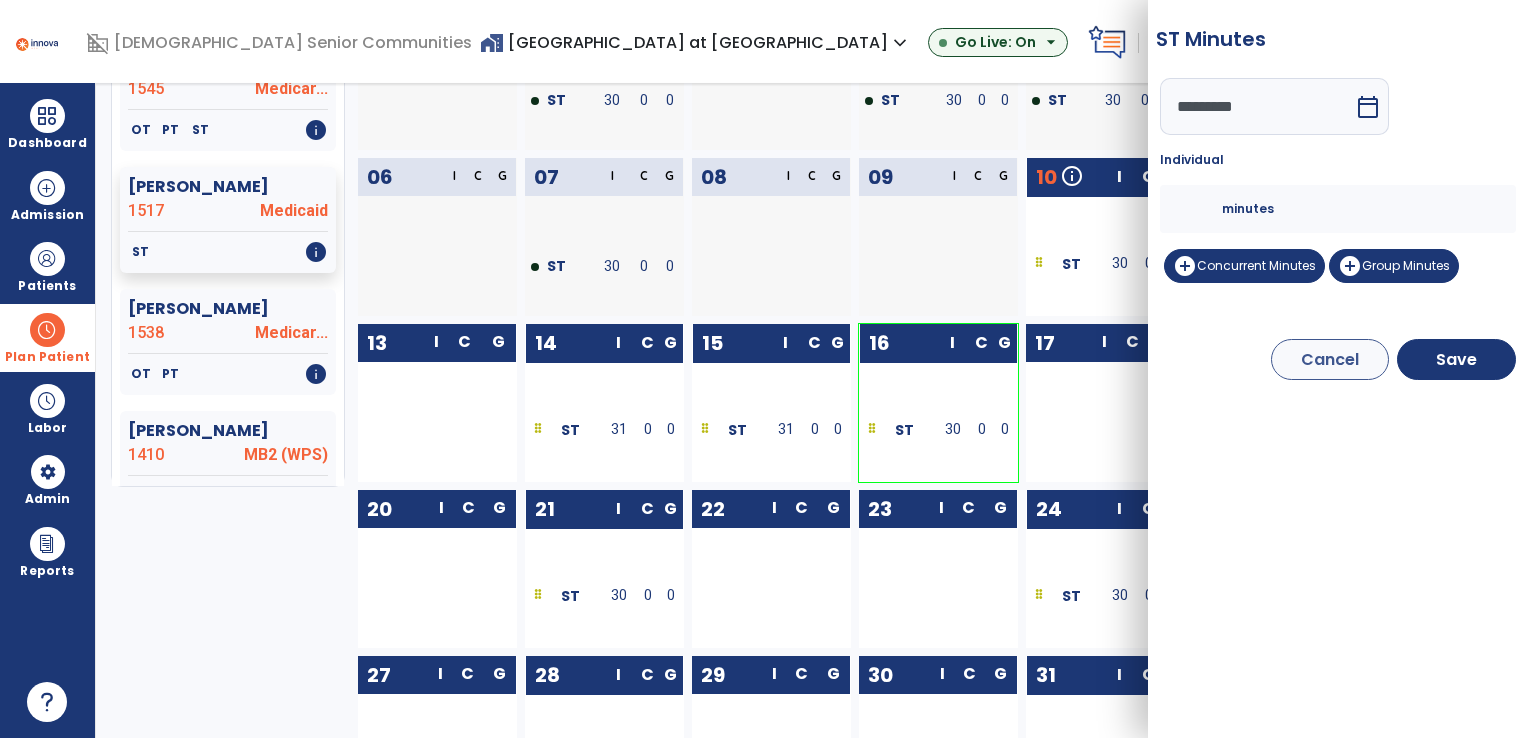 click on "**" at bounding box center (1198, 209) 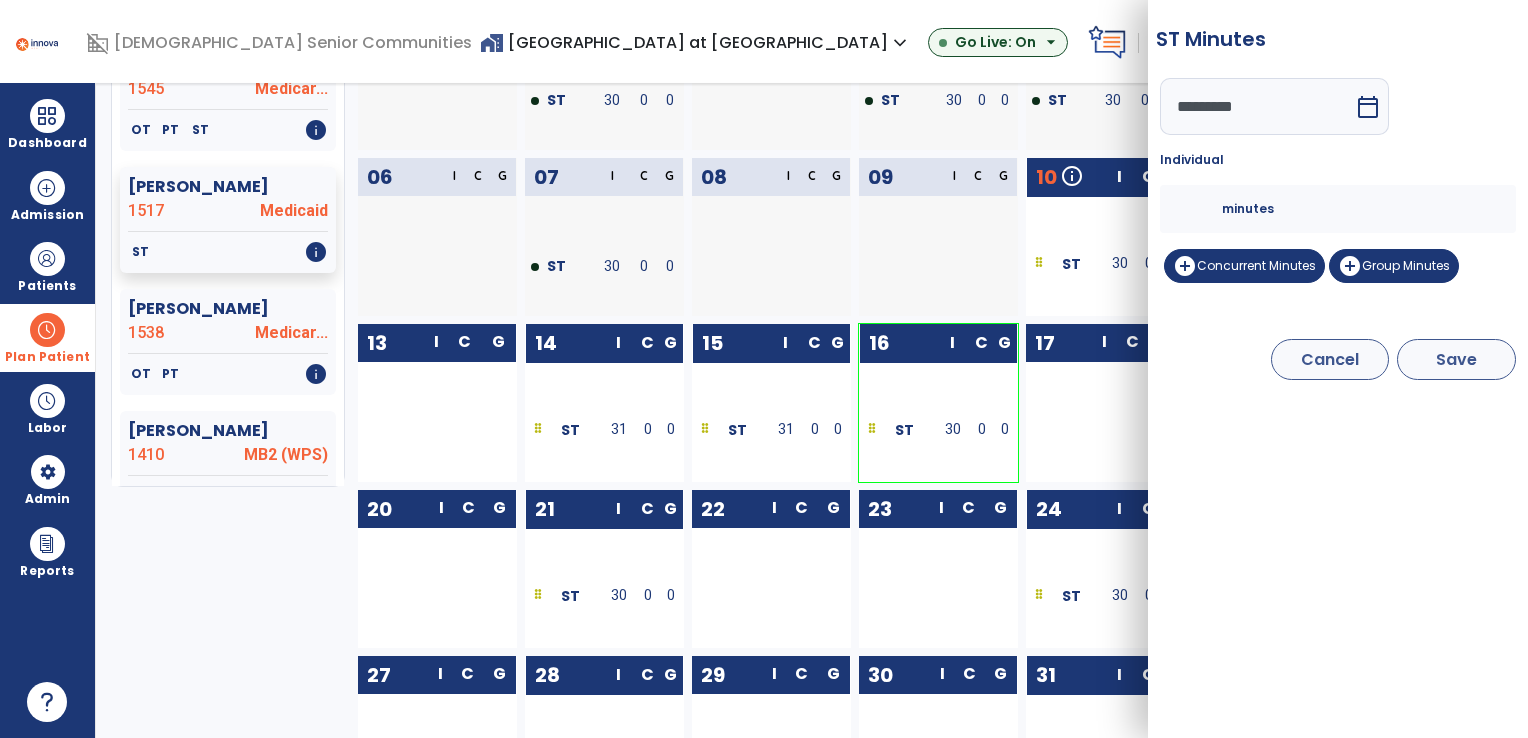 type on "**" 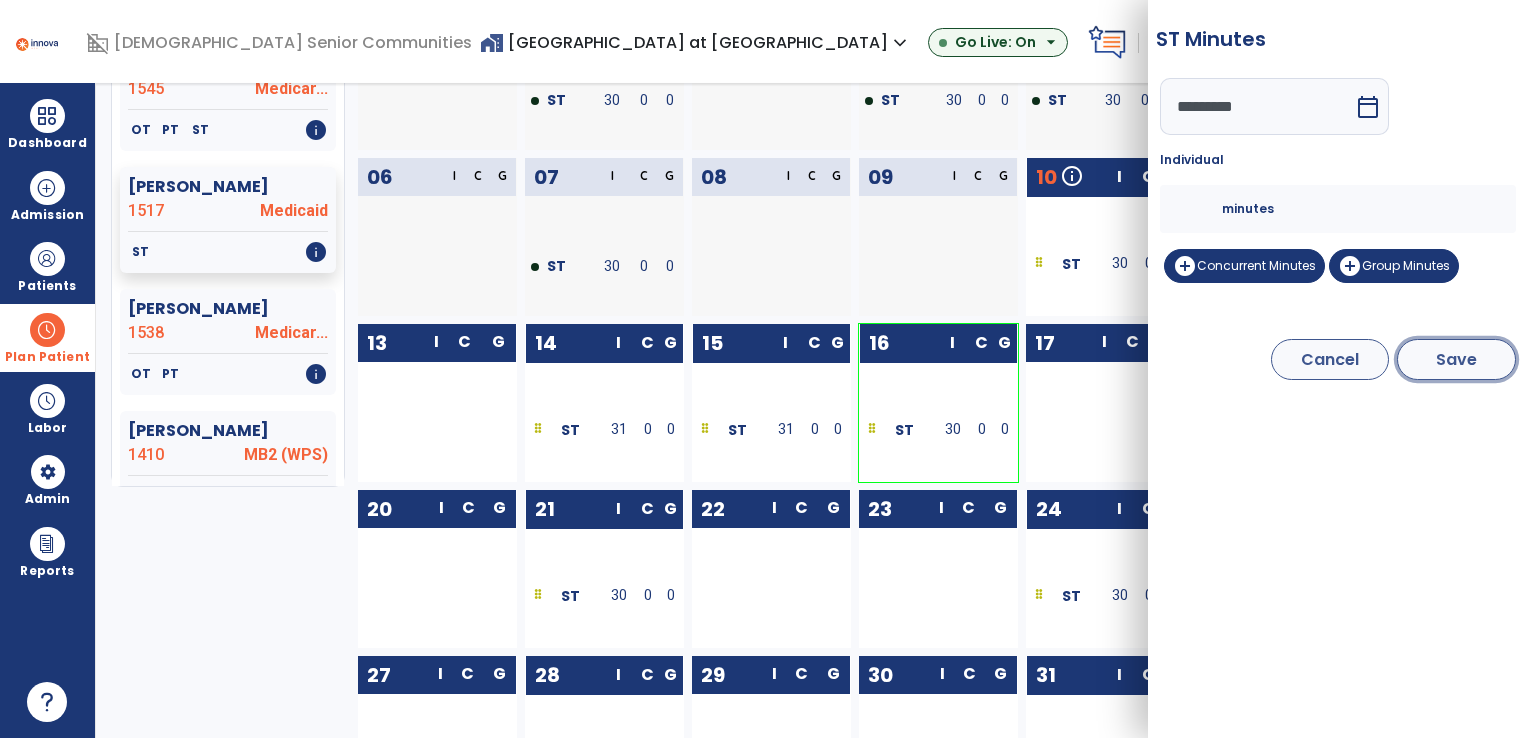 click on "Save" at bounding box center [1456, 359] 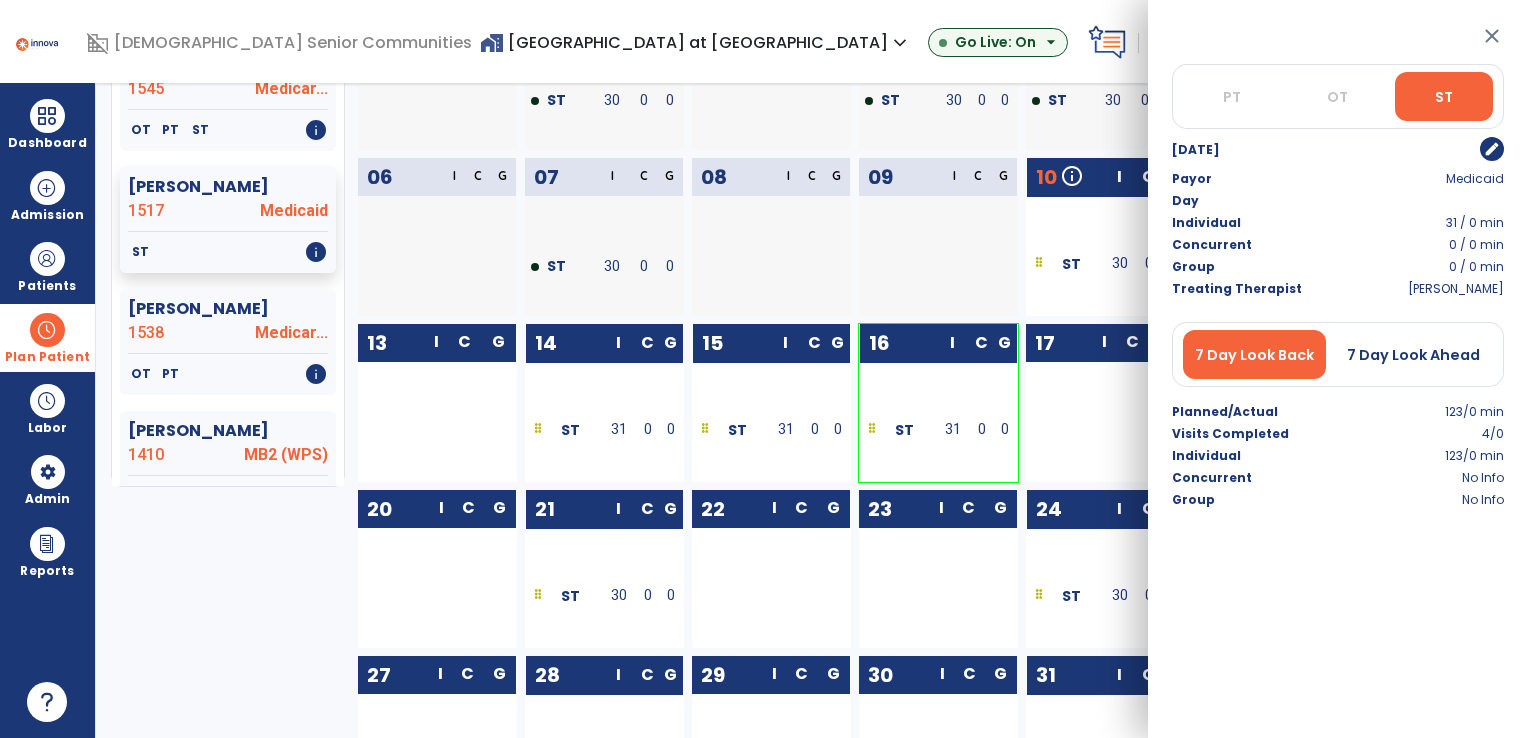 click on "09  I C G" 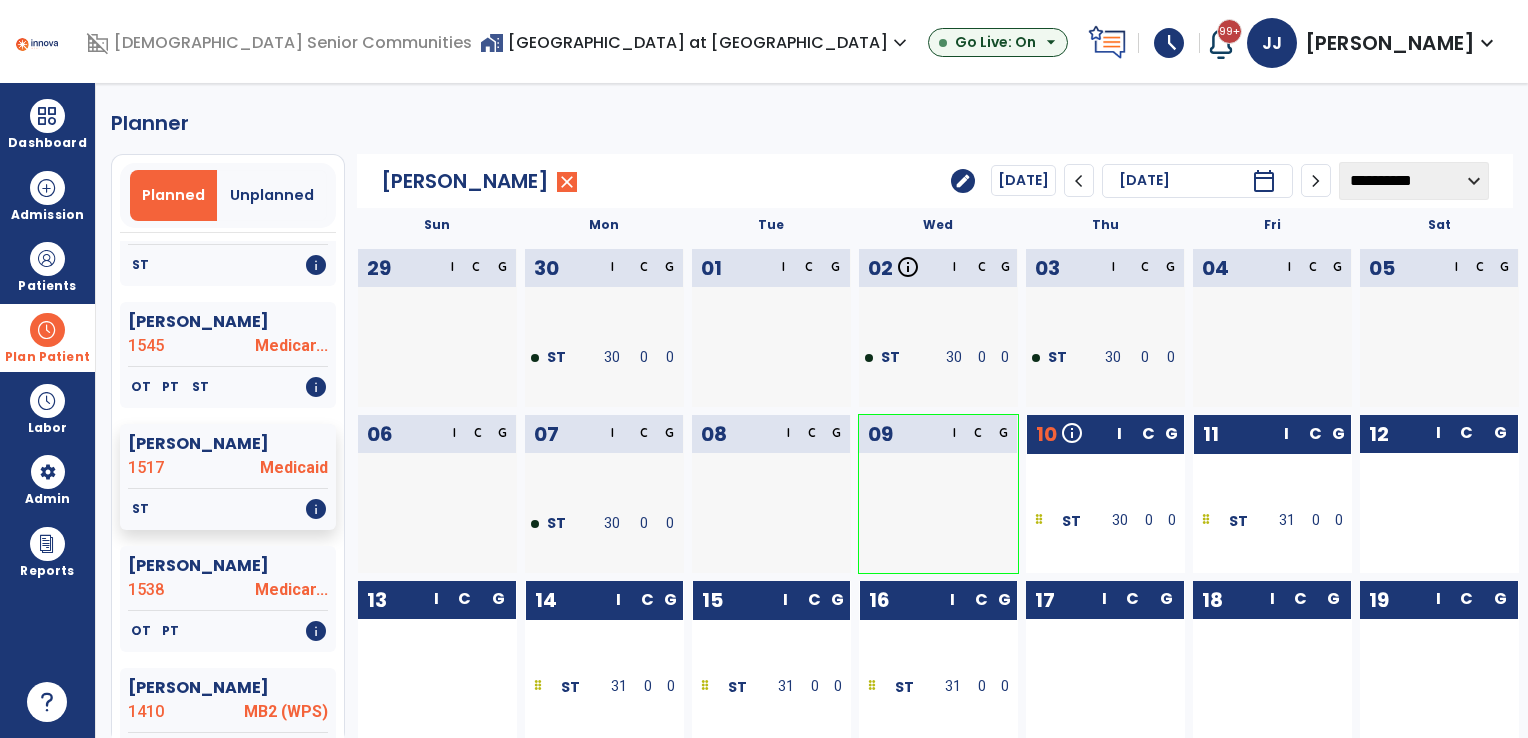 scroll, scrollTop: 0, scrollLeft: 0, axis: both 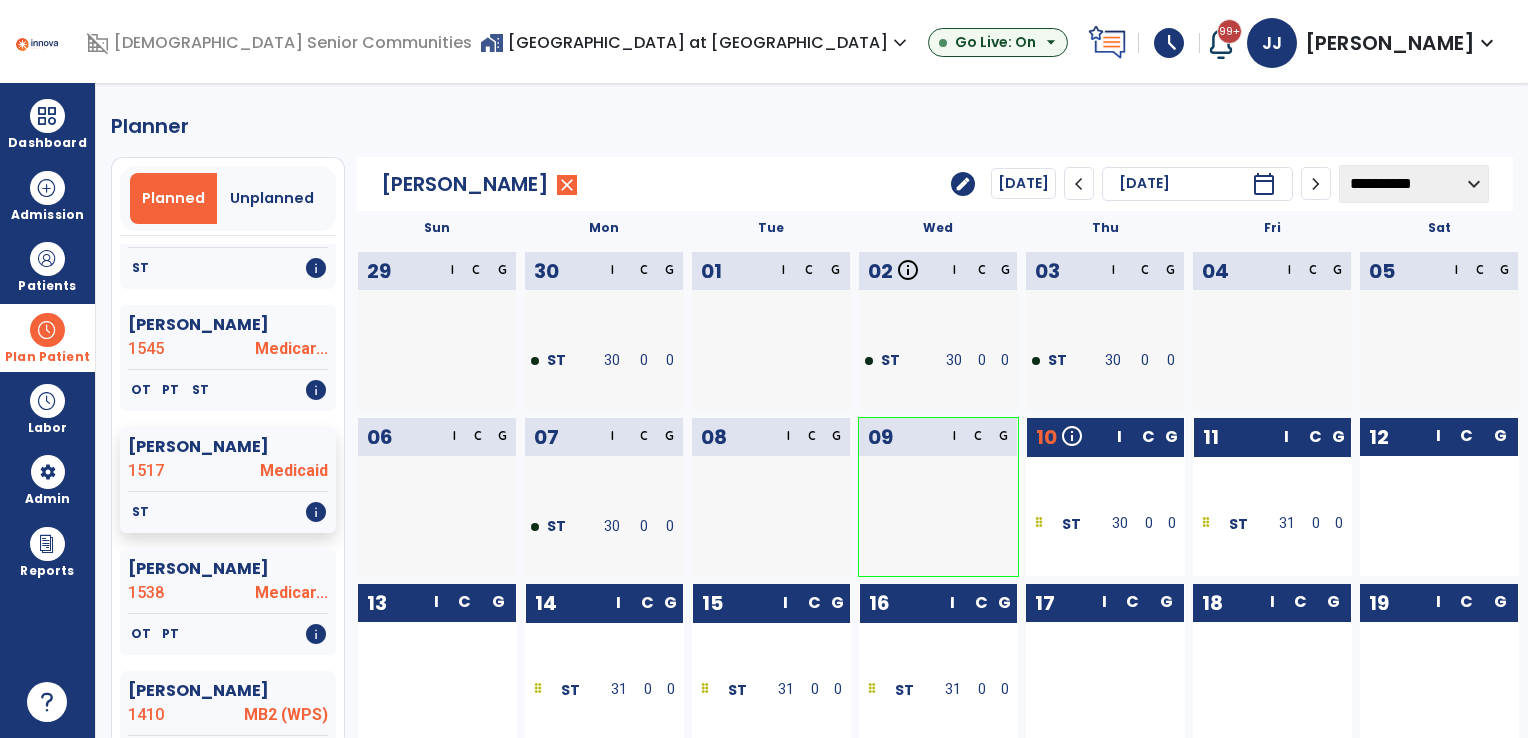 click on "edit" 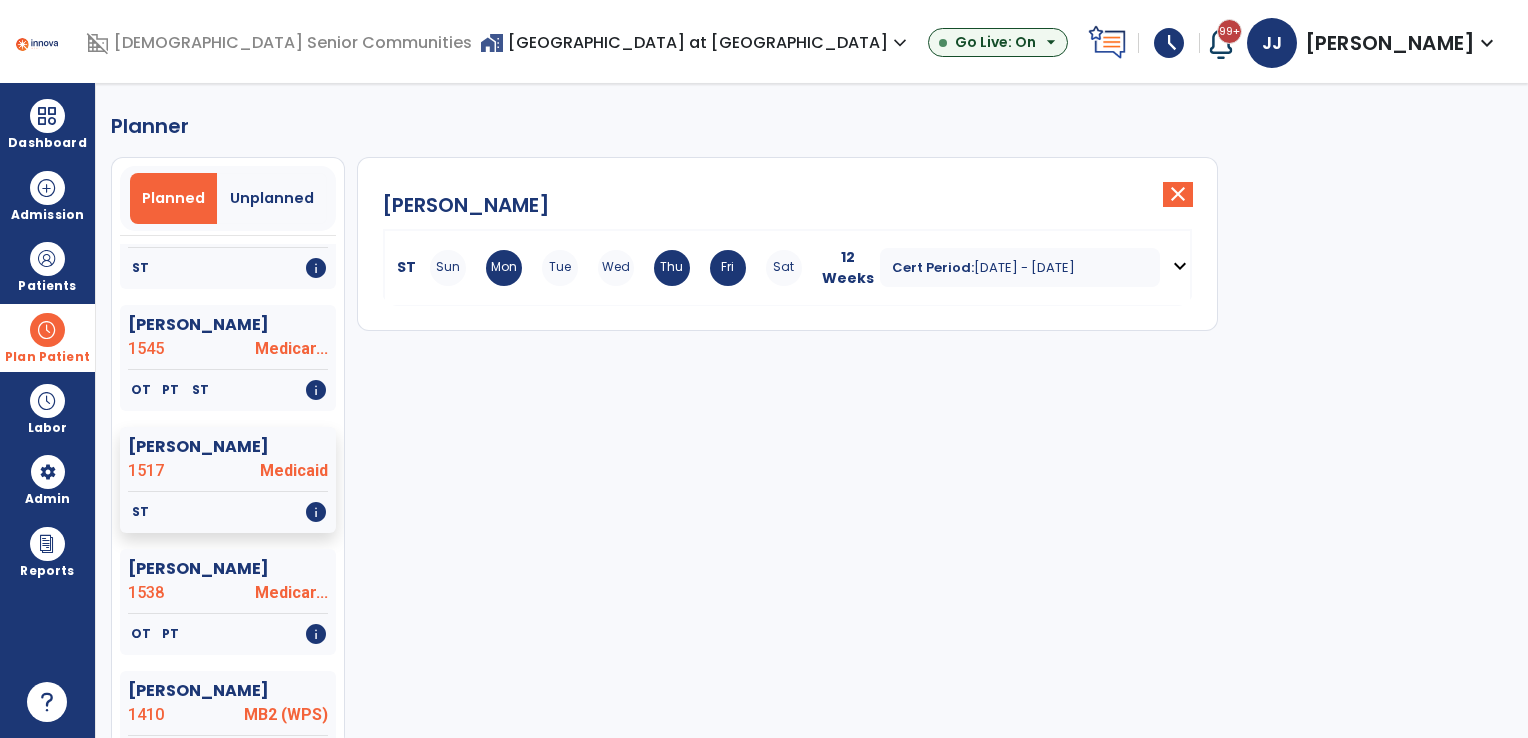 click on "Cert Period:  Jul 10, 2025 - Oct 1, 2025" at bounding box center (1020, 267) 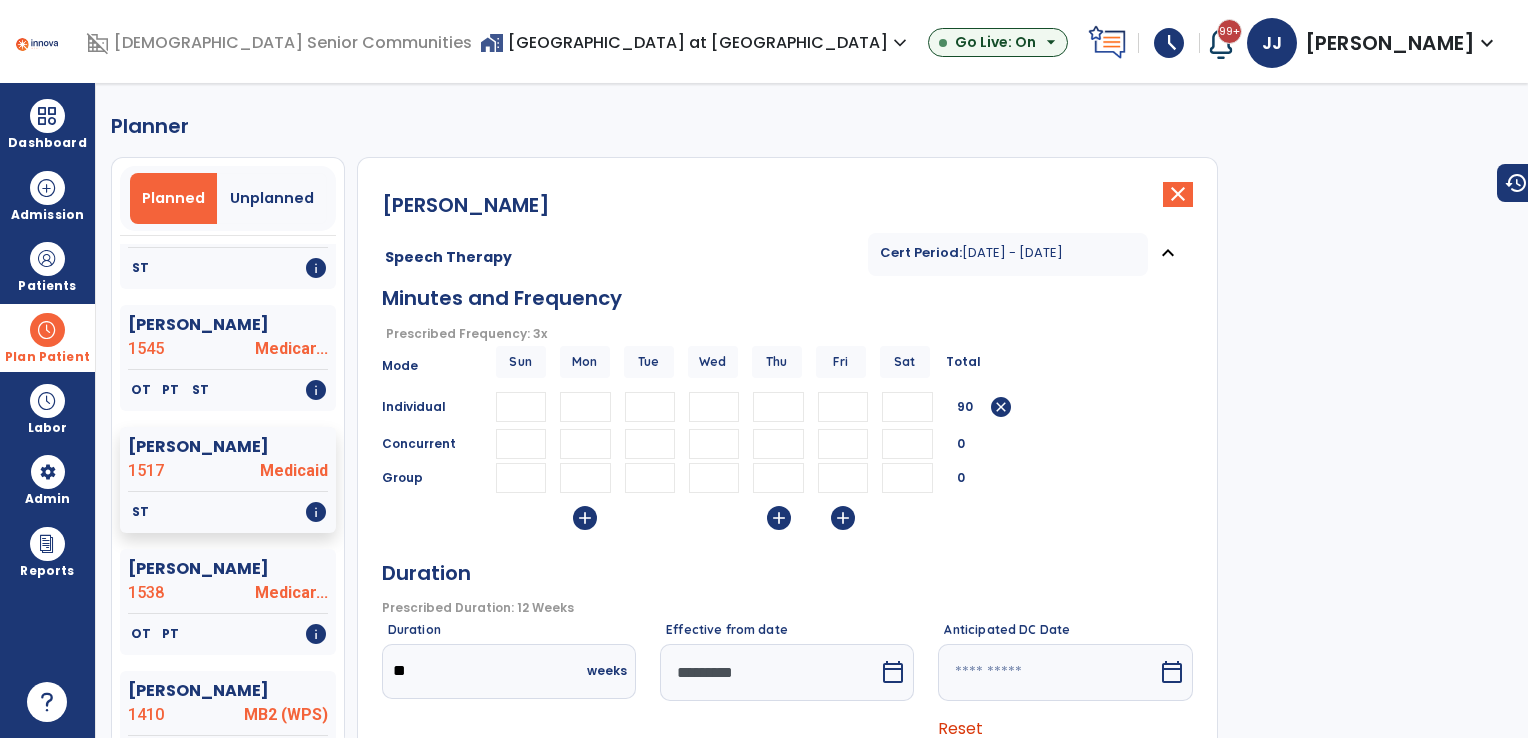 click on "**" at bounding box center [585, 407] 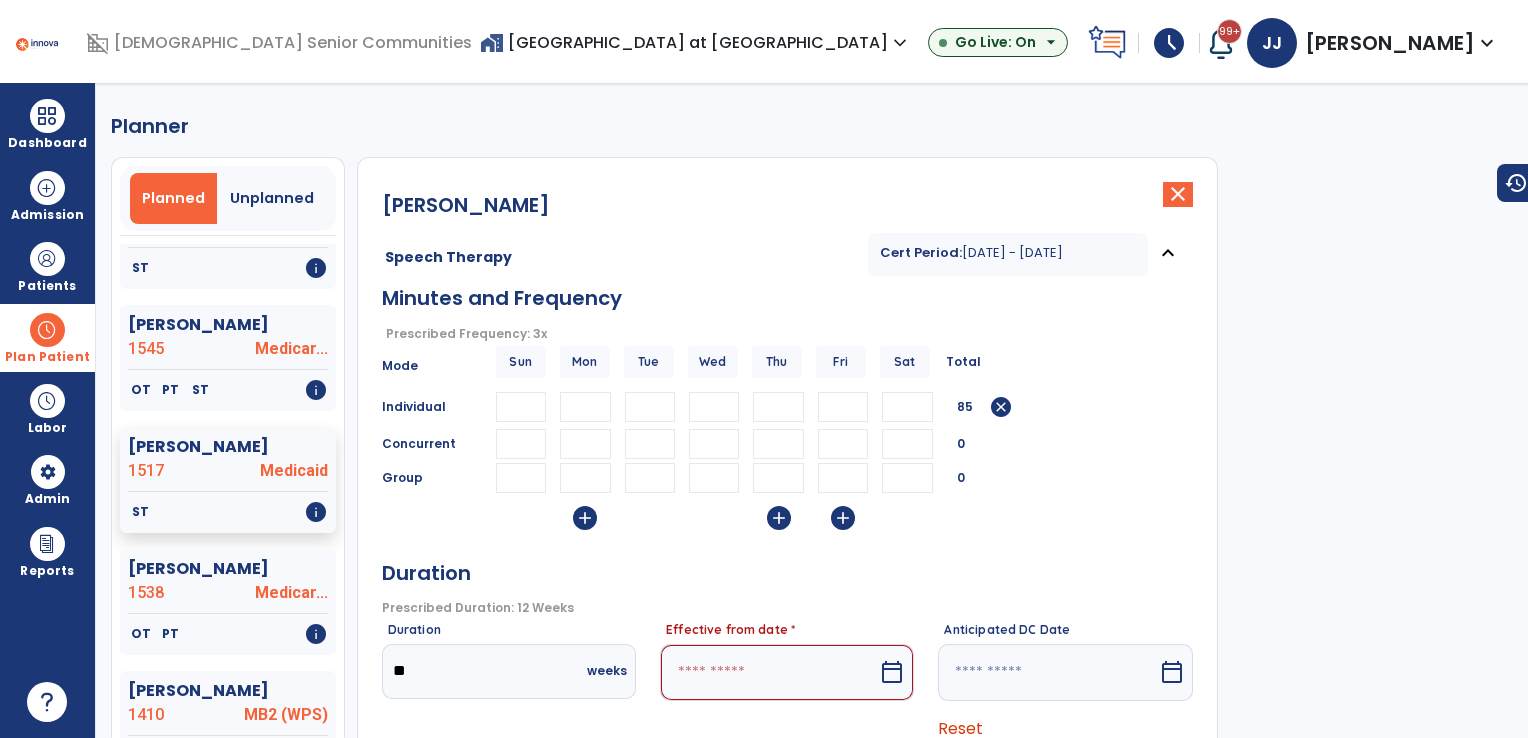 type on "**" 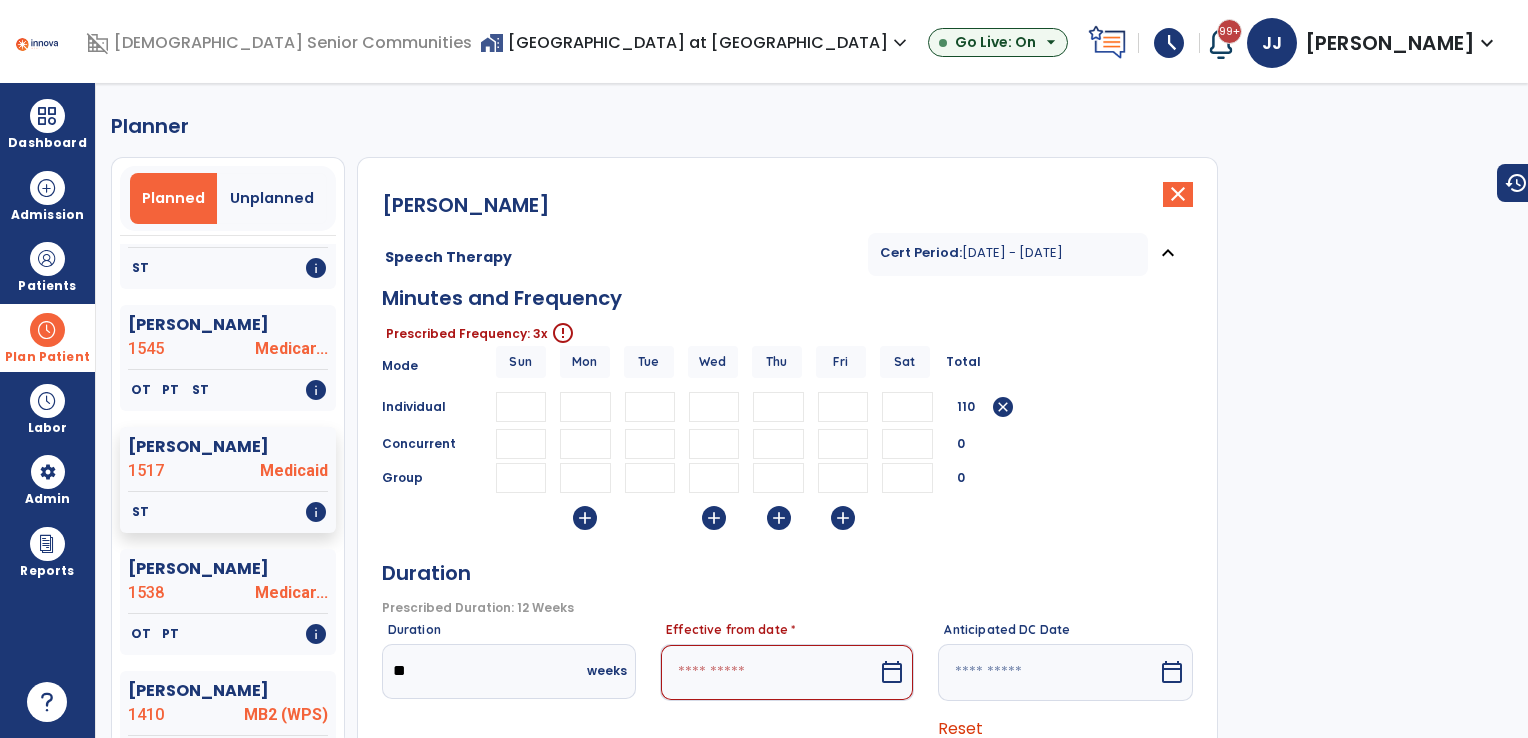 type on "**" 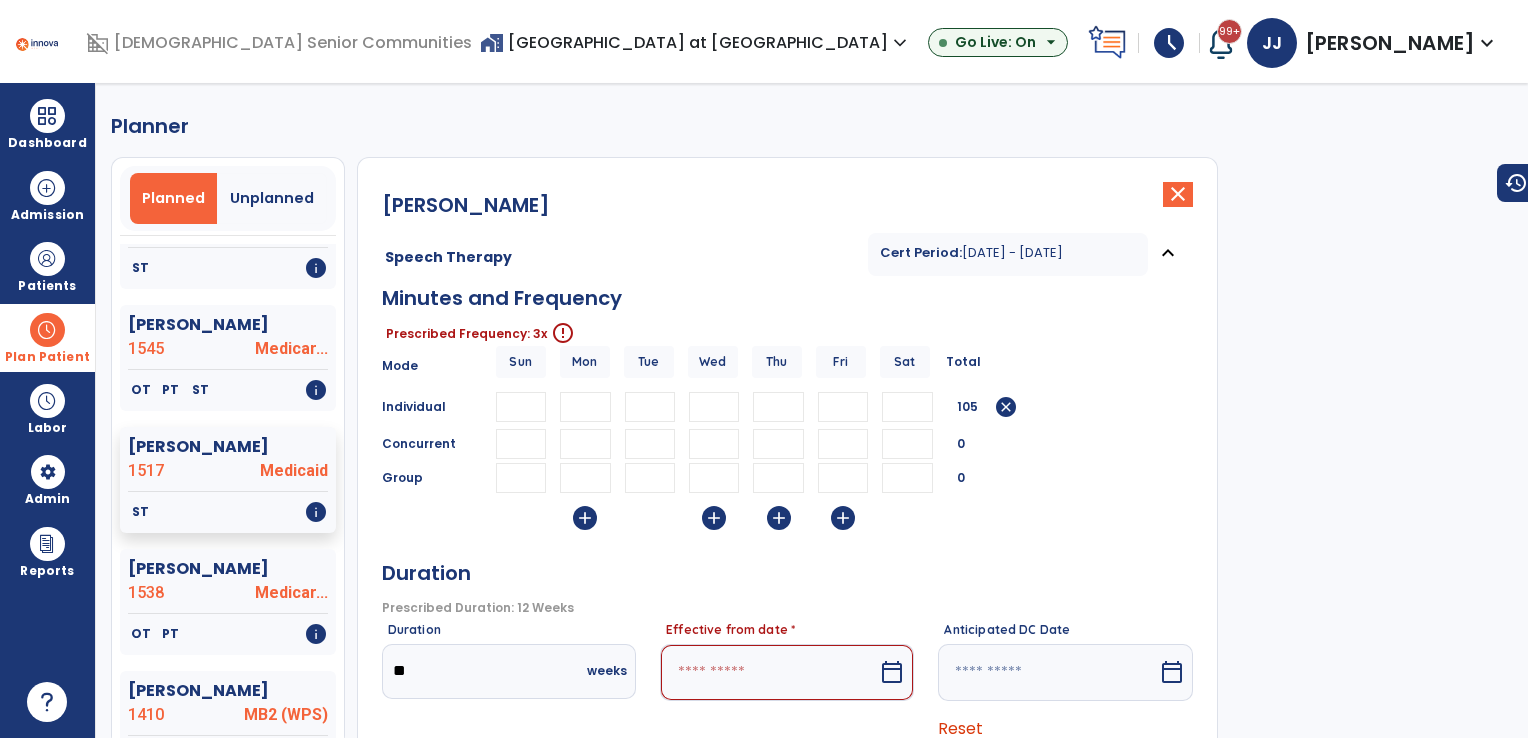 type on "**" 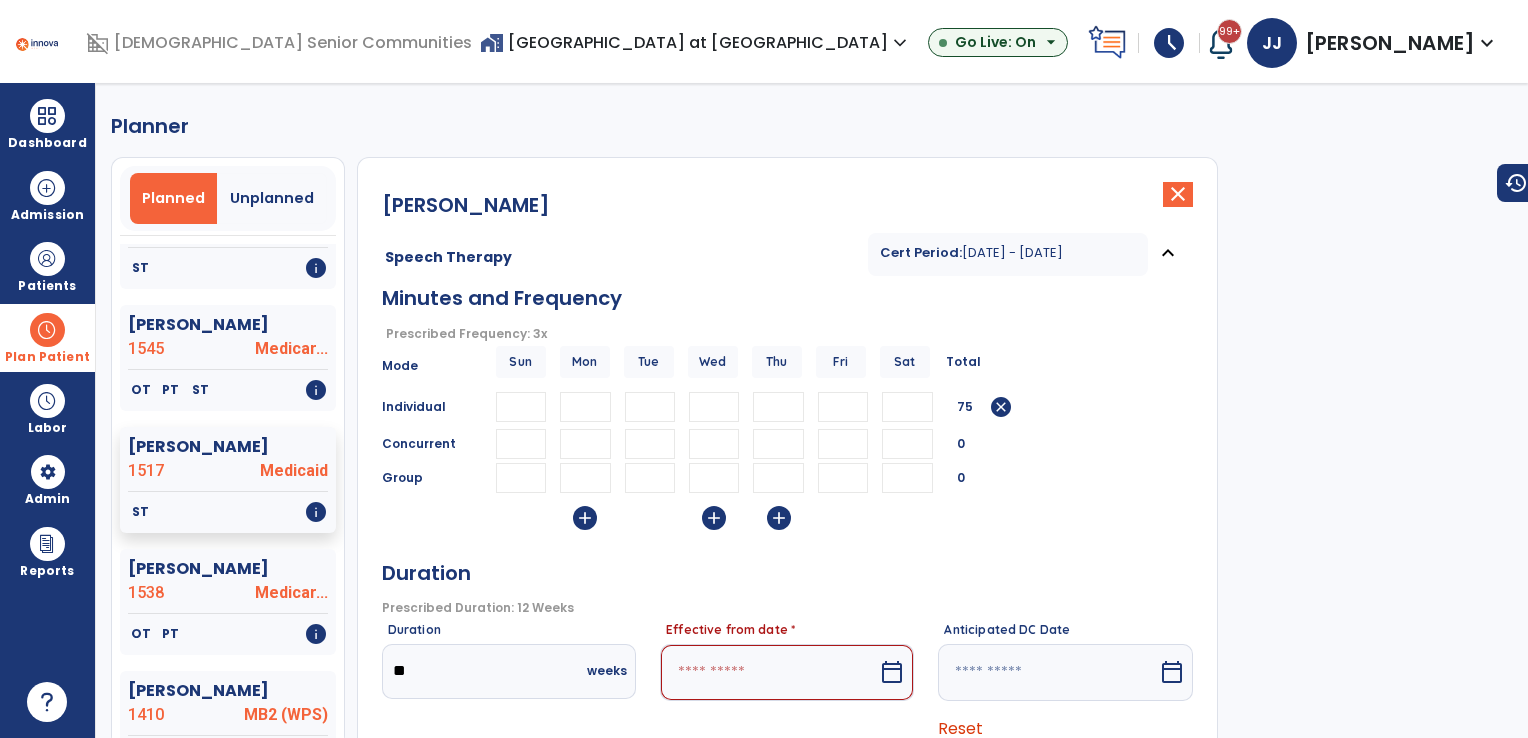 type 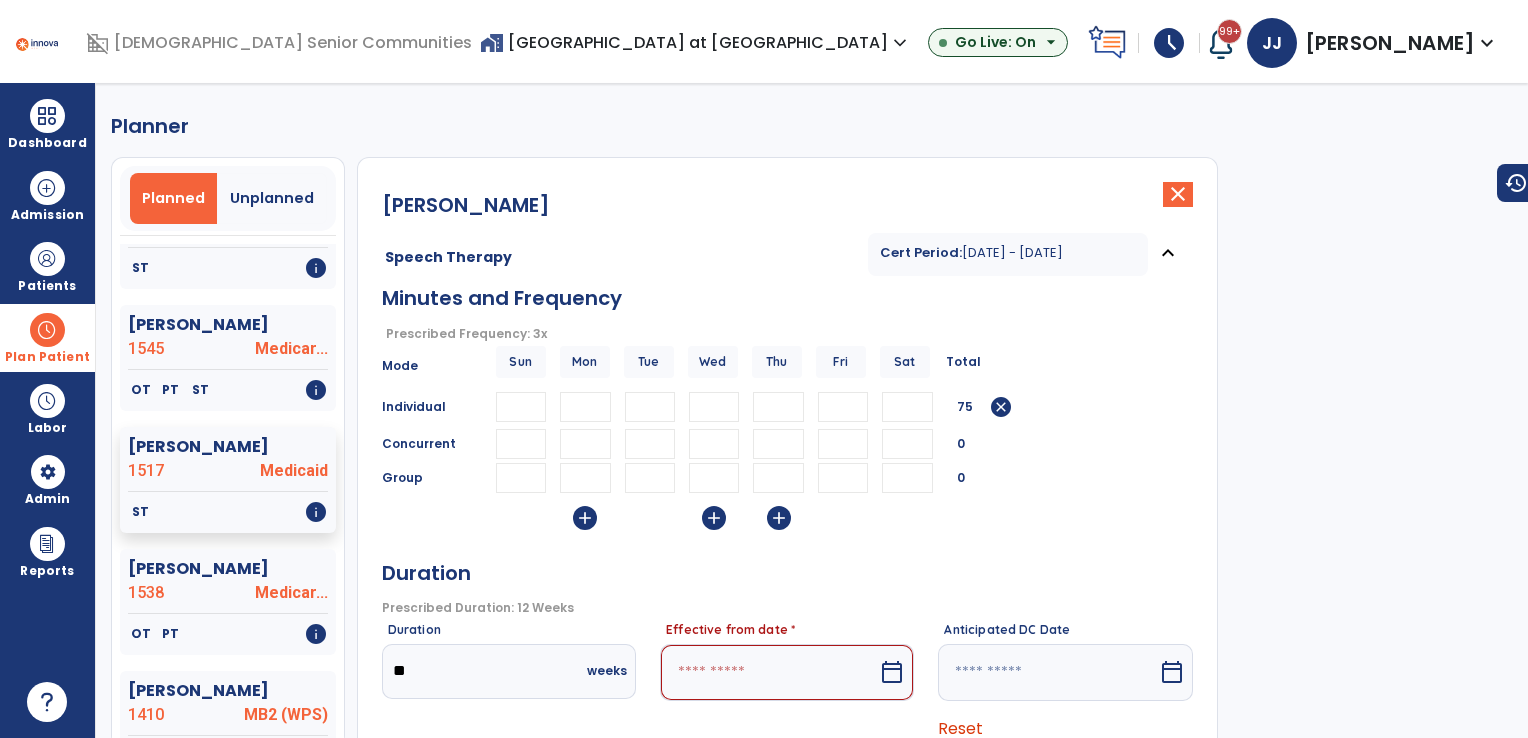 click at bounding box center [769, 672] 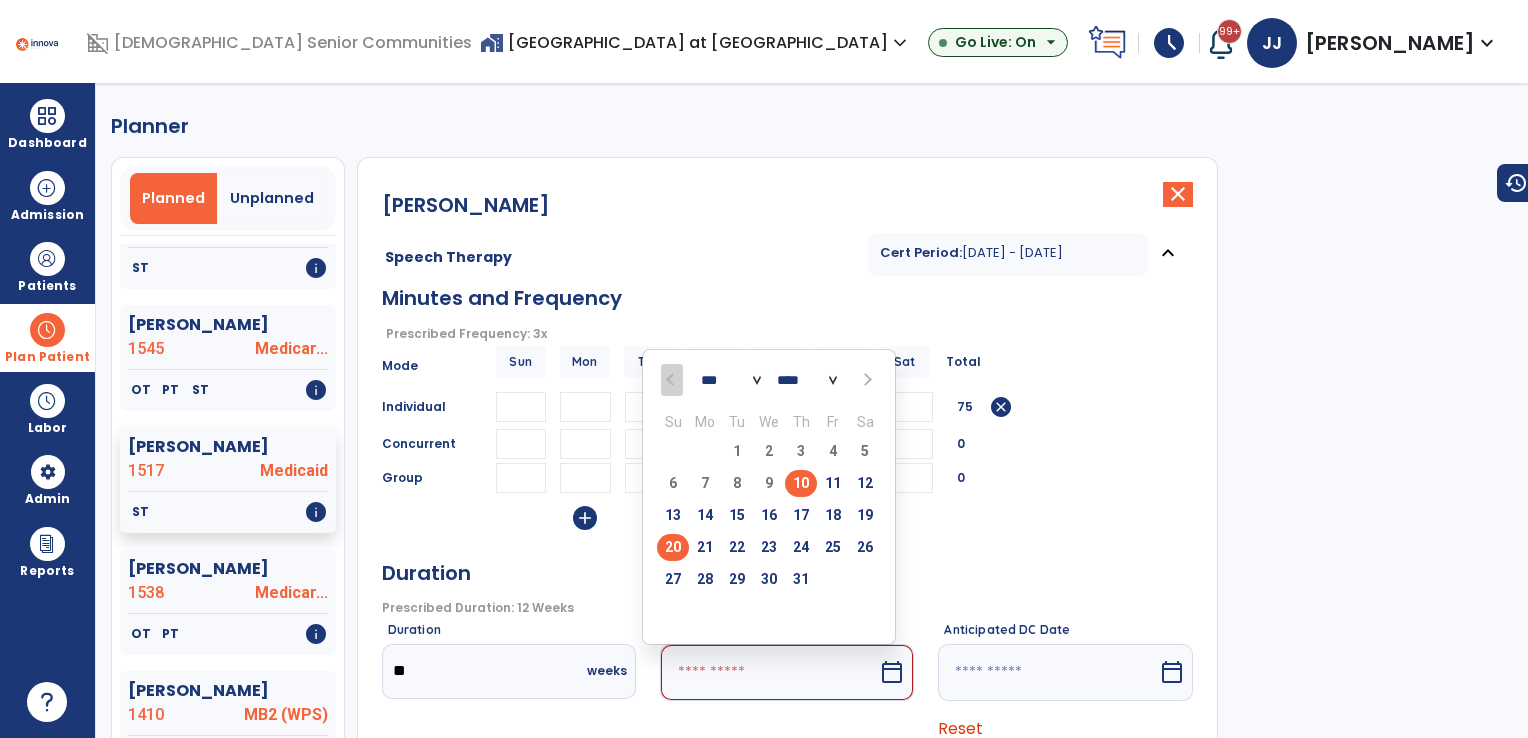 click on "20" at bounding box center (673, 547) 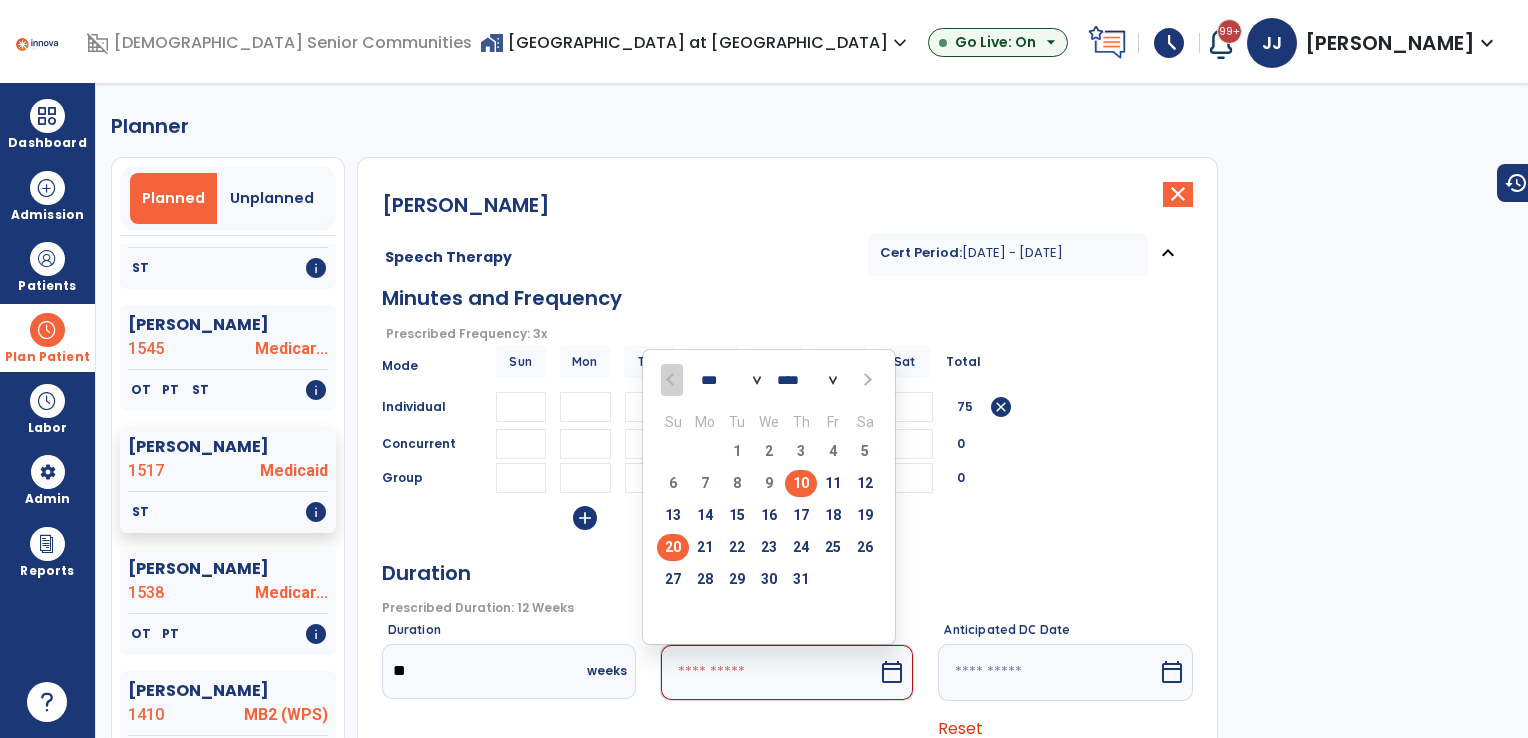 type on "*********" 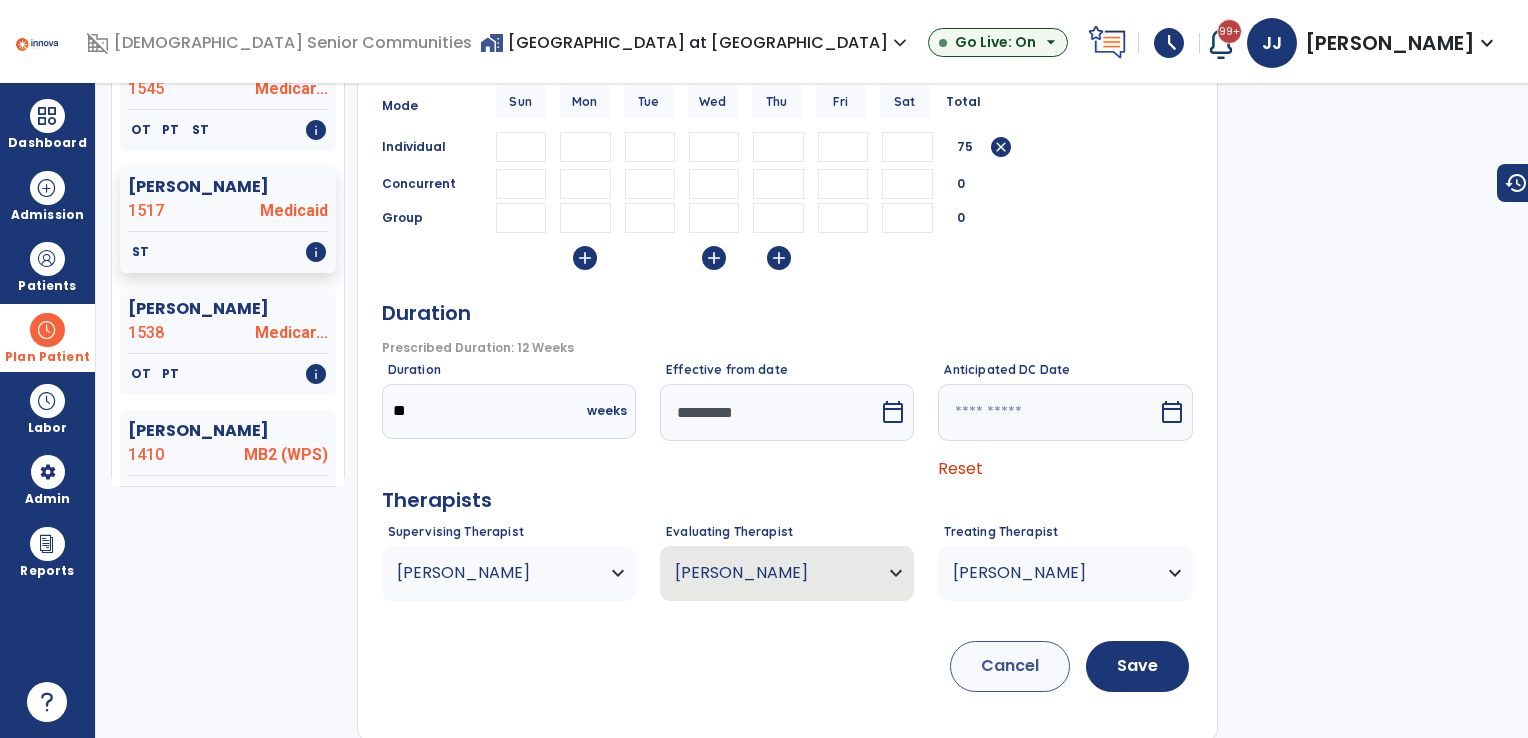 scroll, scrollTop: 260, scrollLeft: 0, axis: vertical 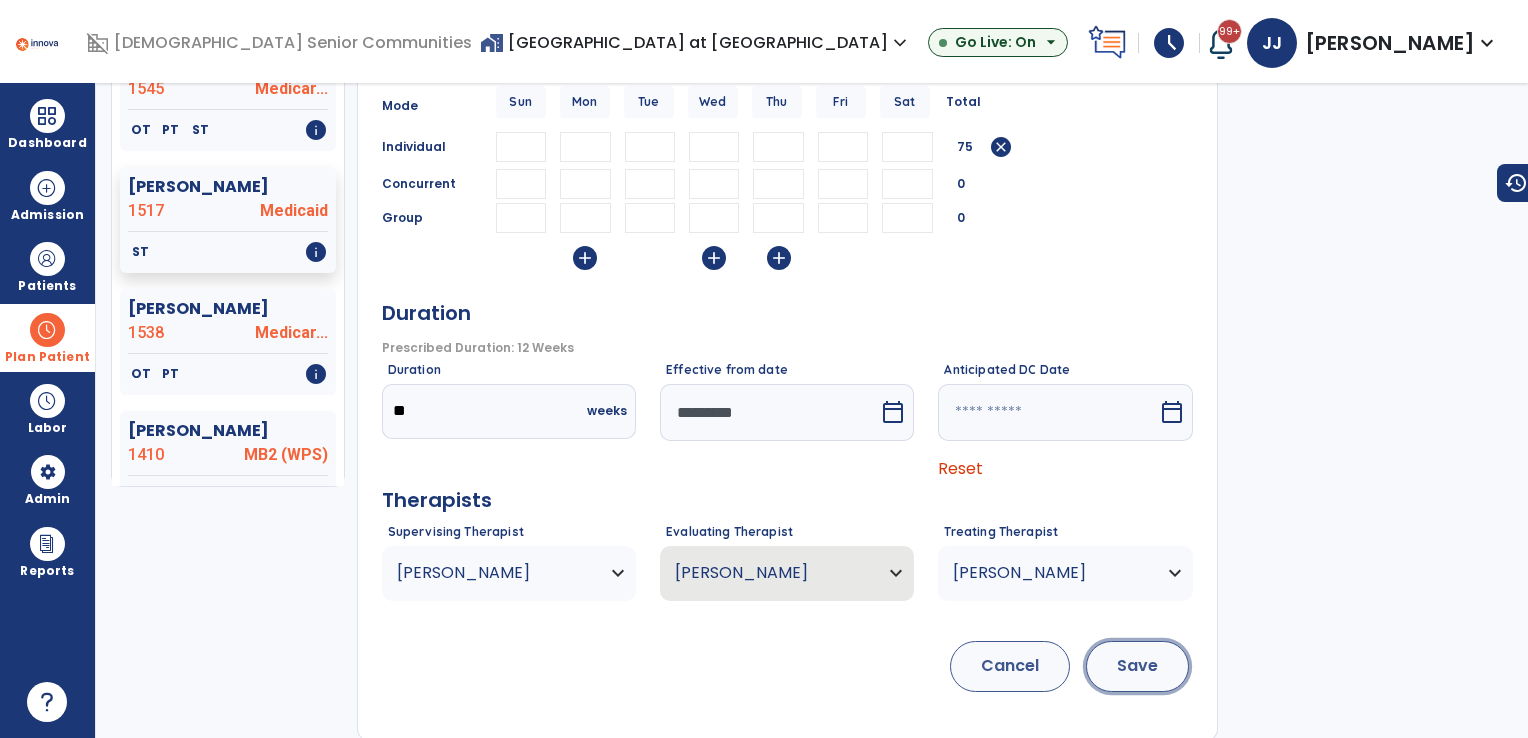 click on "Save" at bounding box center (1137, 666) 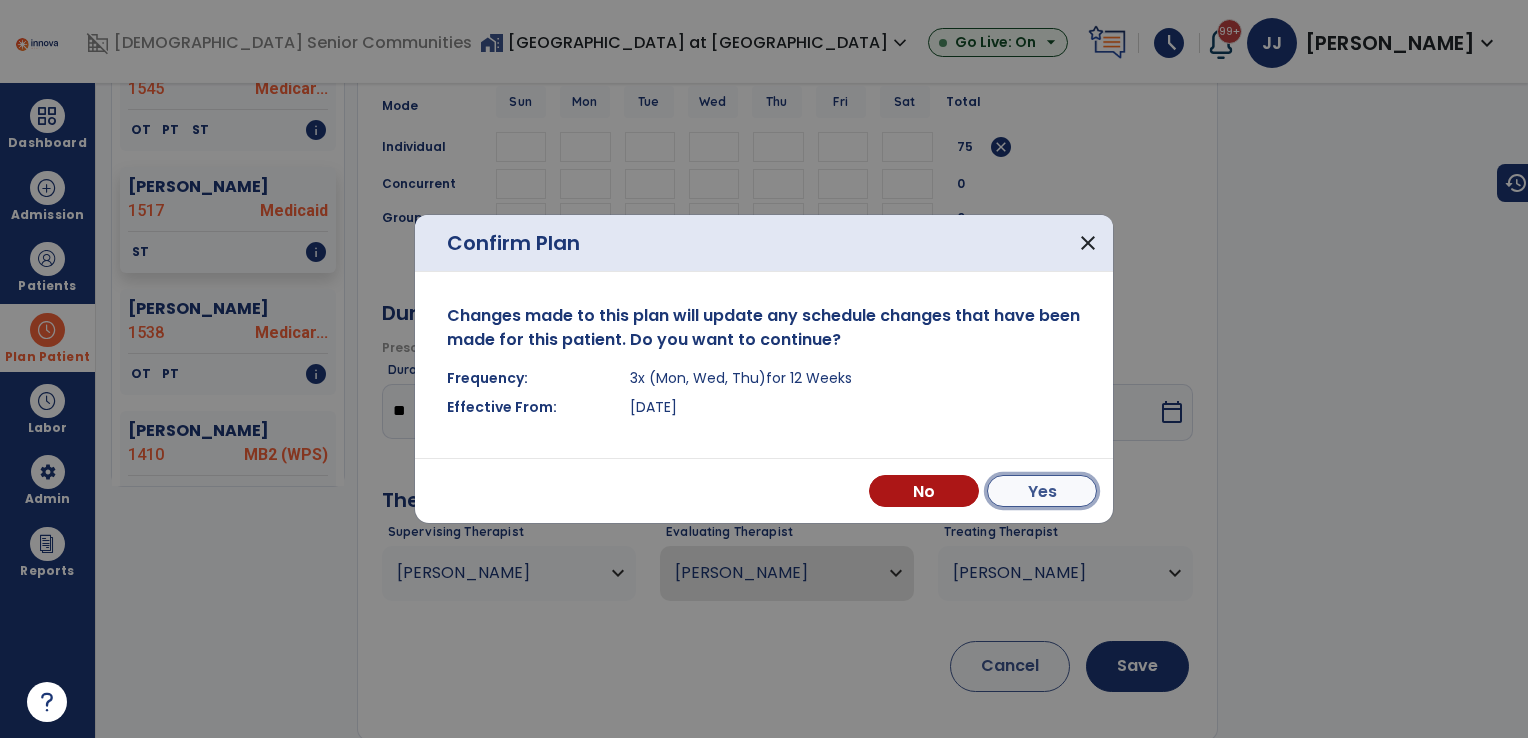 click on "Yes" at bounding box center (1042, 491) 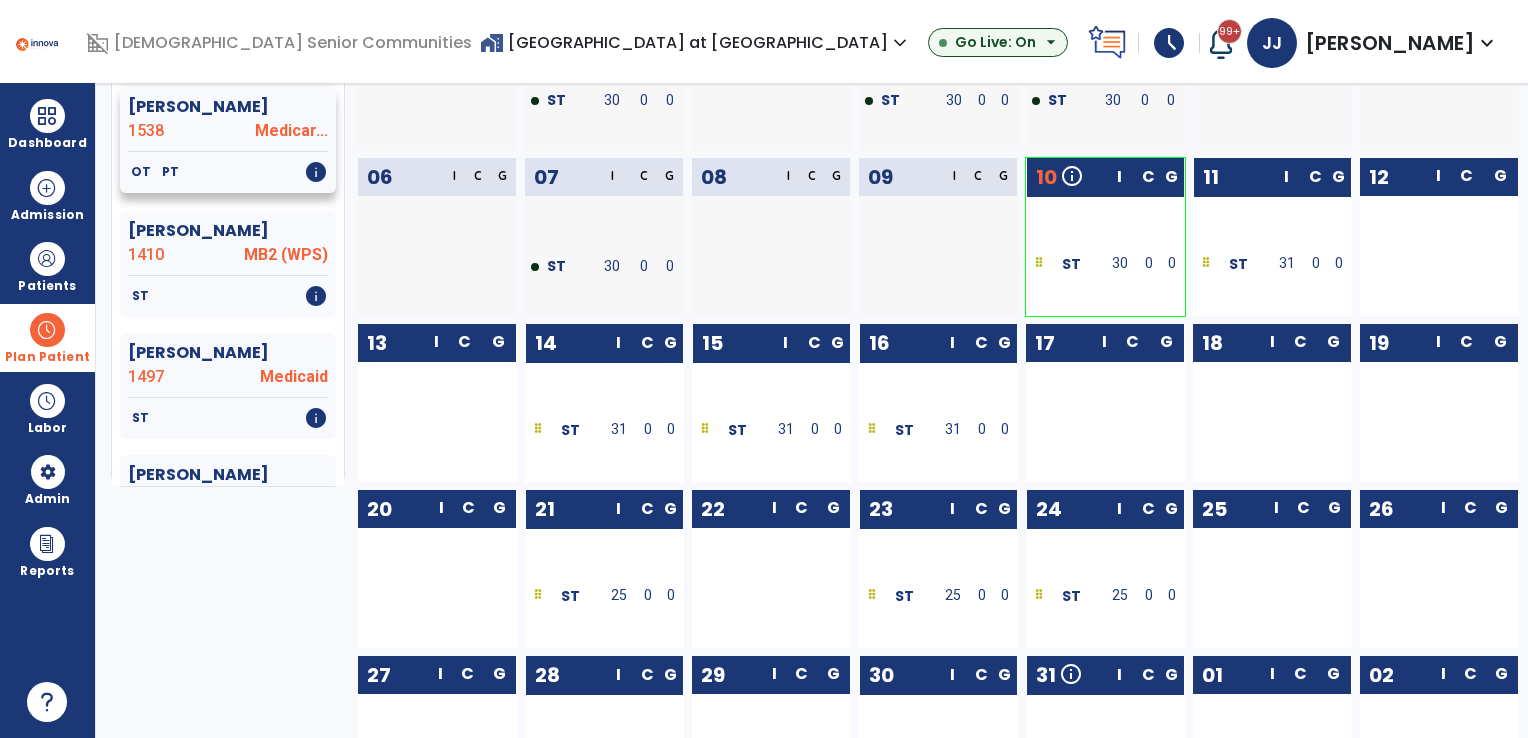 scroll, scrollTop: 716, scrollLeft: 0, axis: vertical 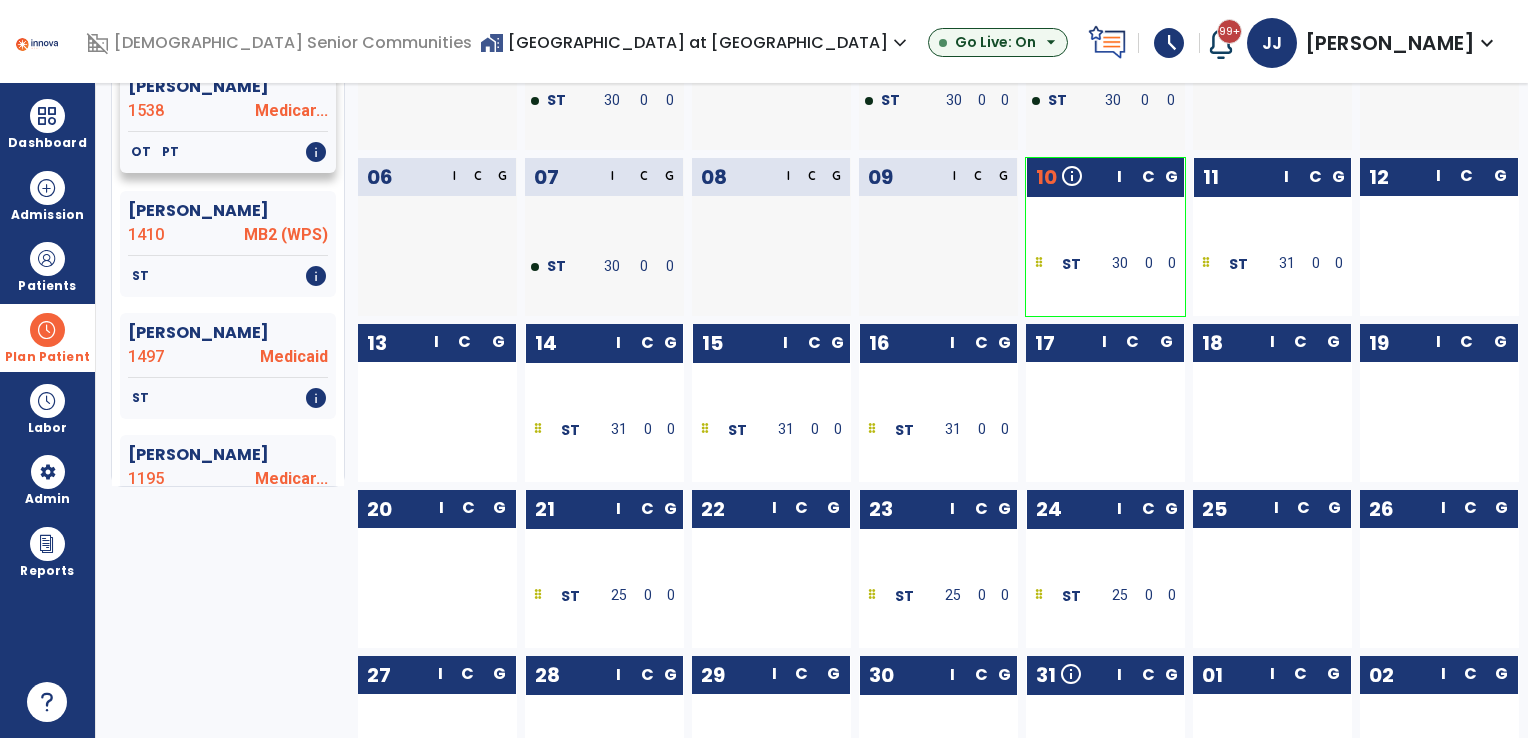 click on "ST   info" 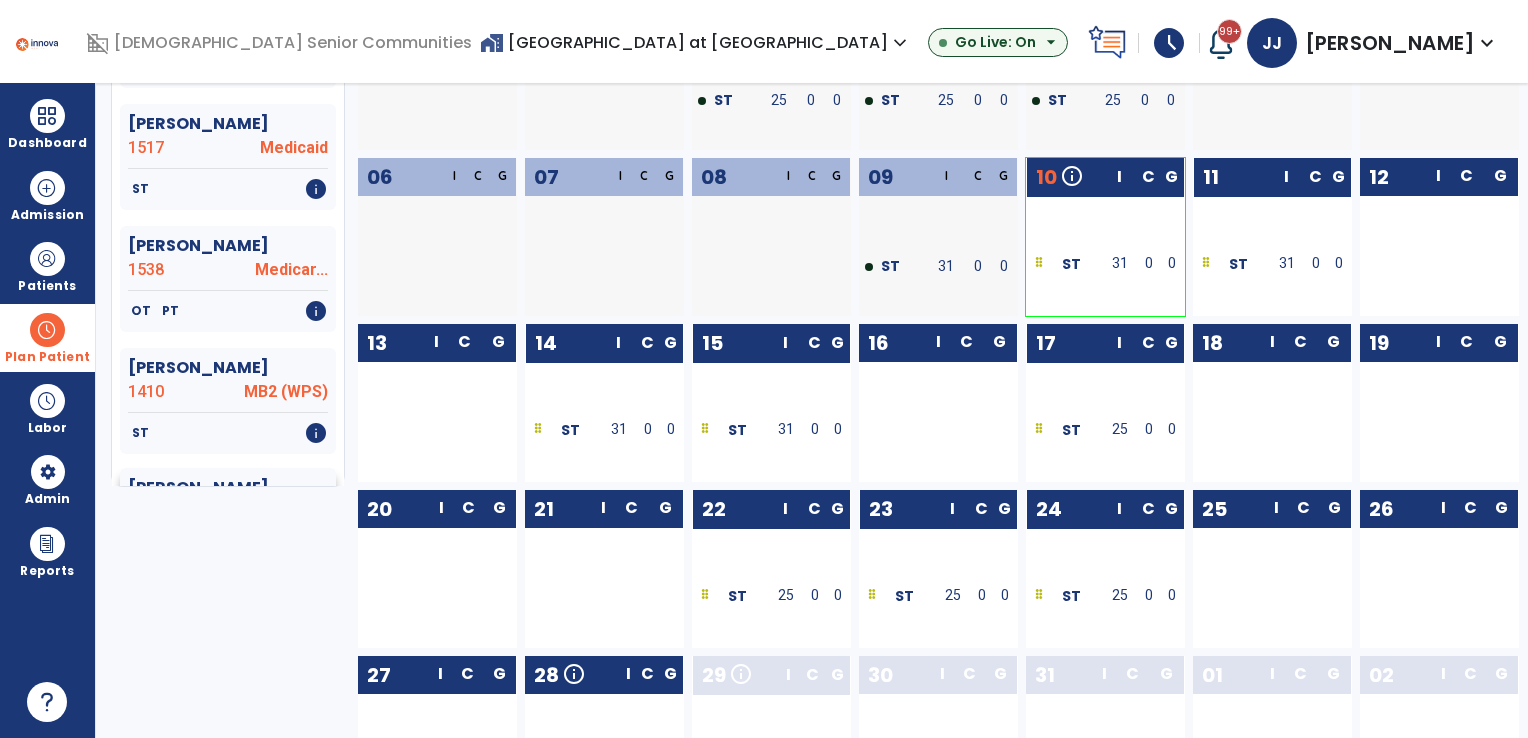 scroll, scrollTop: 558, scrollLeft: 0, axis: vertical 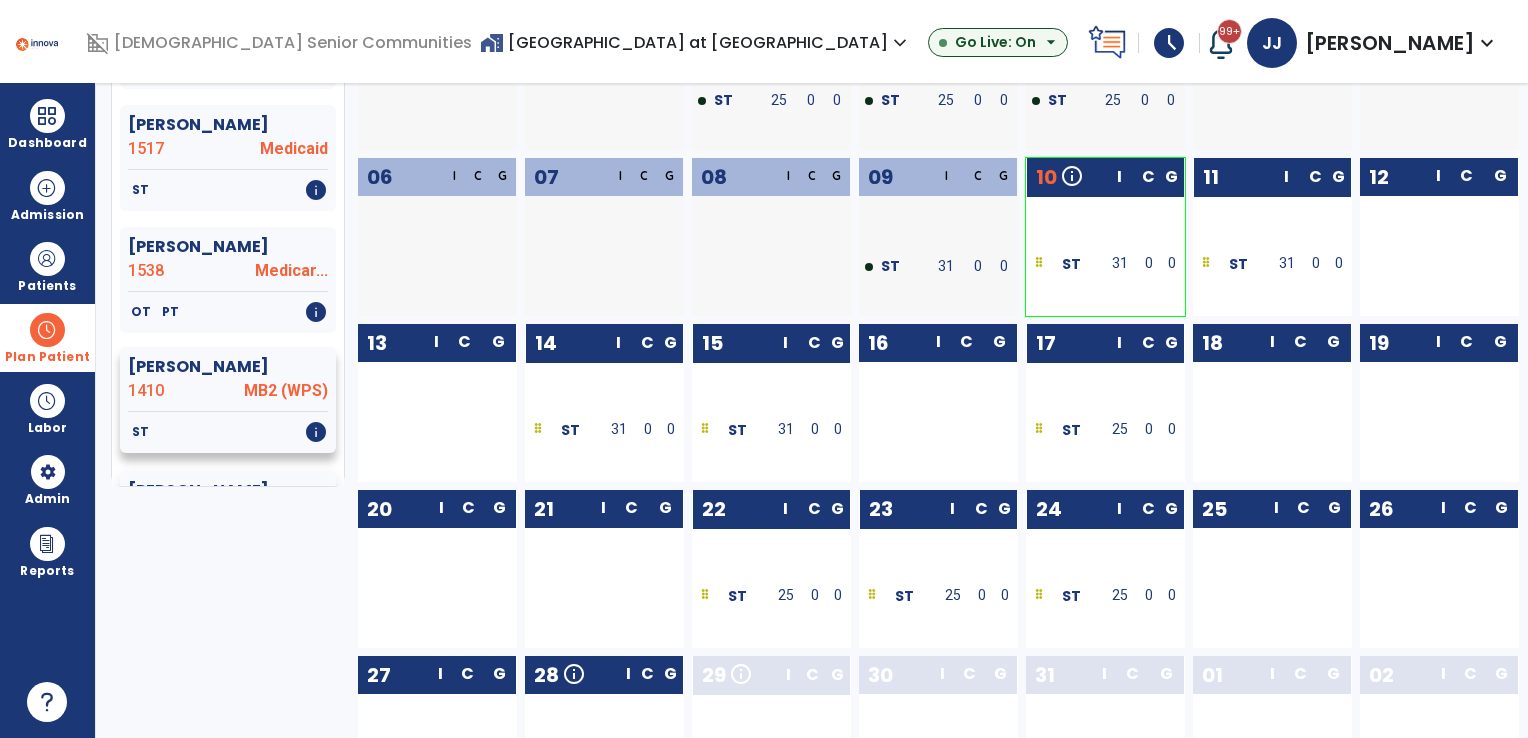 click on "MB2 (WPS)" 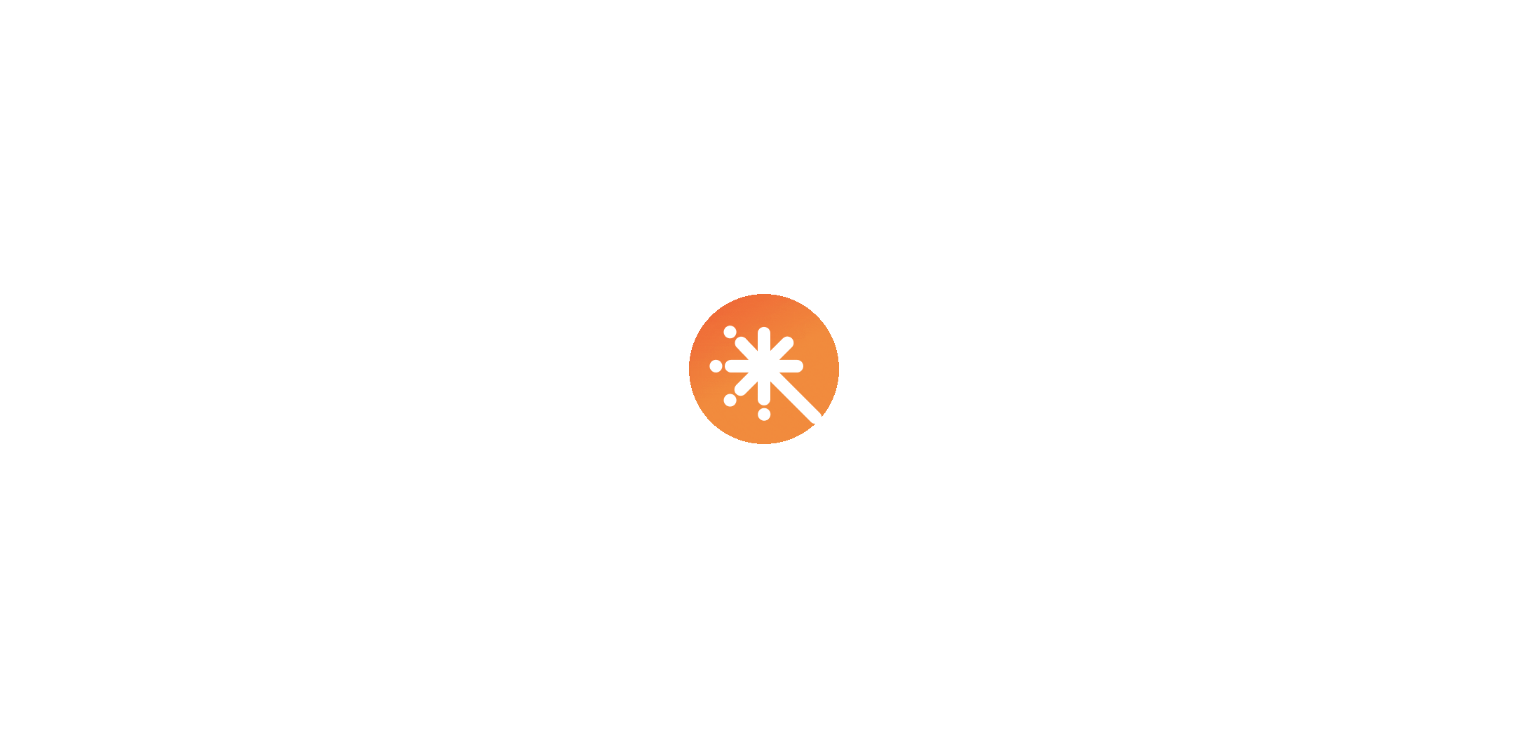 scroll, scrollTop: 0, scrollLeft: 0, axis: both 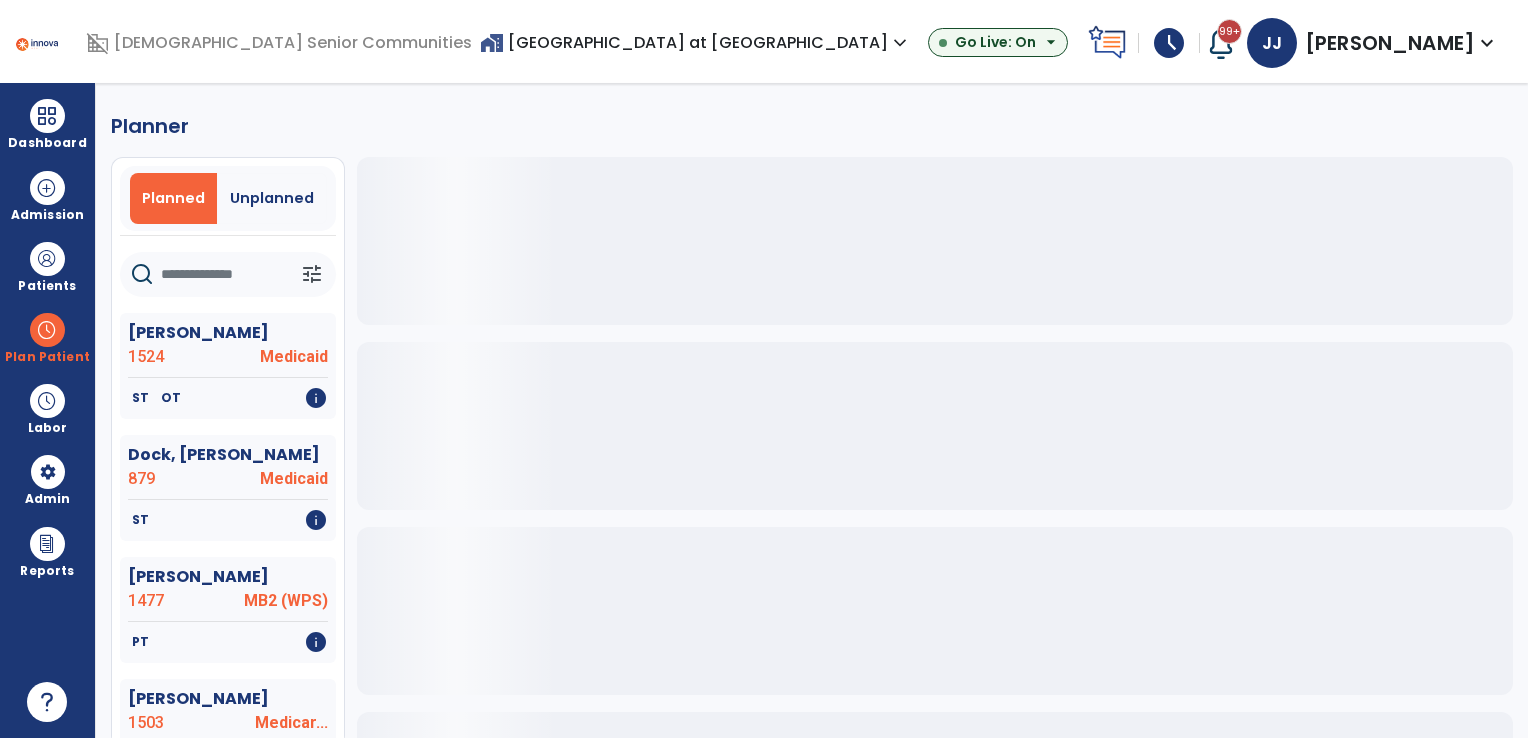 click on "tune" 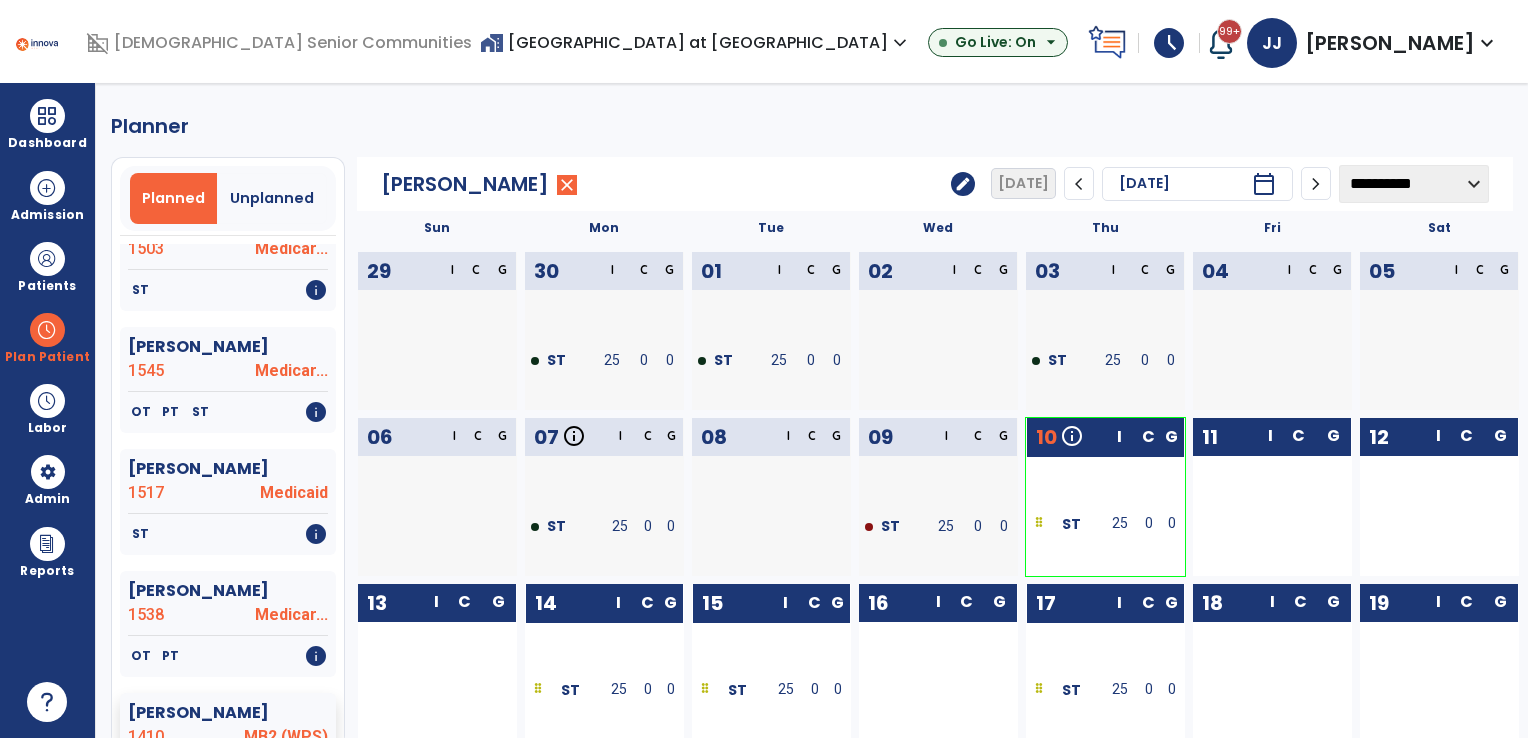 scroll, scrollTop: 476, scrollLeft: 0, axis: vertical 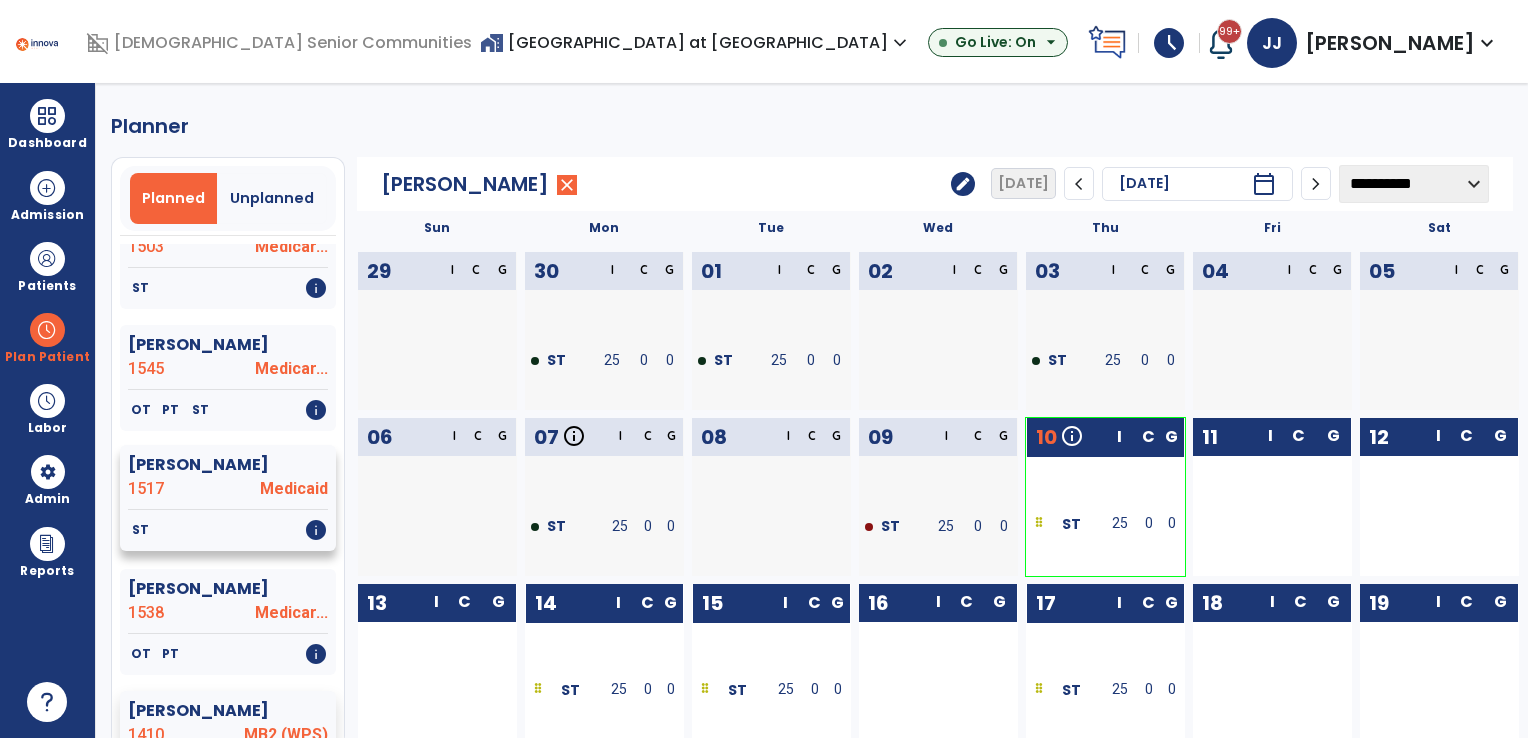 click on "ST   info" 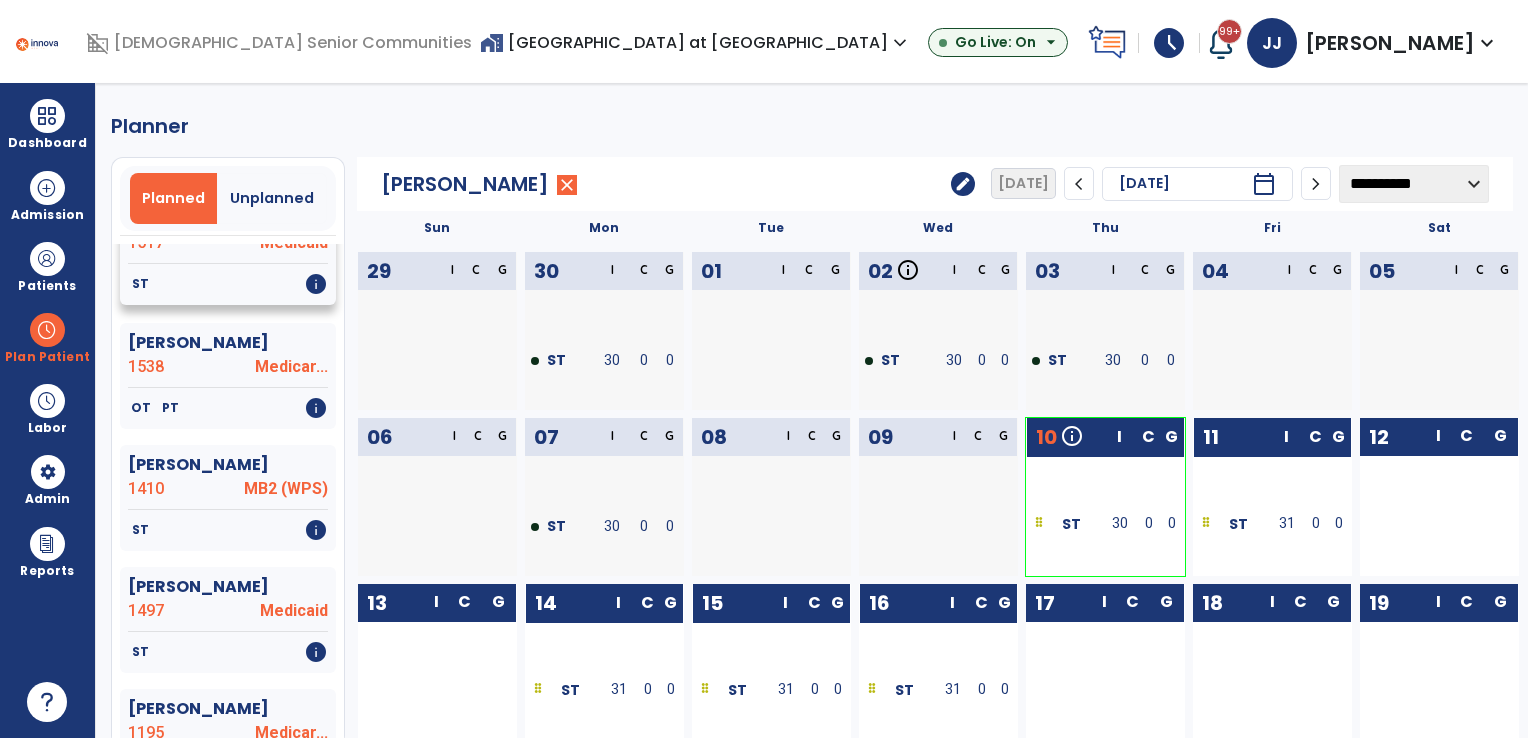 scroll, scrollTop: 724, scrollLeft: 0, axis: vertical 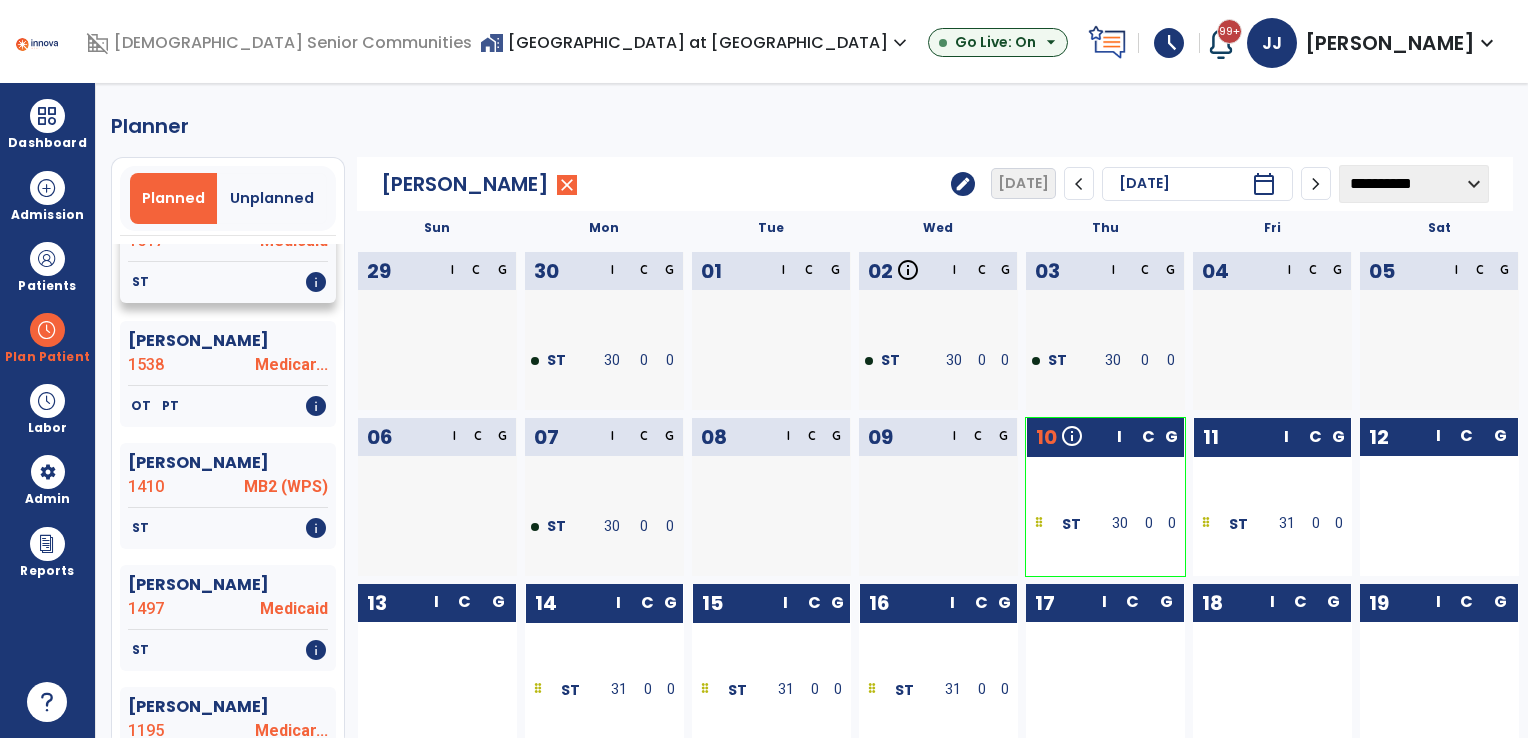 click on "ST   info" 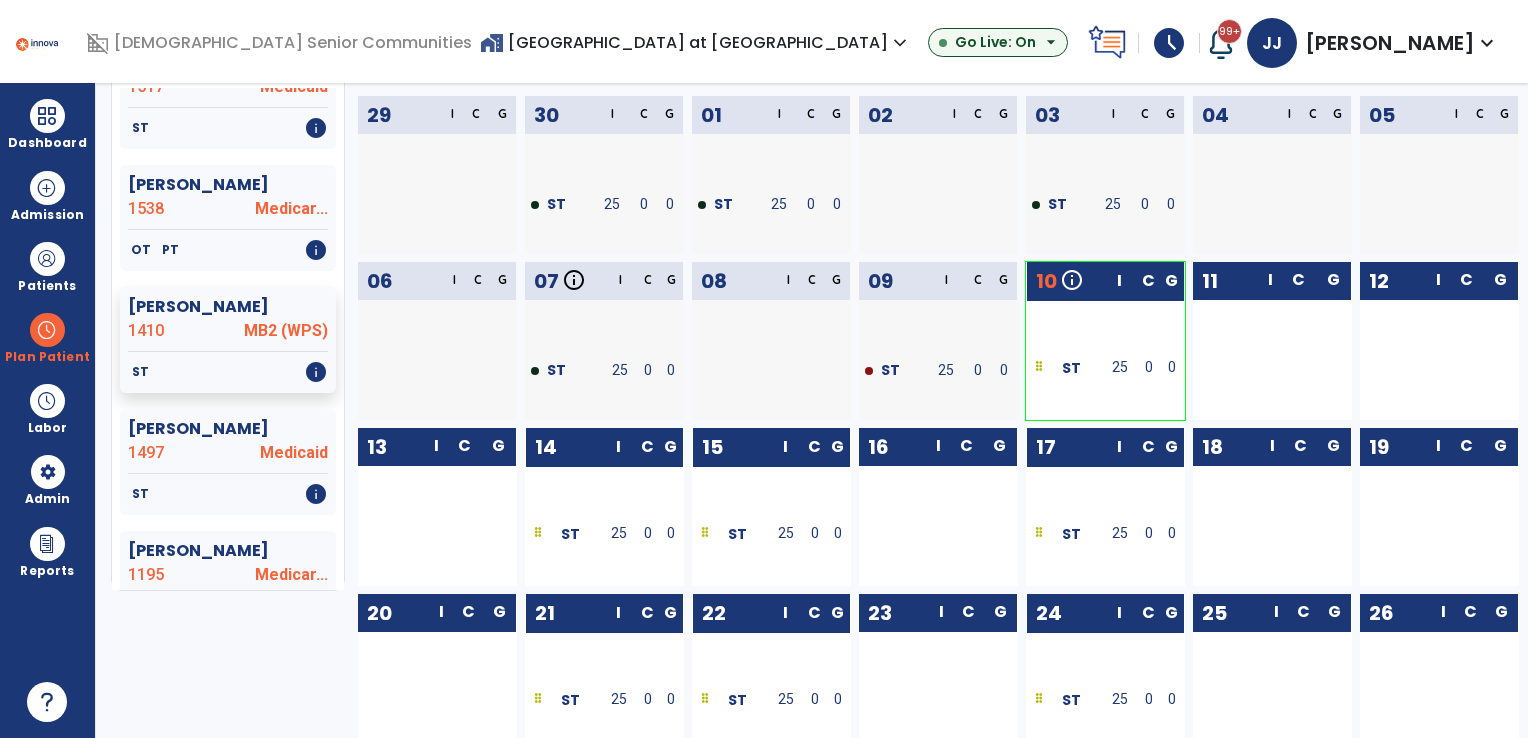 scroll, scrollTop: 166, scrollLeft: 0, axis: vertical 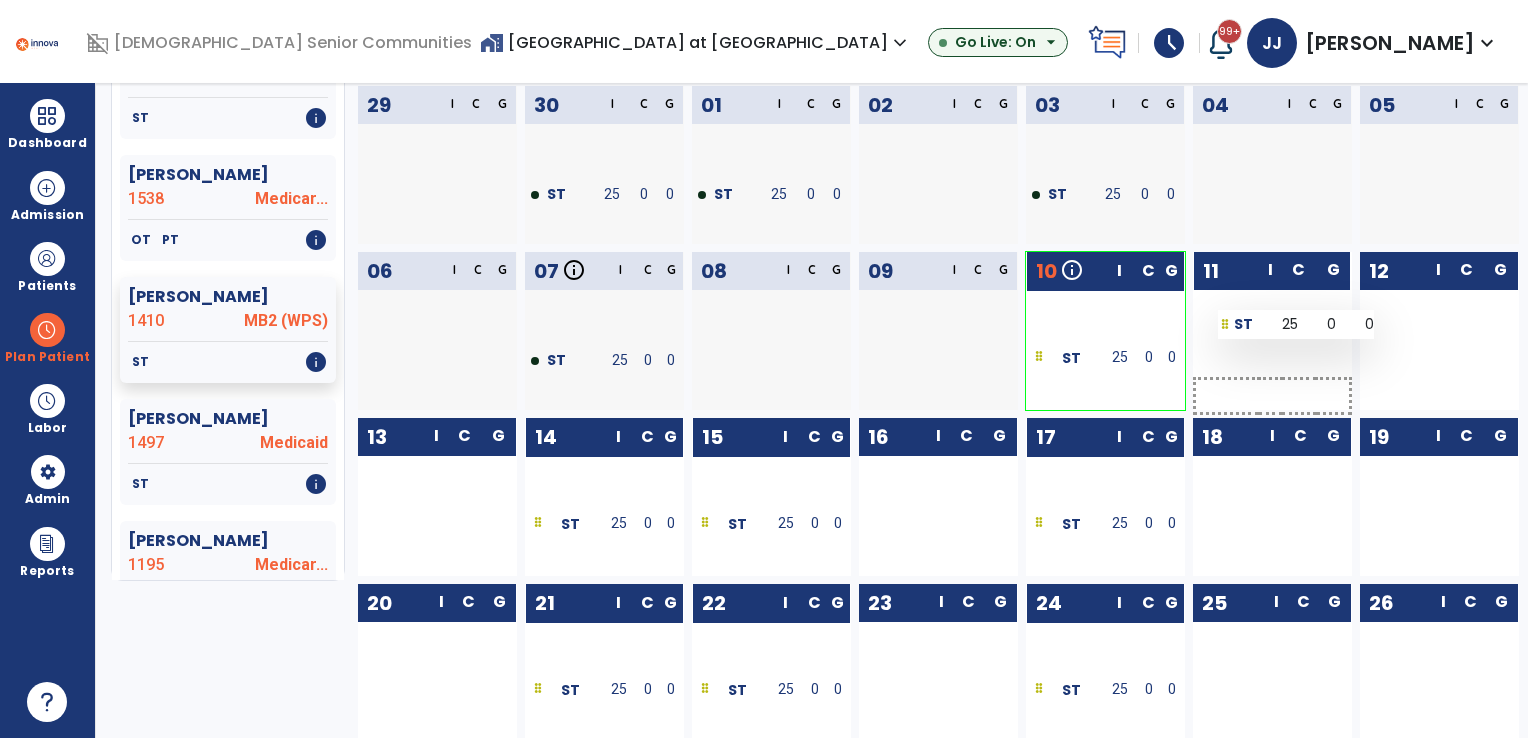drag, startPoint x: 943, startPoint y: 359, endPoint x: 1218, endPoint y: 310, distance: 279.33133 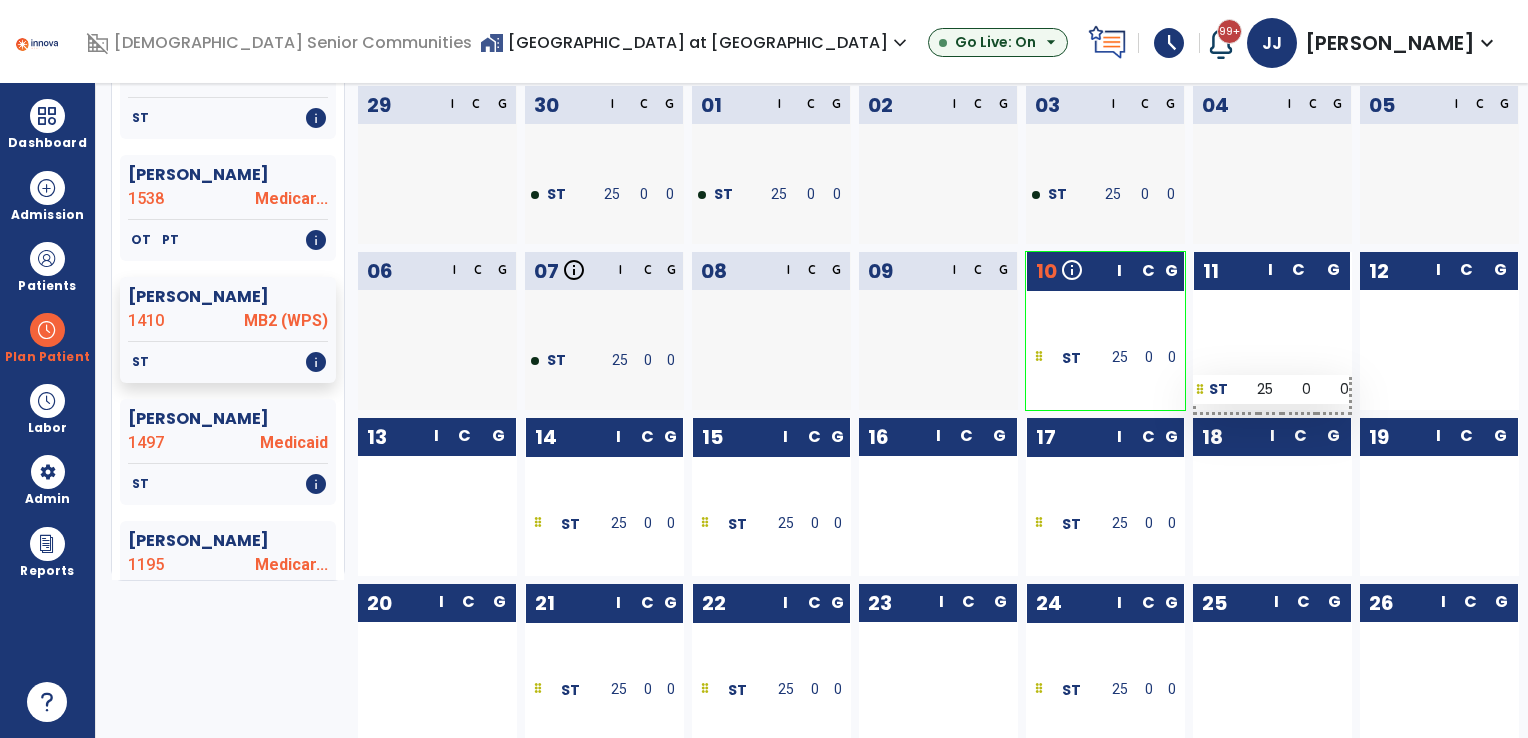 scroll, scrollTop: 692, scrollLeft: 0, axis: vertical 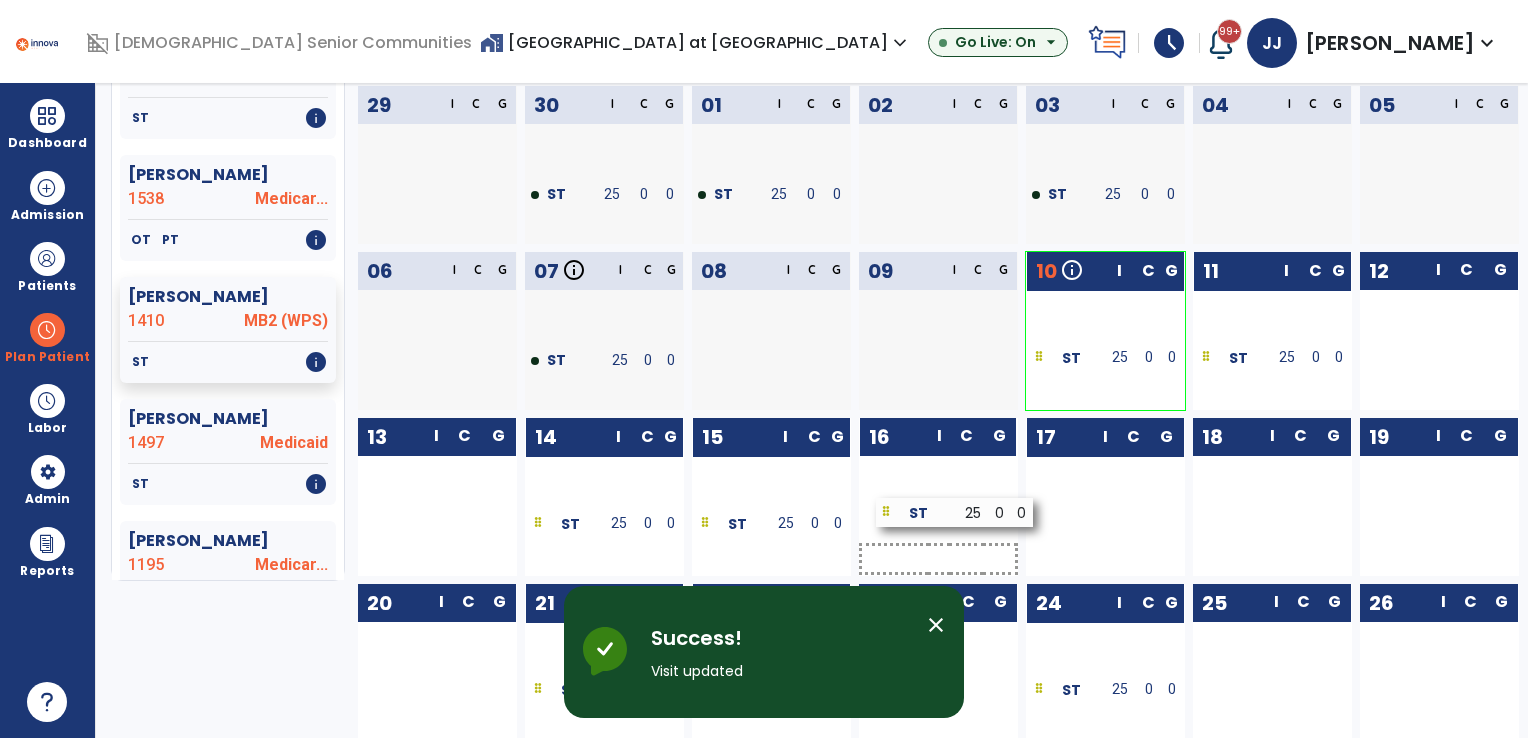 drag, startPoint x: 1104, startPoint y: 506, endPoint x: 952, endPoint y: 509, distance: 152.0296 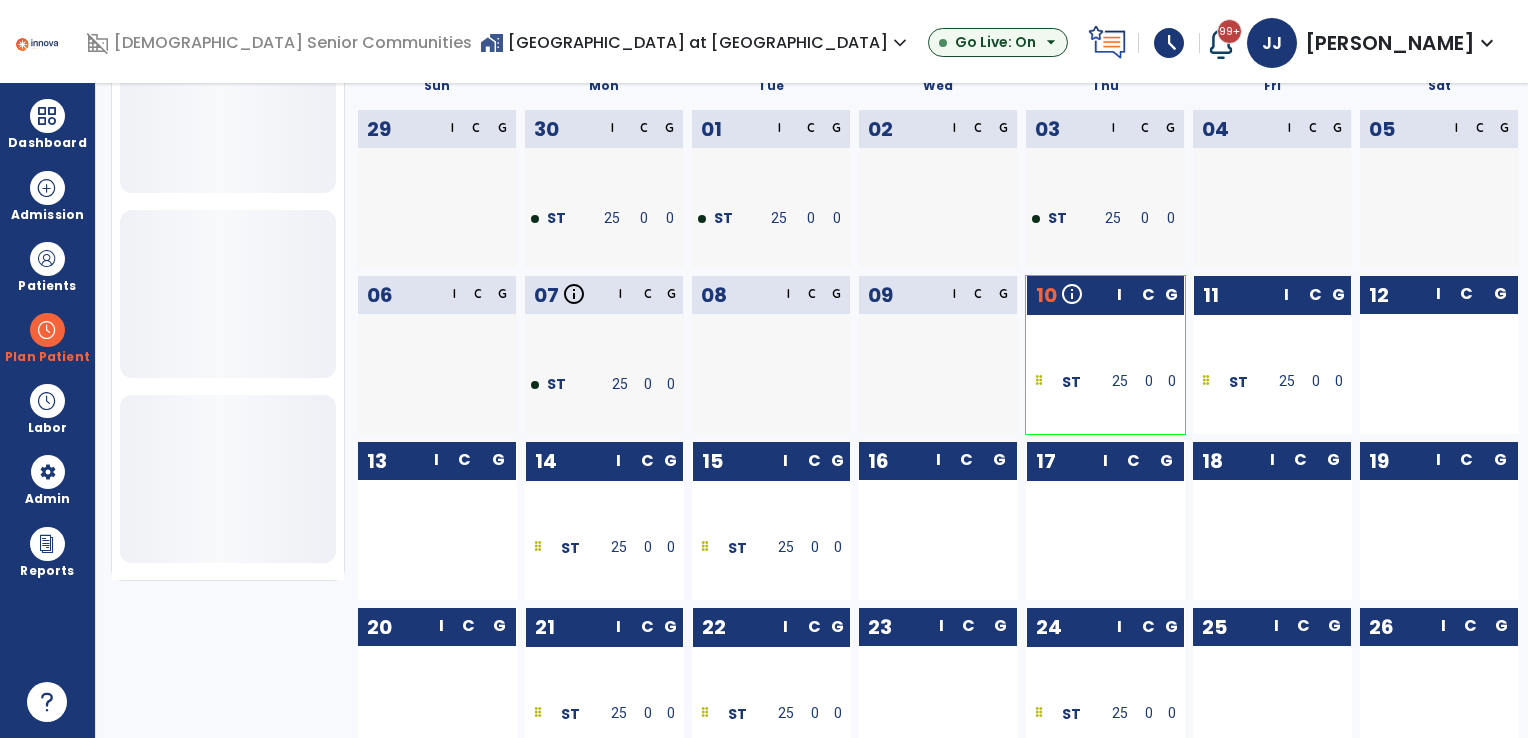 scroll, scrollTop: 692, scrollLeft: 0, axis: vertical 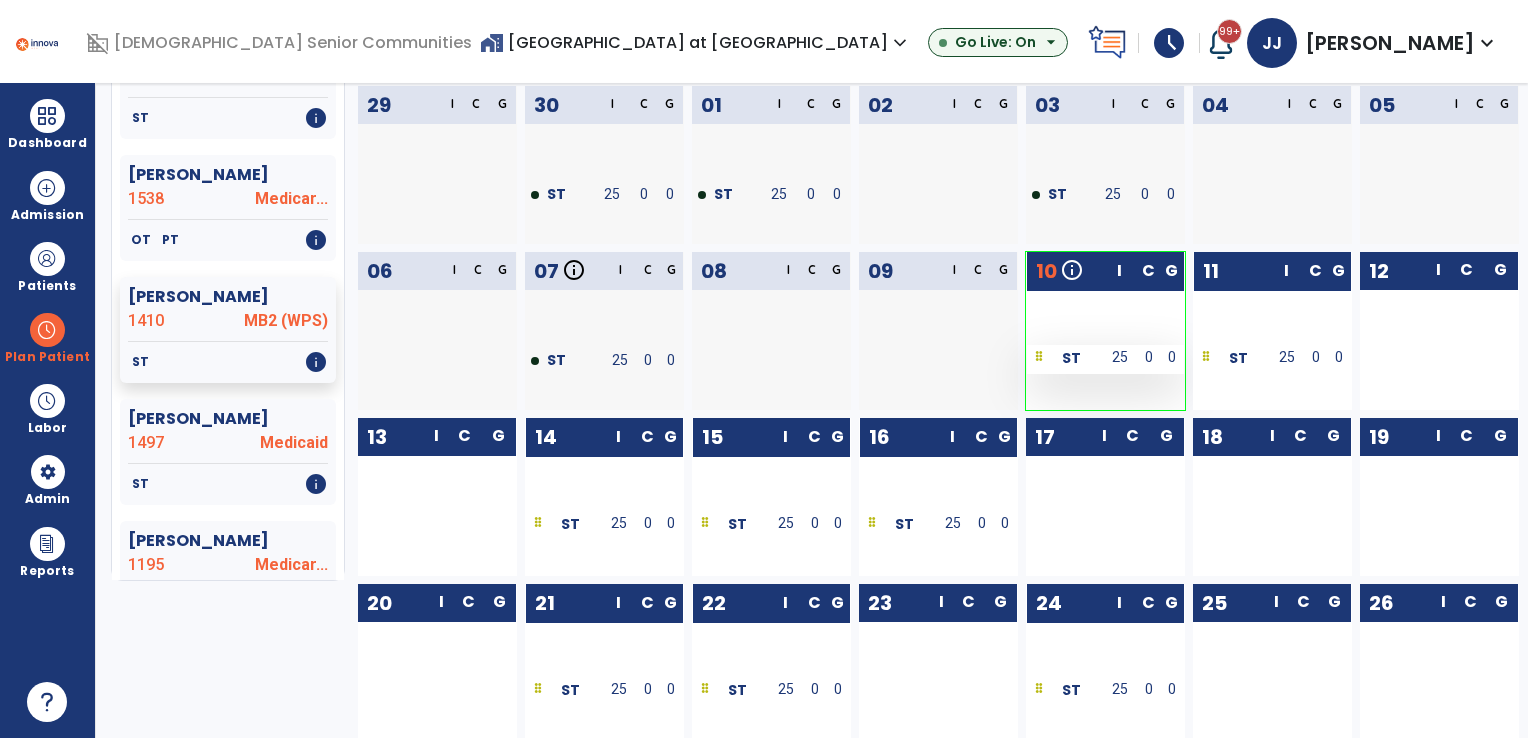 click on "0" at bounding box center [1148, 357] 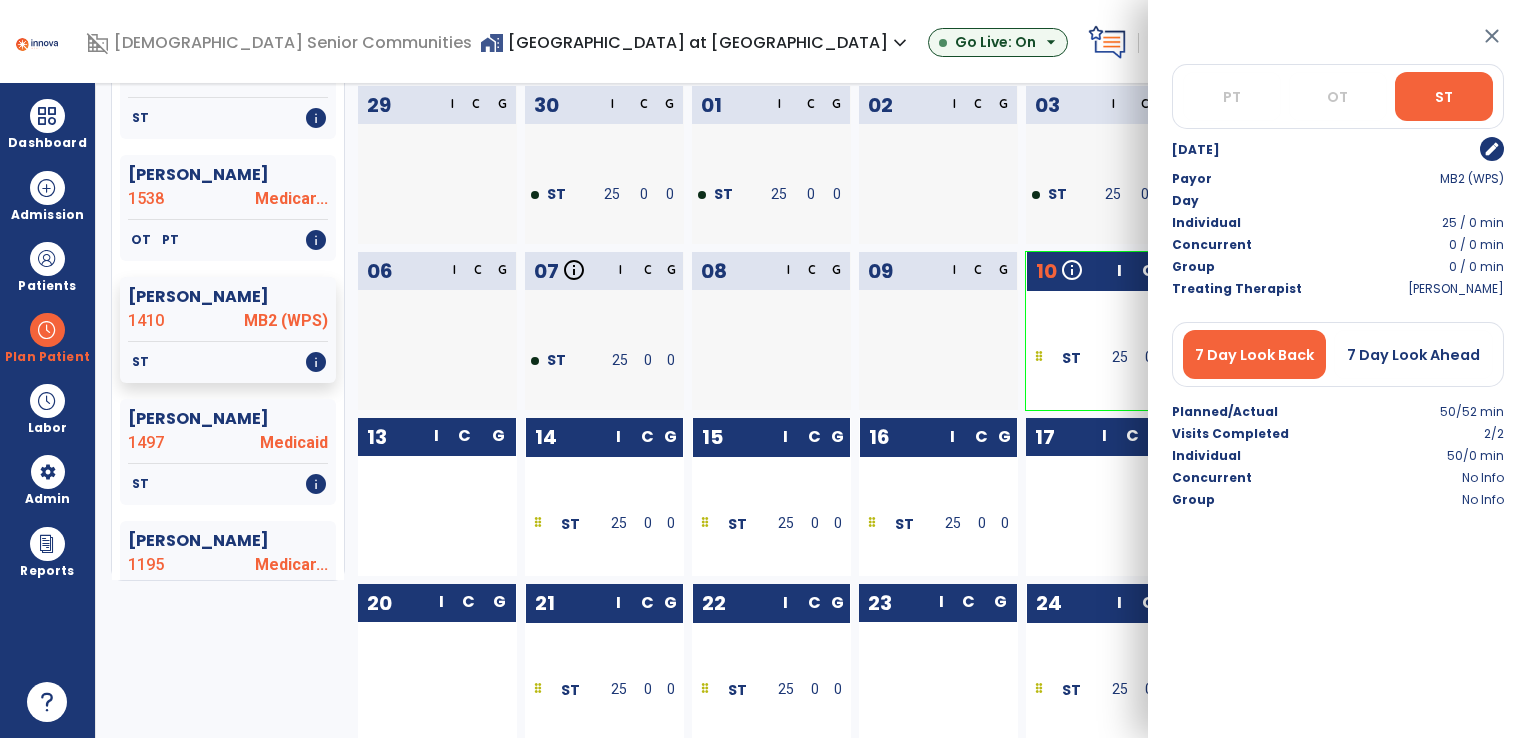 click on "edit" at bounding box center [1492, 149] 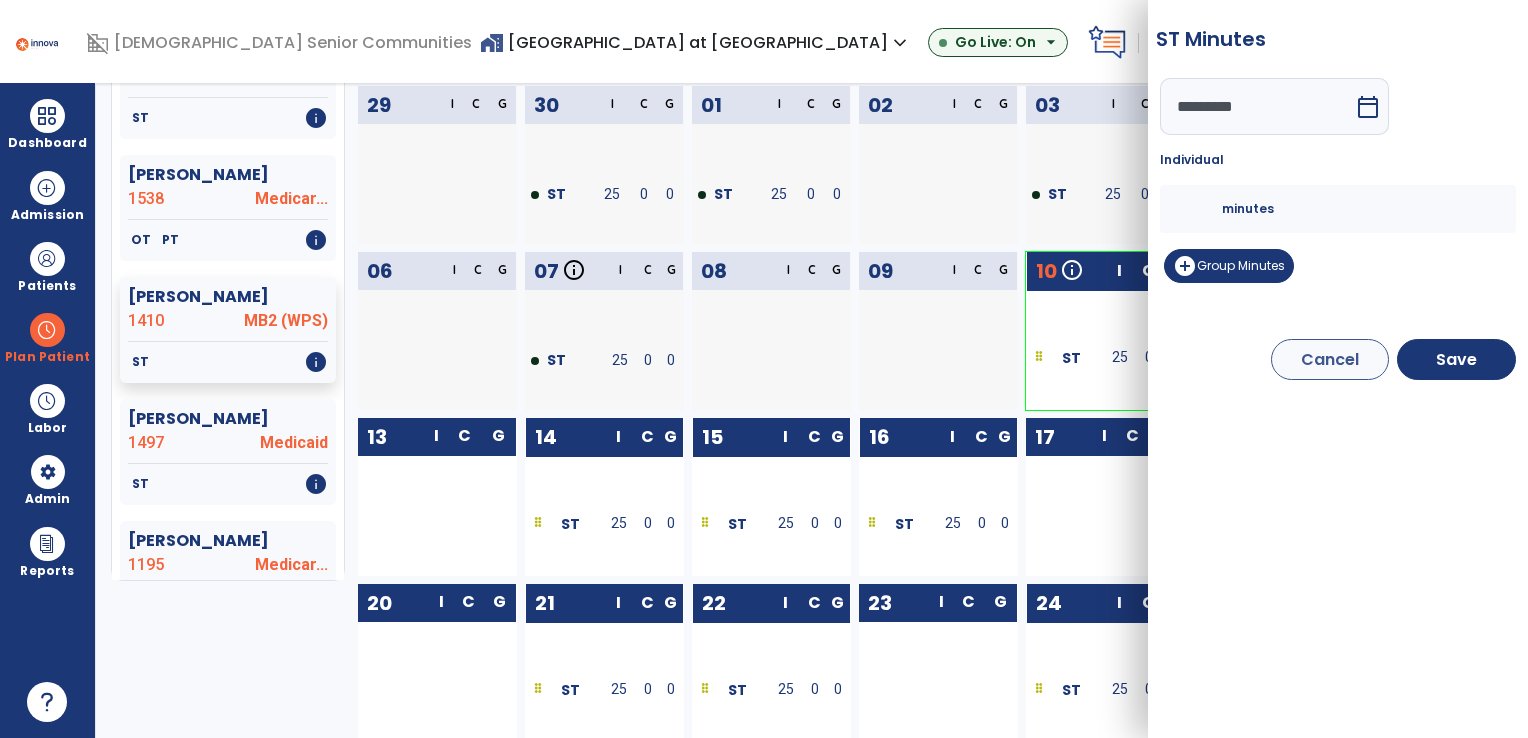 click on "**" at bounding box center [1198, 209] 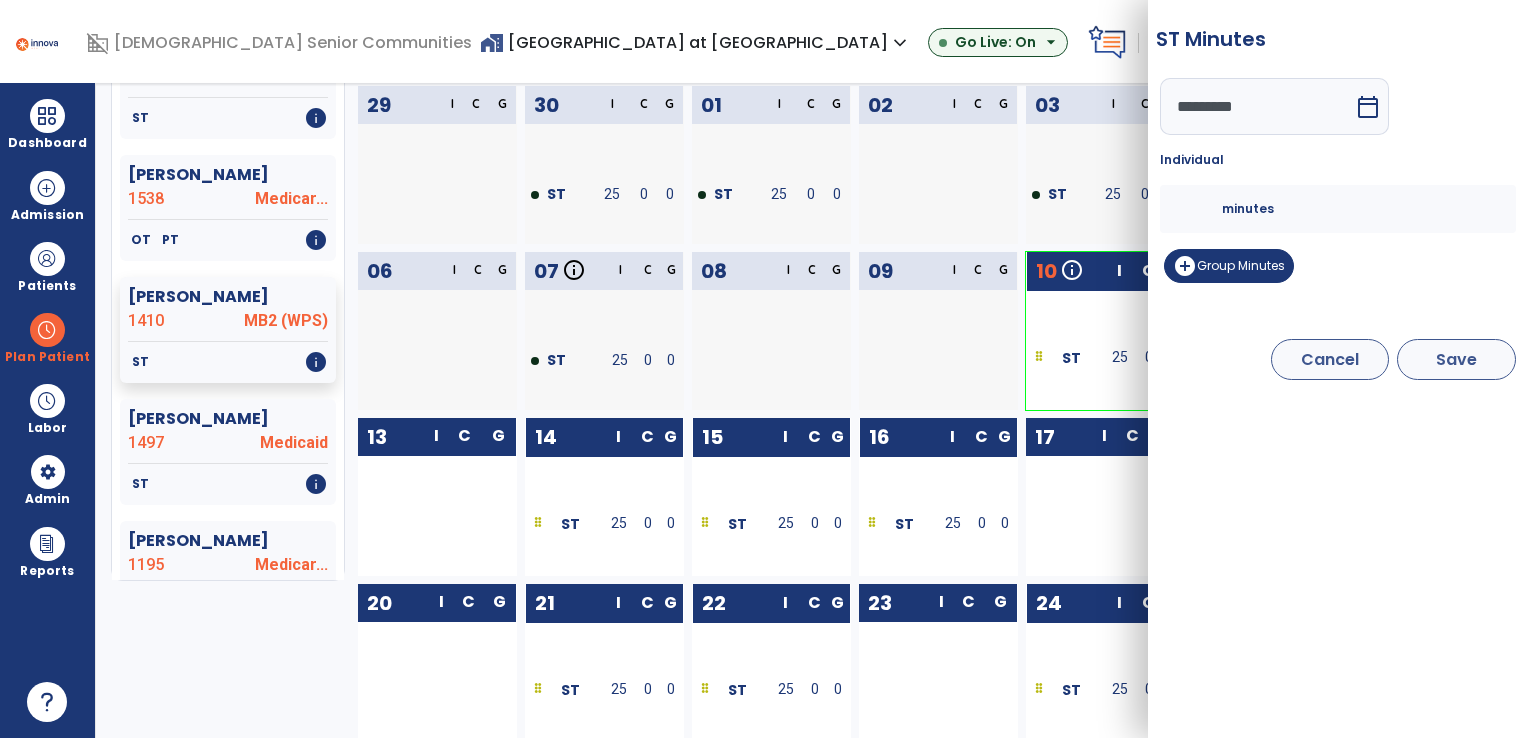 type on "**" 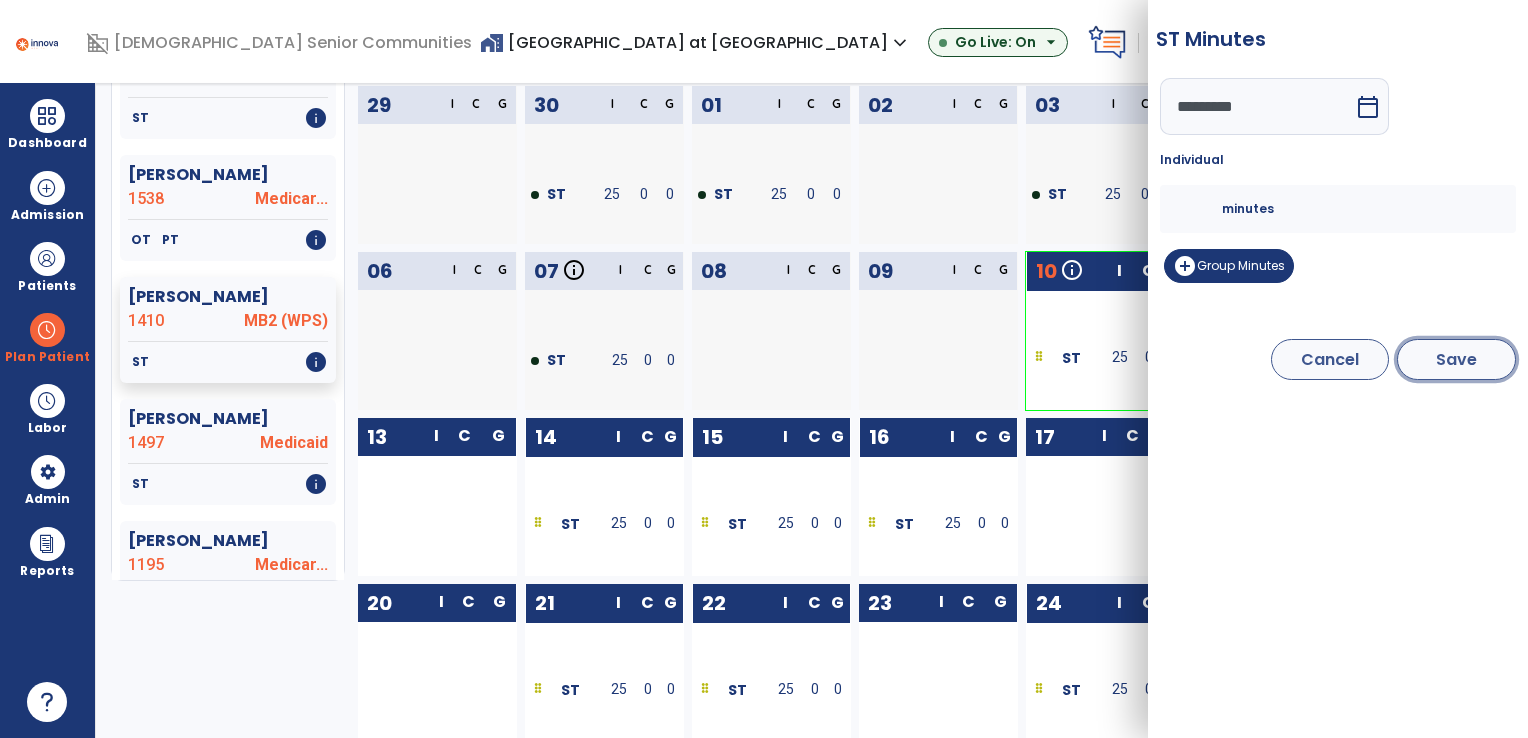 click on "Save" at bounding box center [1456, 359] 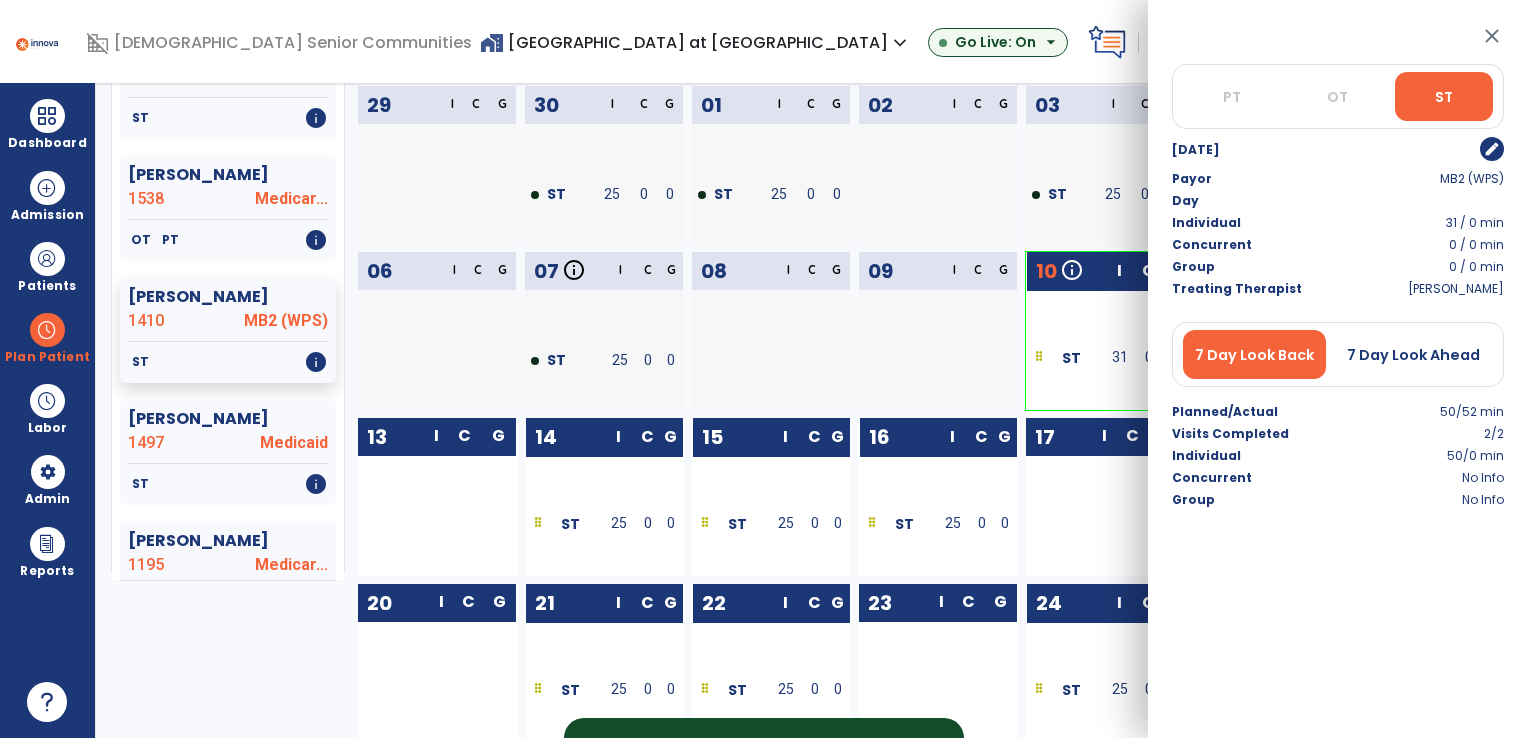 click at bounding box center [900, 362] 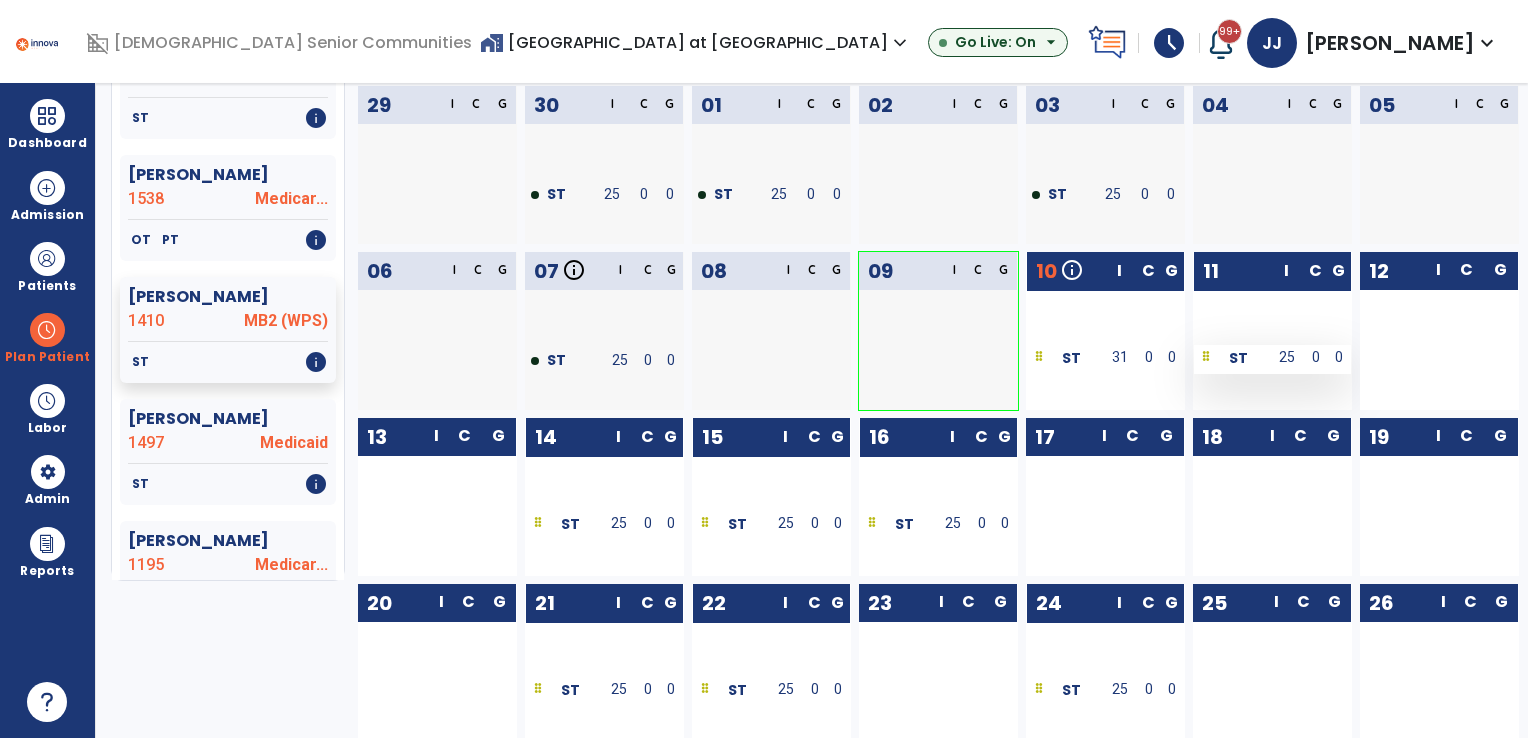 click on "ST" at bounding box center (1232, 357) 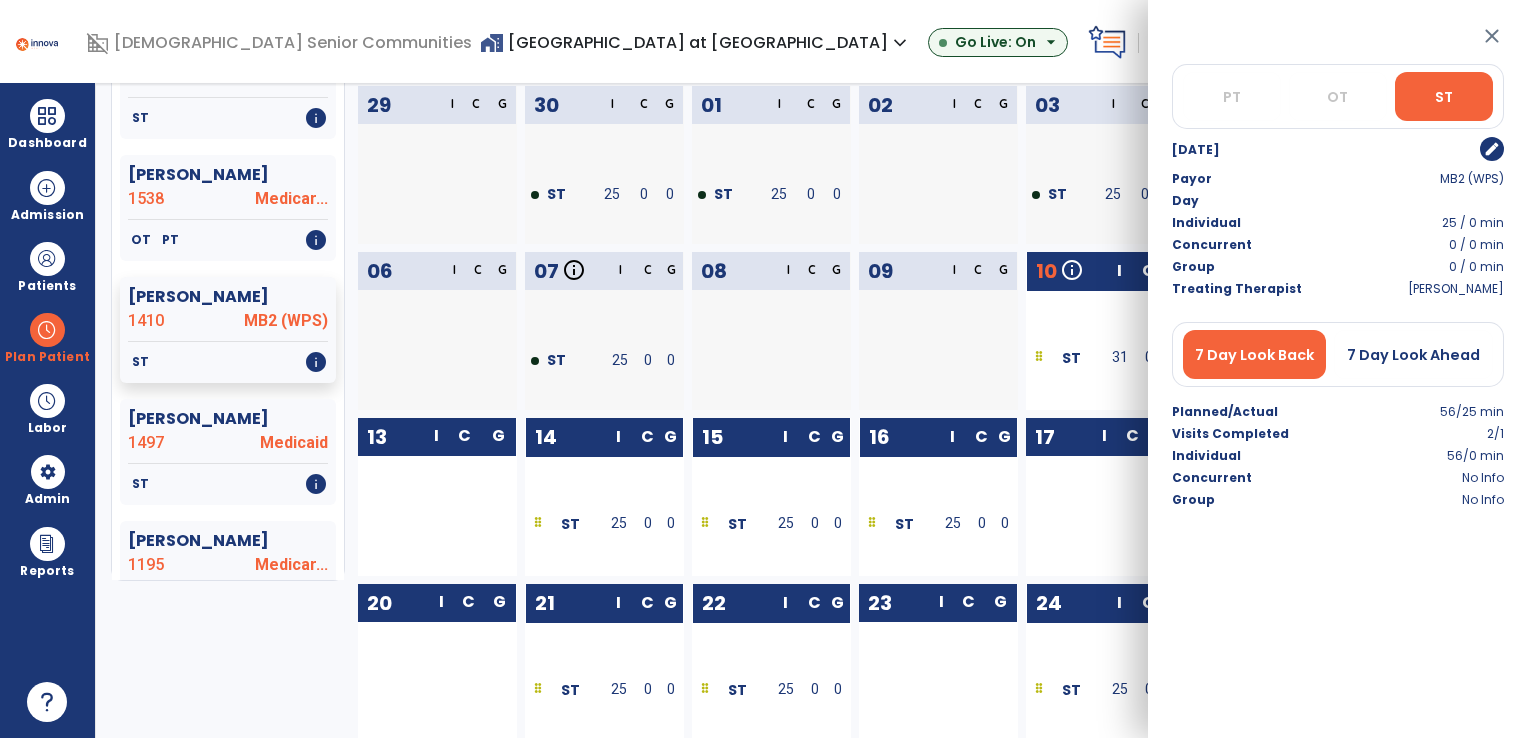 click on "edit" at bounding box center [1492, 149] 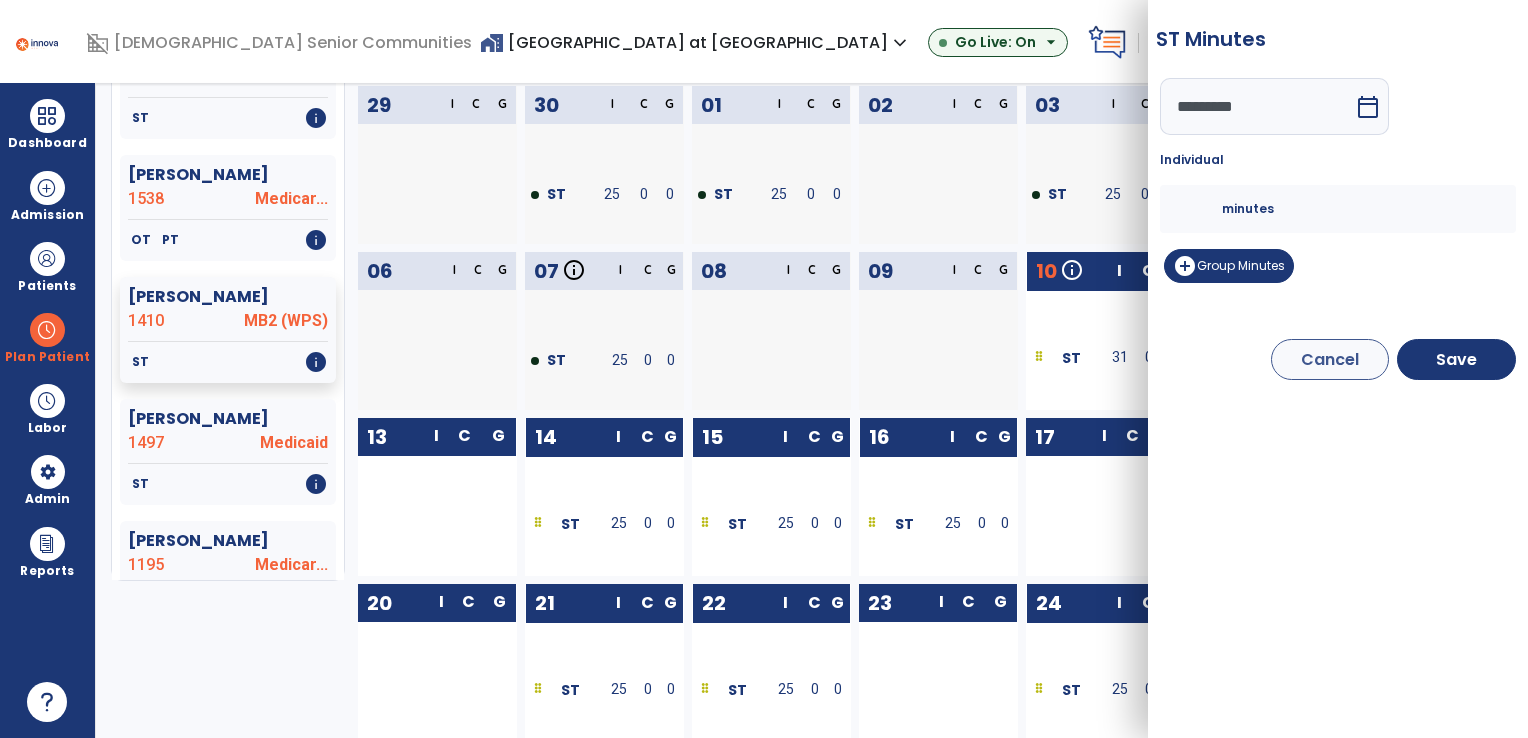 click on "**" at bounding box center (1198, 209) 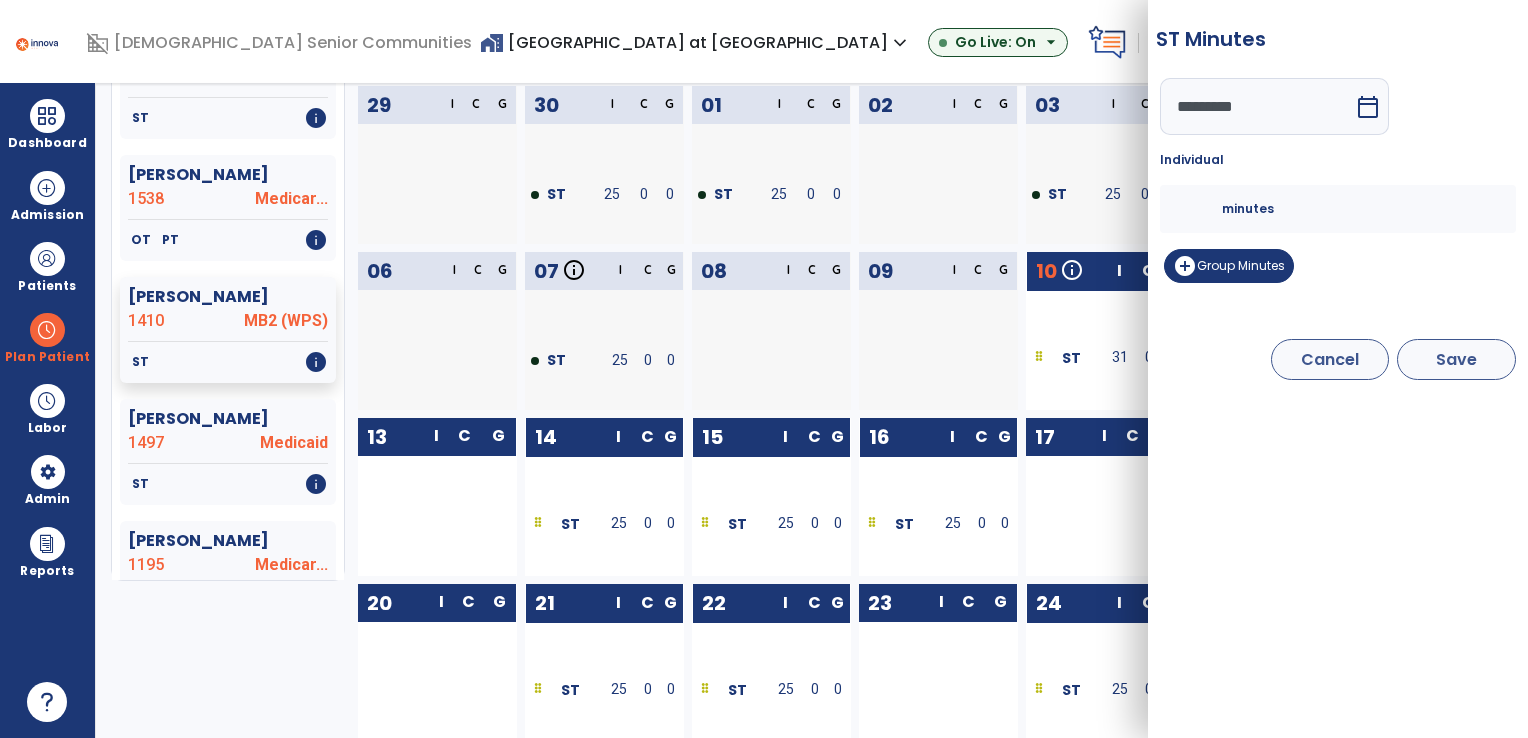 type on "**" 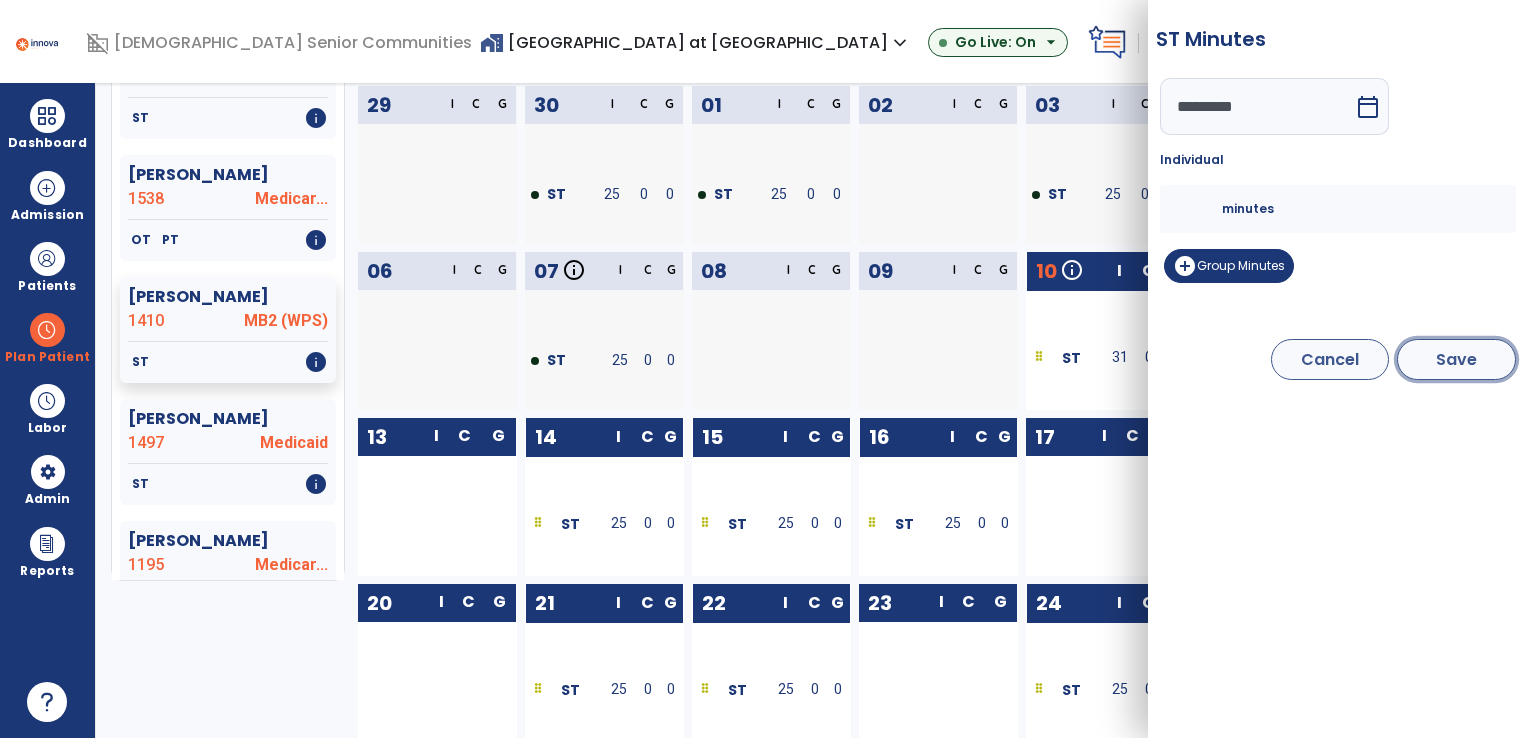 click on "Save" at bounding box center [1456, 359] 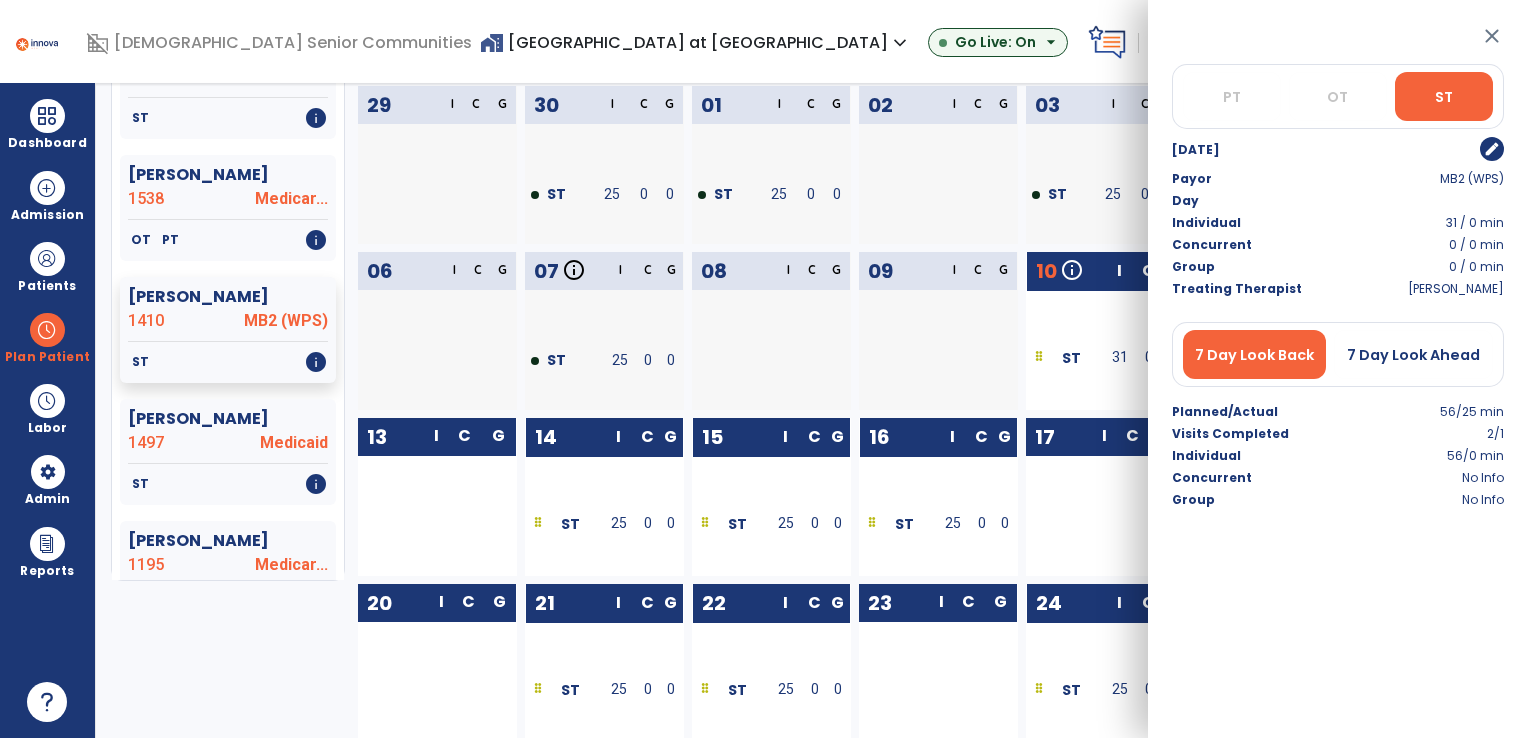 click on "09  I C G" 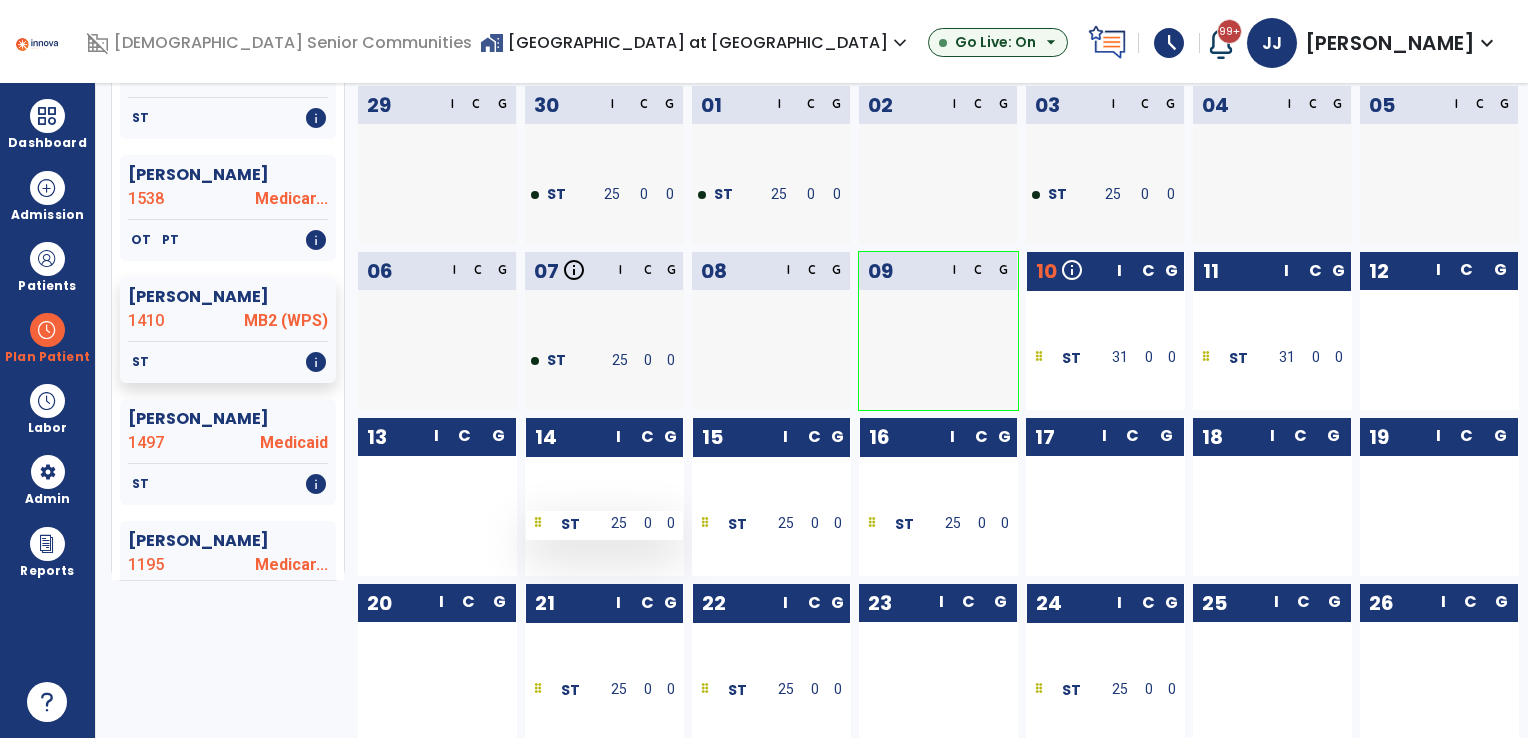 click on "0" at bounding box center [647, 523] 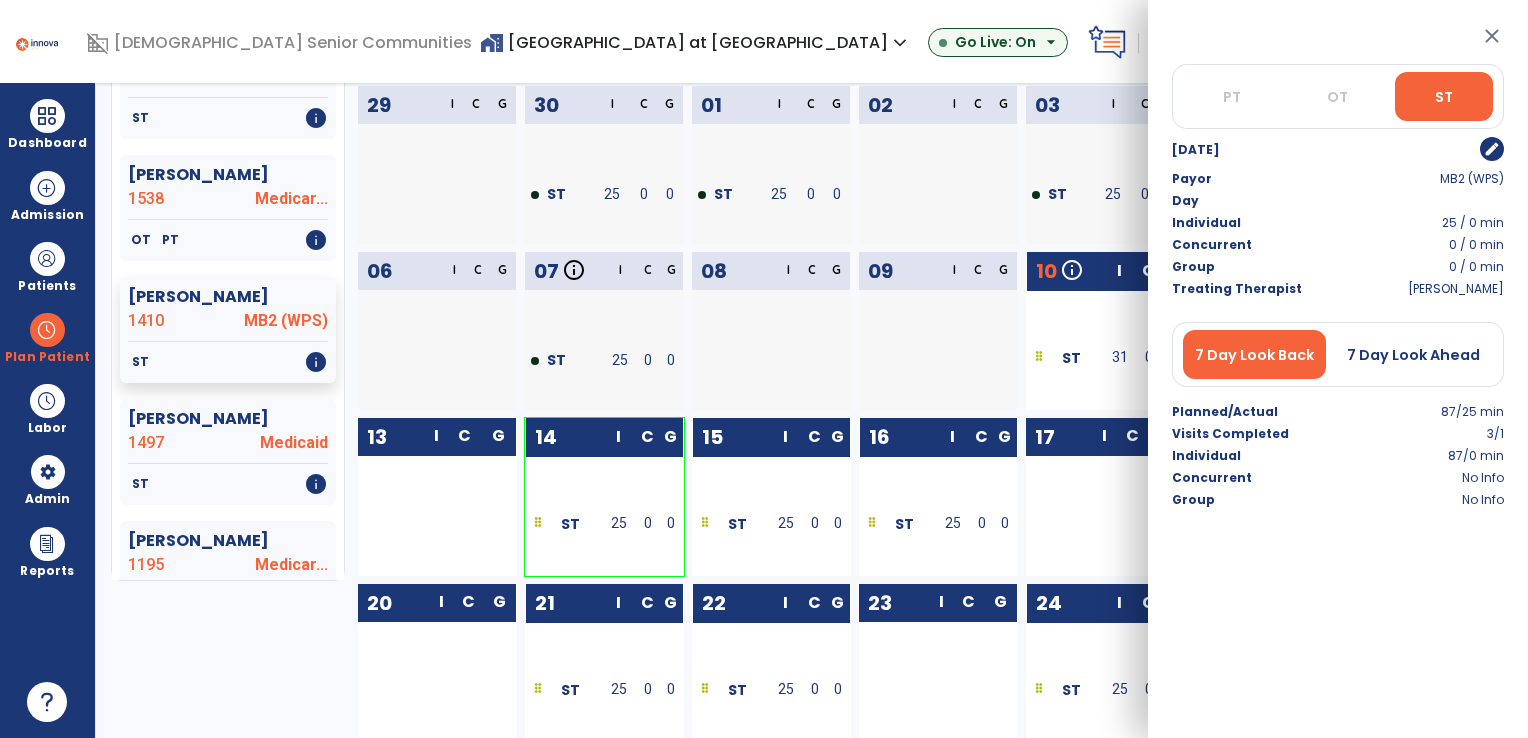 click on "edit" at bounding box center [1492, 149] 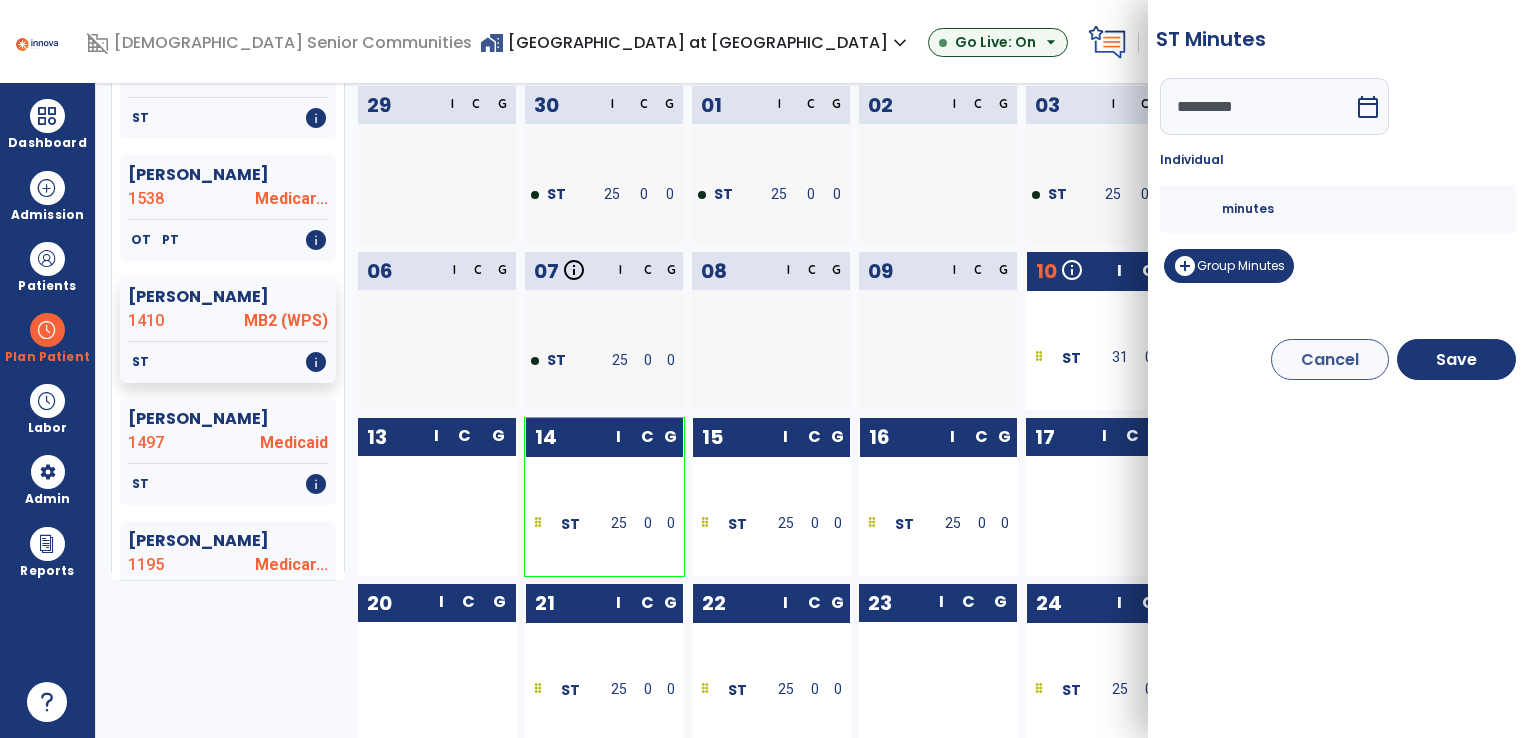 click on "**" at bounding box center (1198, 209) 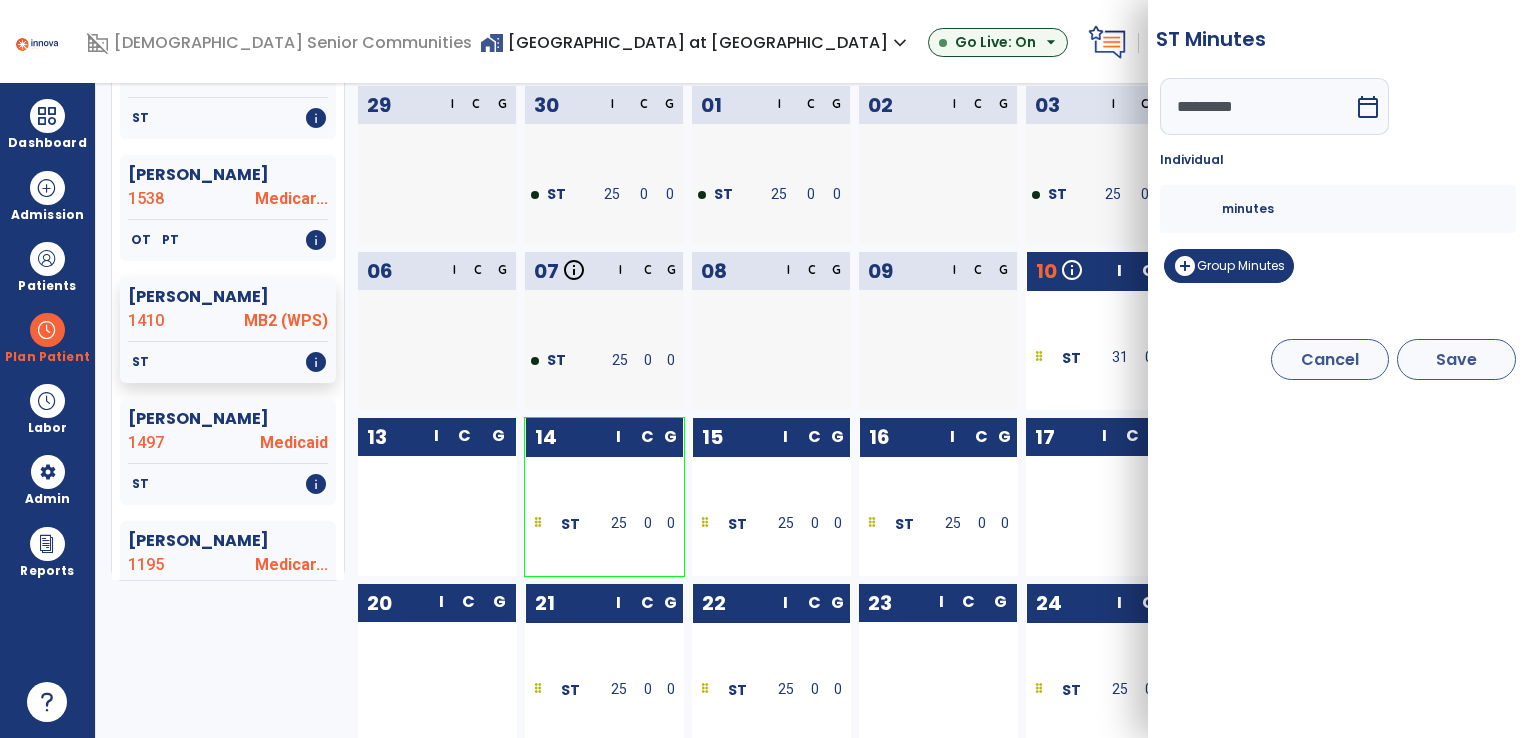 type on "**" 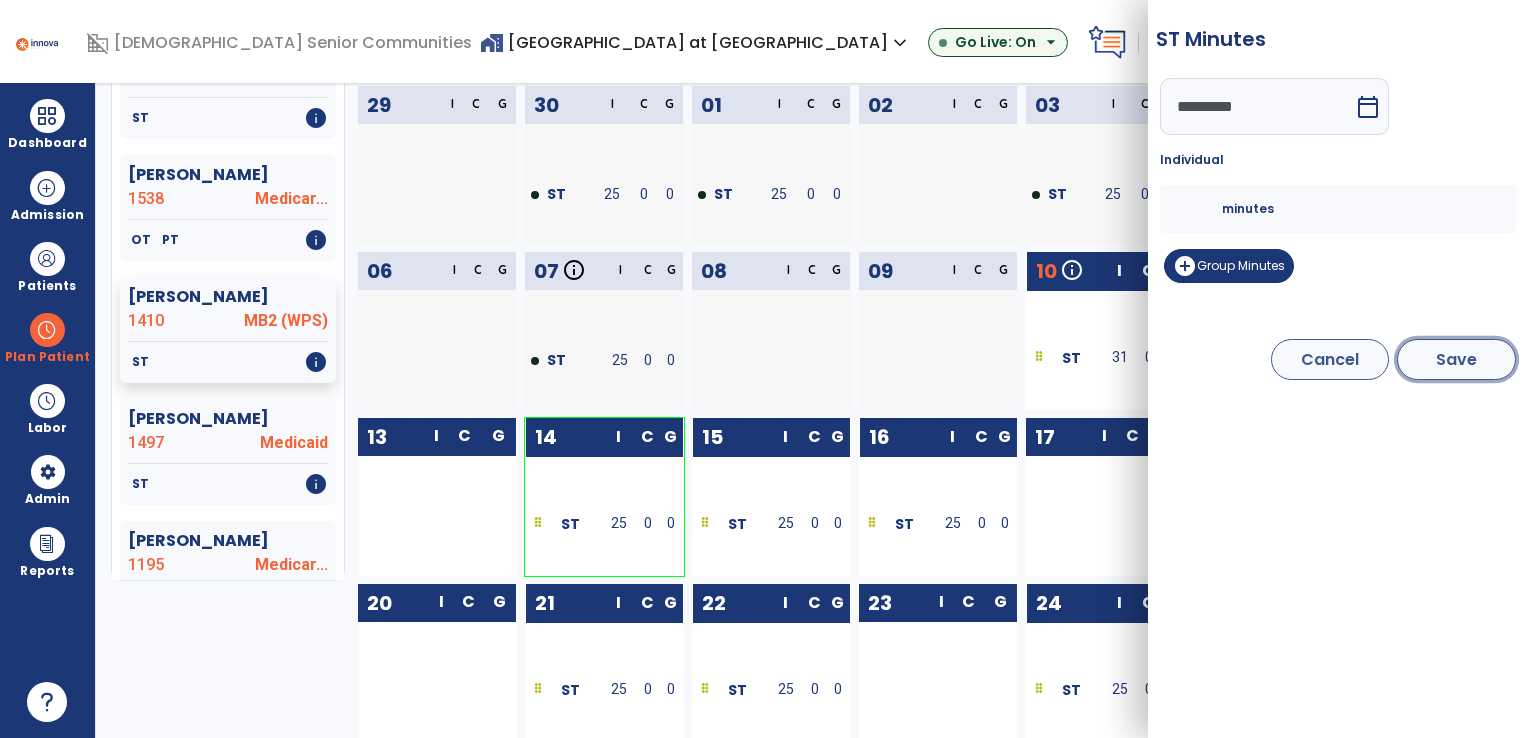 click on "Save" at bounding box center [1456, 359] 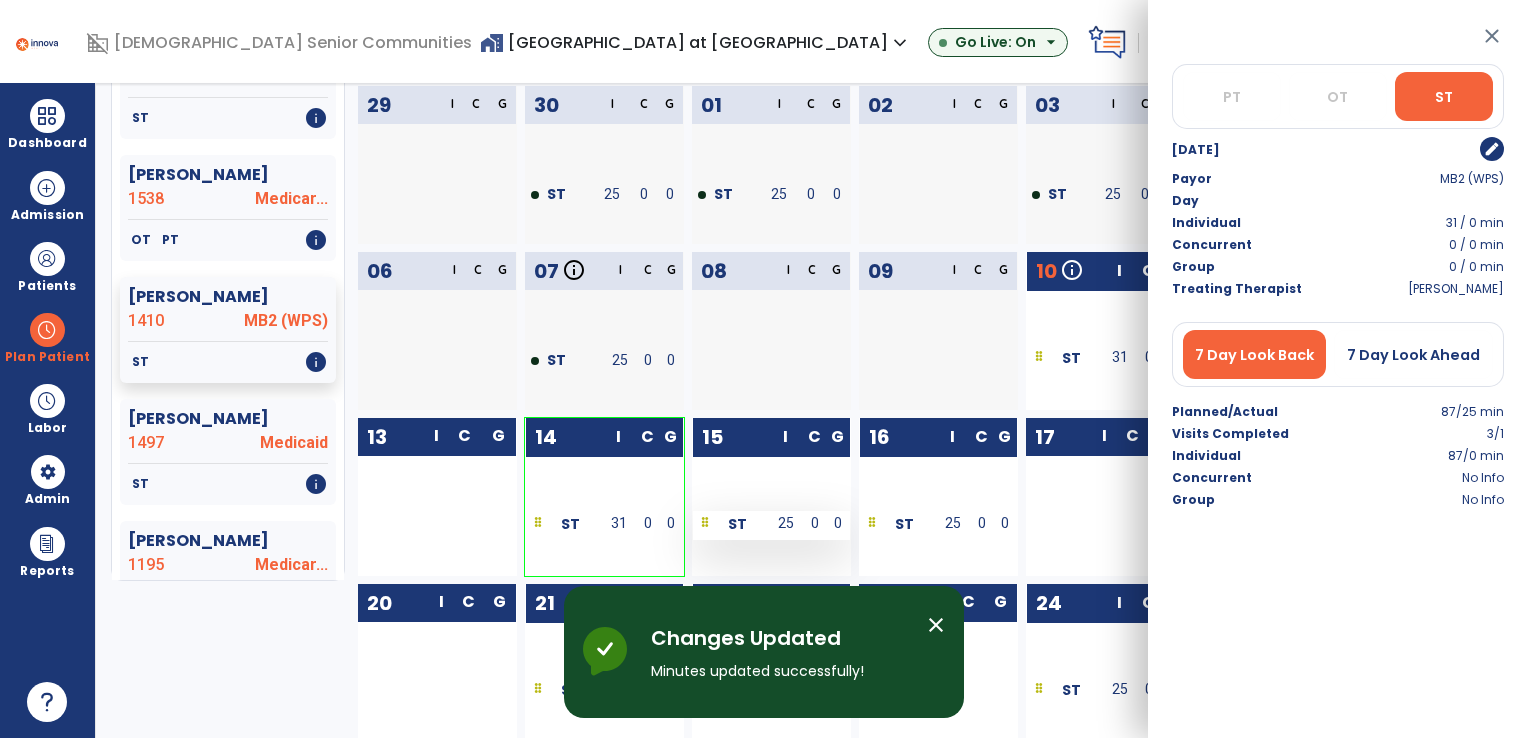 click on "25" at bounding box center [786, 523] 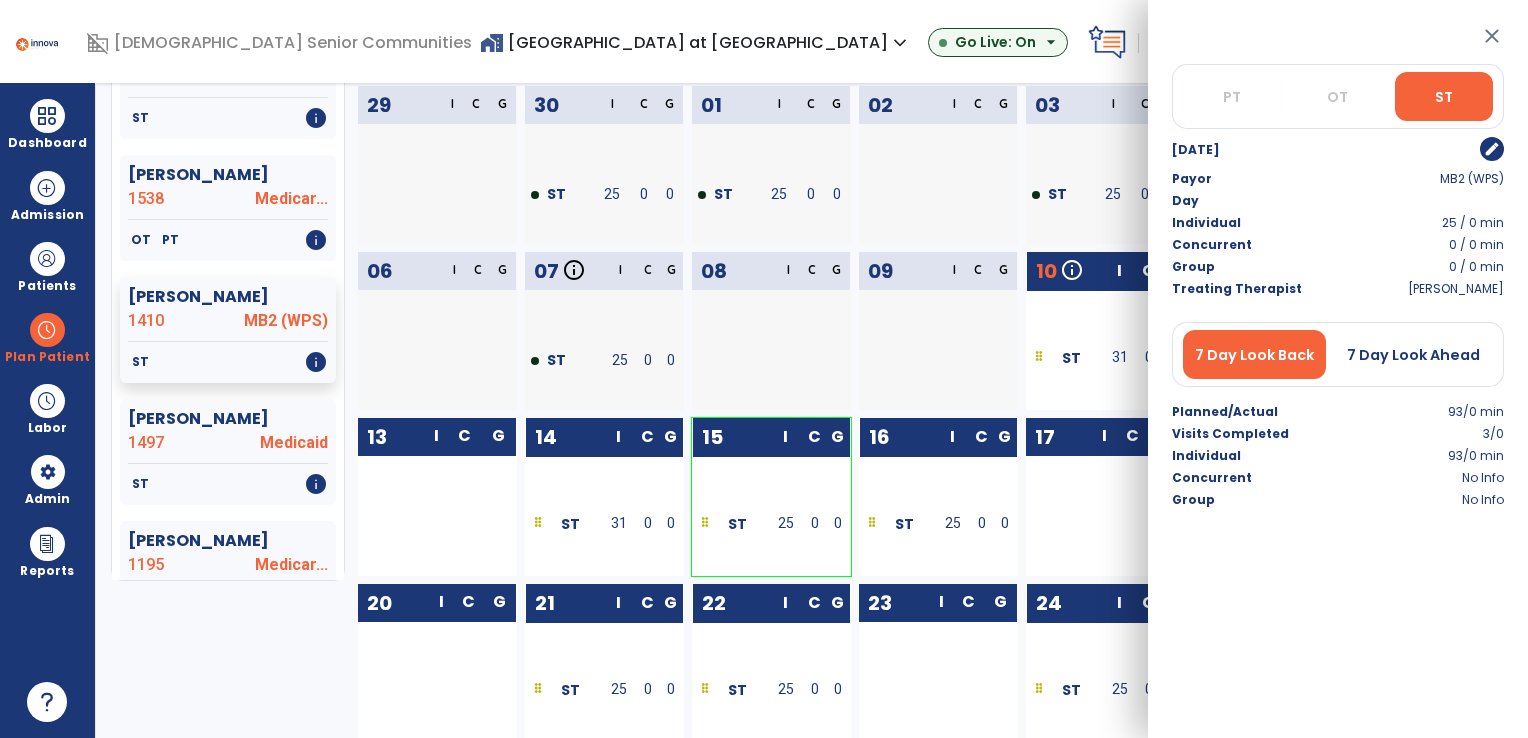 click on "edit" at bounding box center [1492, 149] 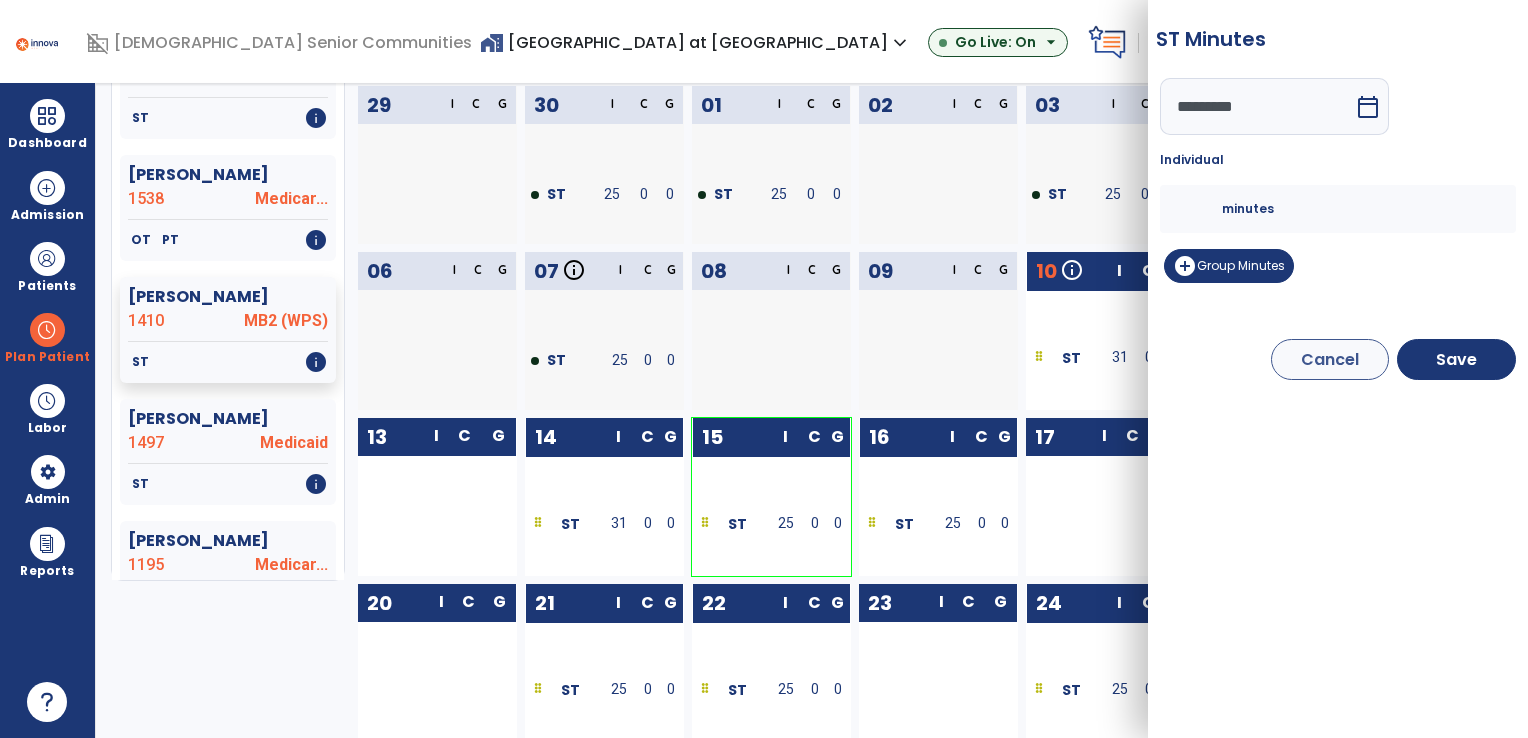 click on "**" at bounding box center (1198, 209) 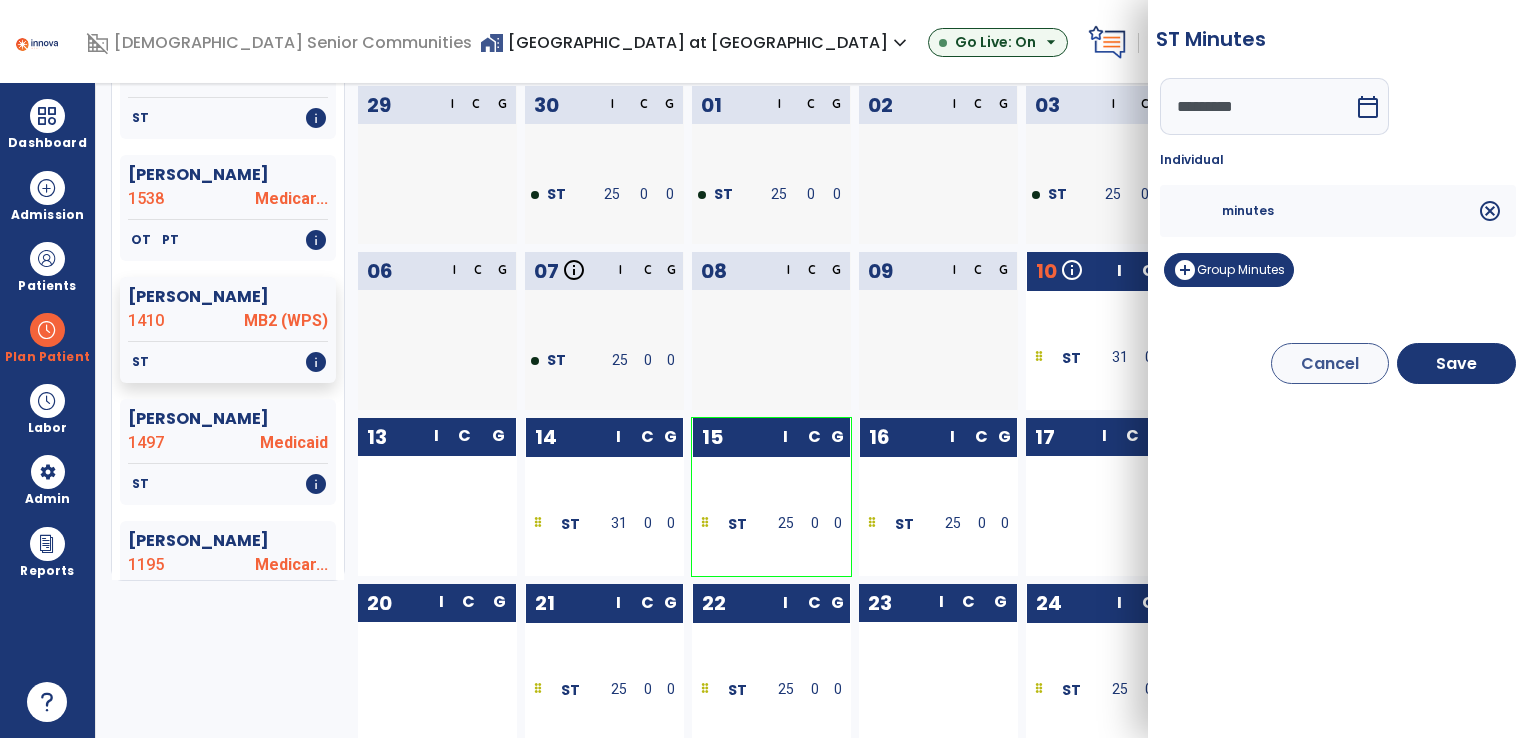 type on "*" 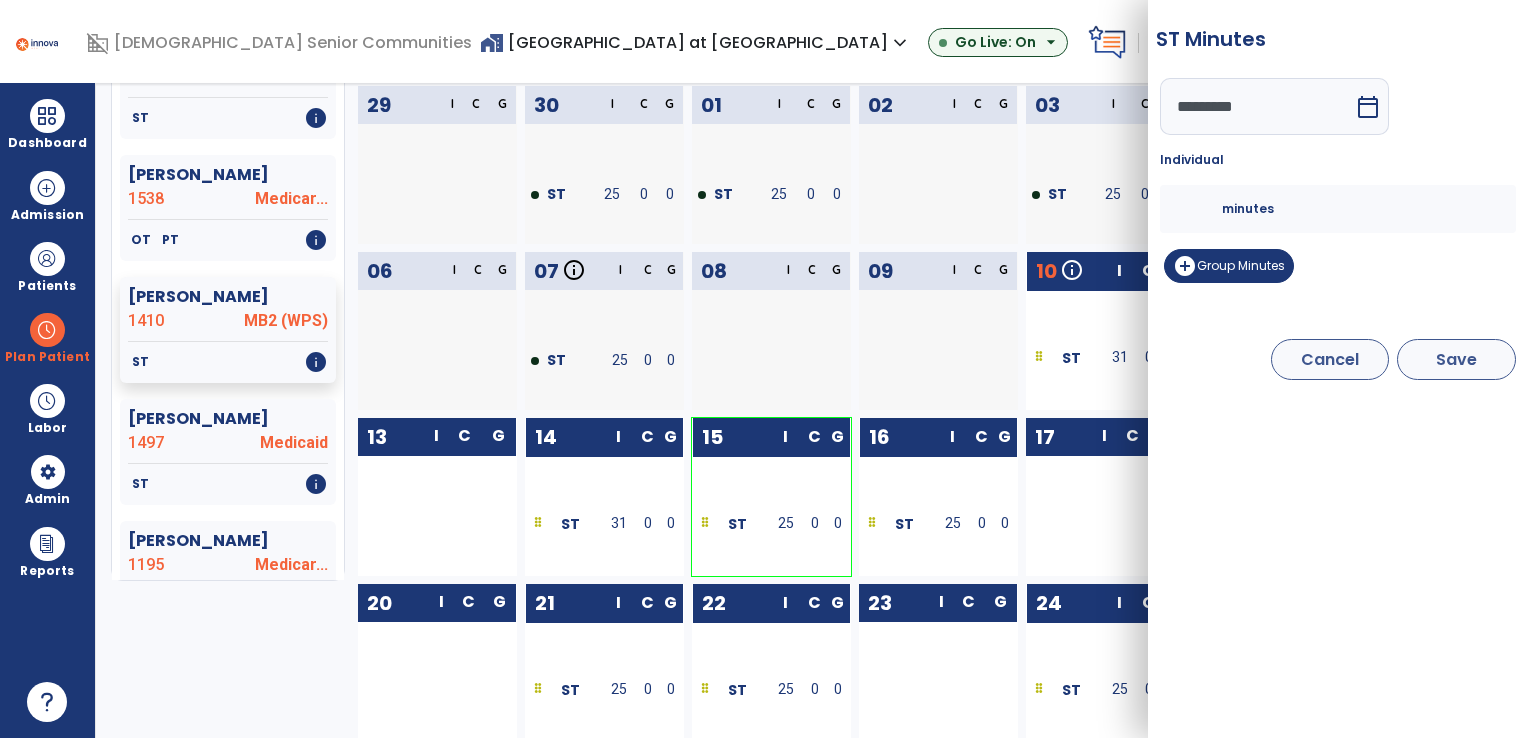 type on "**" 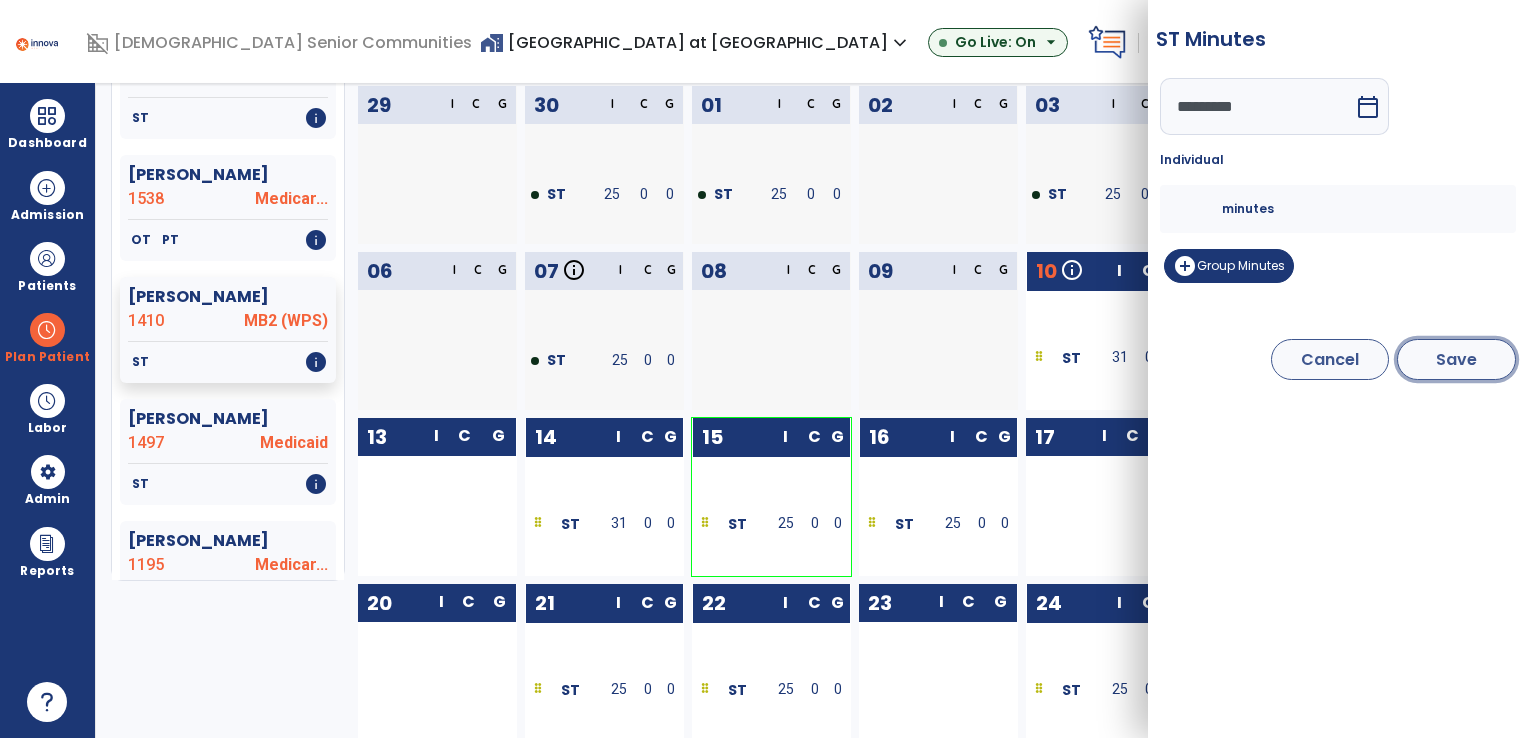 click on "Save" at bounding box center (1456, 359) 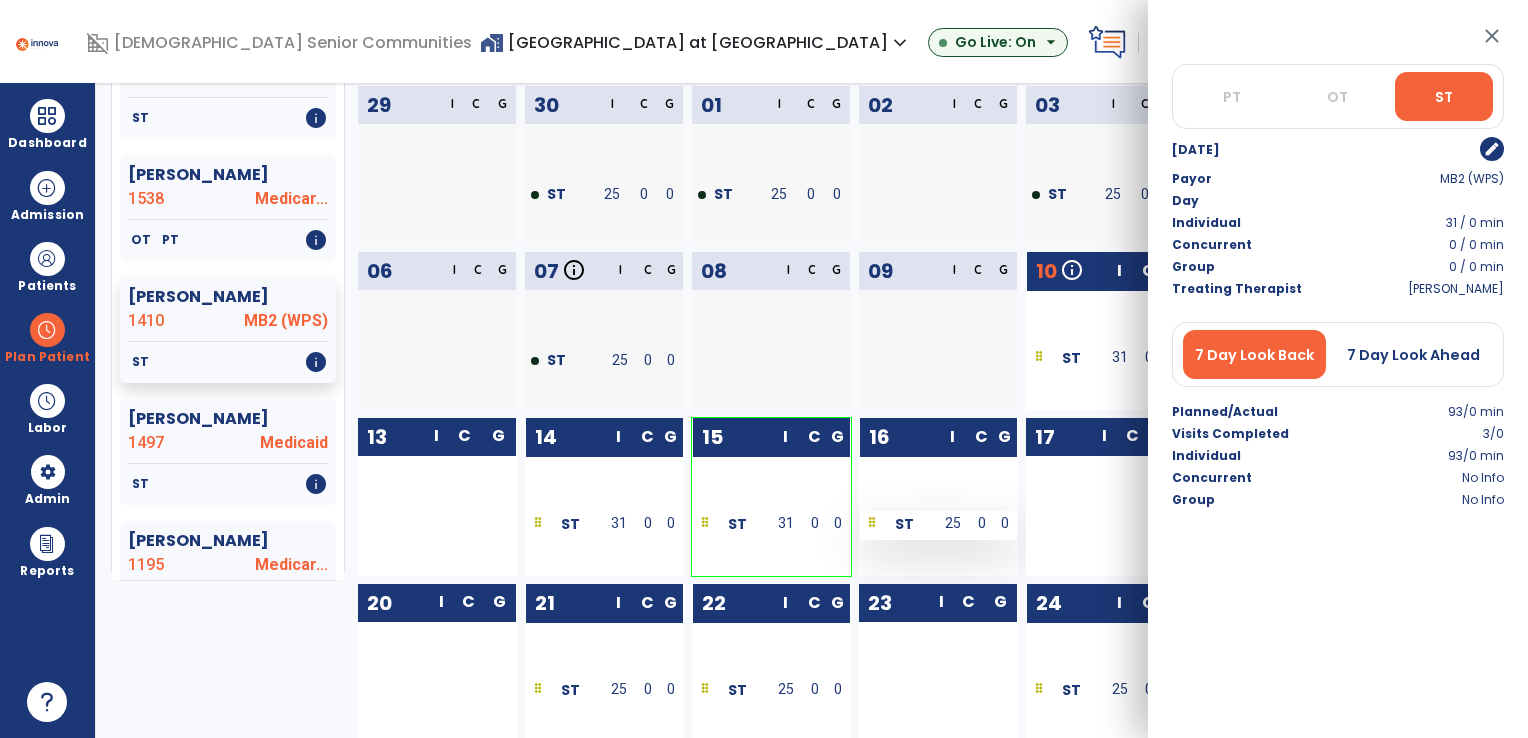 click on "25" at bounding box center (953, 523) 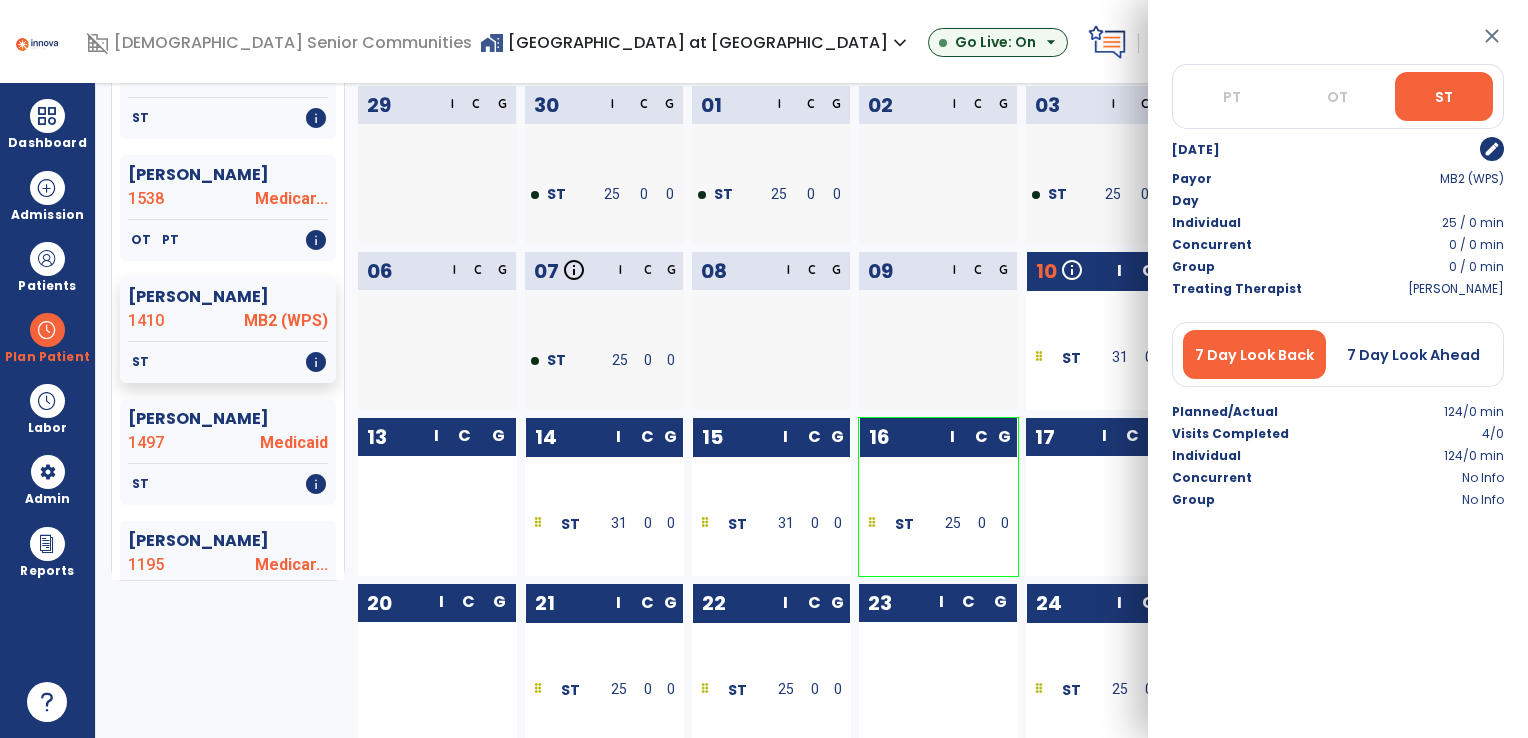 click on "edit" at bounding box center (1427, 149) 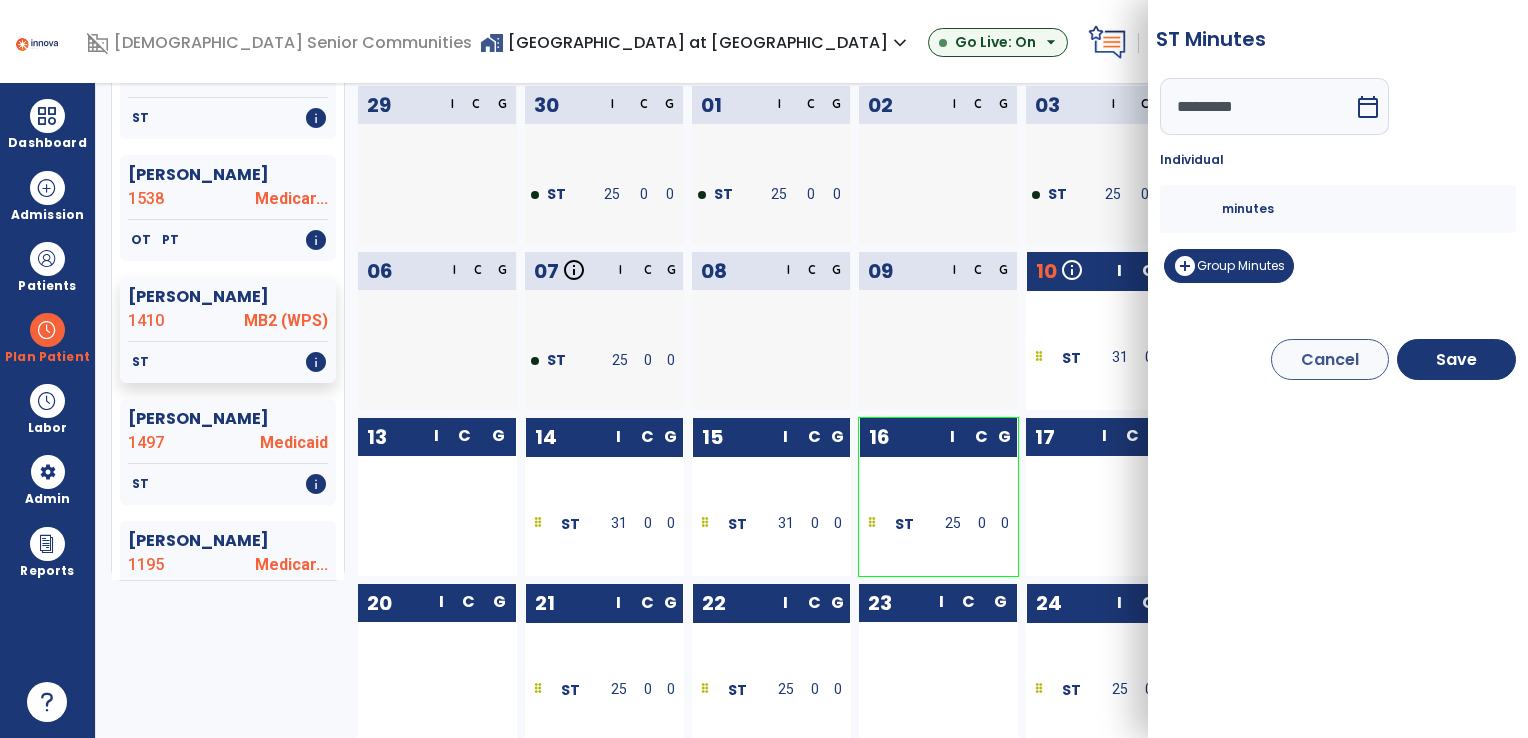 click on "**" at bounding box center (1198, 209) 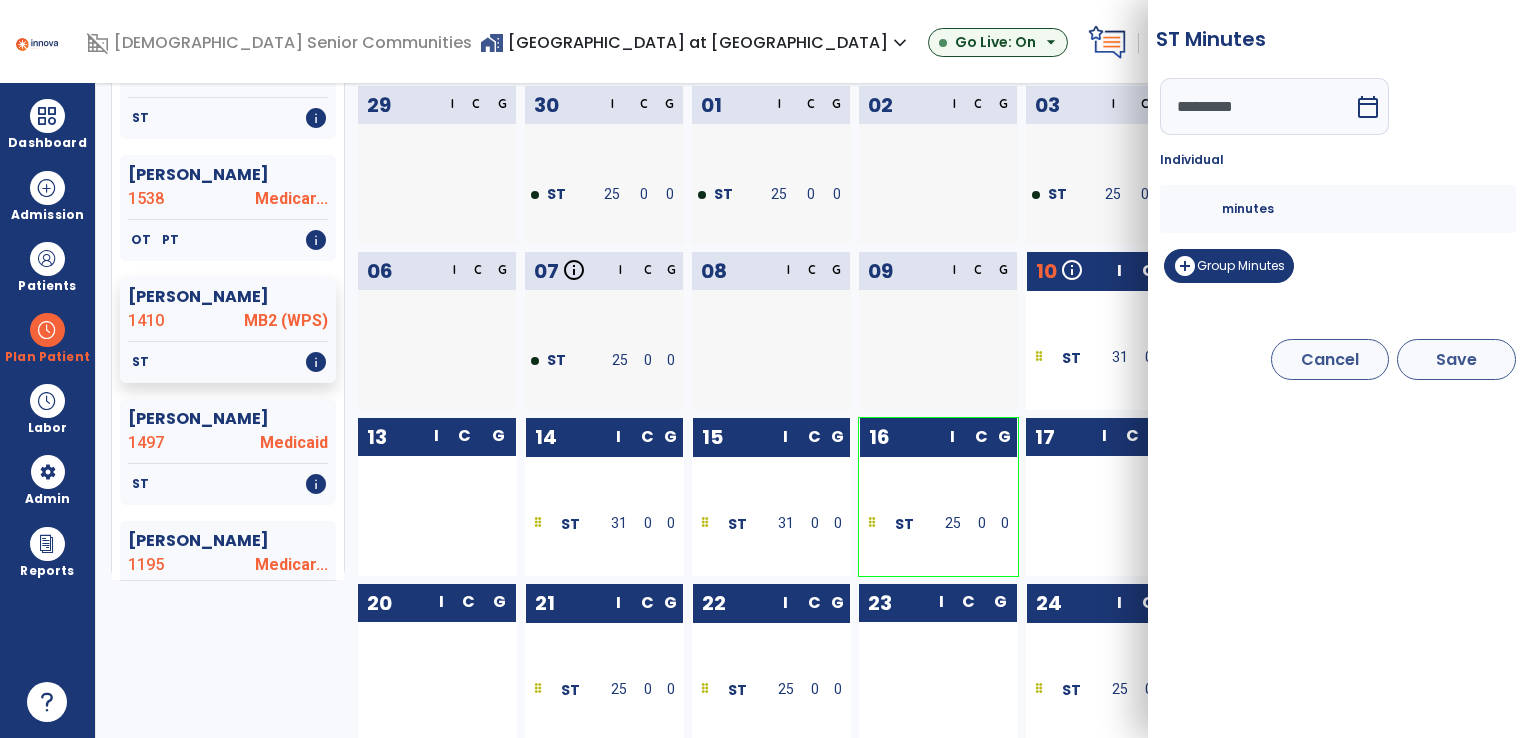 type on "**" 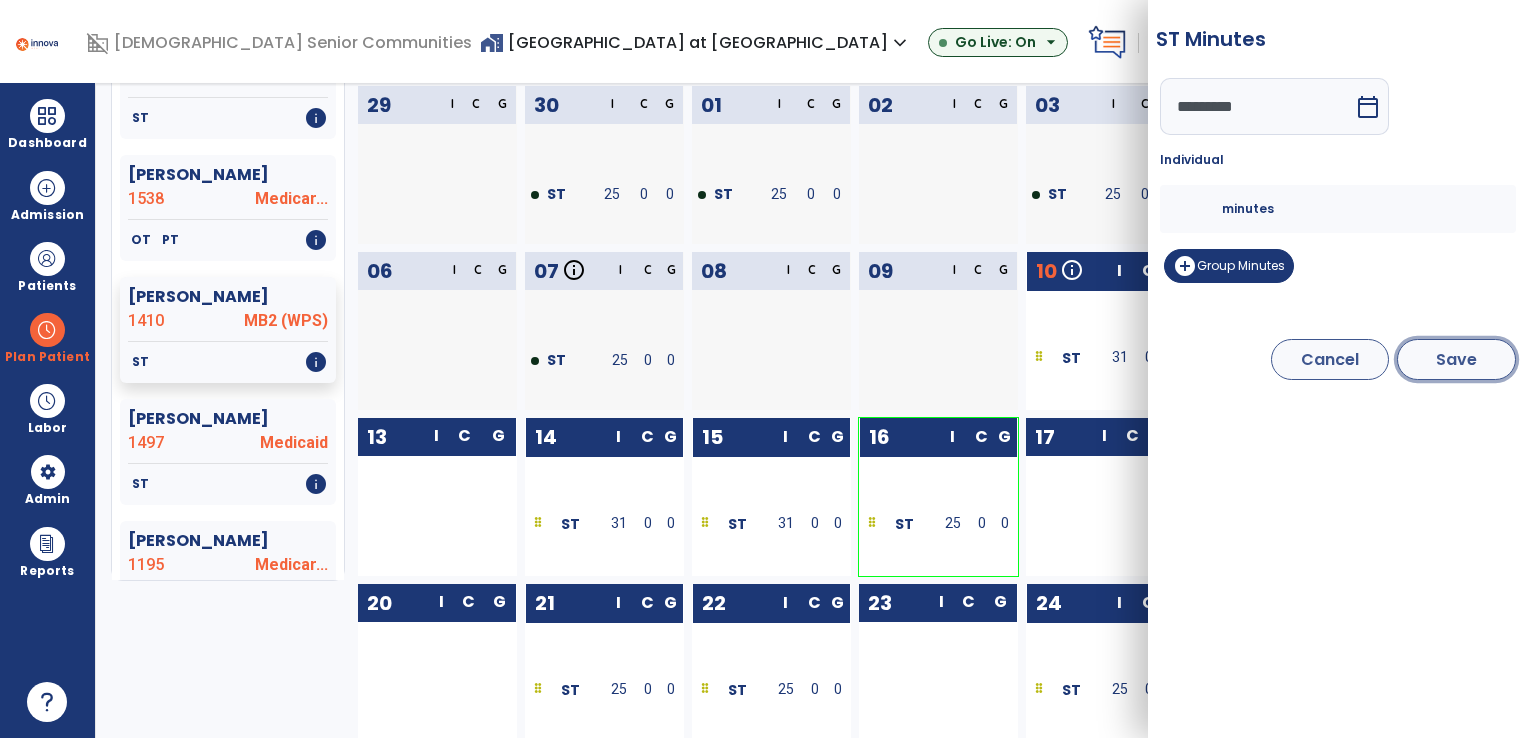 click on "Save" at bounding box center [1456, 359] 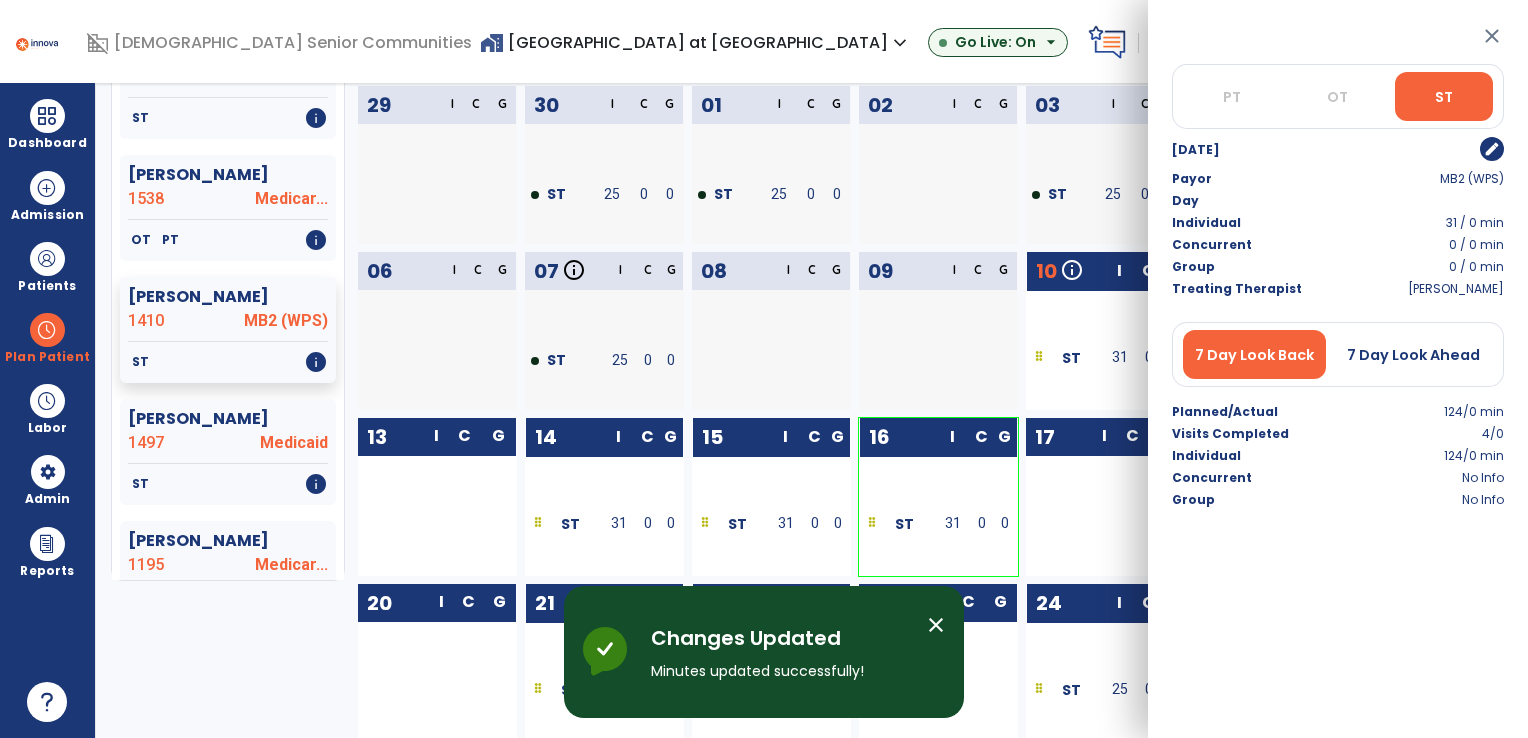 click on "09  I C G" 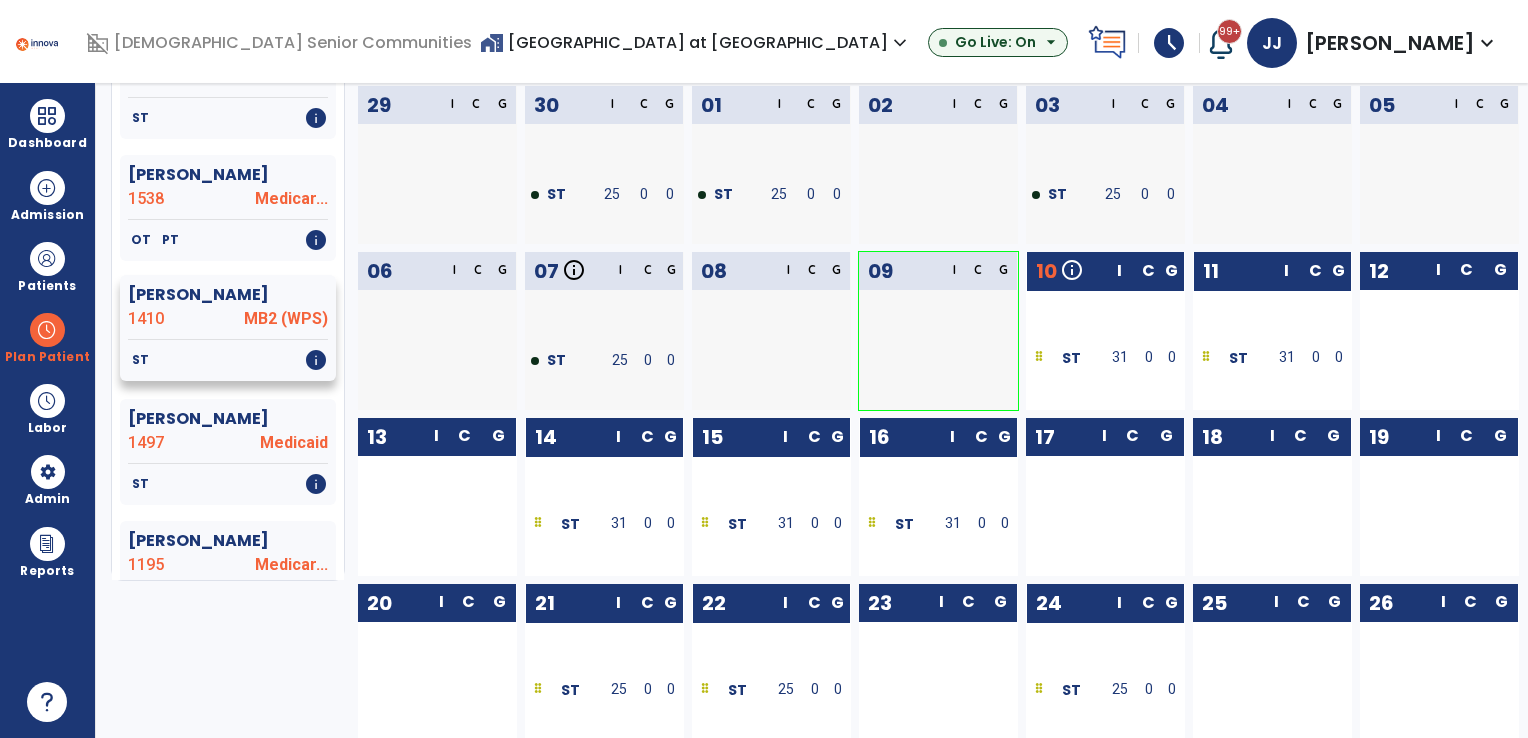 click on "Lorton, Oleta  1410 MB2 (WPS)" 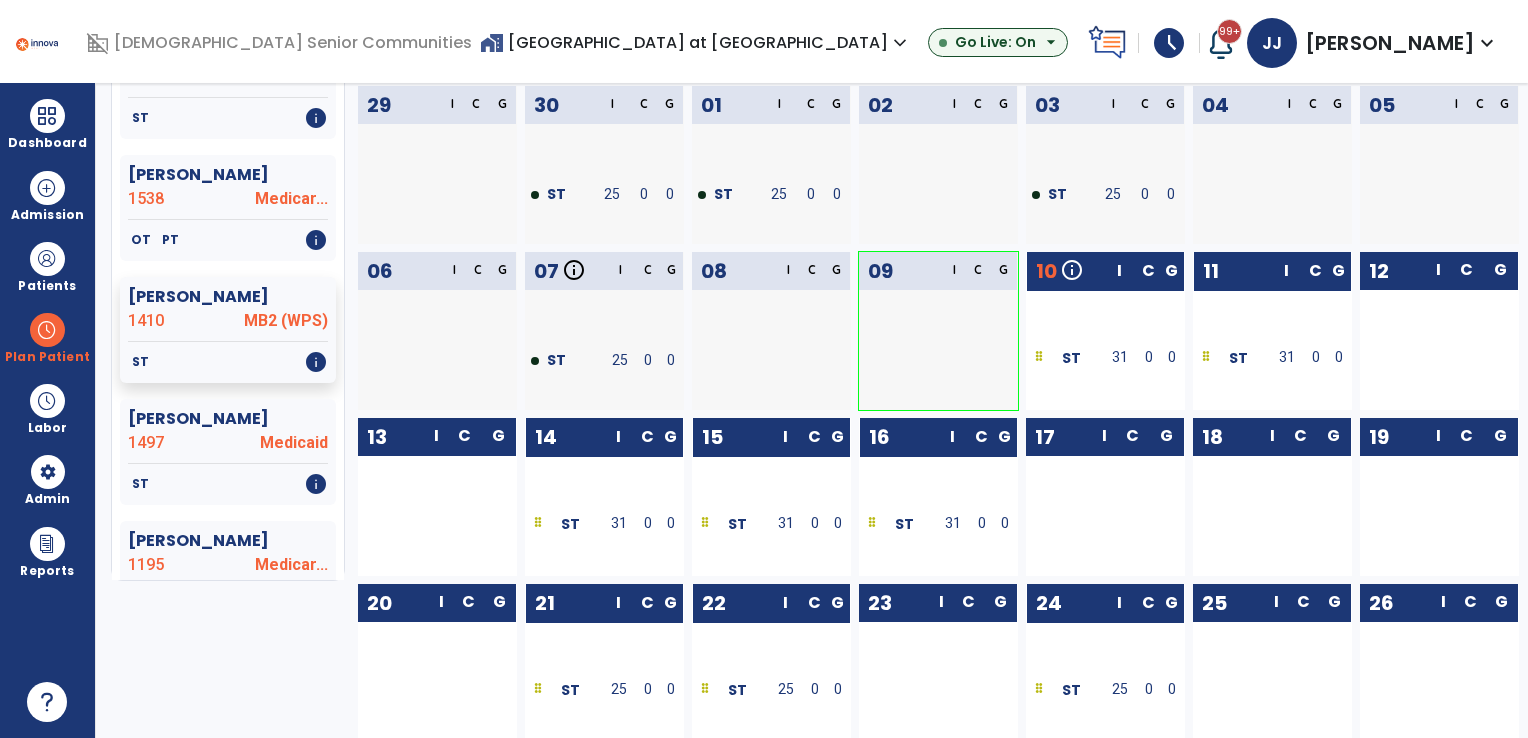 drag, startPoint x: 227, startPoint y: 334, endPoint x: 243, endPoint y: 37, distance: 297.43066 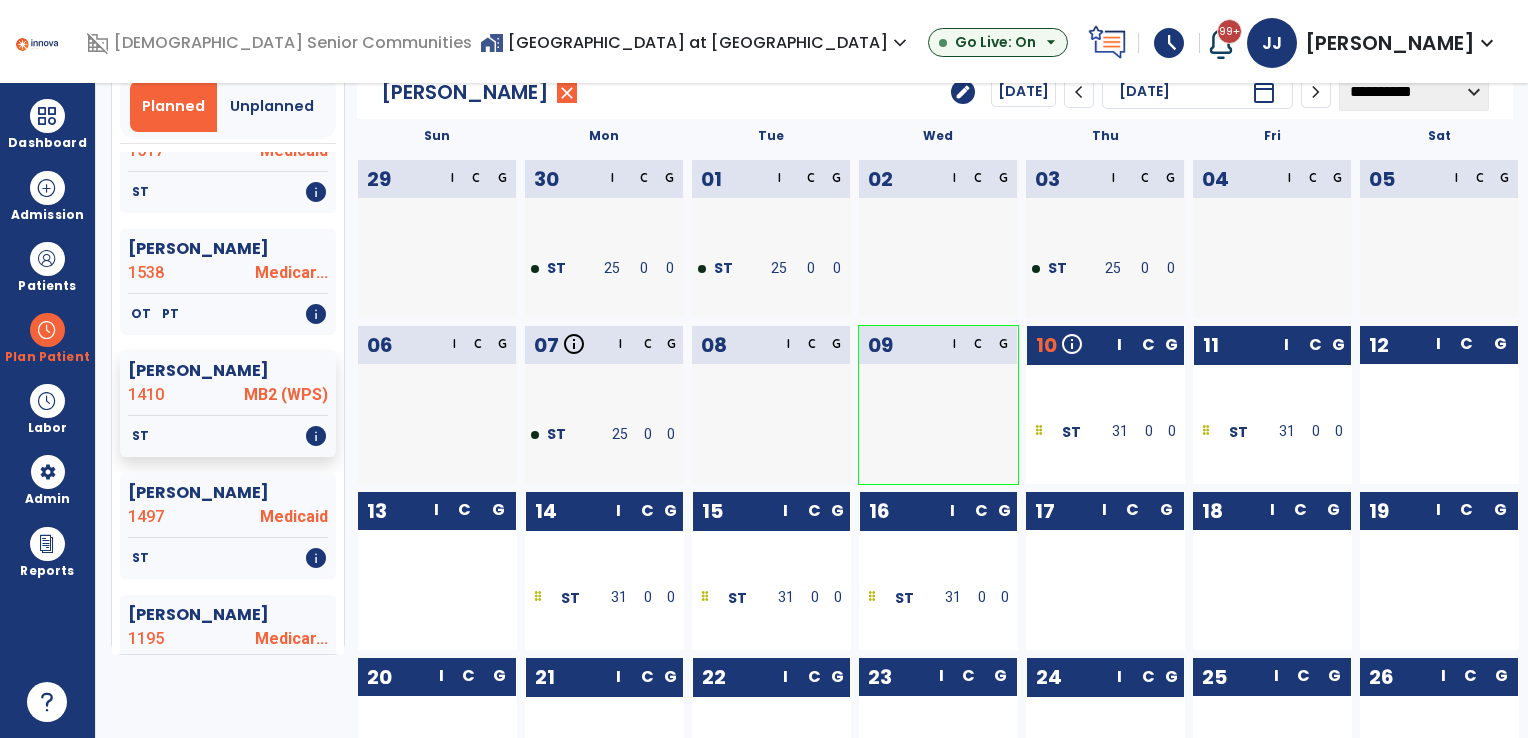 scroll, scrollTop: 0, scrollLeft: 0, axis: both 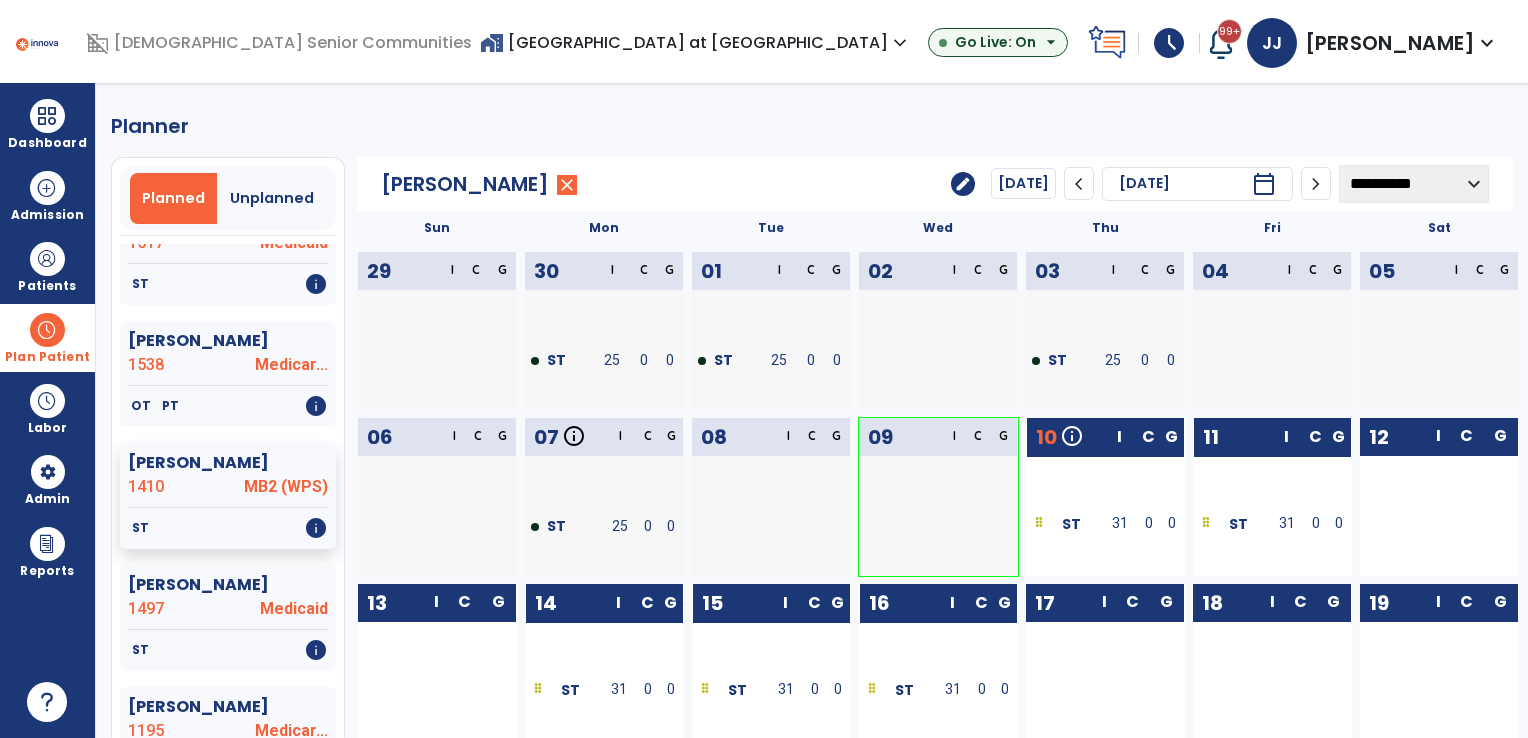 click at bounding box center [47, 330] 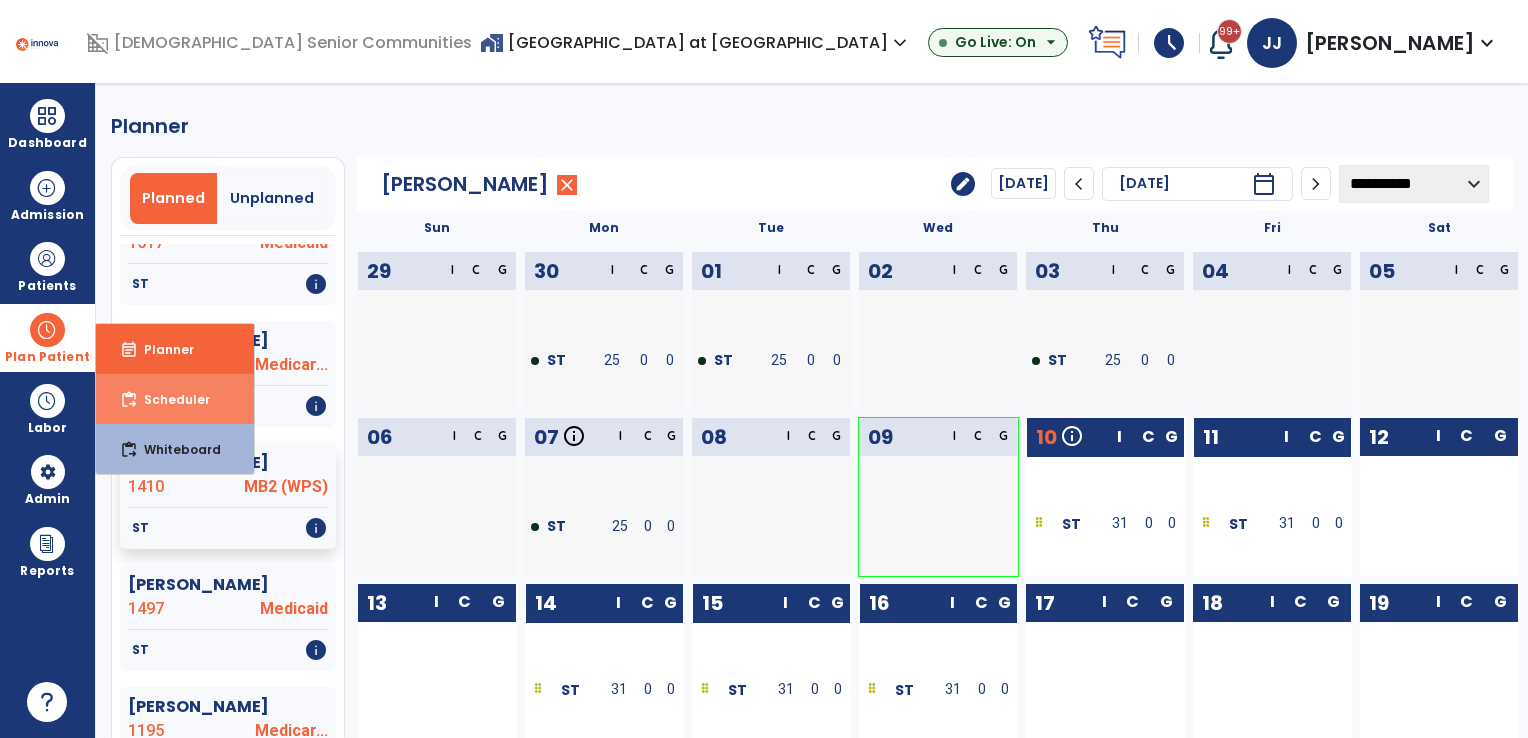 click on "Scheduler" at bounding box center [169, 399] 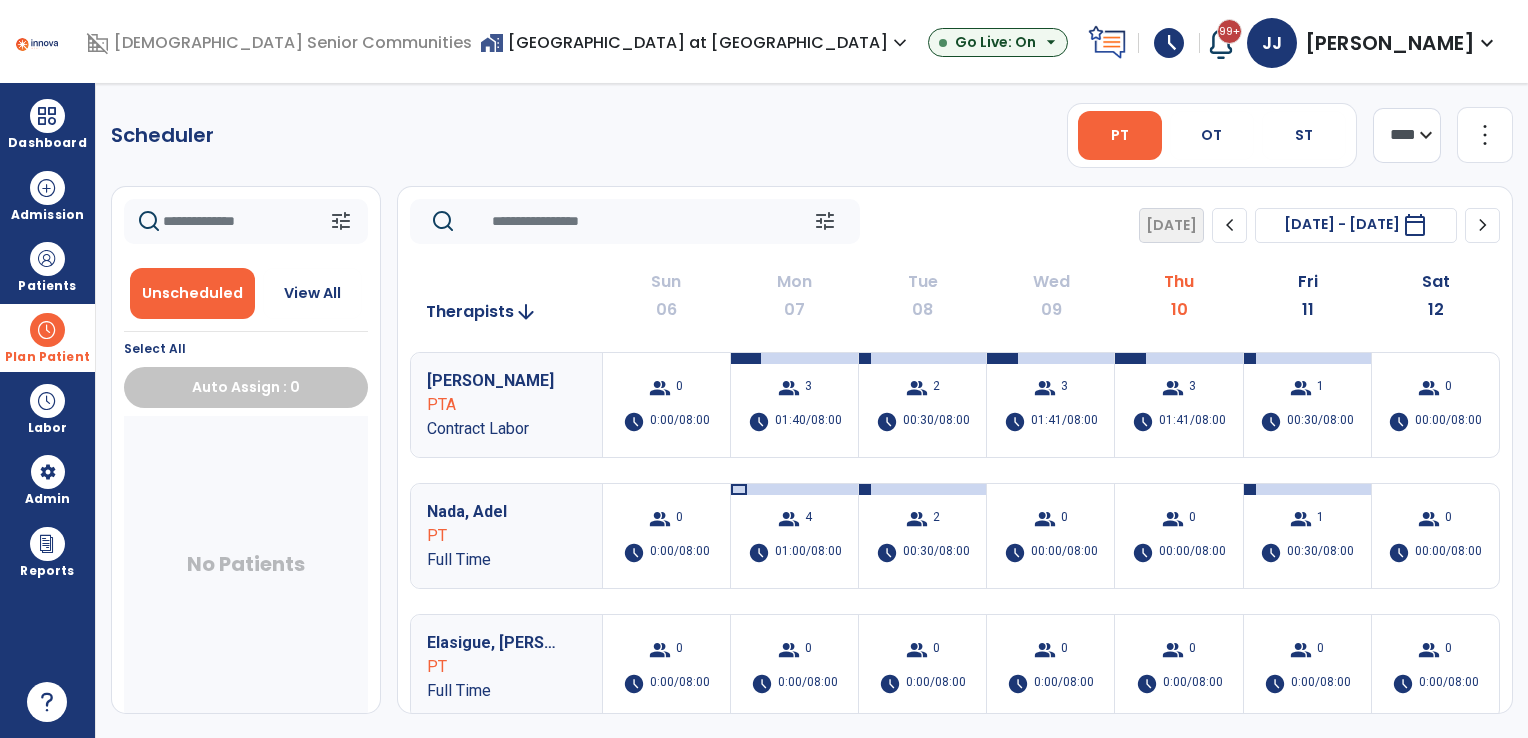 click on "more_vert" 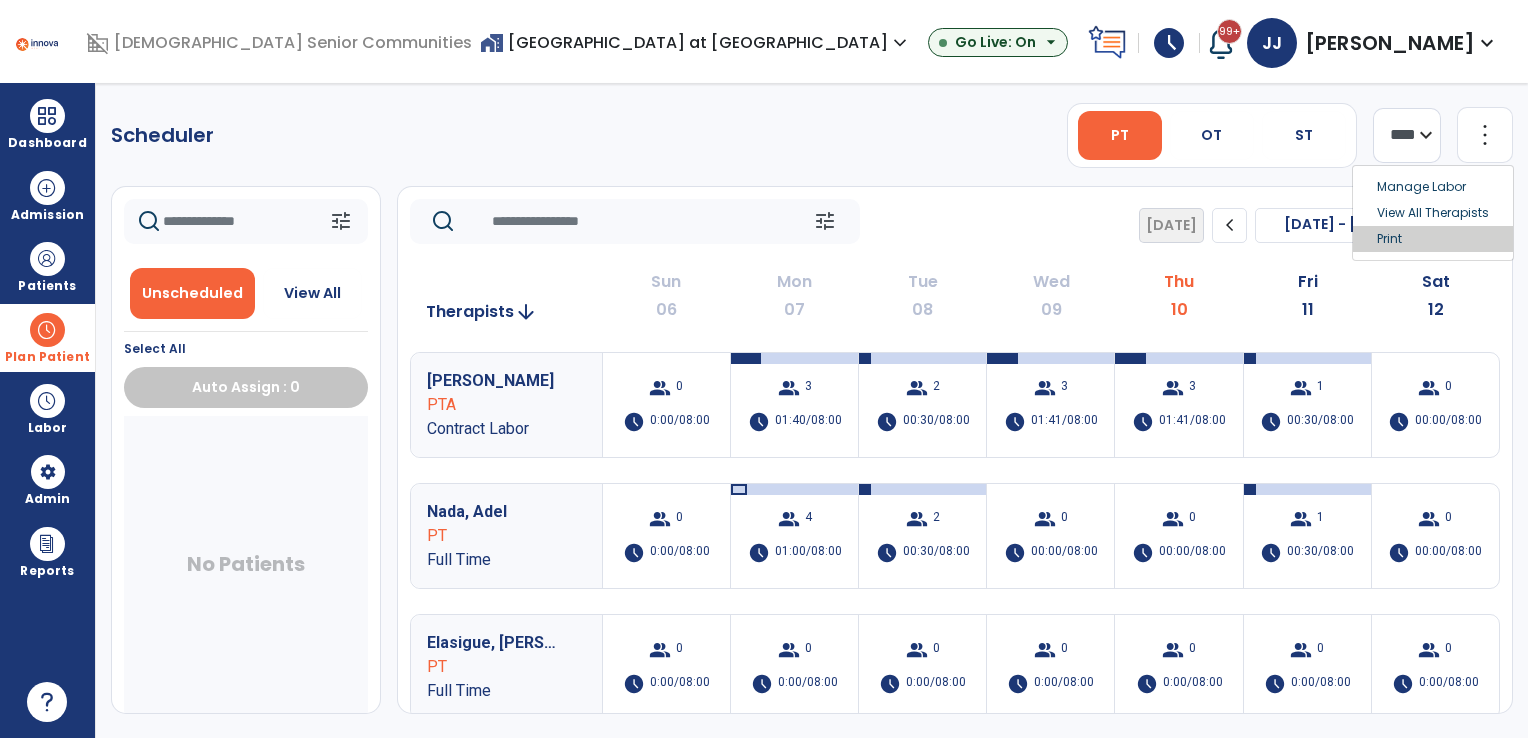 click on "Print" at bounding box center (1433, 239) 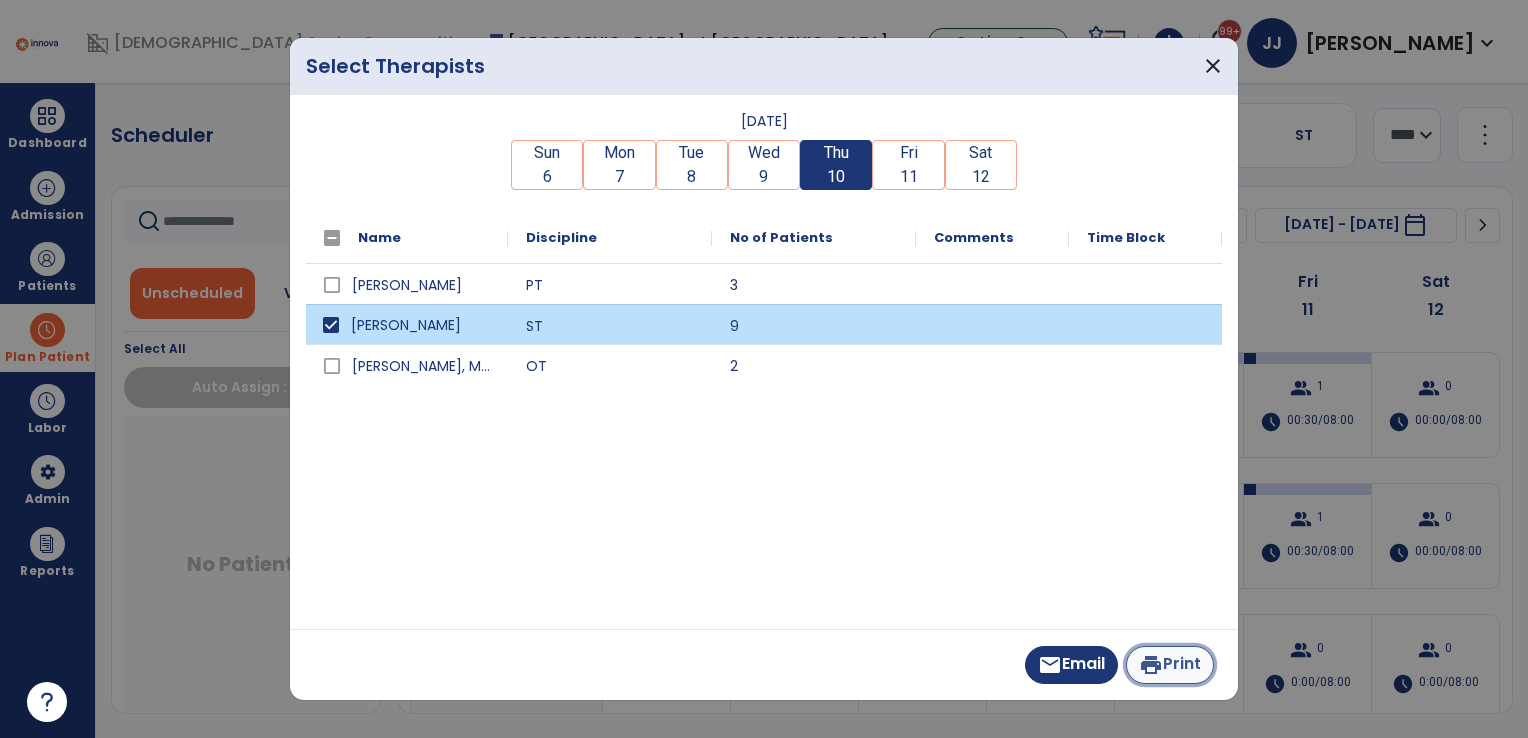 click on "print  Print" at bounding box center (1170, 665) 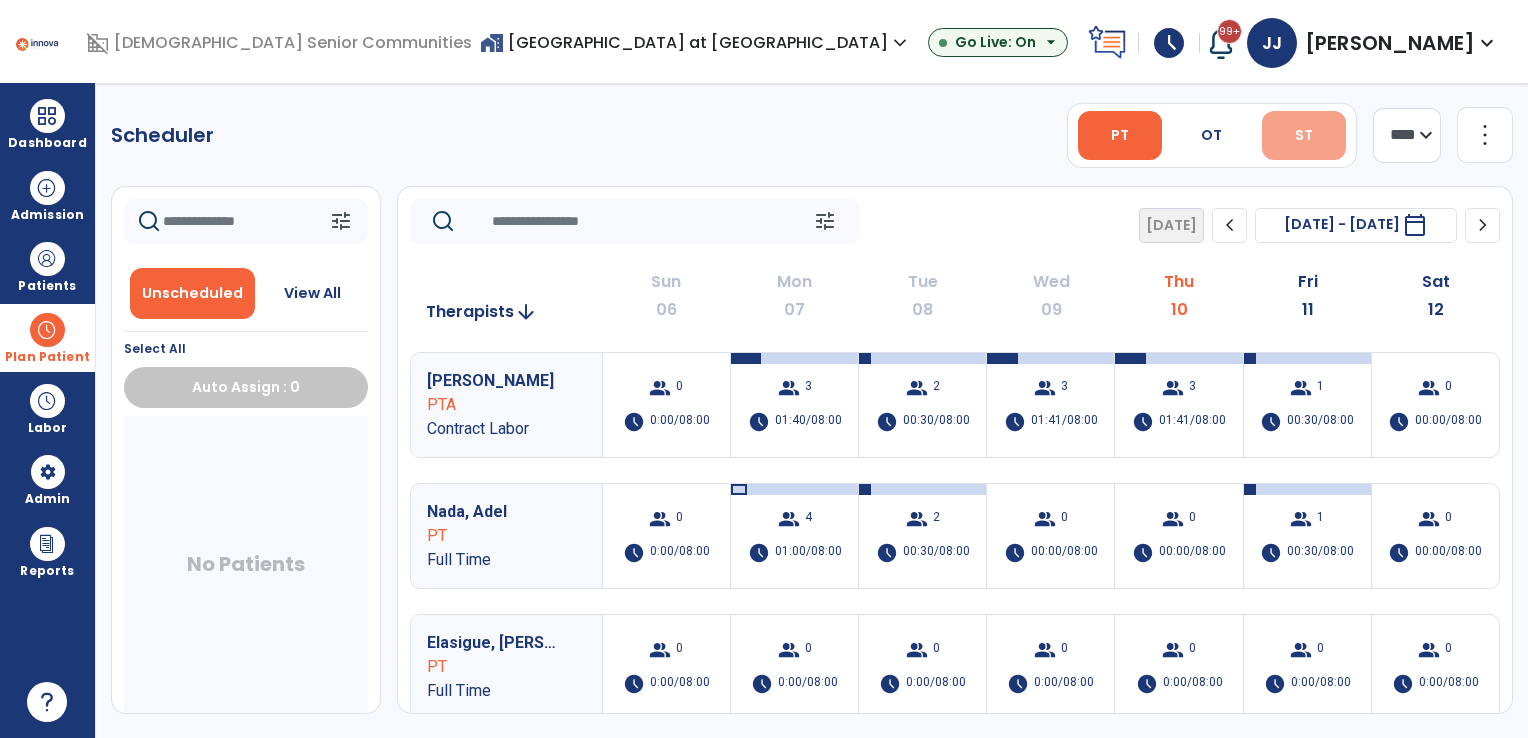 click on "ST" at bounding box center [1304, 135] 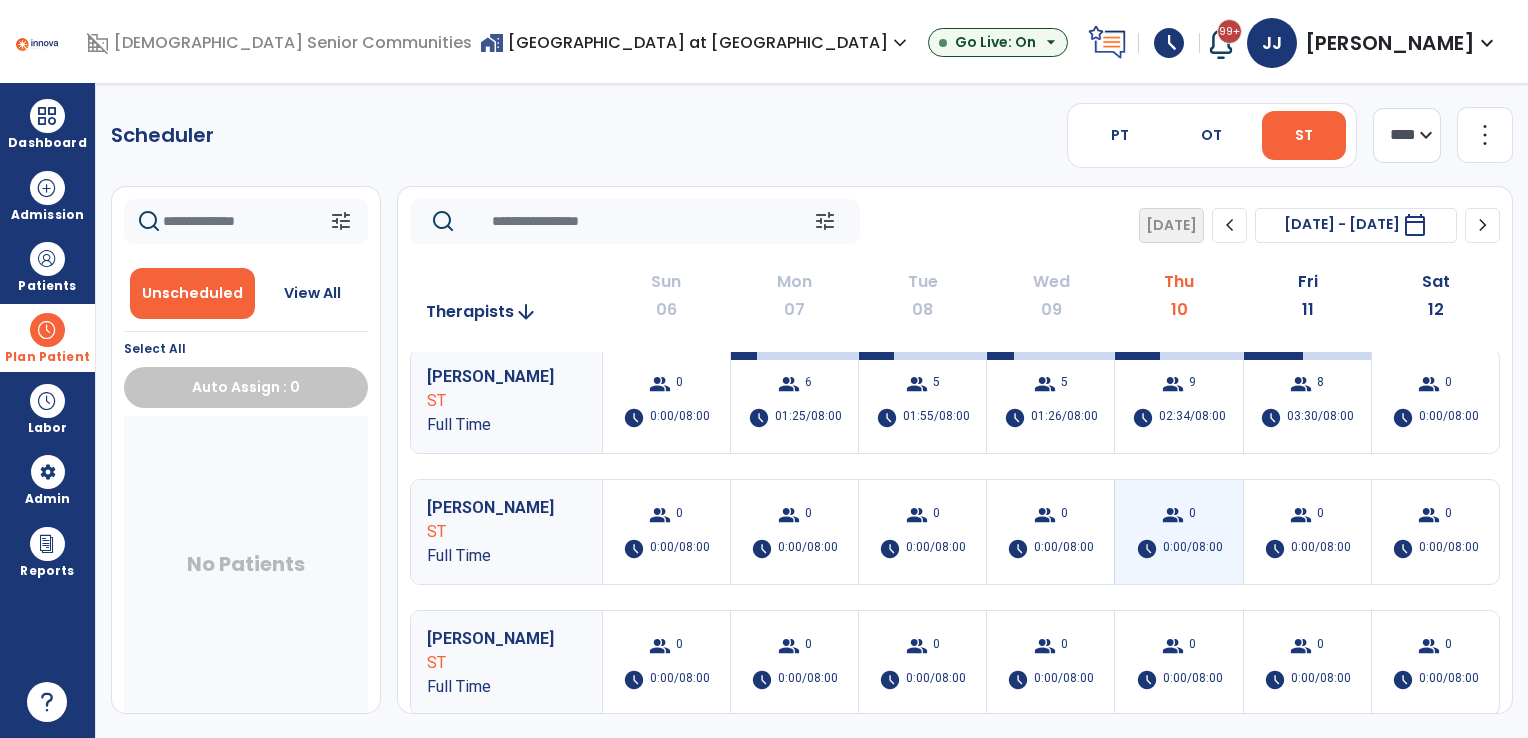 scroll, scrollTop: 0, scrollLeft: 0, axis: both 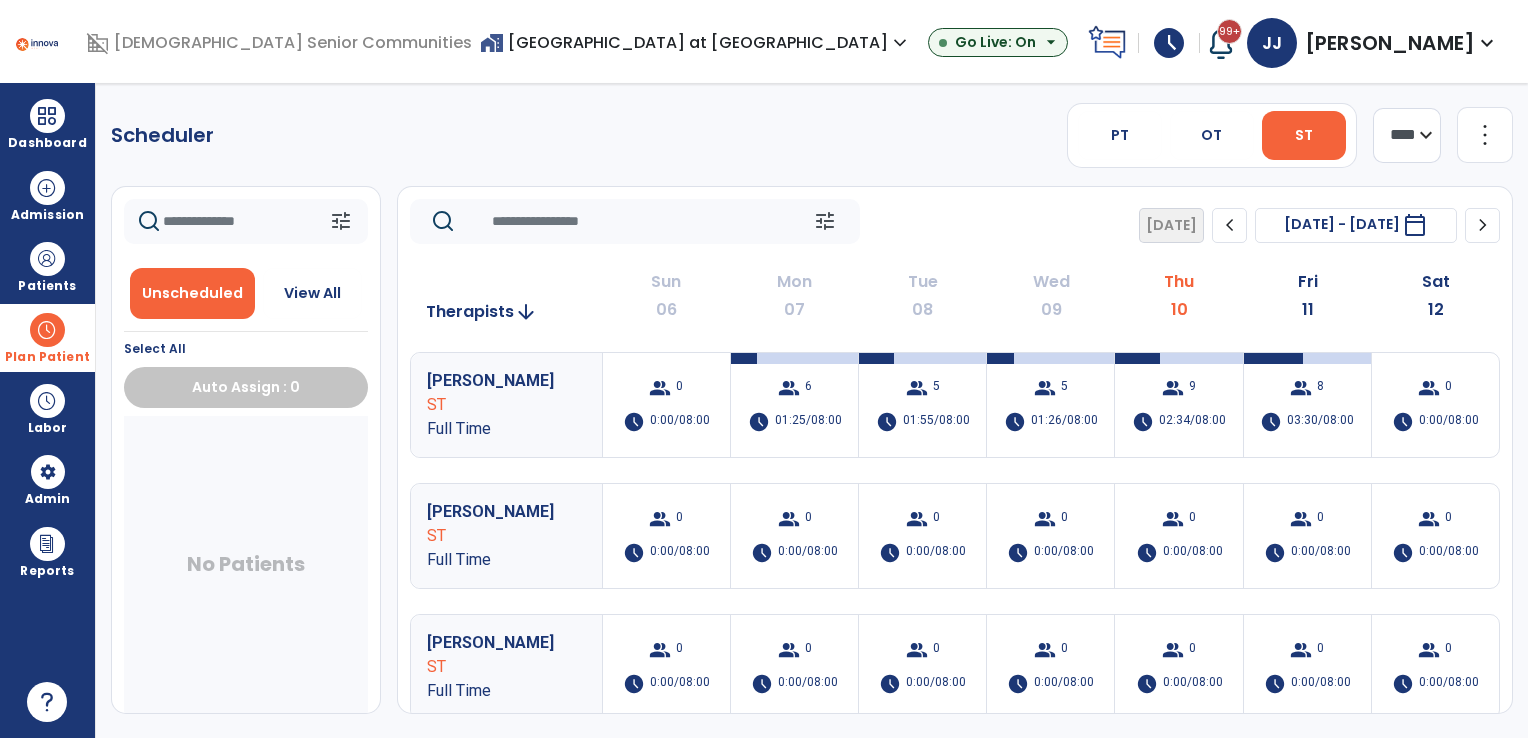 click on "home_work   Hickory Creek at New Castle   expand_more" at bounding box center (696, 42) 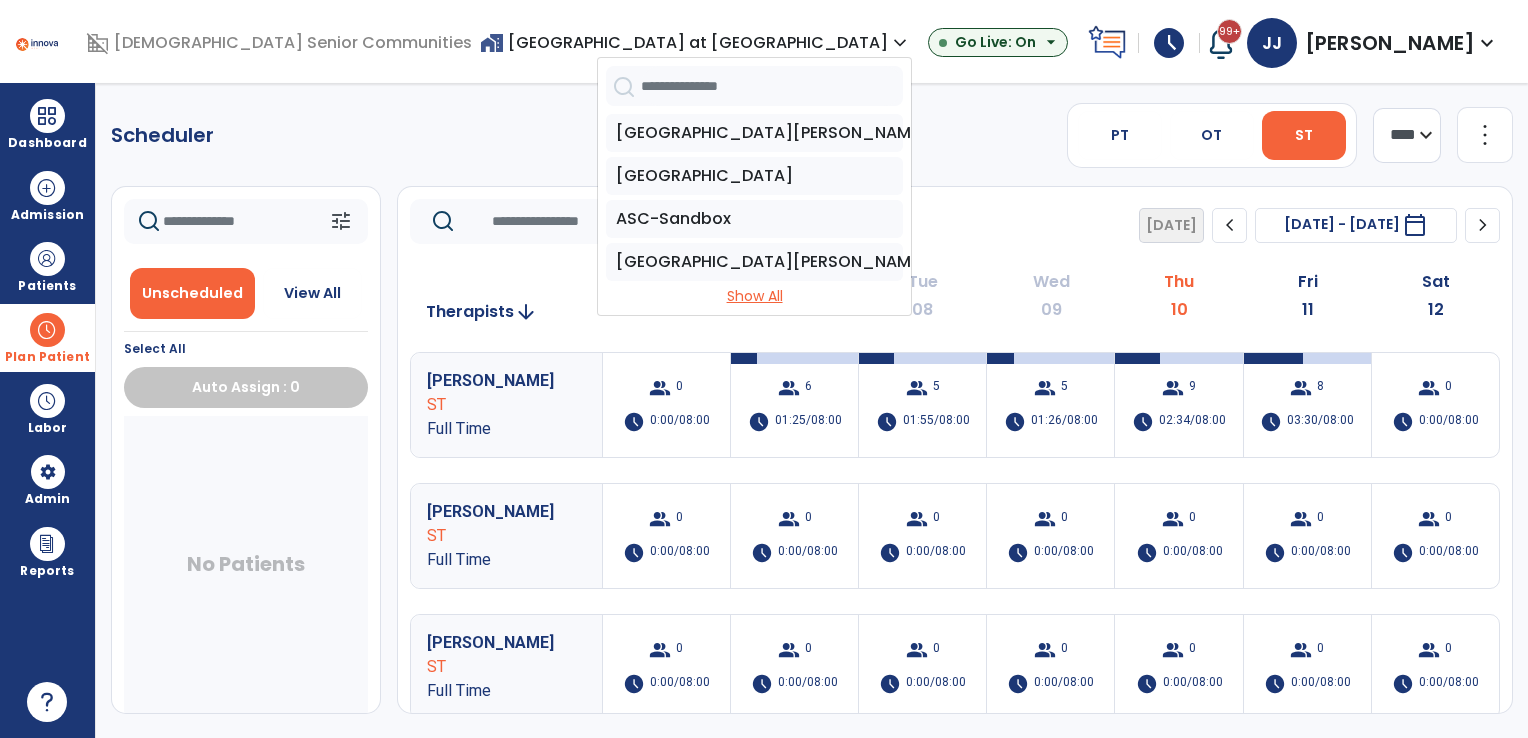click on "Show All" at bounding box center (754, 296) 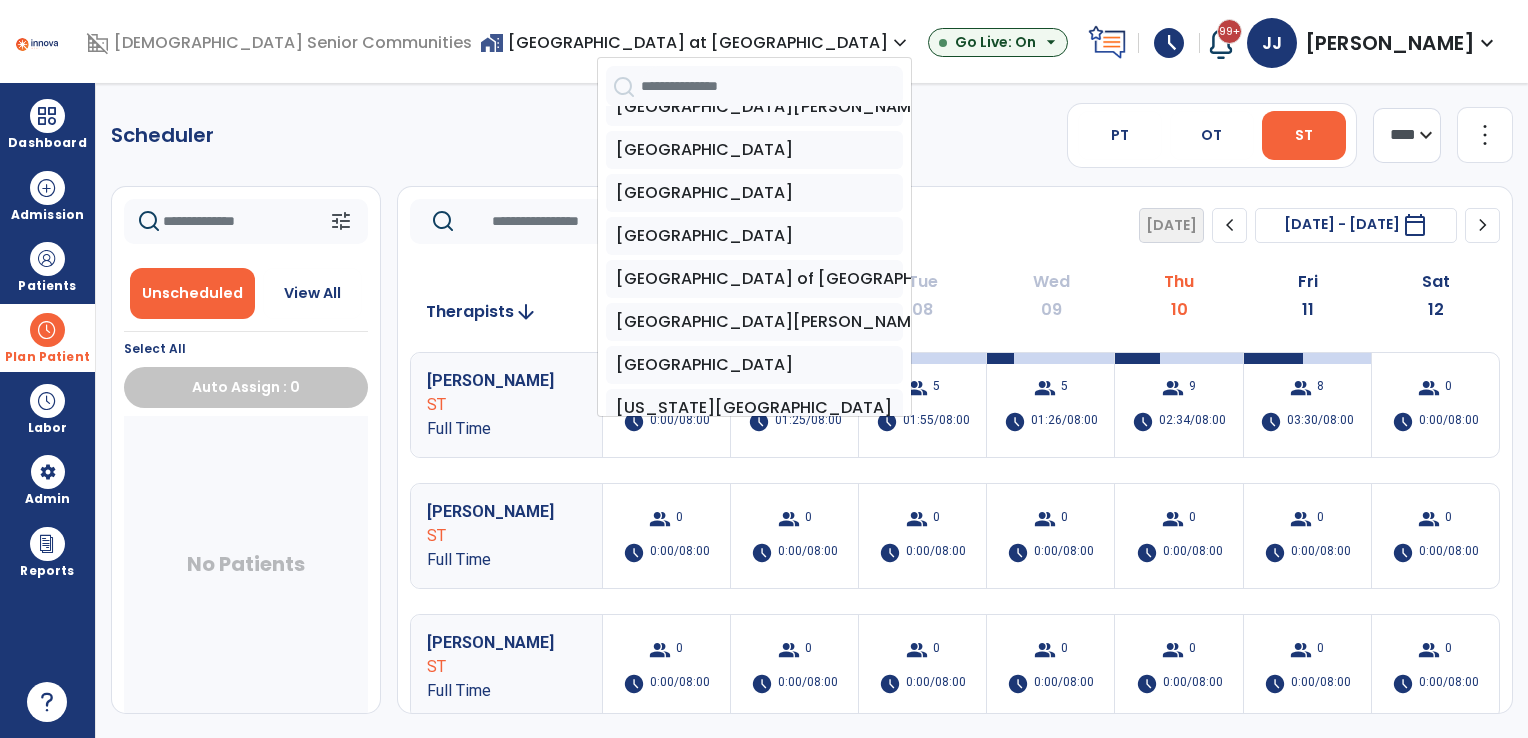 scroll, scrollTop: 1200, scrollLeft: 0, axis: vertical 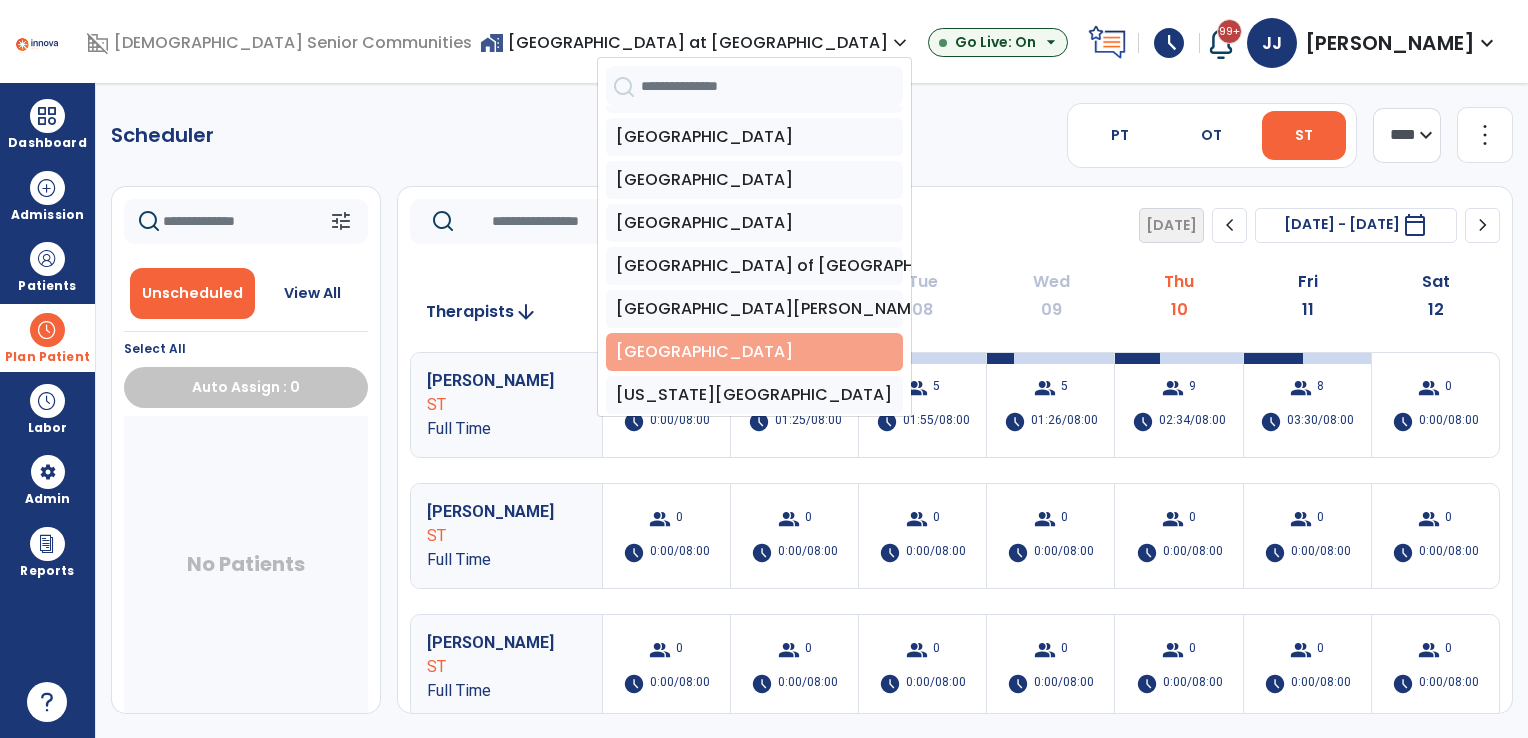 click on "Stonebrooke Rehab Center" at bounding box center (754, 352) 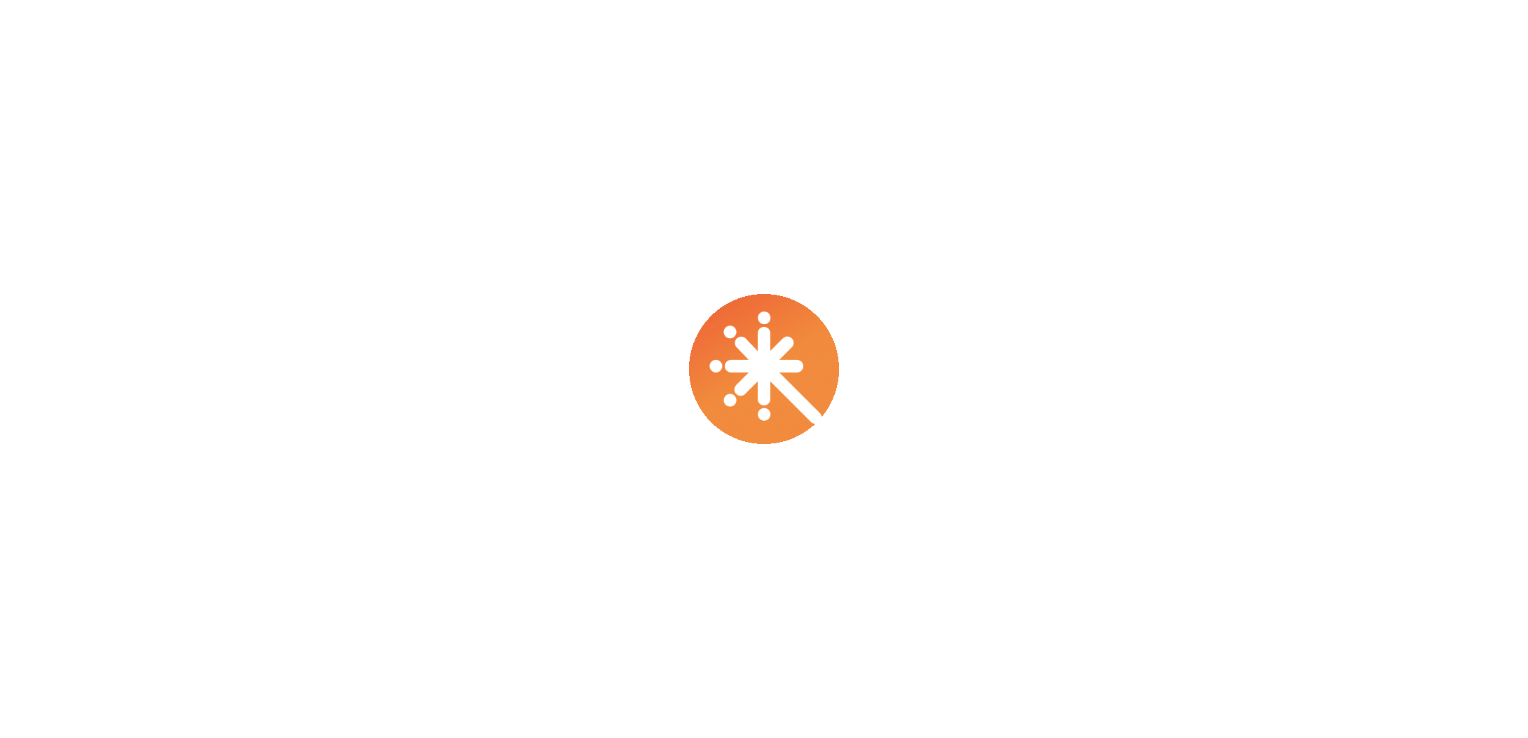 scroll, scrollTop: 0, scrollLeft: 0, axis: both 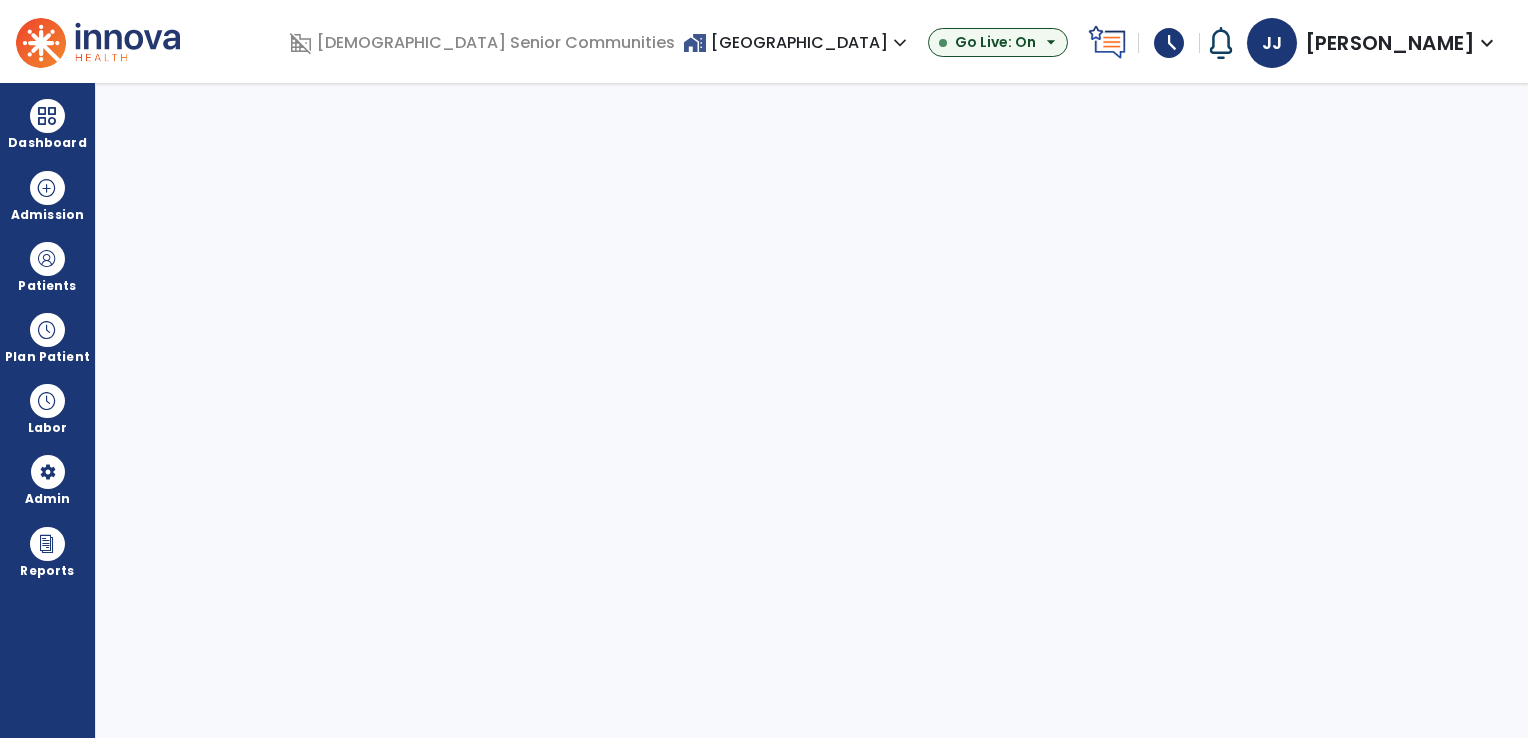 select on "***" 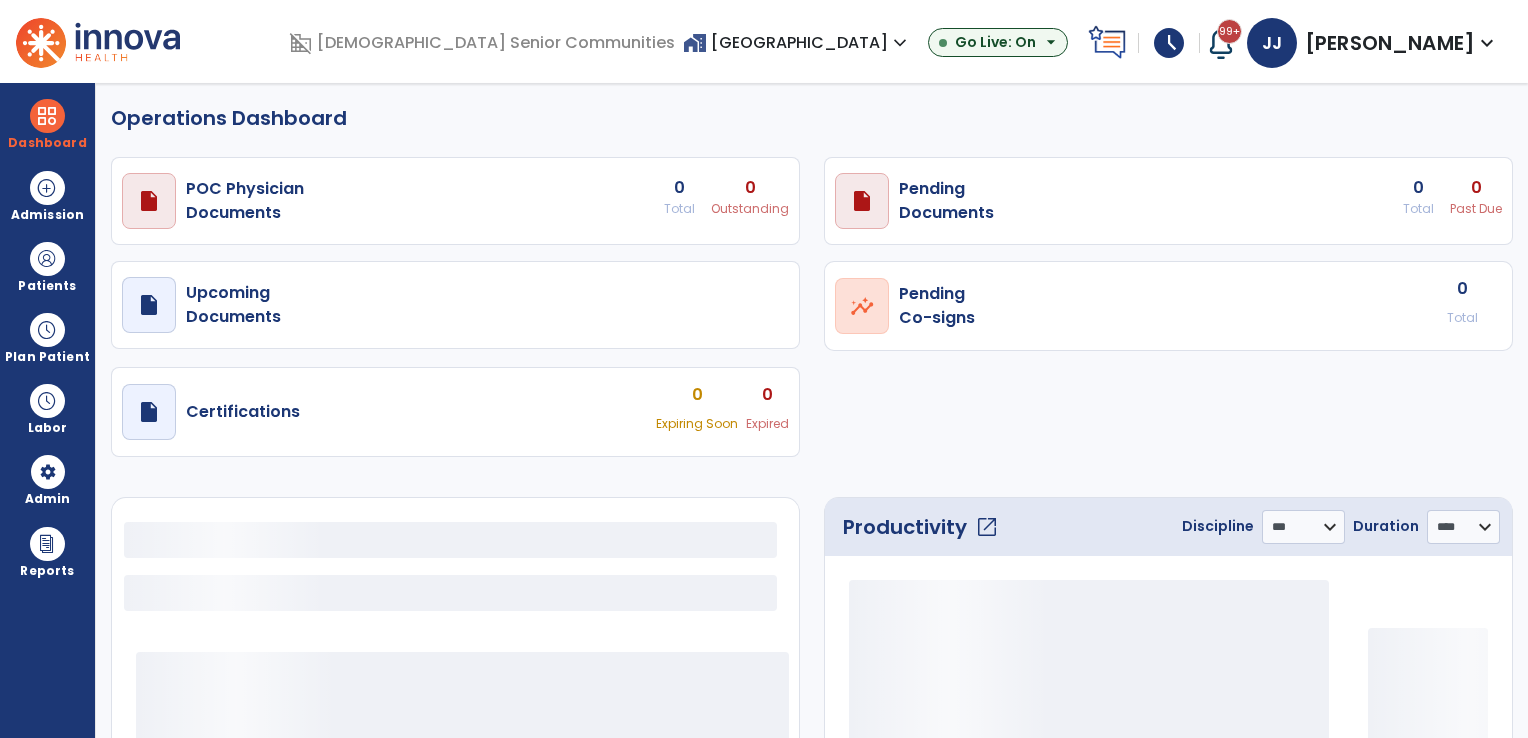 select on "***" 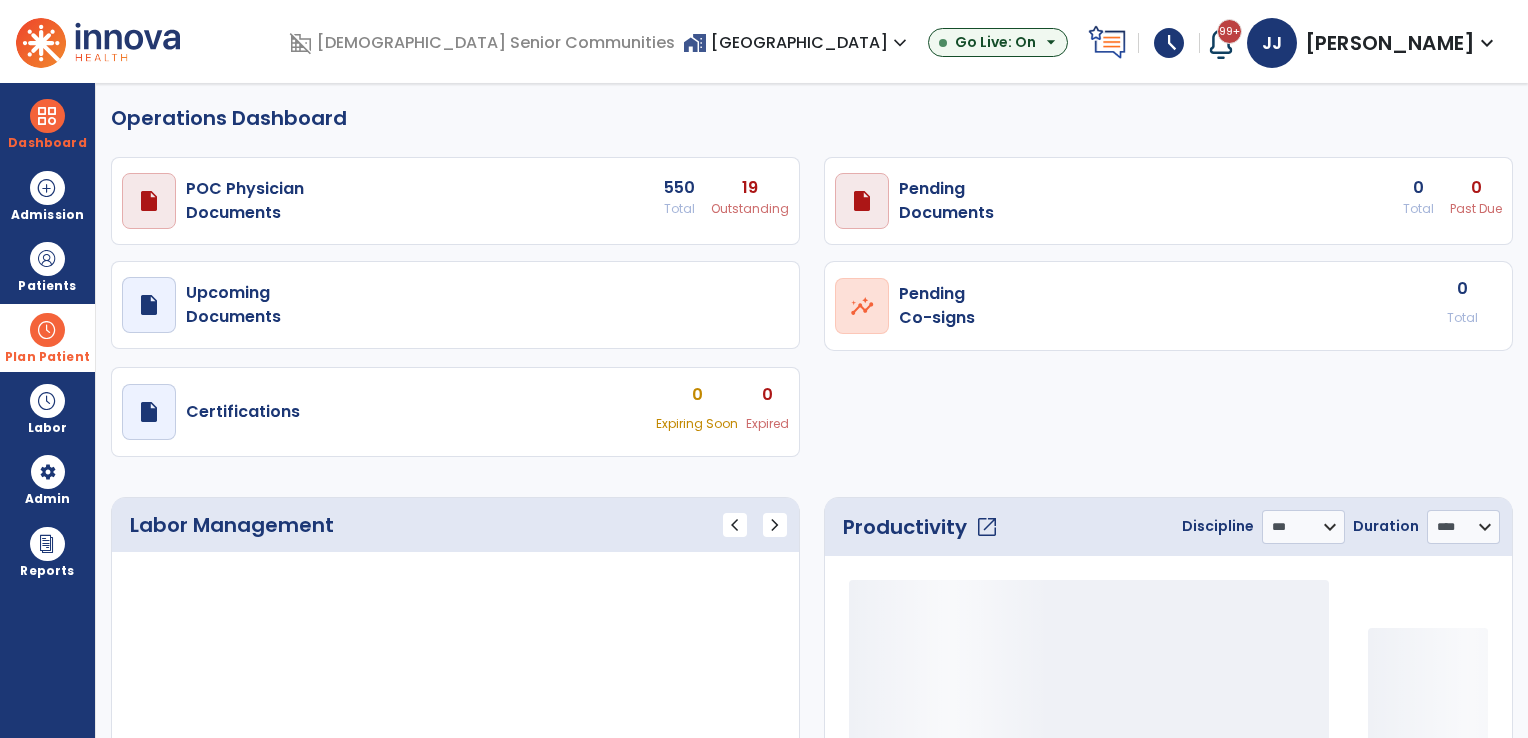 click on "Plan Patient" at bounding box center (47, 266) 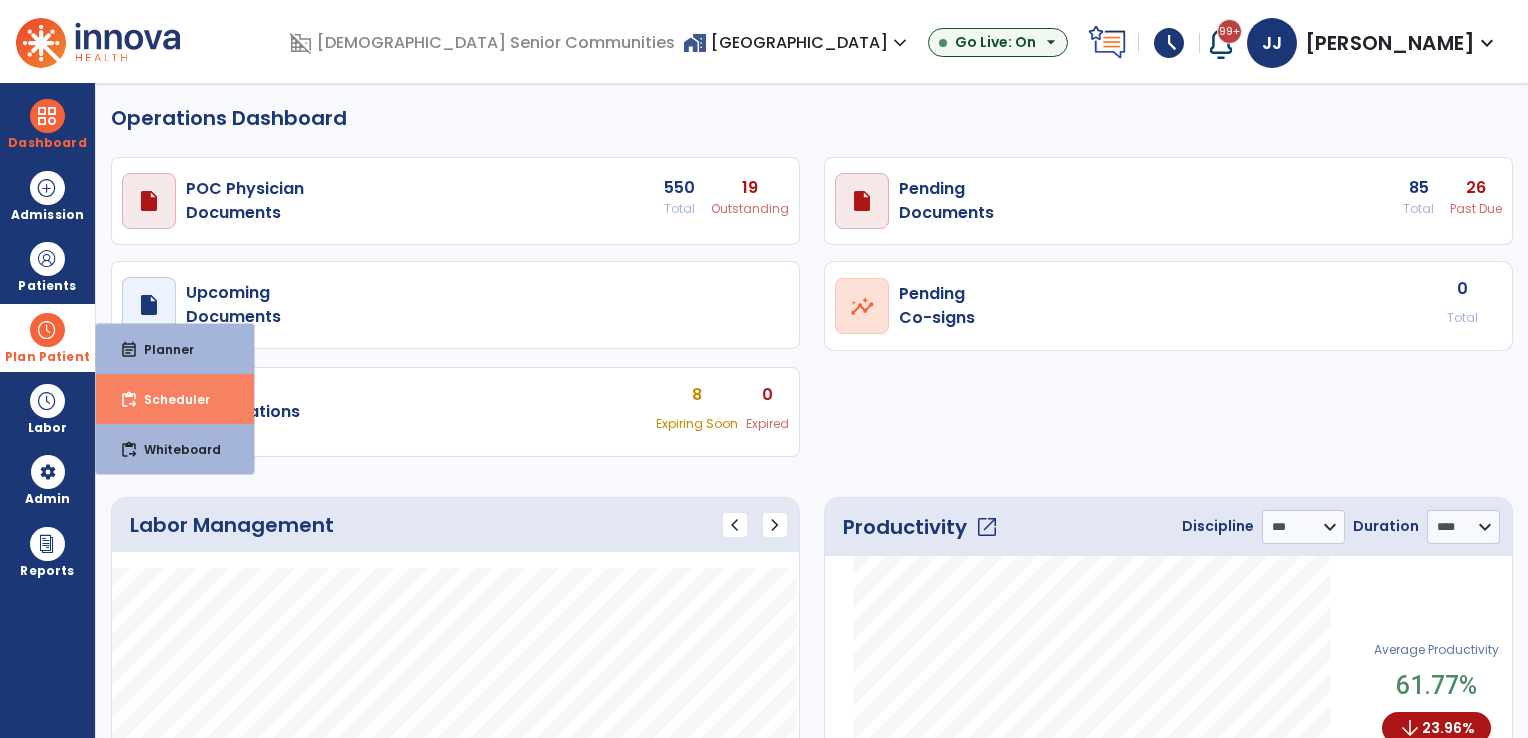 click on "Scheduler" at bounding box center (169, 399) 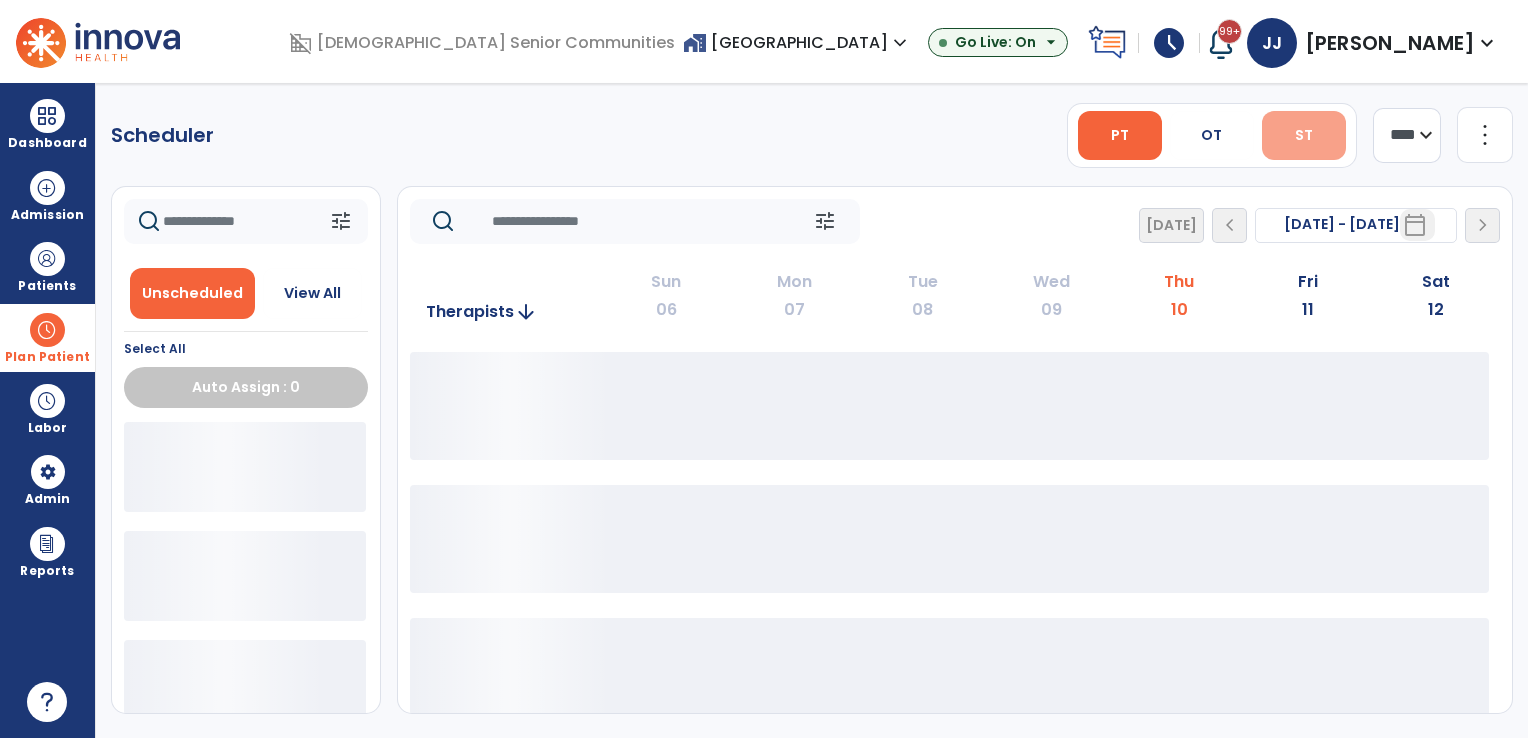click on "ST" at bounding box center (1304, 135) 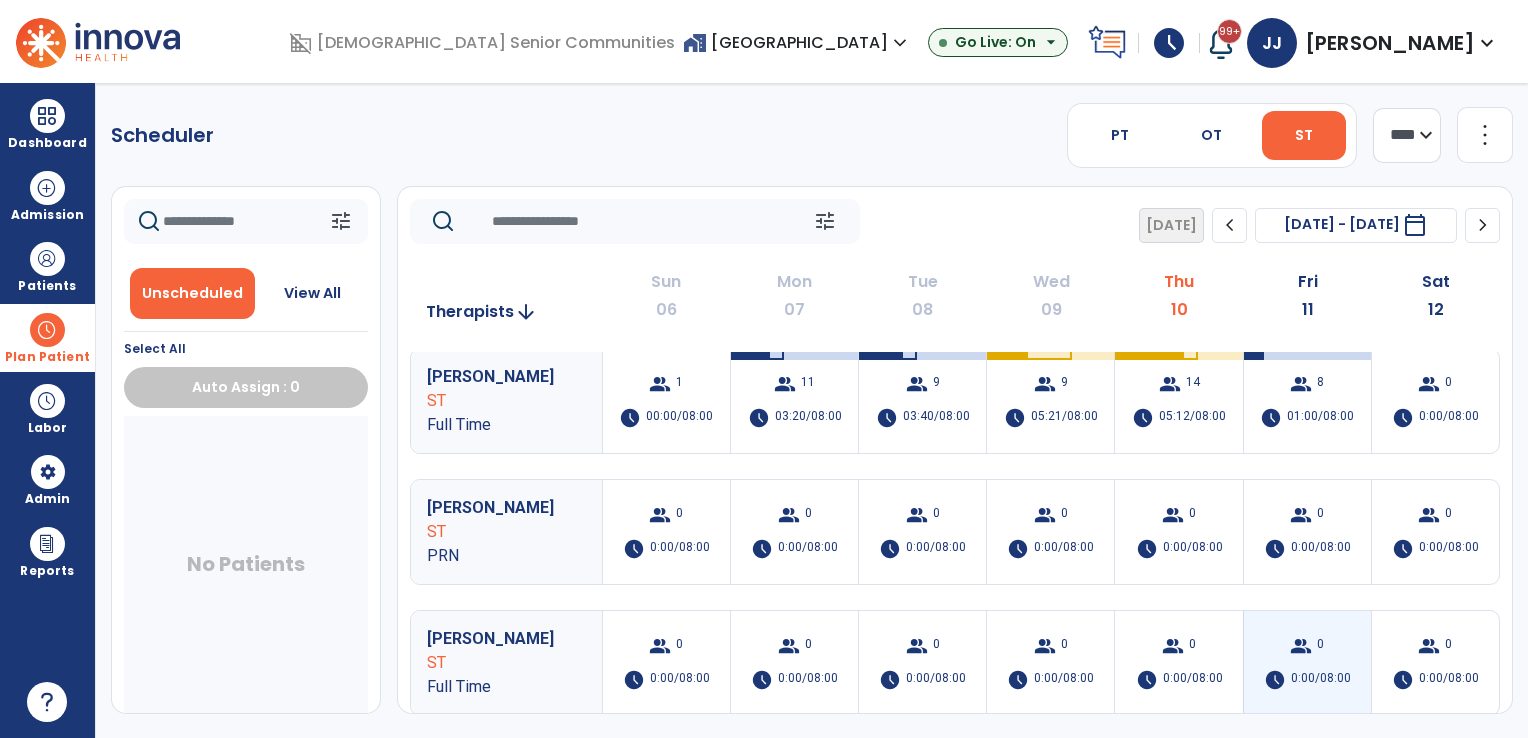 scroll, scrollTop: 0, scrollLeft: 0, axis: both 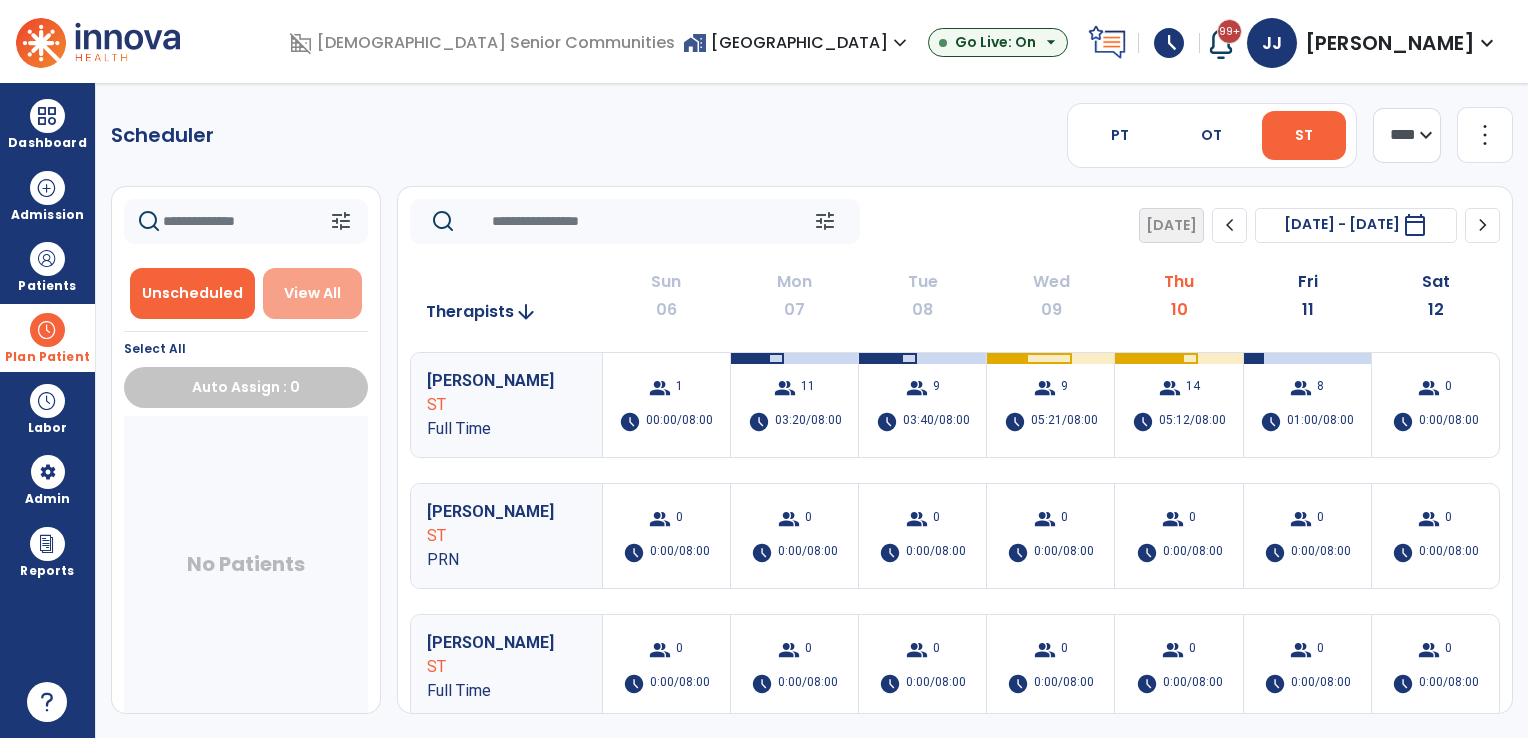 click on "View All" at bounding box center [312, 293] 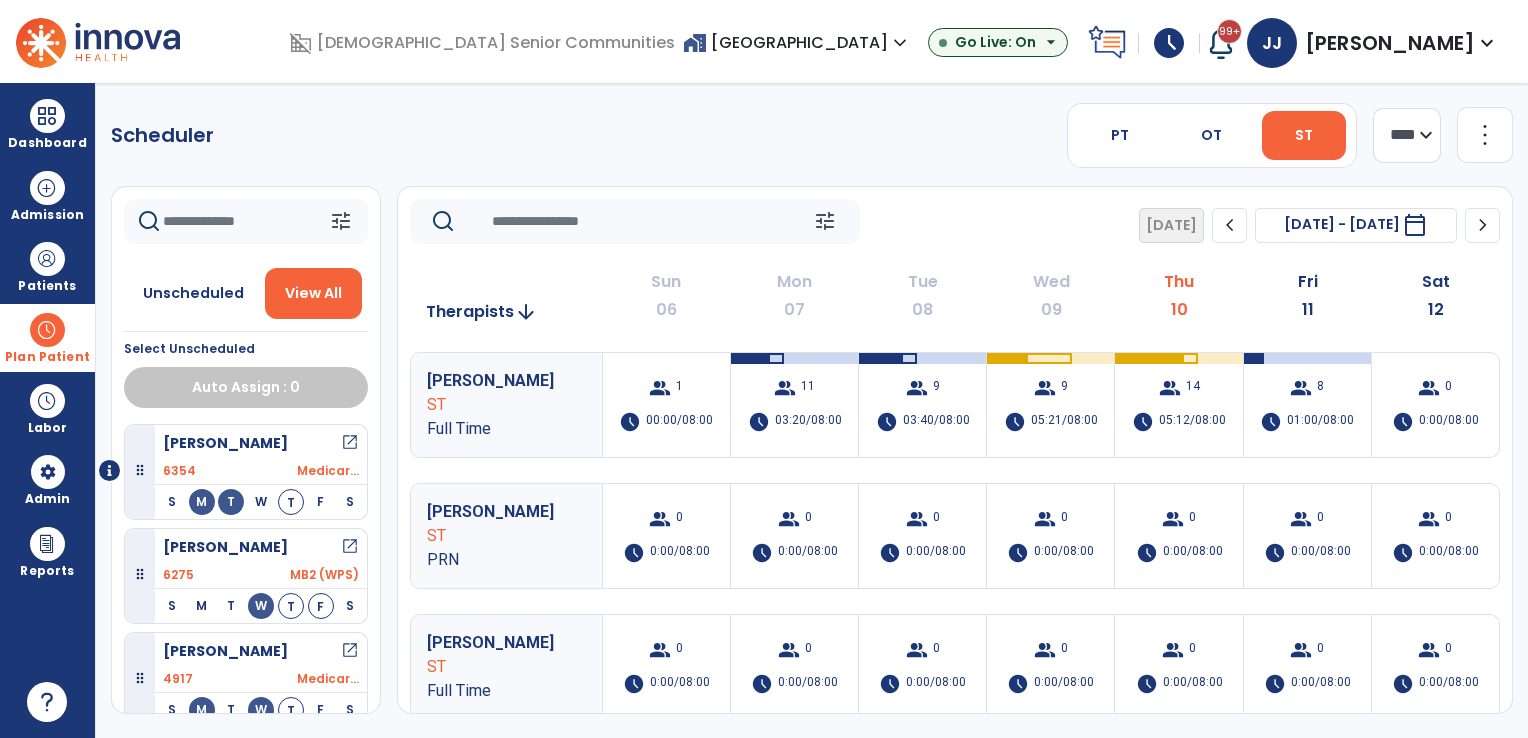 scroll, scrollTop: 8, scrollLeft: 0, axis: vertical 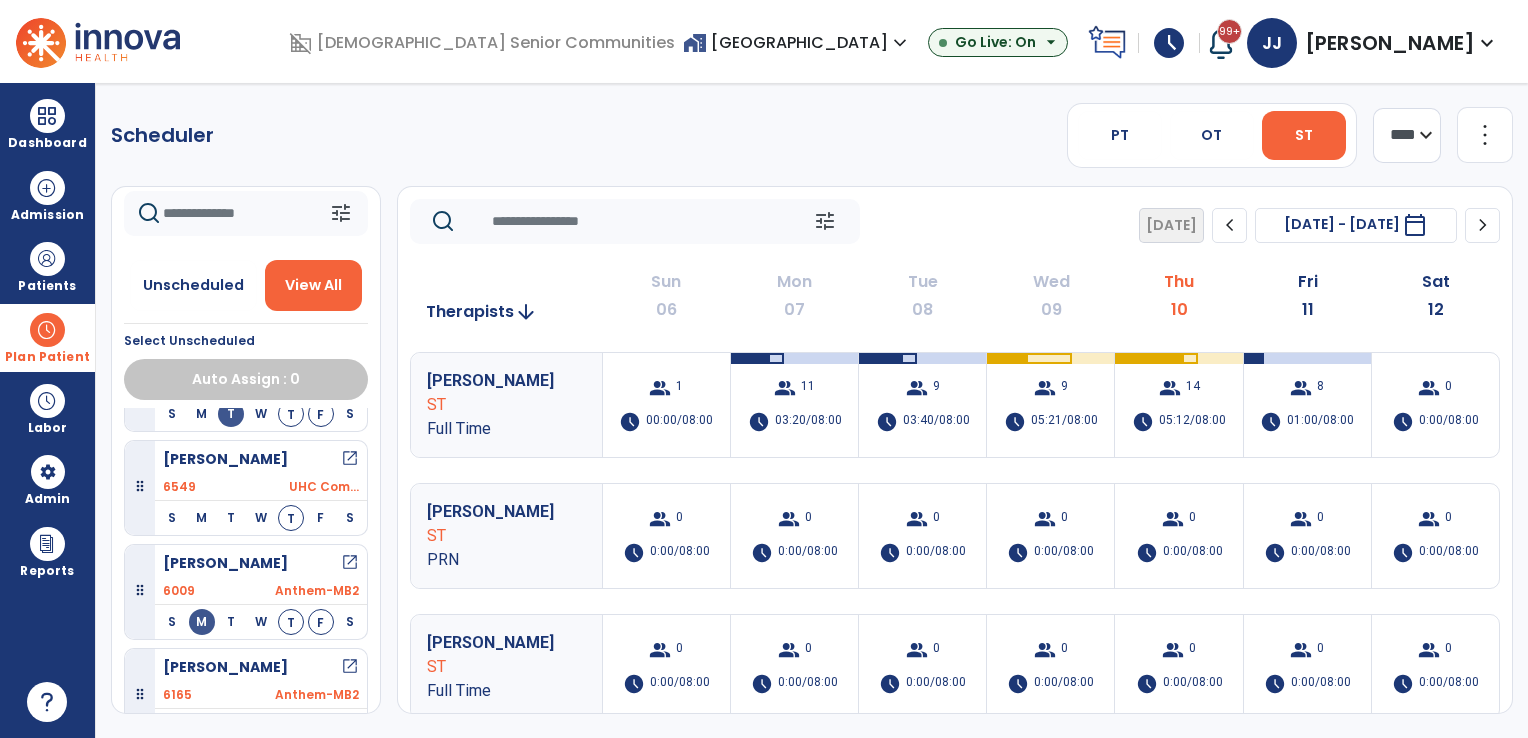 click on "home_work   Stonebrooke Rehab Center   expand_more   Allisonville Meadows   American Village   ASC-Sandbox   Beech Grove Meadows  Show All" at bounding box center [797, 43] 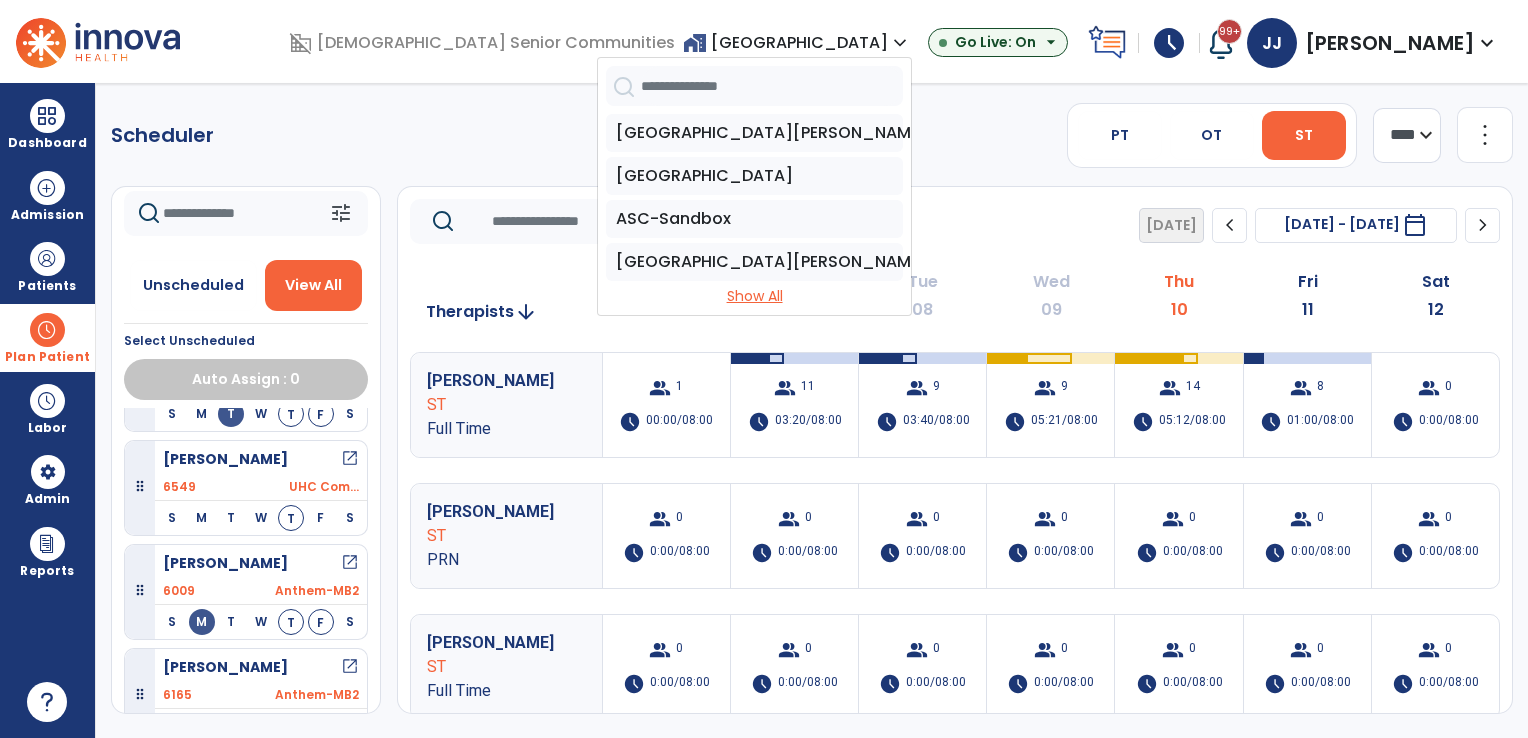 click on "Show All" at bounding box center [754, 296] 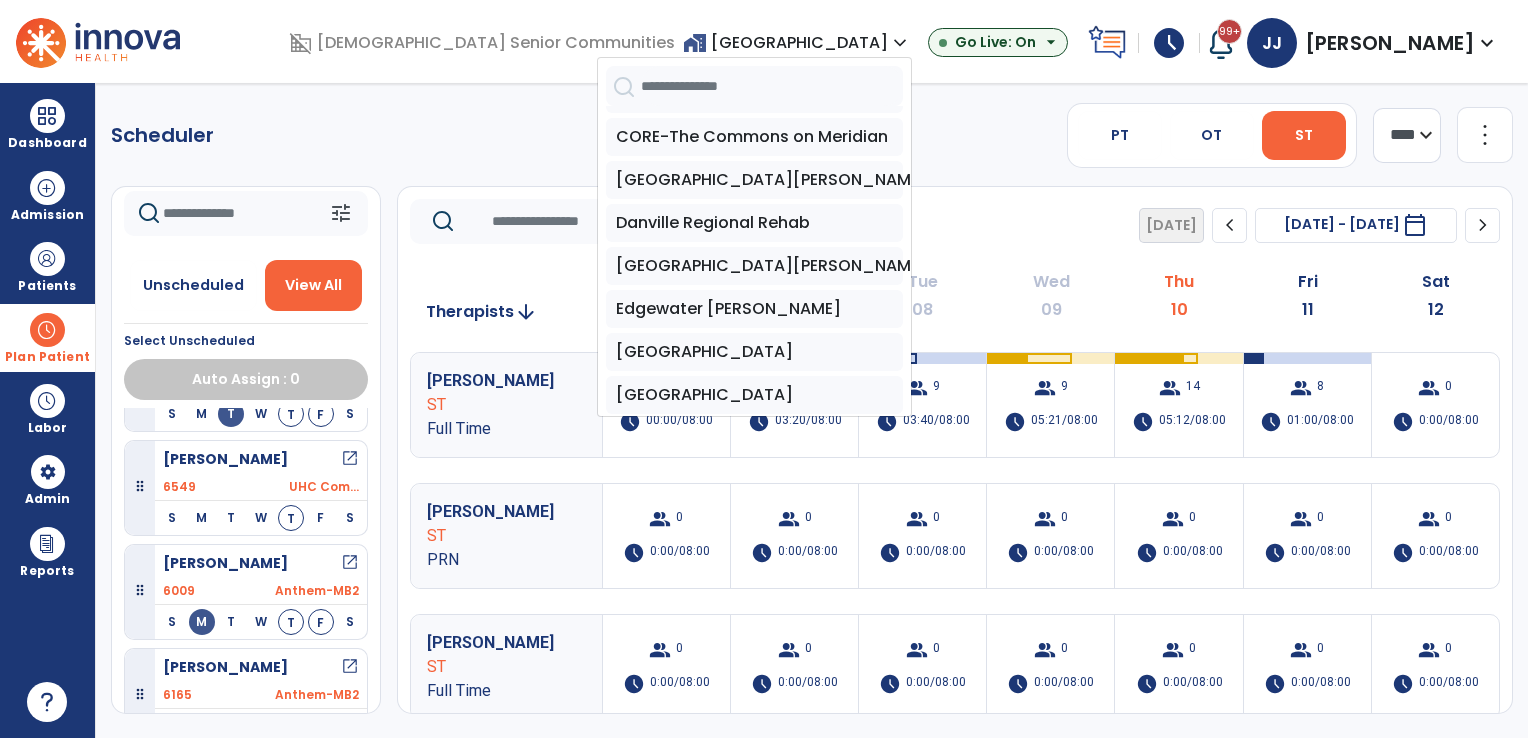 scroll, scrollTop: 500, scrollLeft: 0, axis: vertical 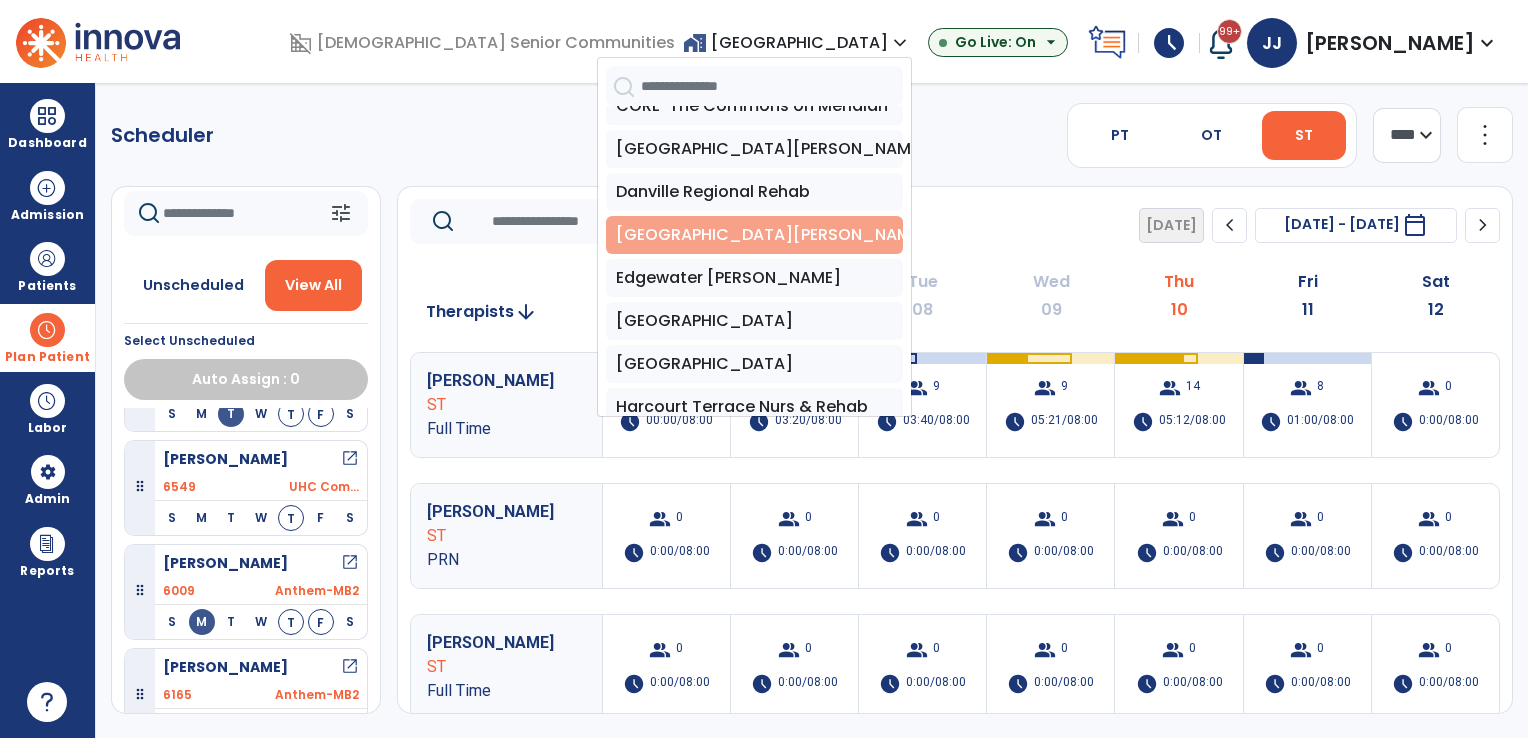 click on "[GEOGRAPHIC_DATA][PERSON_NAME]" at bounding box center (754, 235) 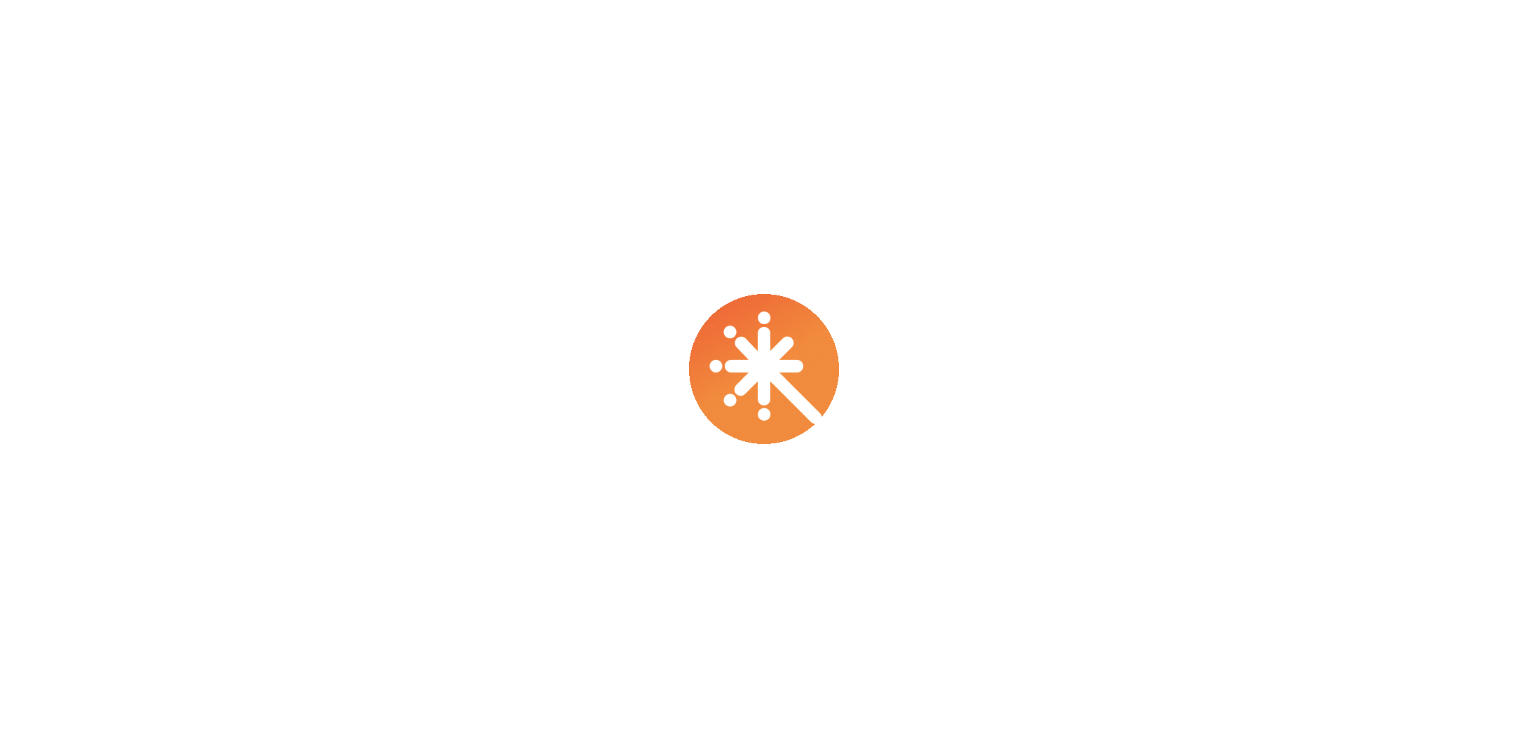 scroll, scrollTop: 0, scrollLeft: 0, axis: both 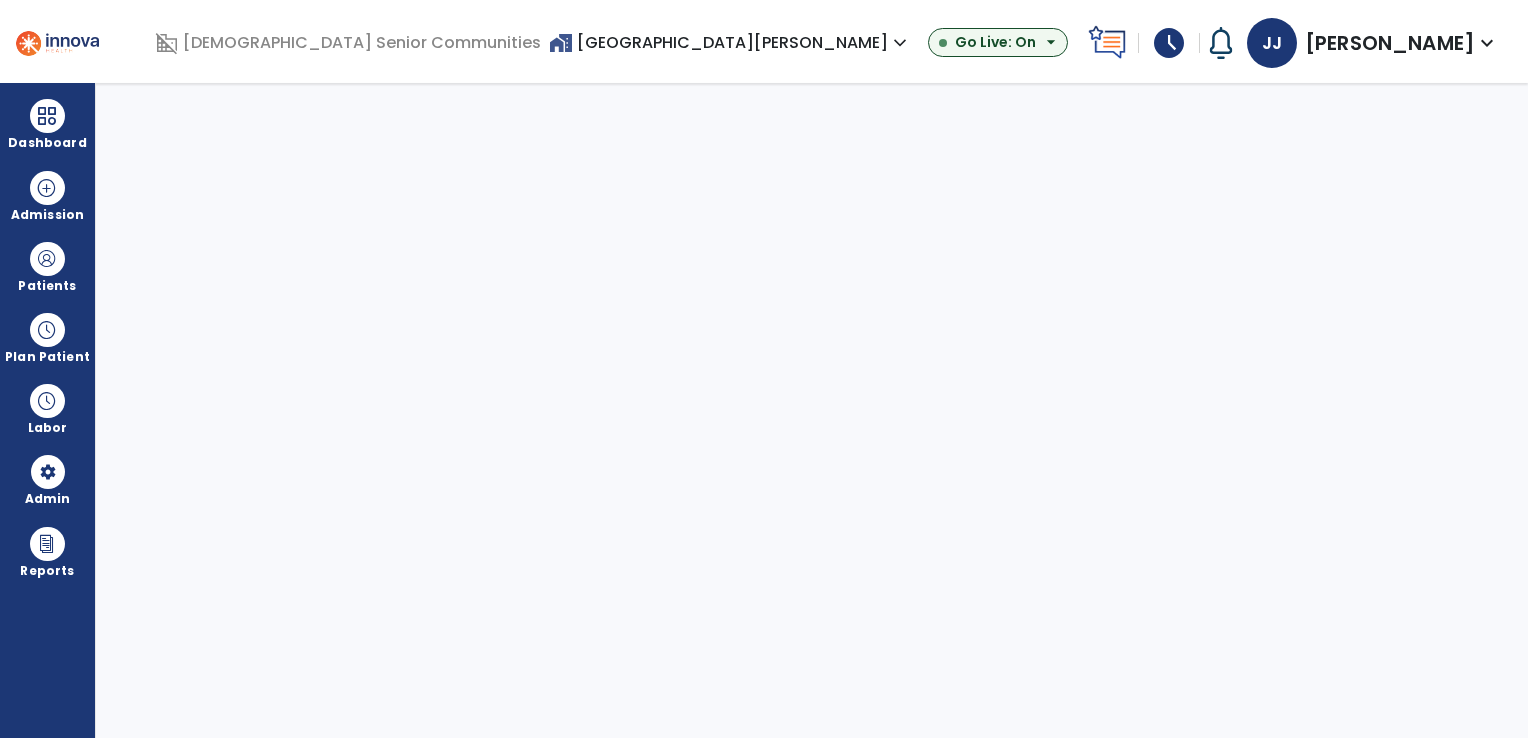 select on "***" 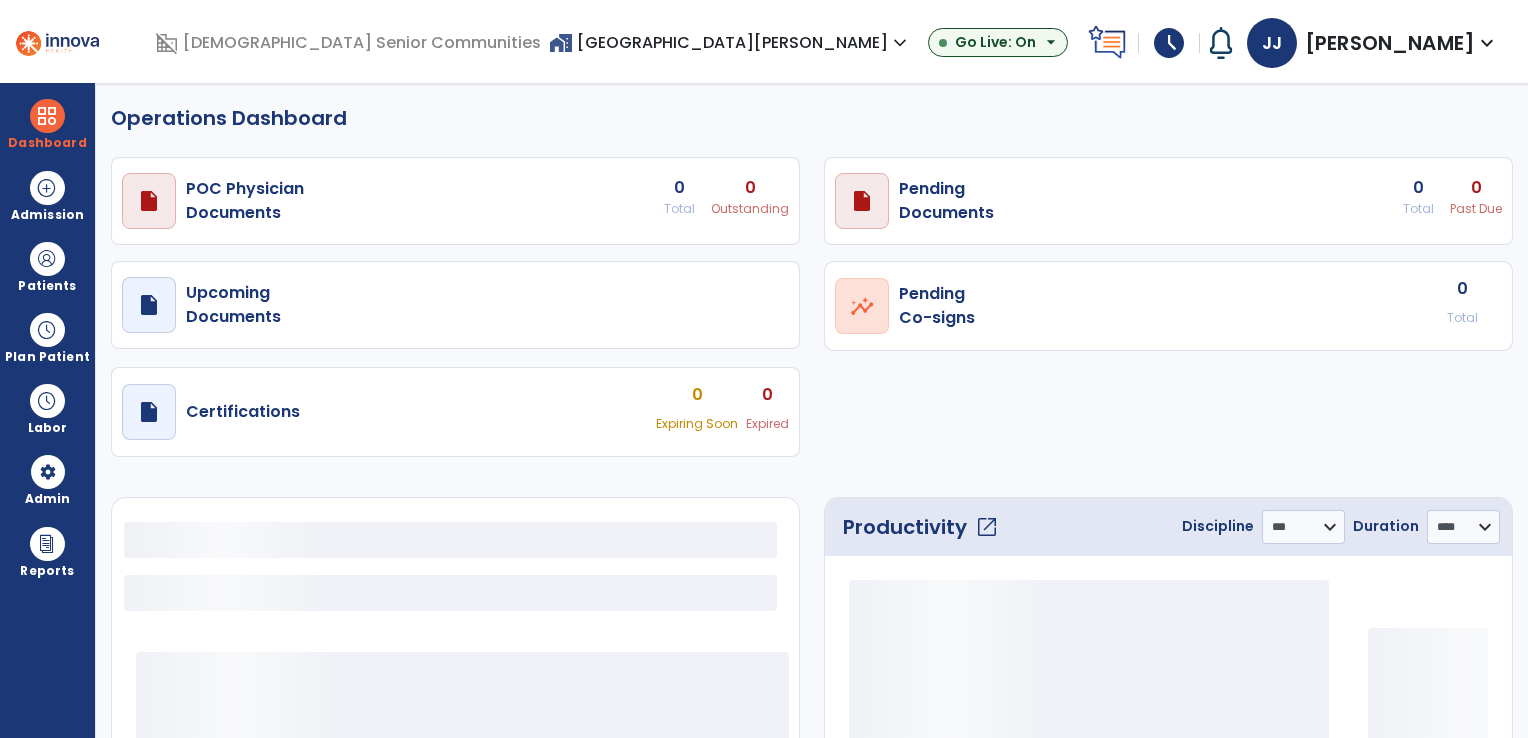 select on "***" 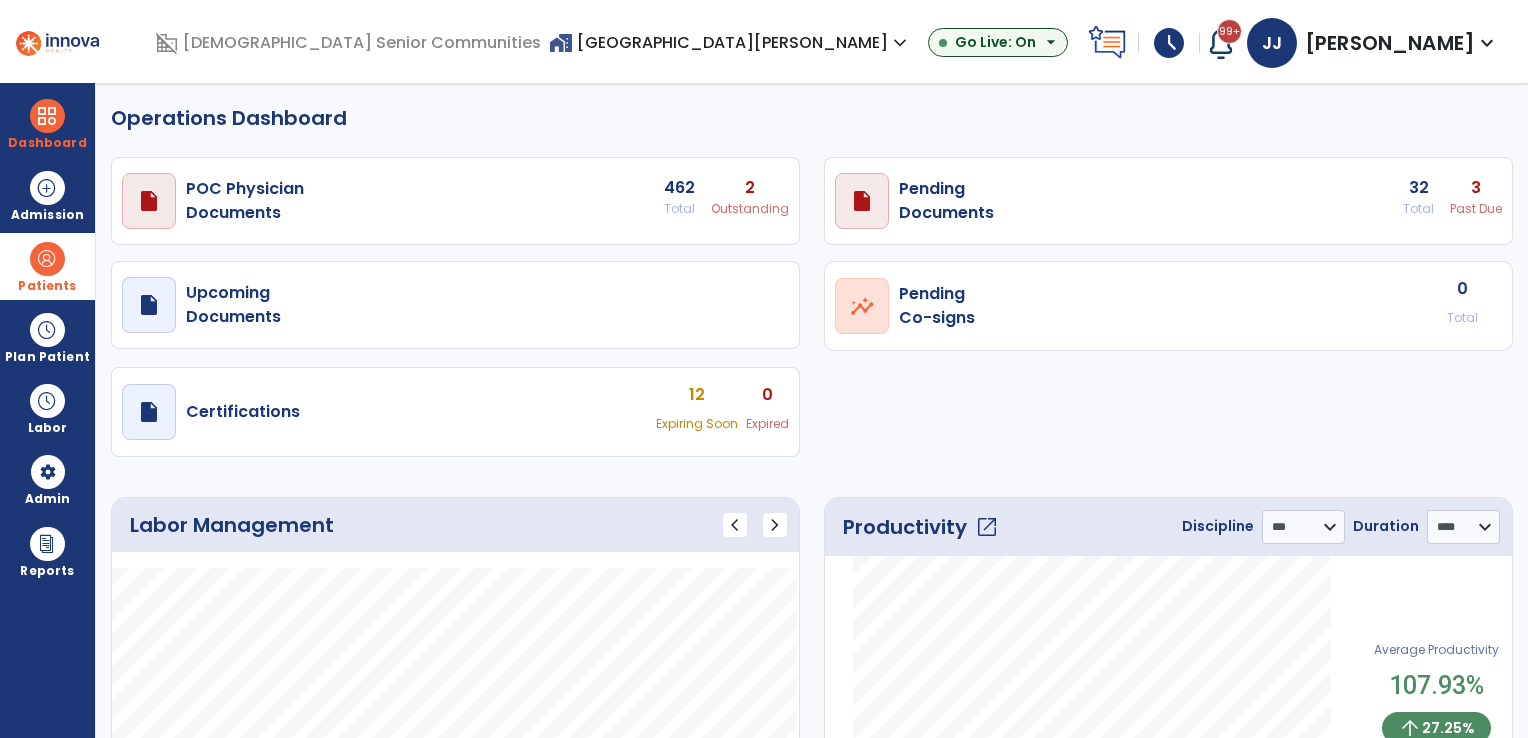 click on "Patients" at bounding box center (47, 286) 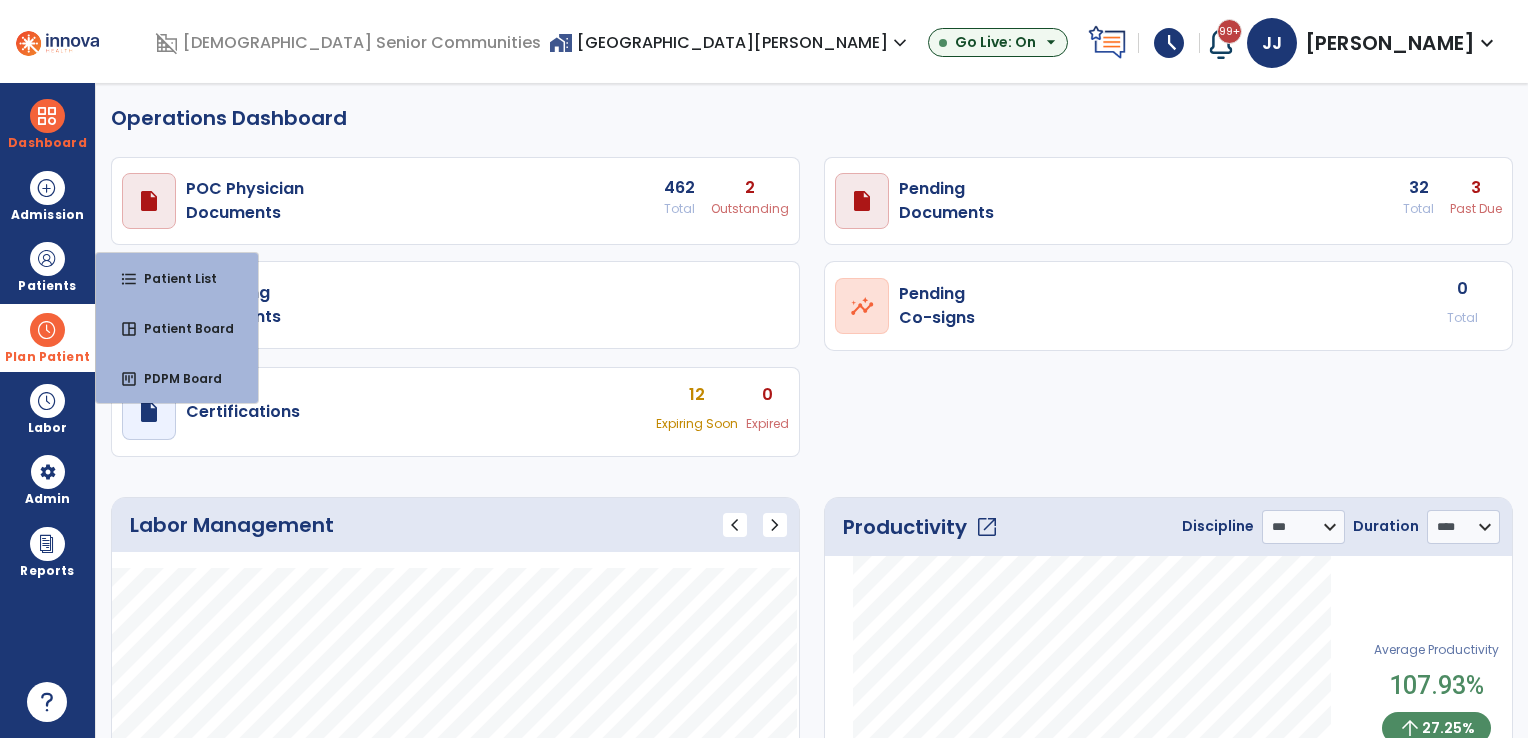 click at bounding box center (47, 330) 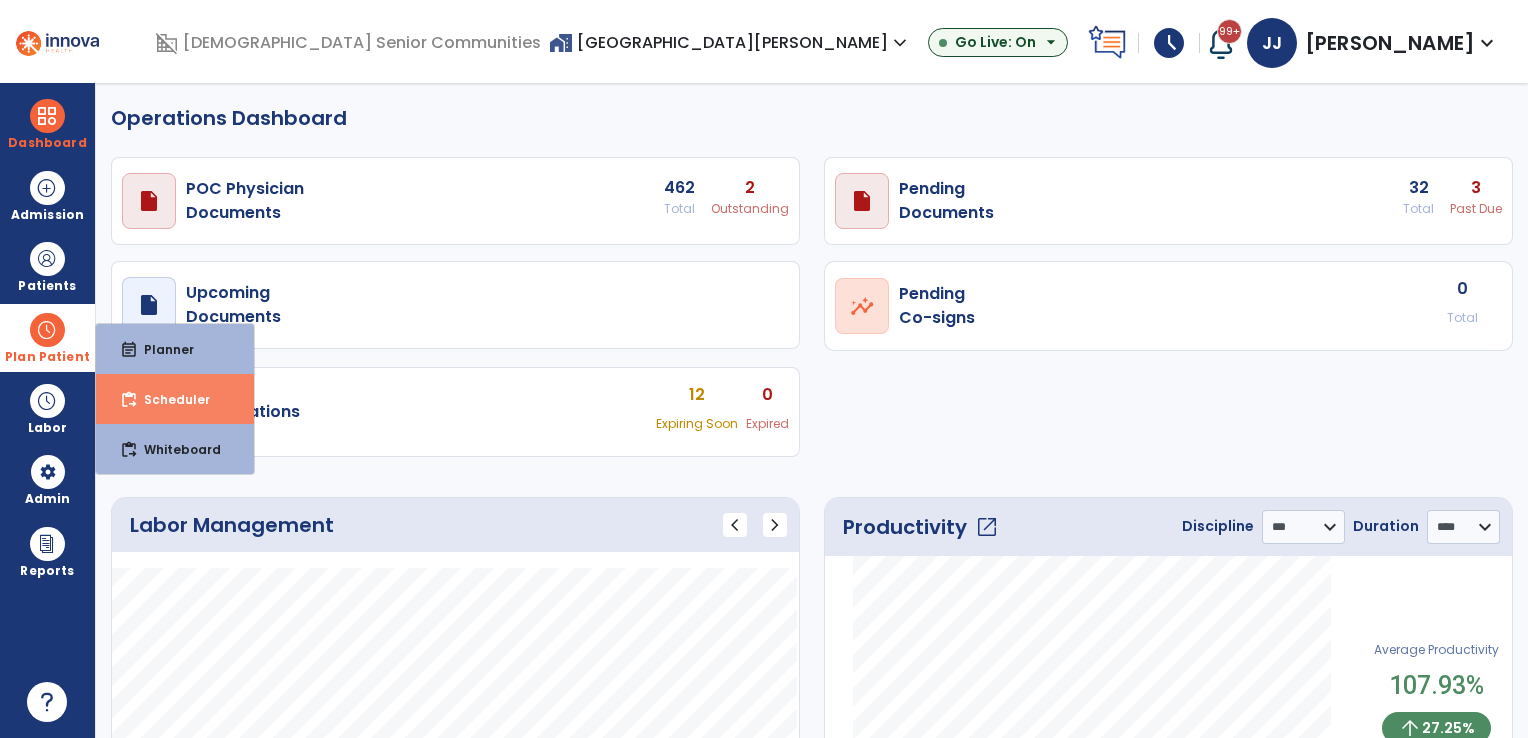 click on "Scheduler" at bounding box center [169, 399] 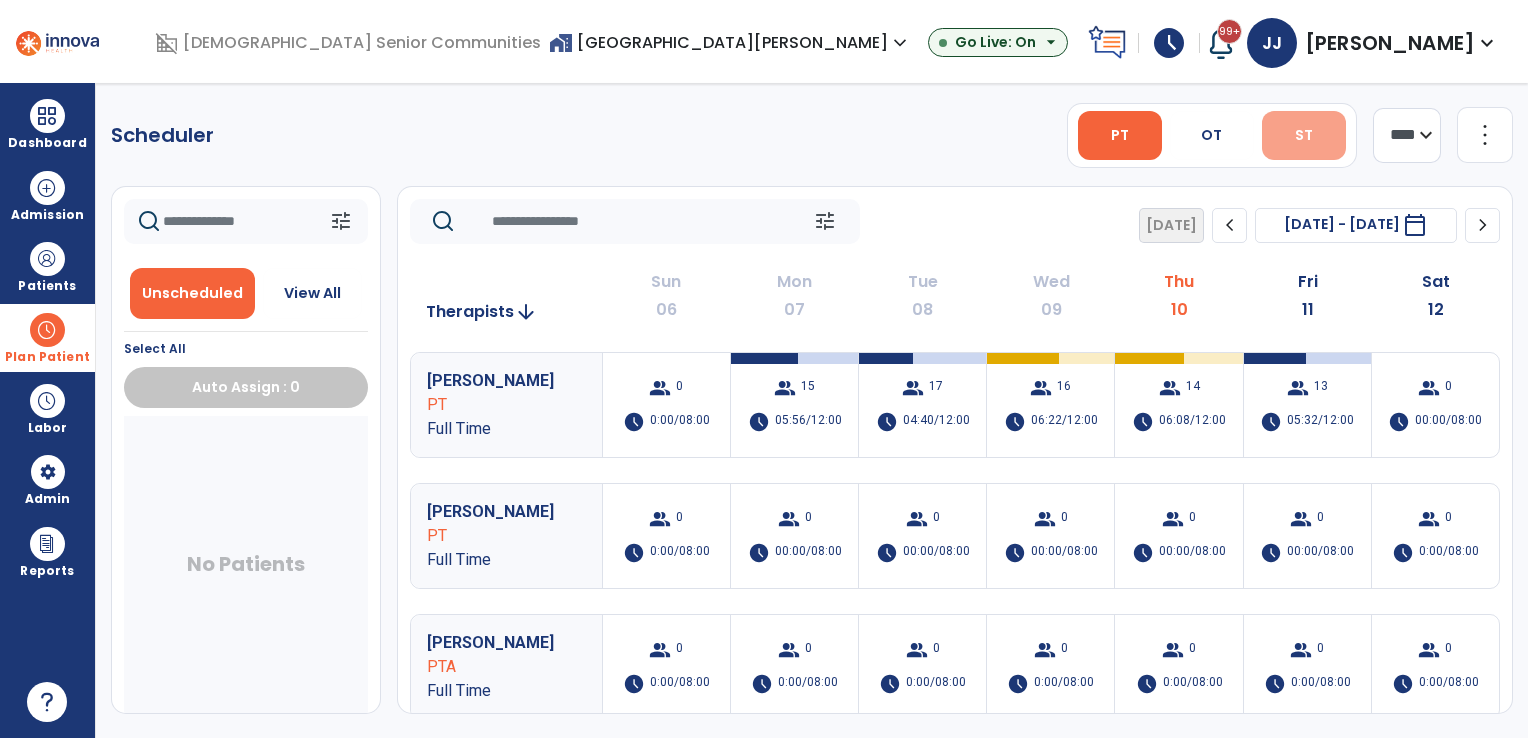 click on "ST" at bounding box center (1304, 135) 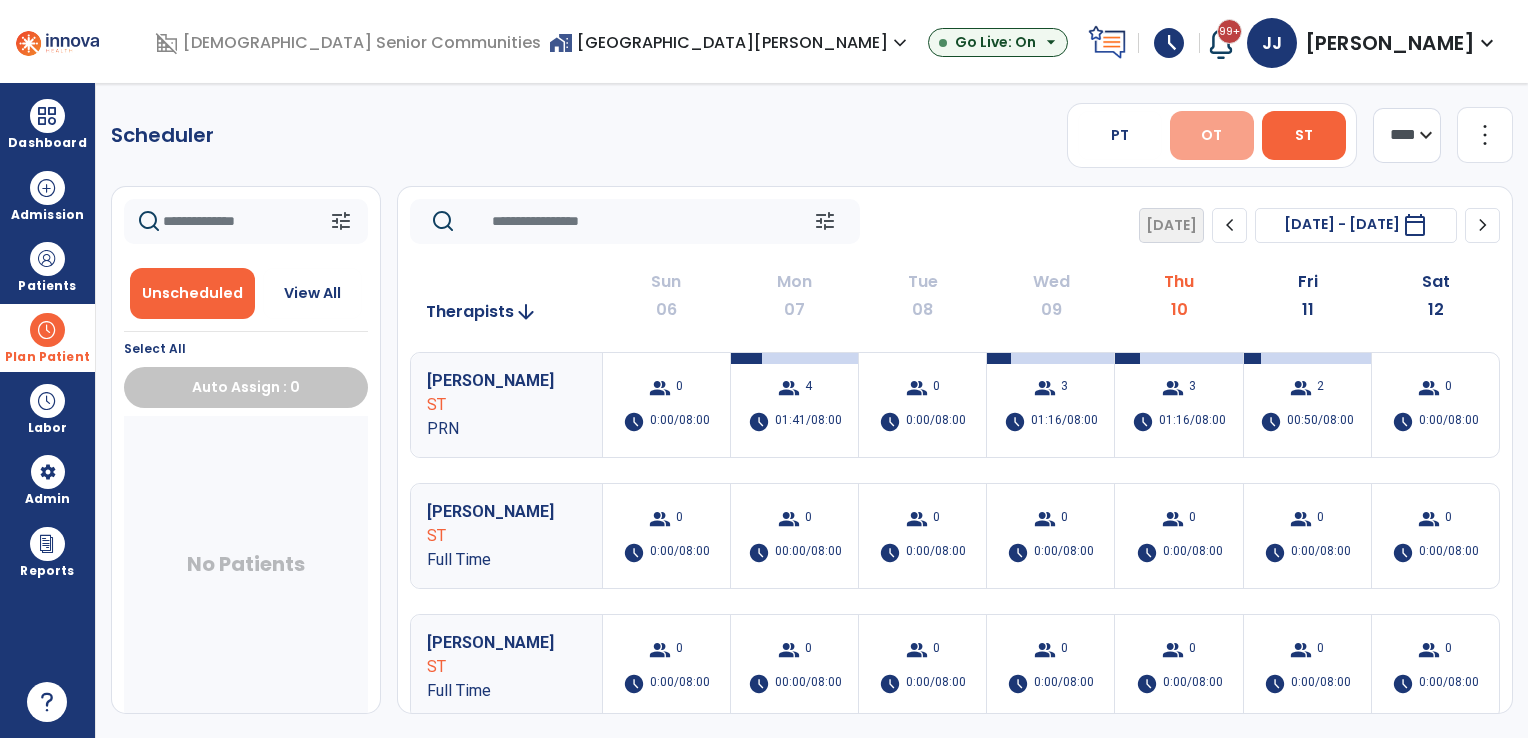 click on "OT" at bounding box center (1211, 135) 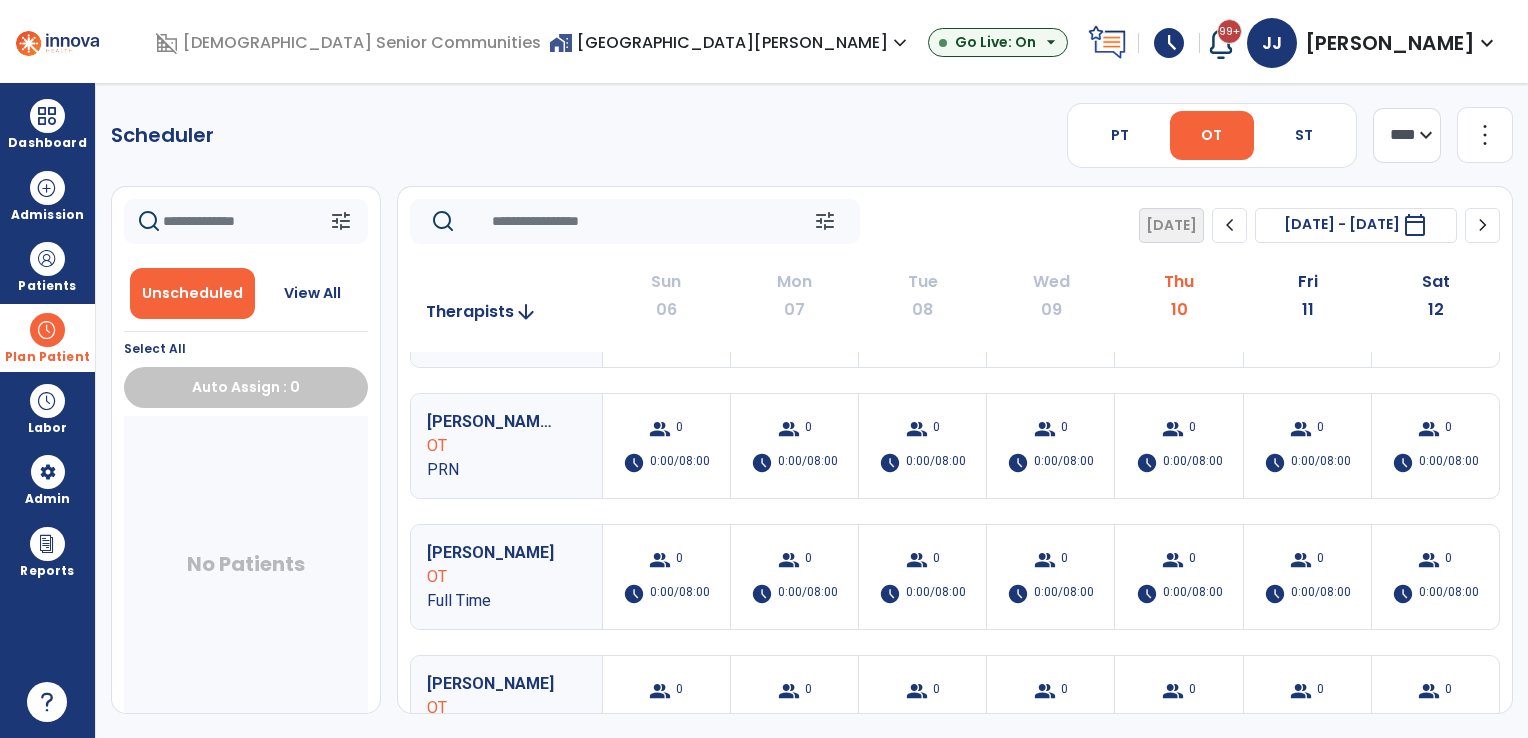 scroll, scrollTop: 0, scrollLeft: 0, axis: both 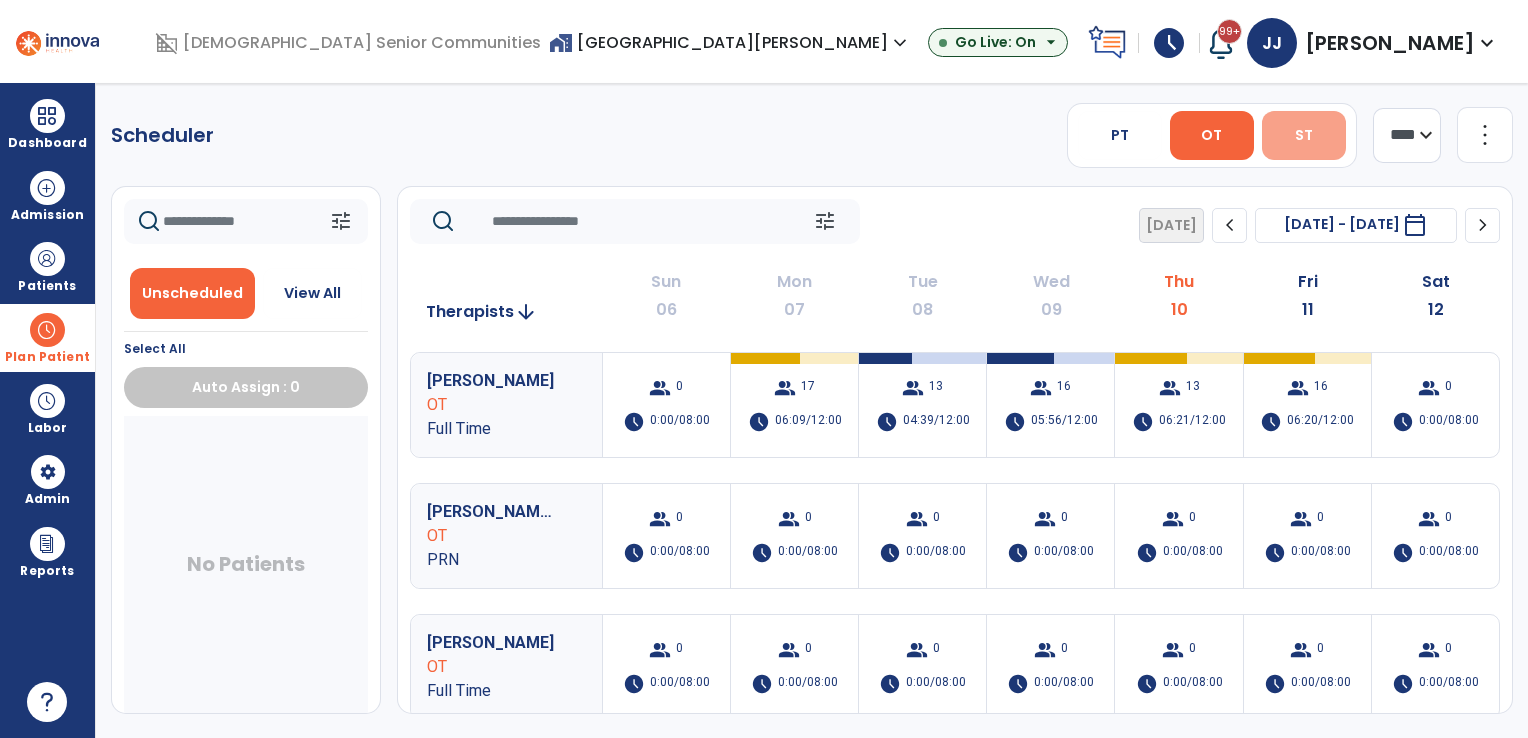 click on "ST" at bounding box center (1304, 135) 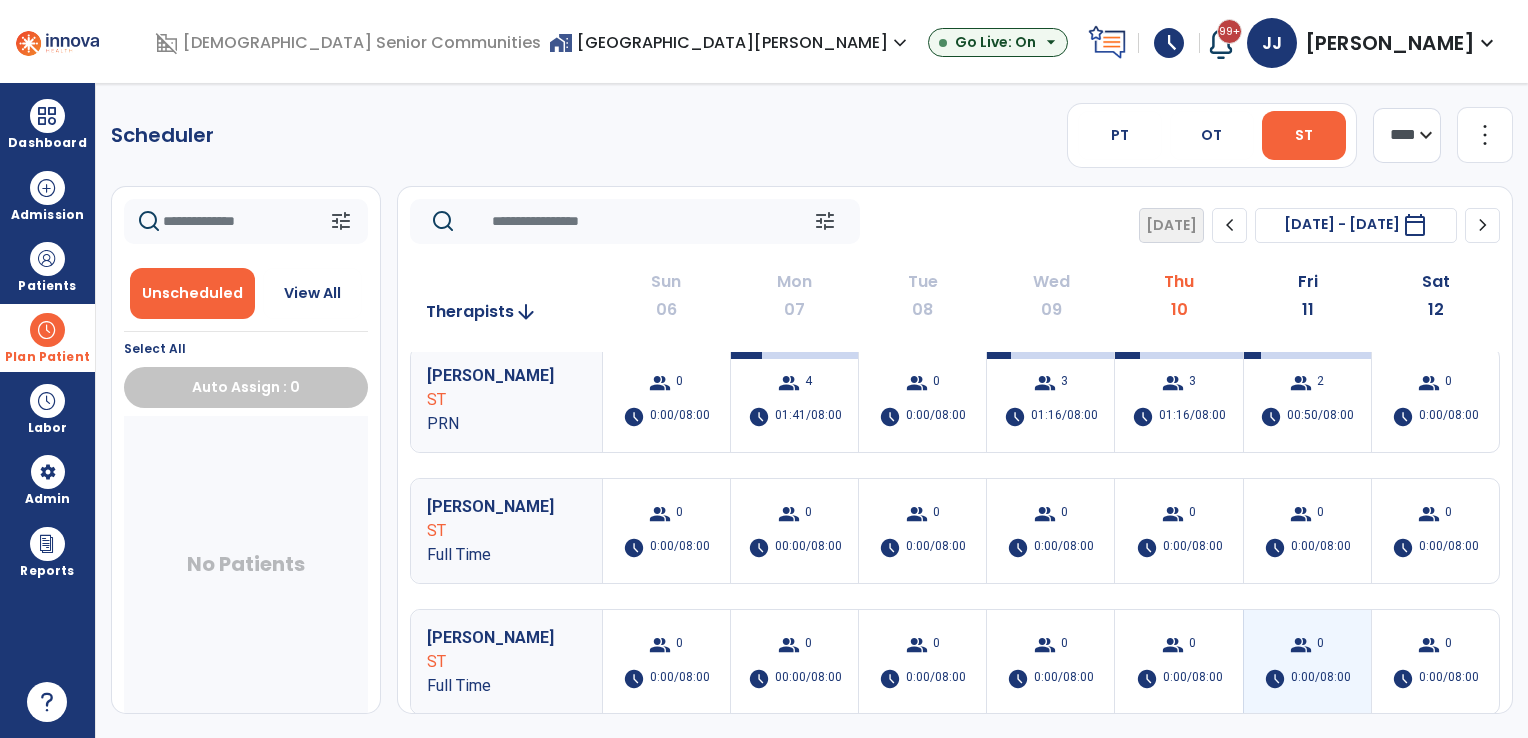 scroll, scrollTop: 0, scrollLeft: 0, axis: both 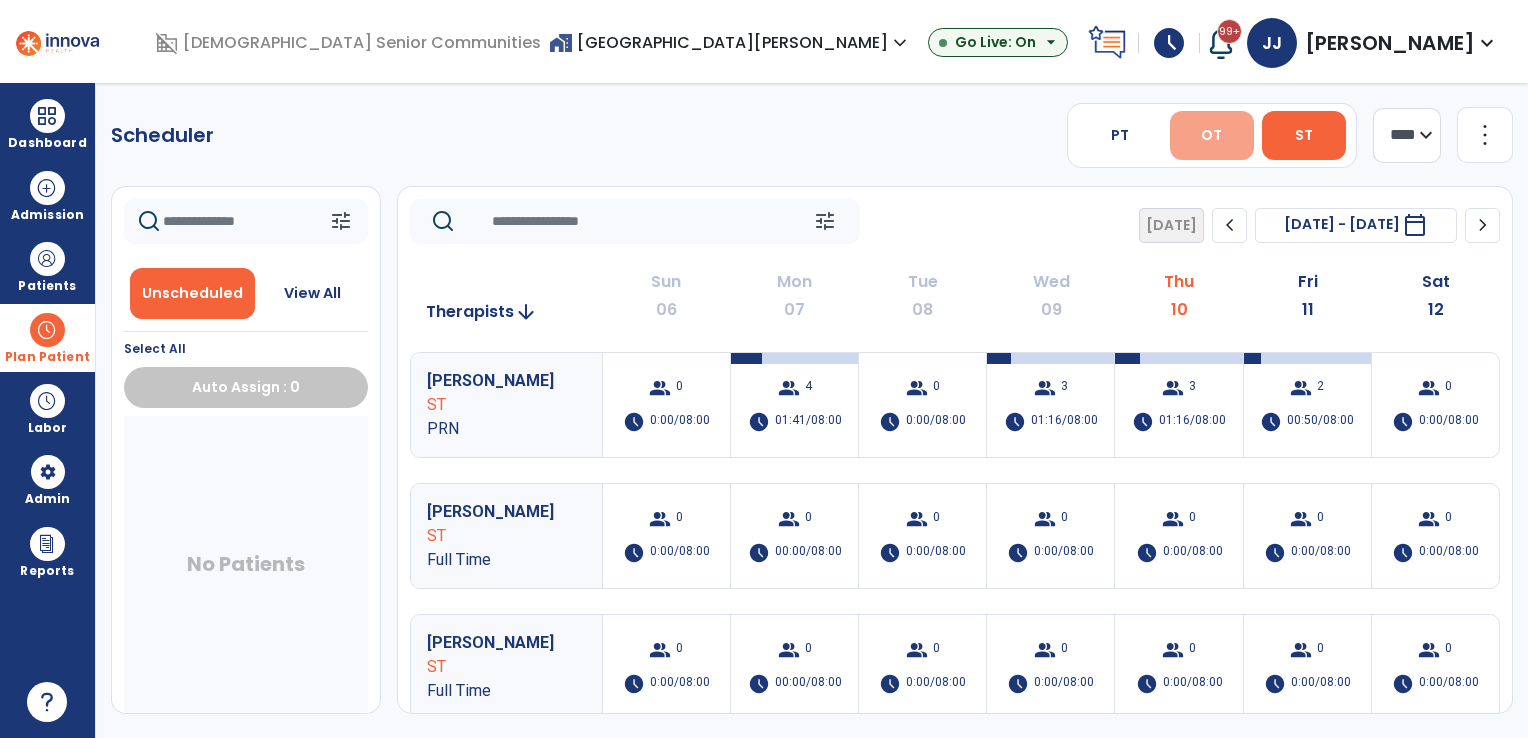click on "OT" at bounding box center [1212, 135] 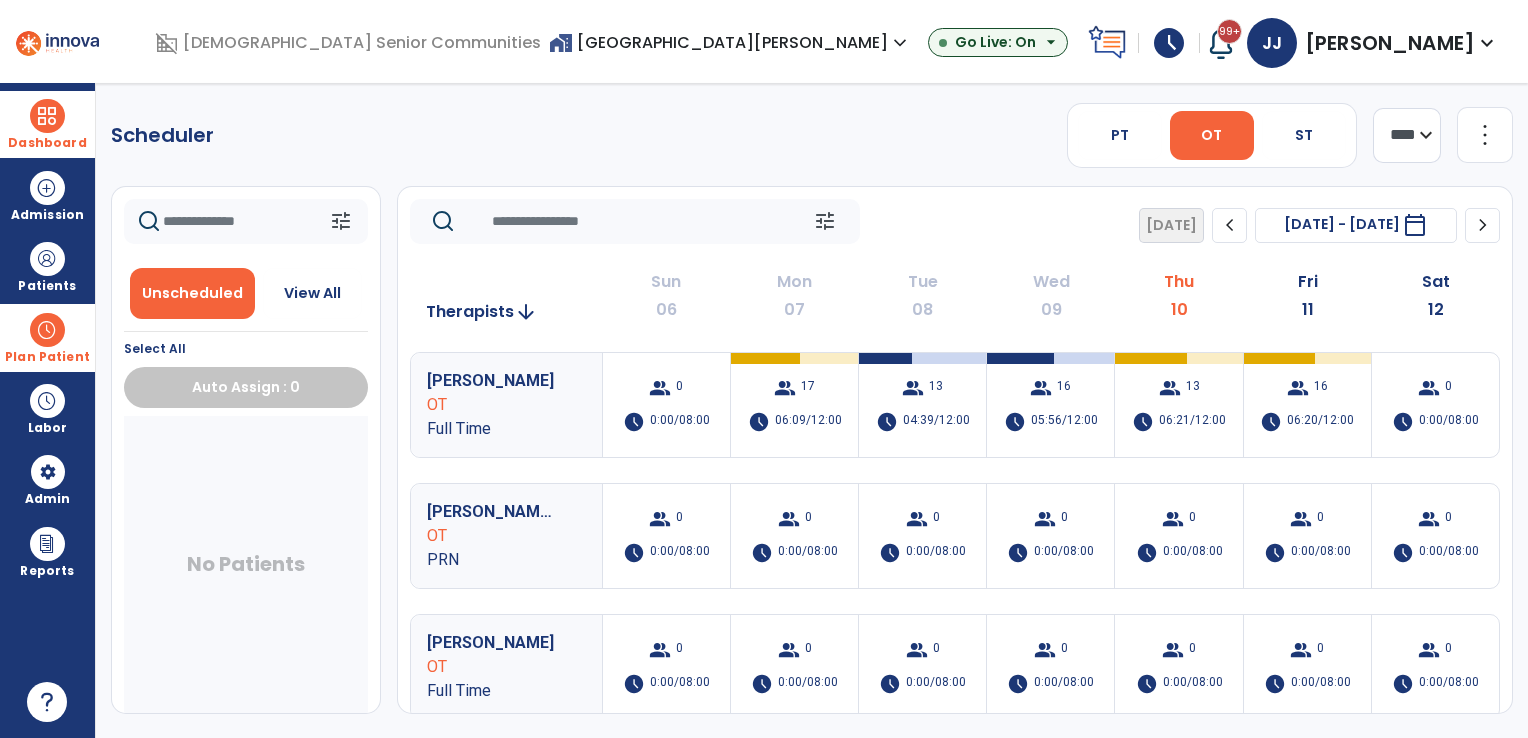 click on "Dashboard" at bounding box center (47, 143) 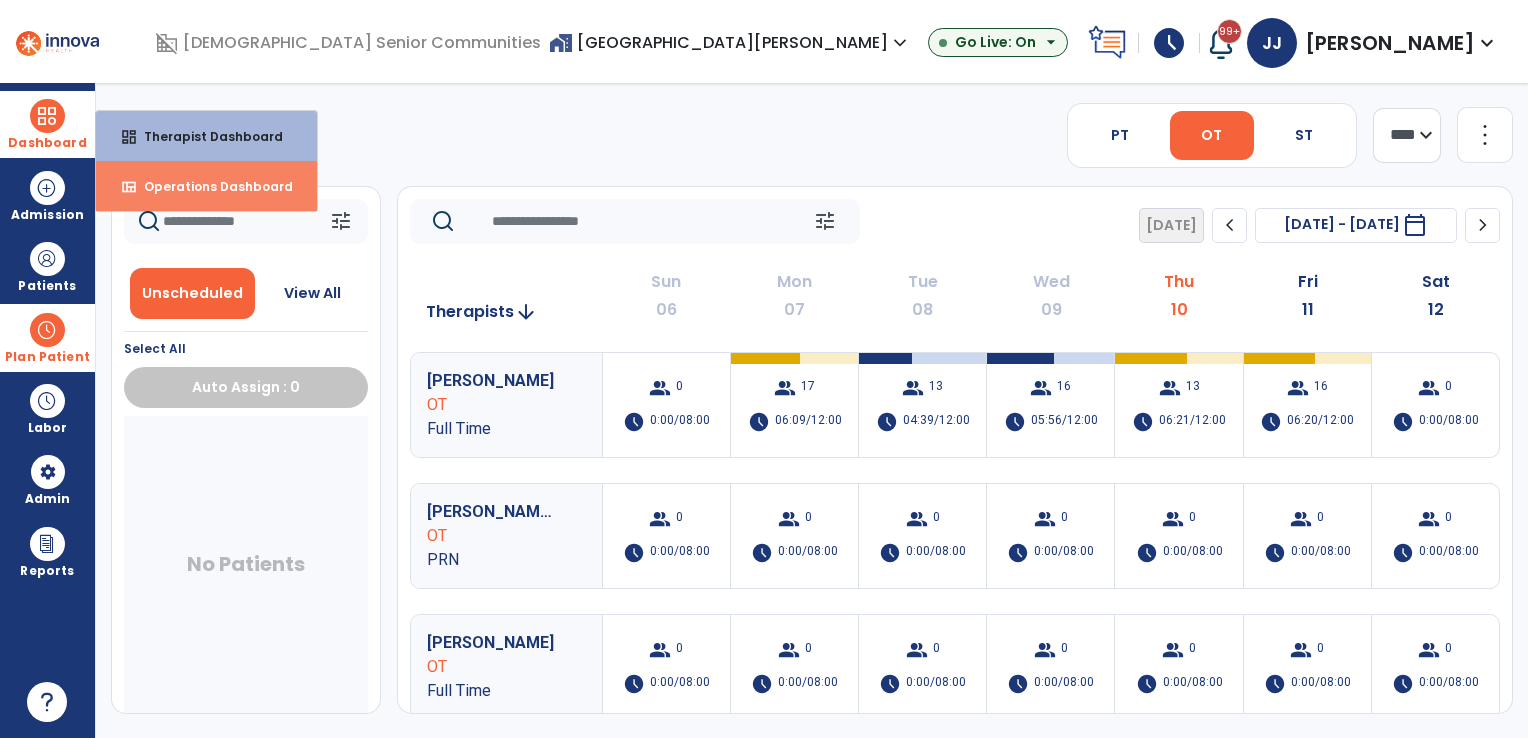 click on "Operations Dashboard" at bounding box center (210, 186) 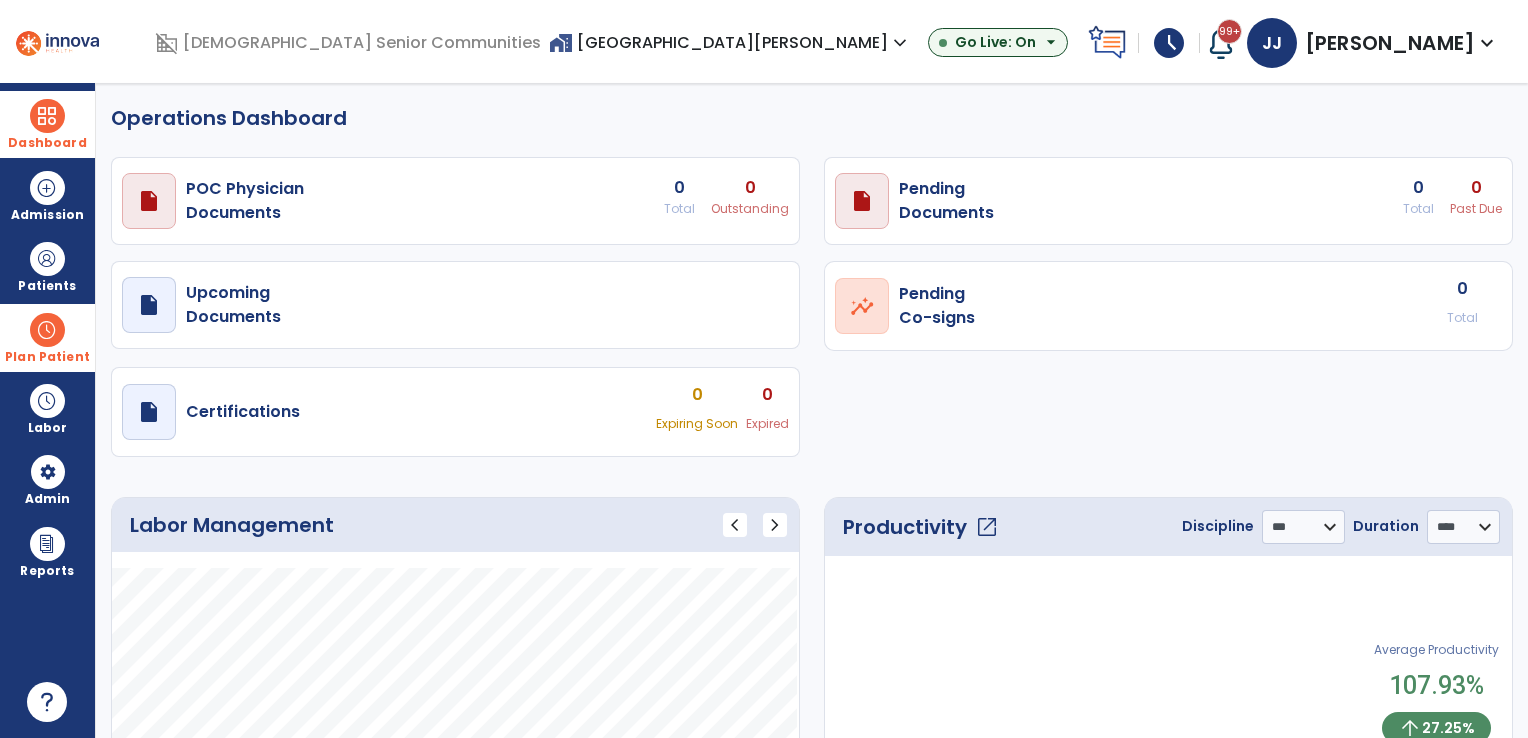 select on "***" 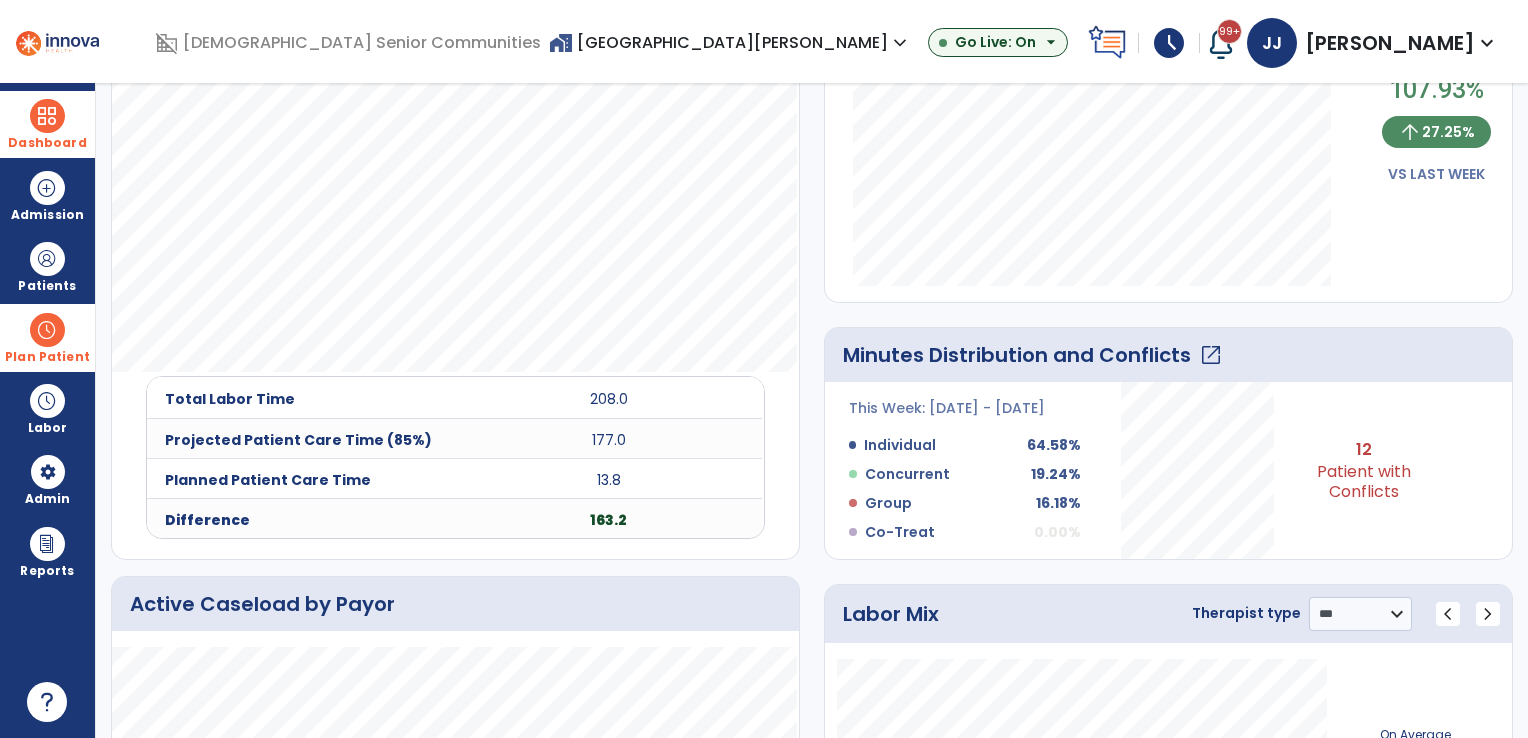 scroll, scrollTop: 700, scrollLeft: 0, axis: vertical 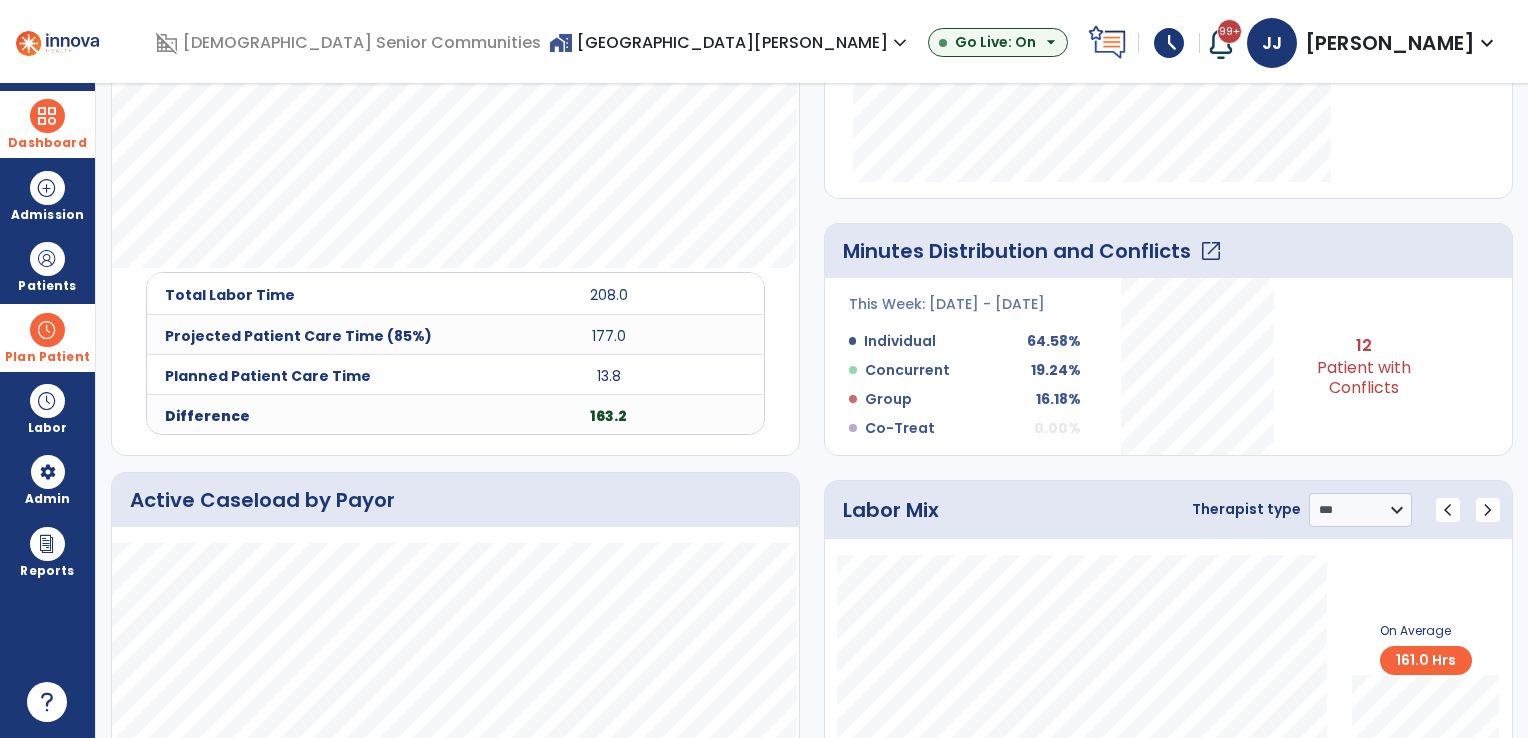 click on "open_in_new" 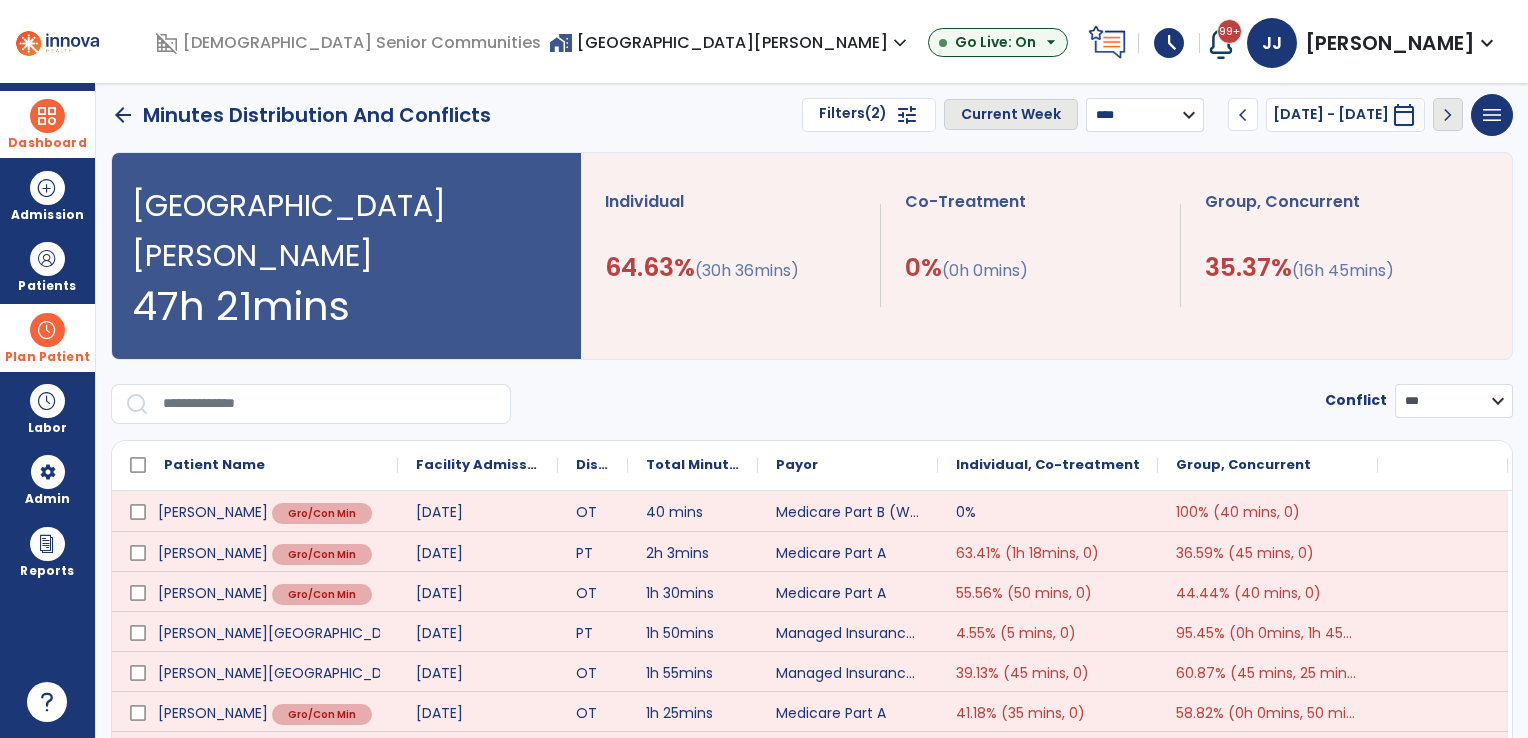 scroll, scrollTop: 0, scrollLeft: 0, axis: both 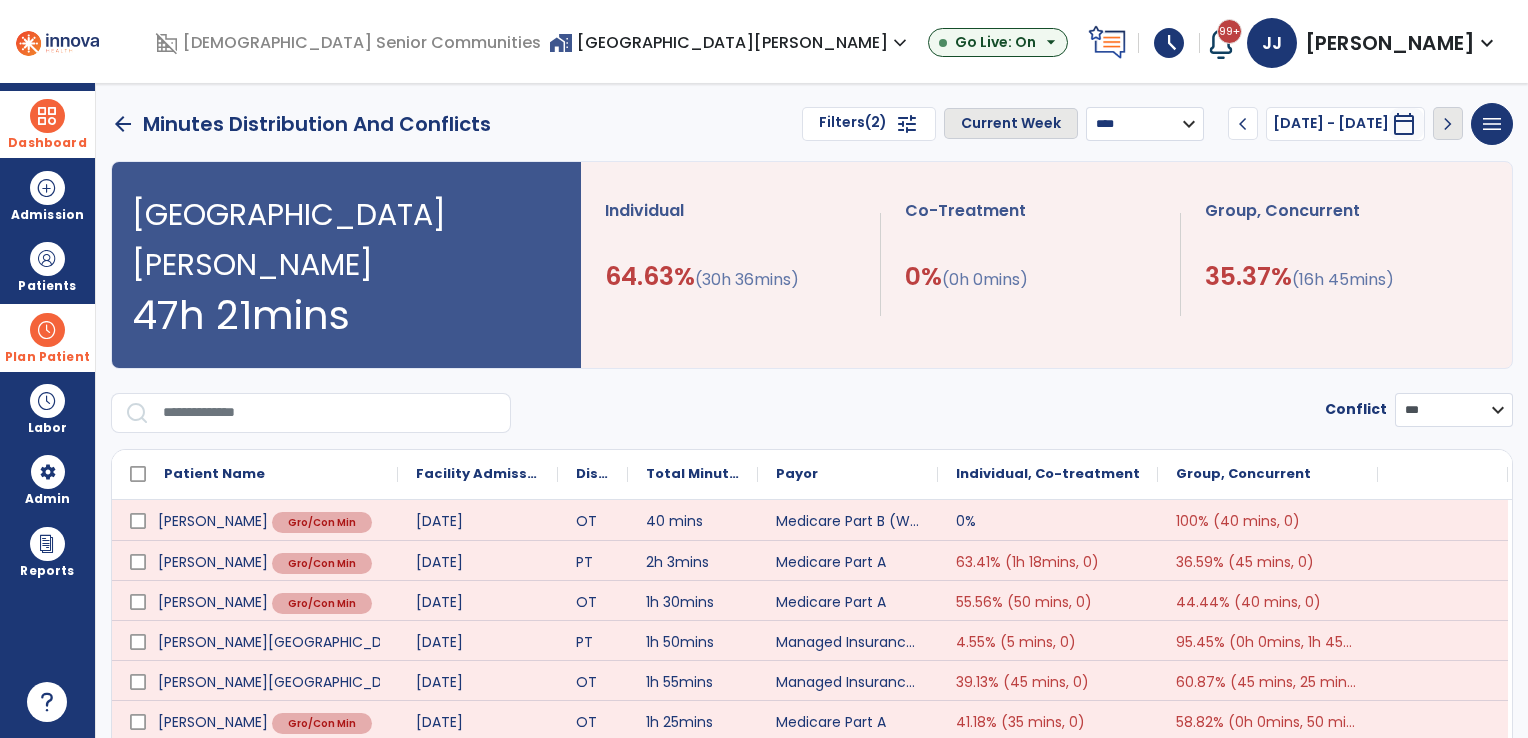 click on "**********" at bounding box center [1145, 124] 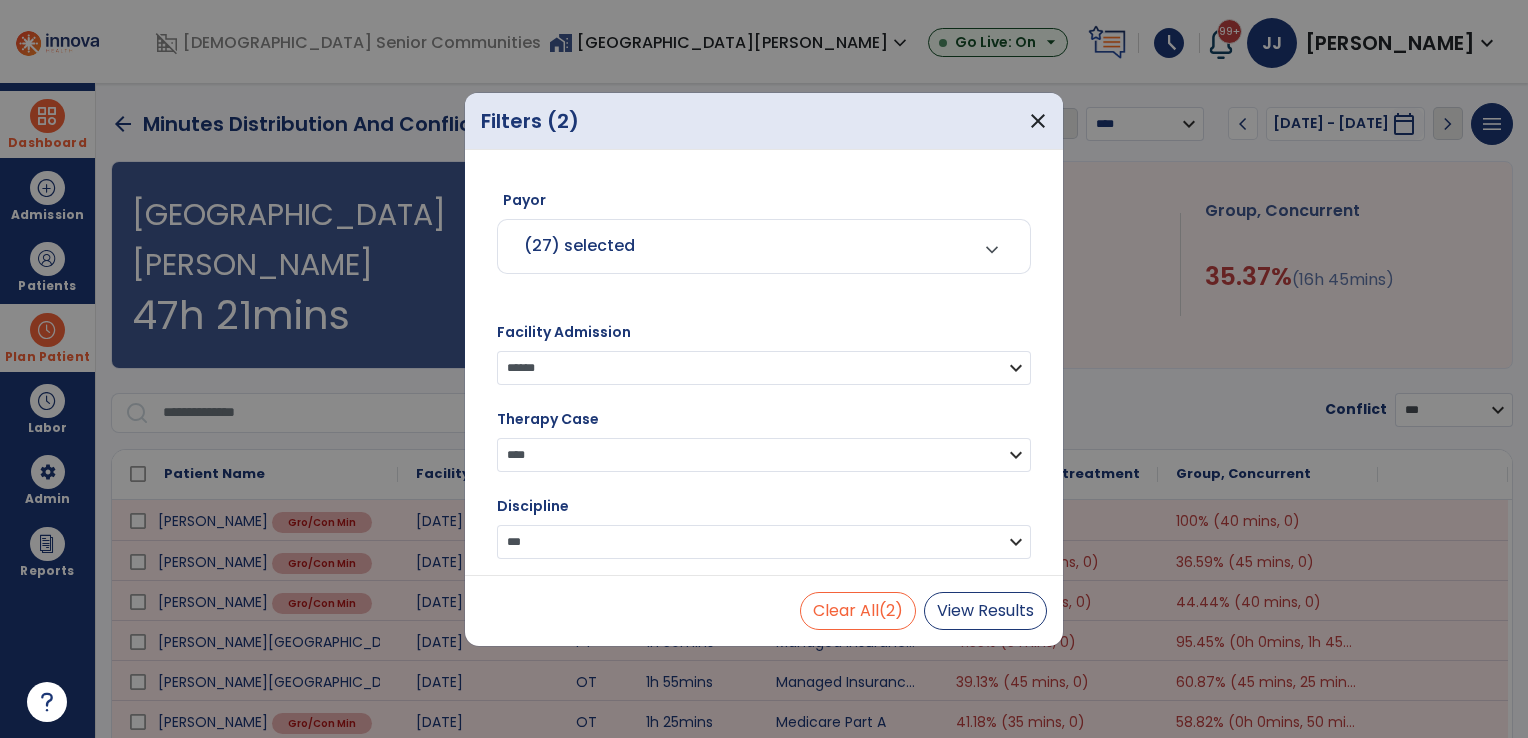 click at bounding box center [764, 369] 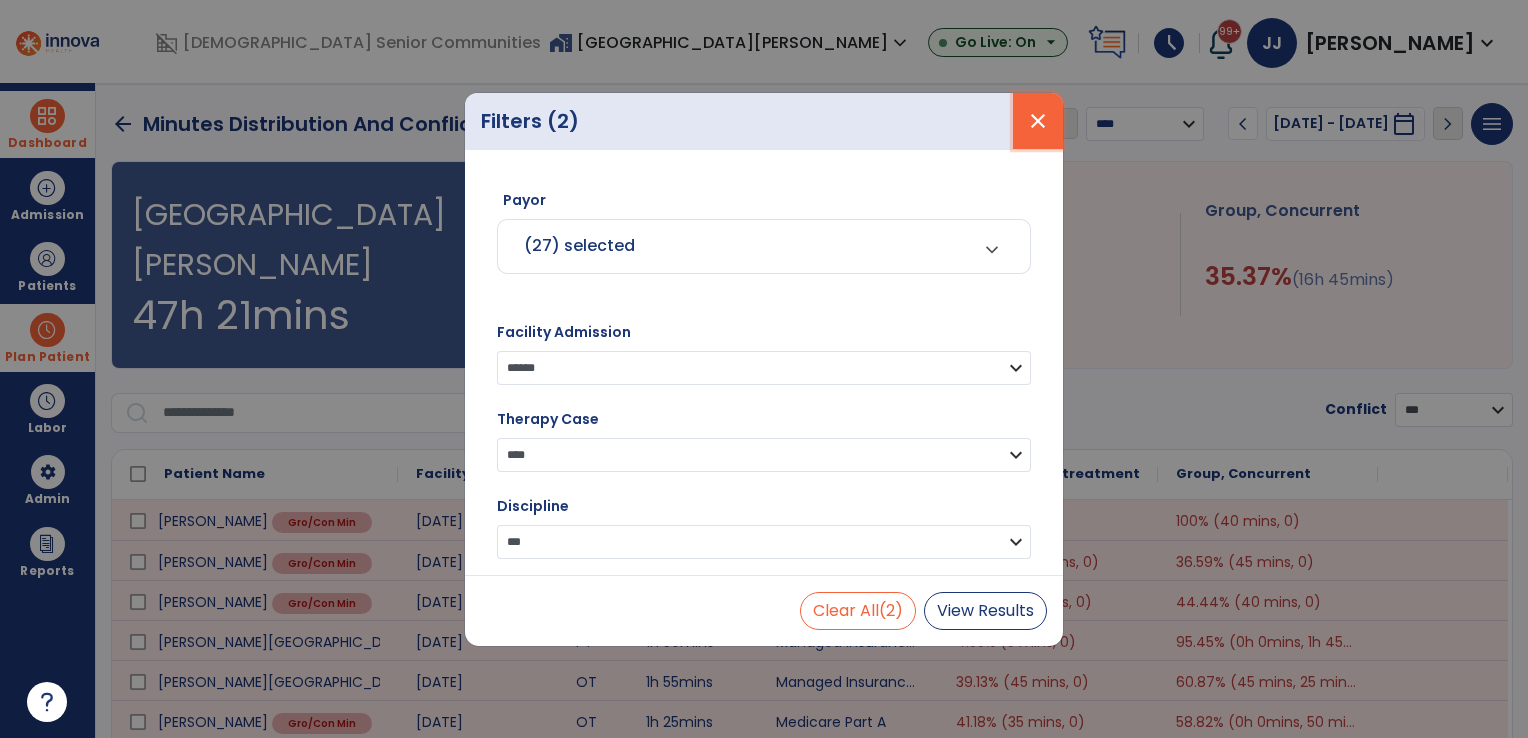 click on "close" at bounding box center (1038, 121) 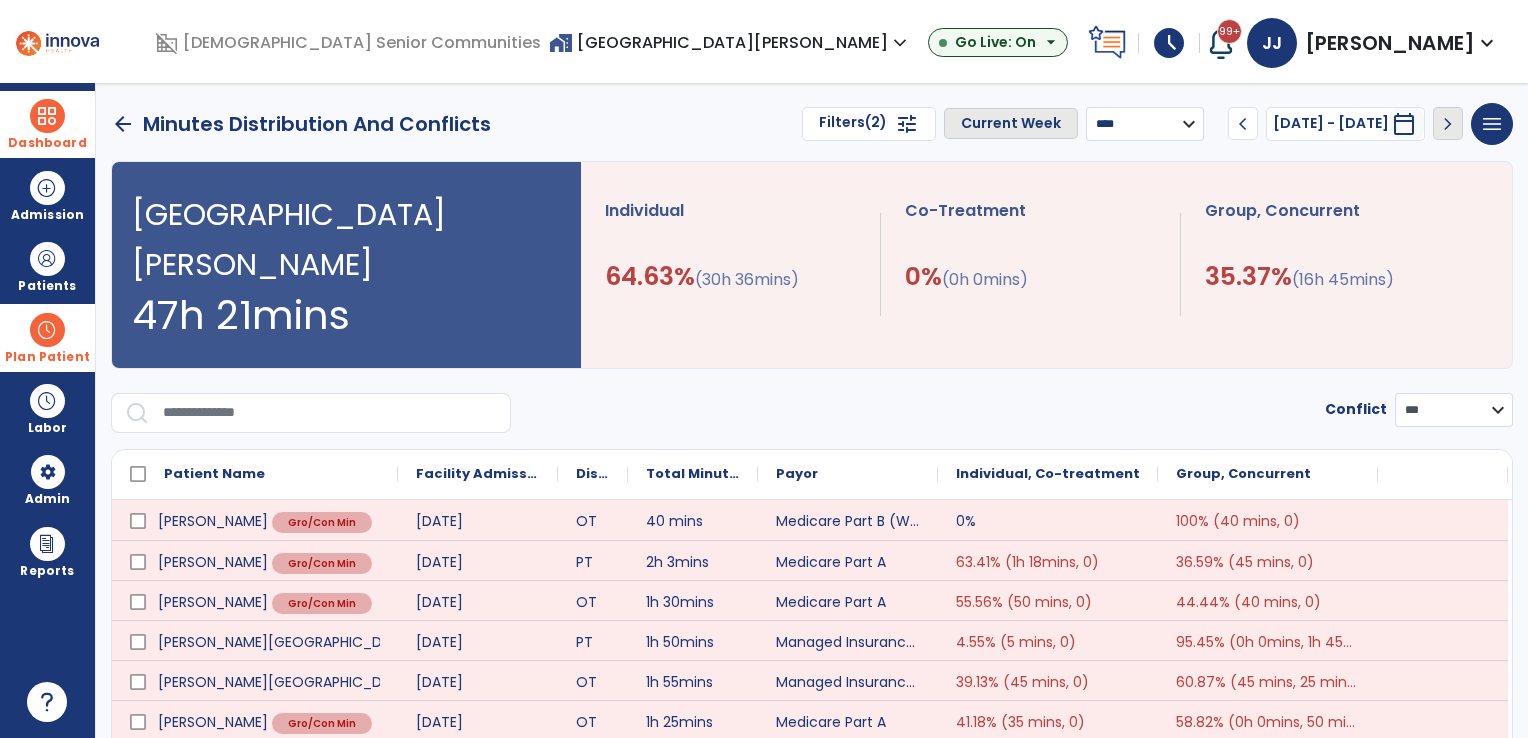 click on "**********" at bounding box center (1145, 124) 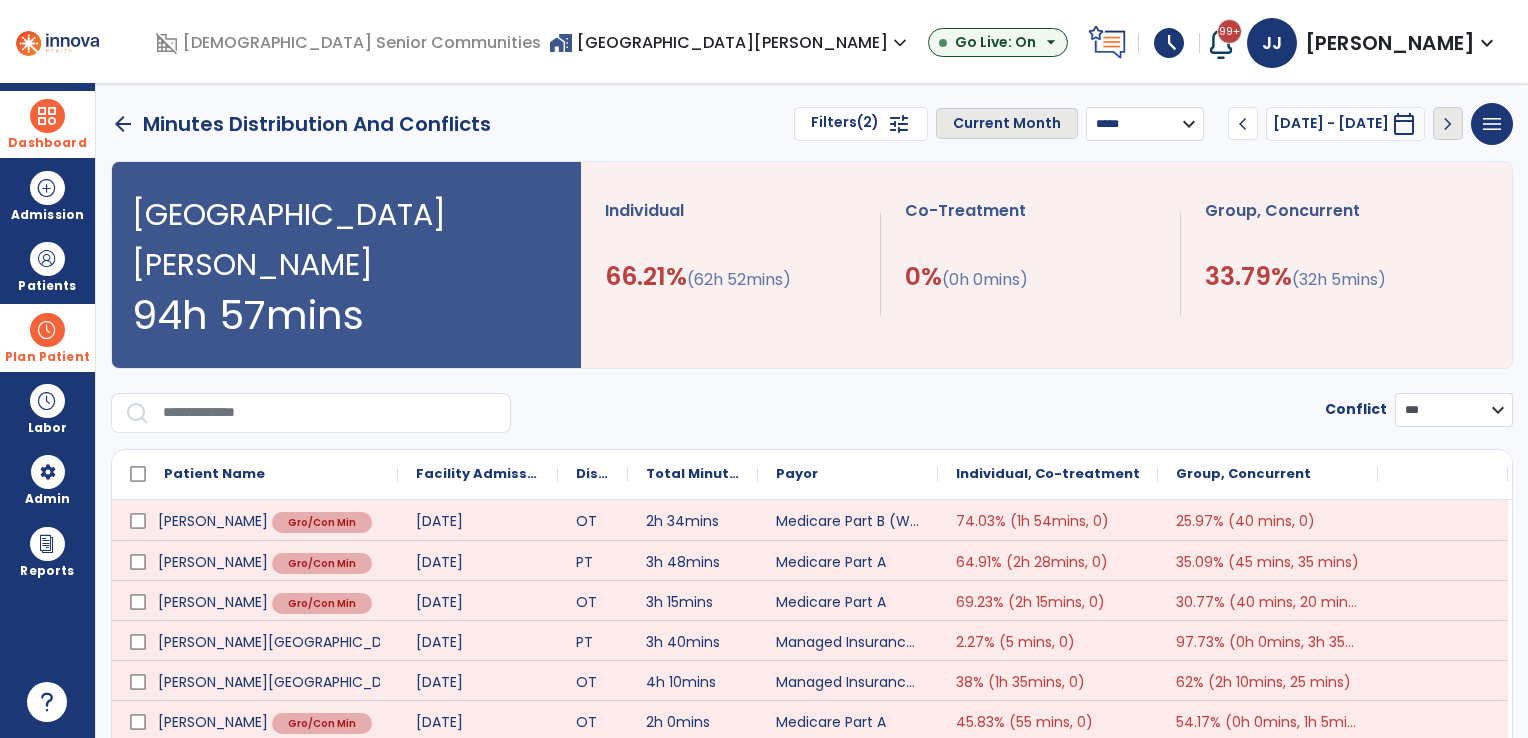 click on "**********" at bounding box center (1145, 124) 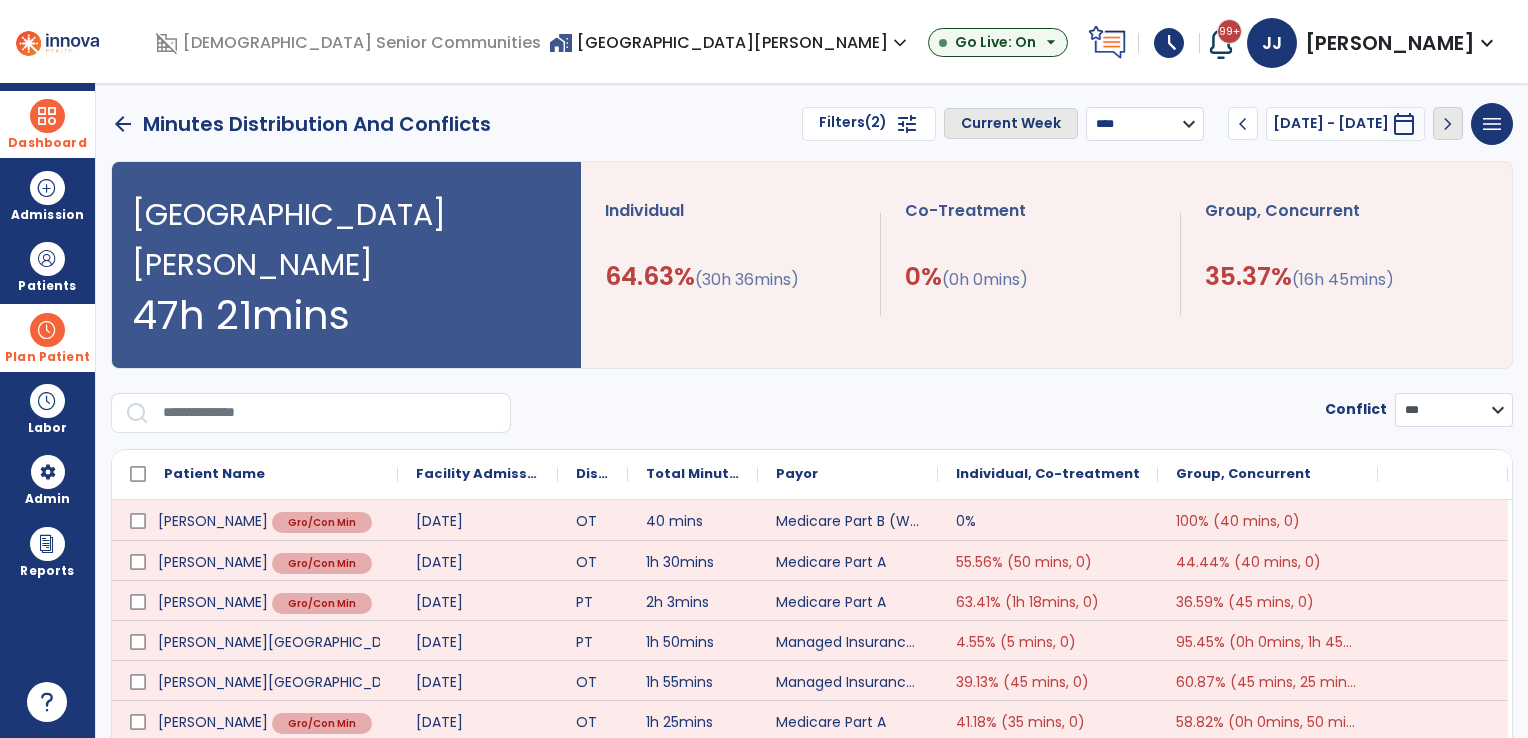 click on "Filters  (2)" at bounding box center [853, 124] 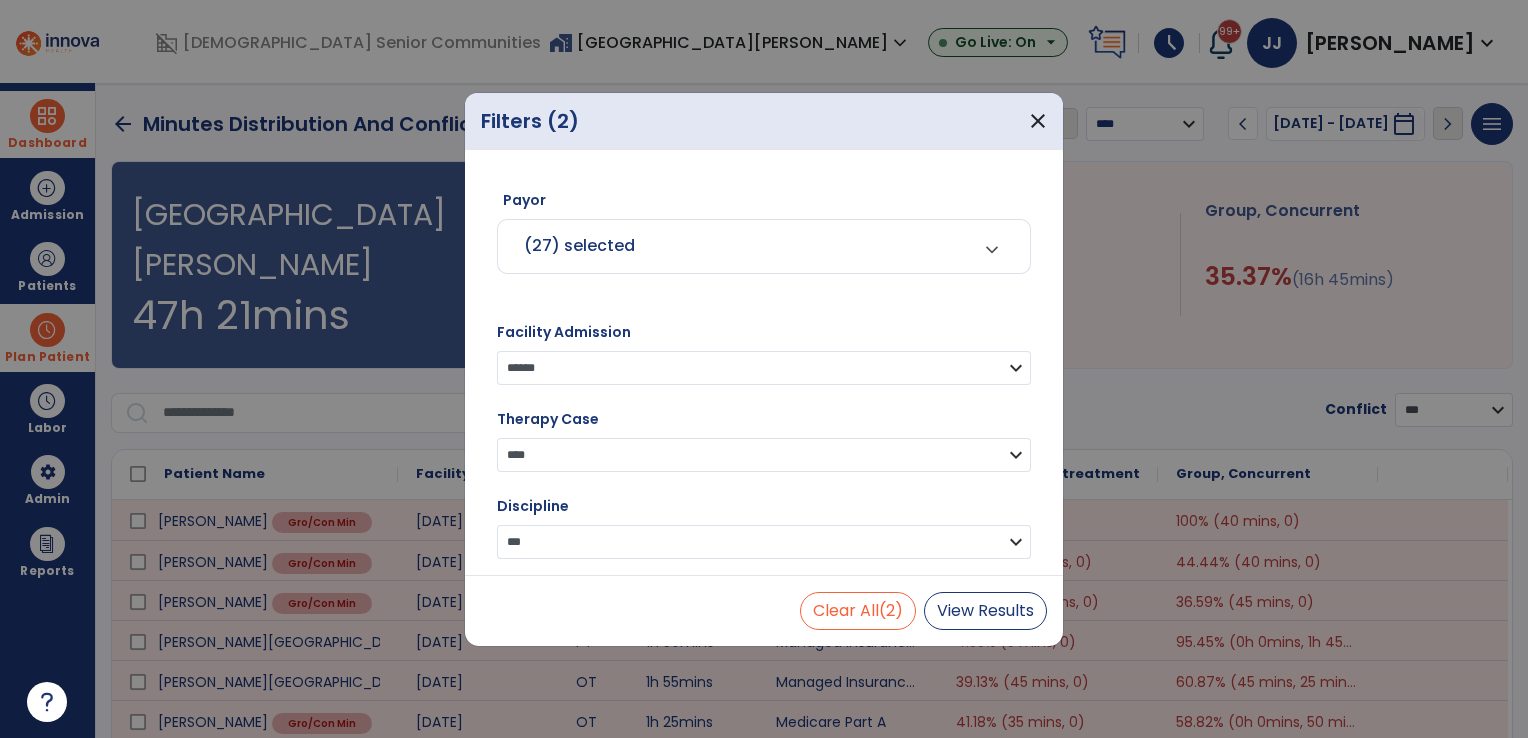 click on "**********" at bounding box center [764, 542] 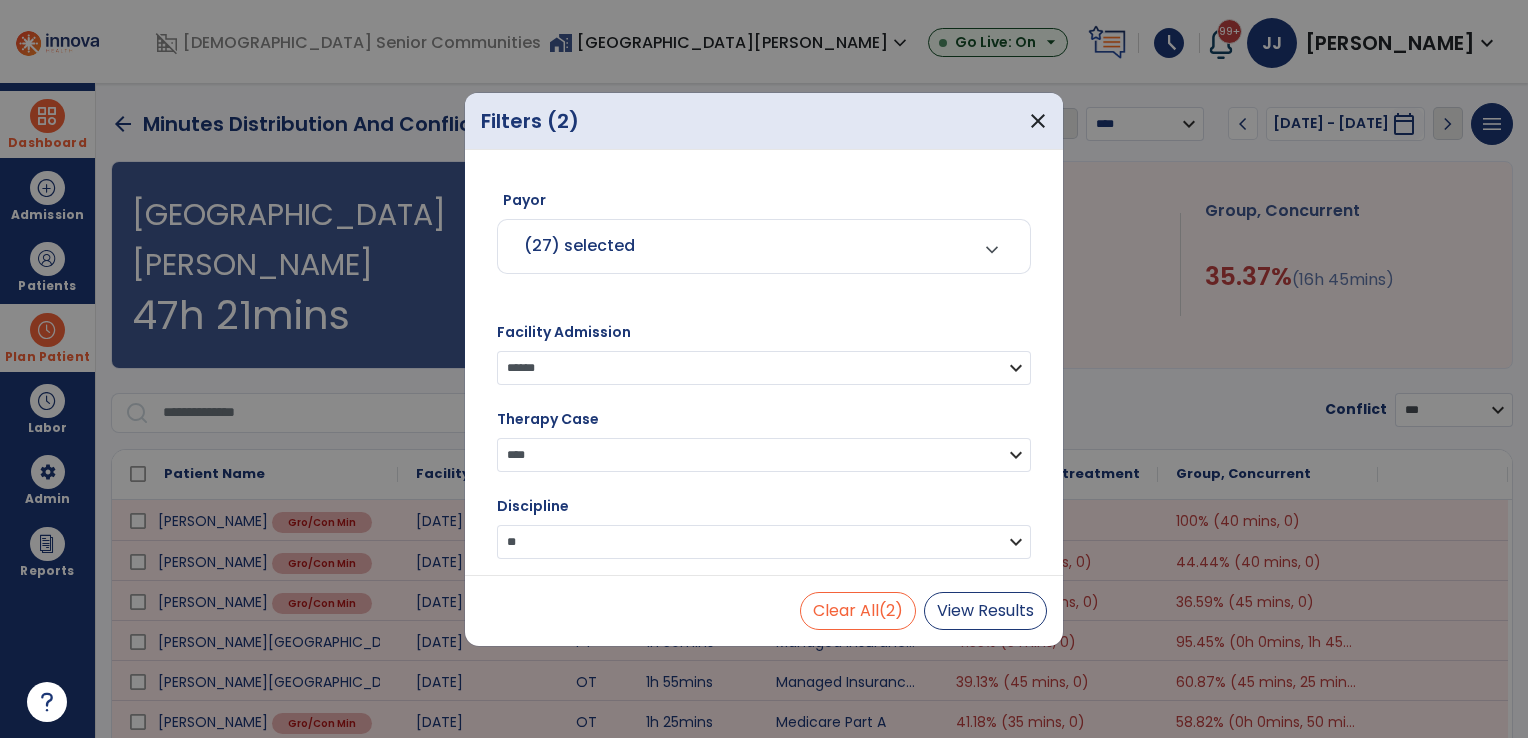 click on "**********" at bounding box center (764, 542) 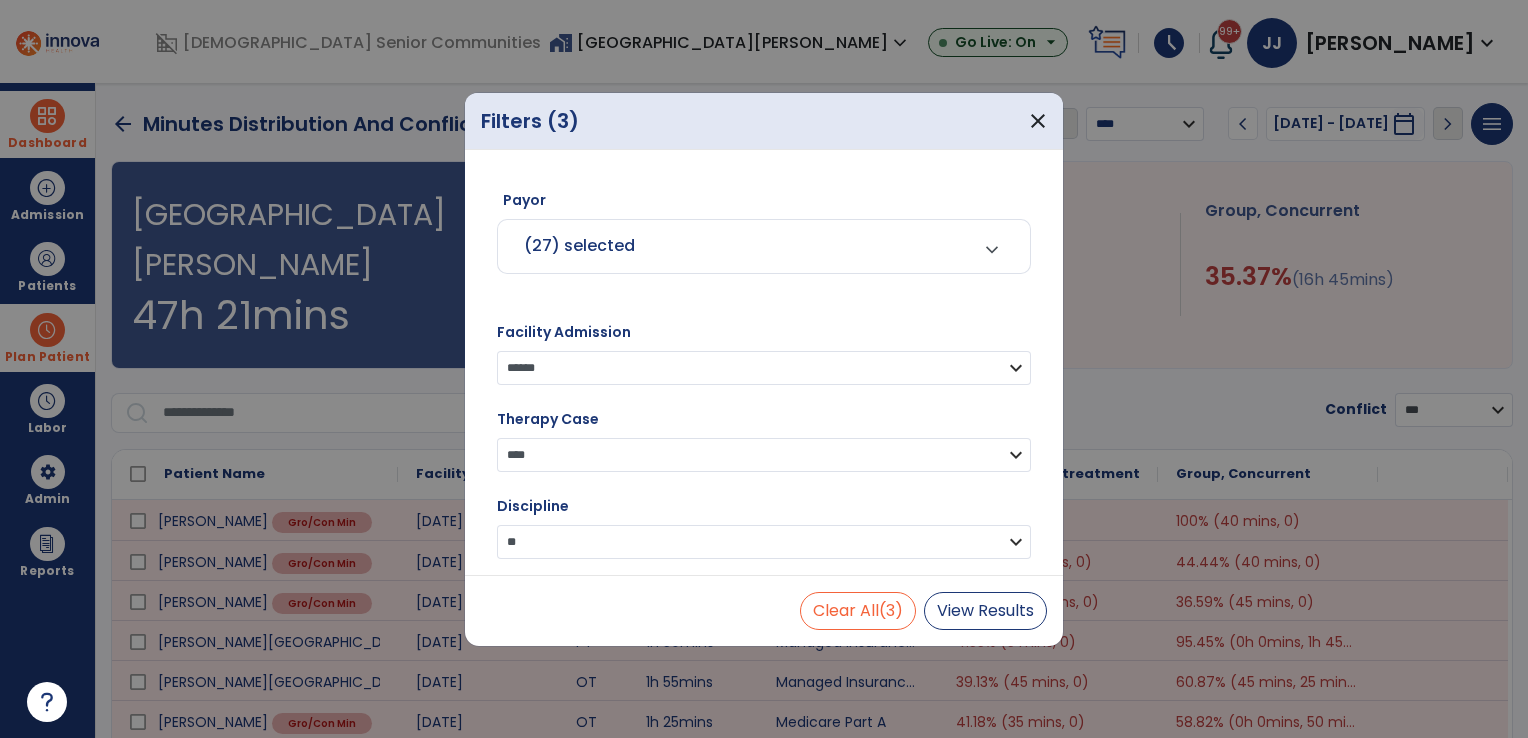 click on "**********" at bounding box center [764, 455] 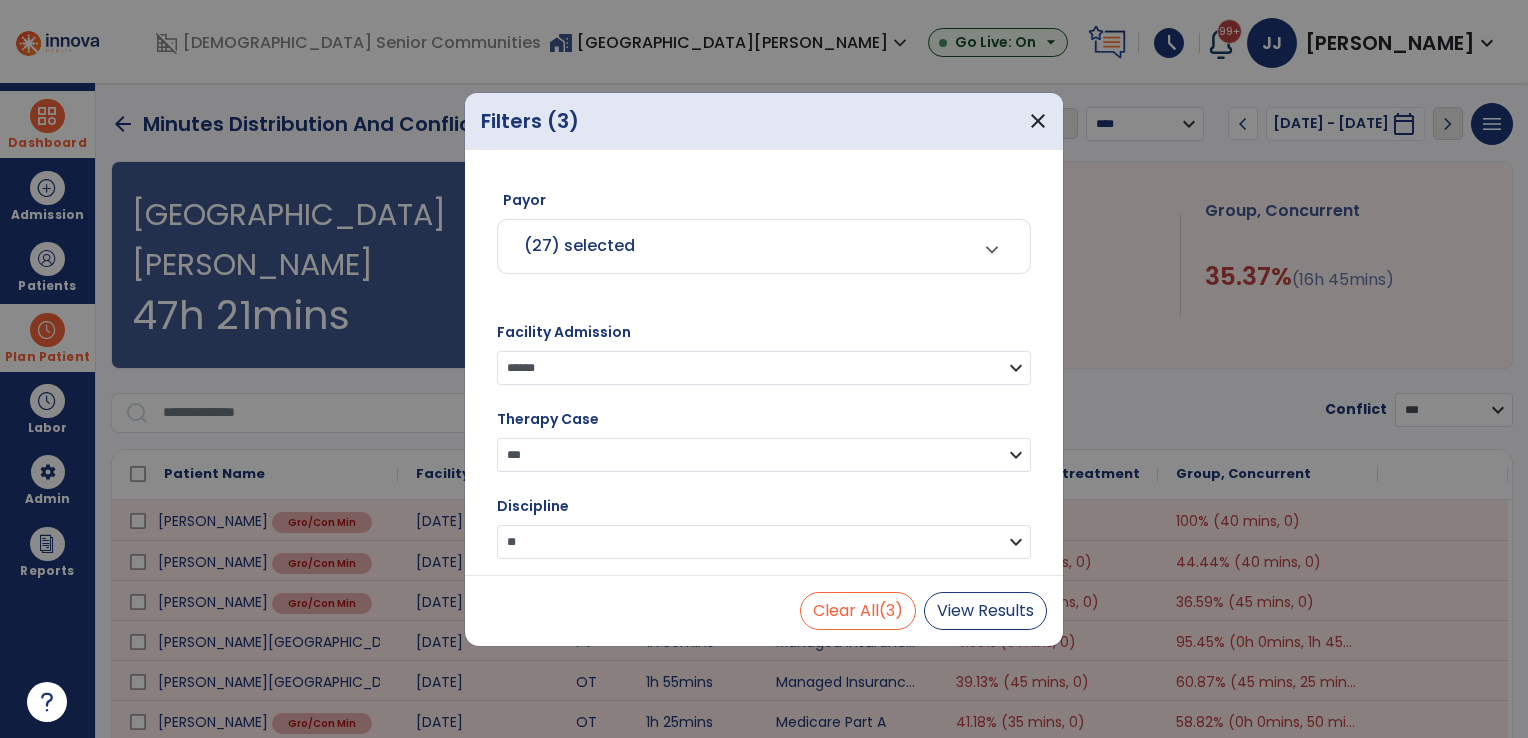 click on "**********" at bounding box center [764, 455] 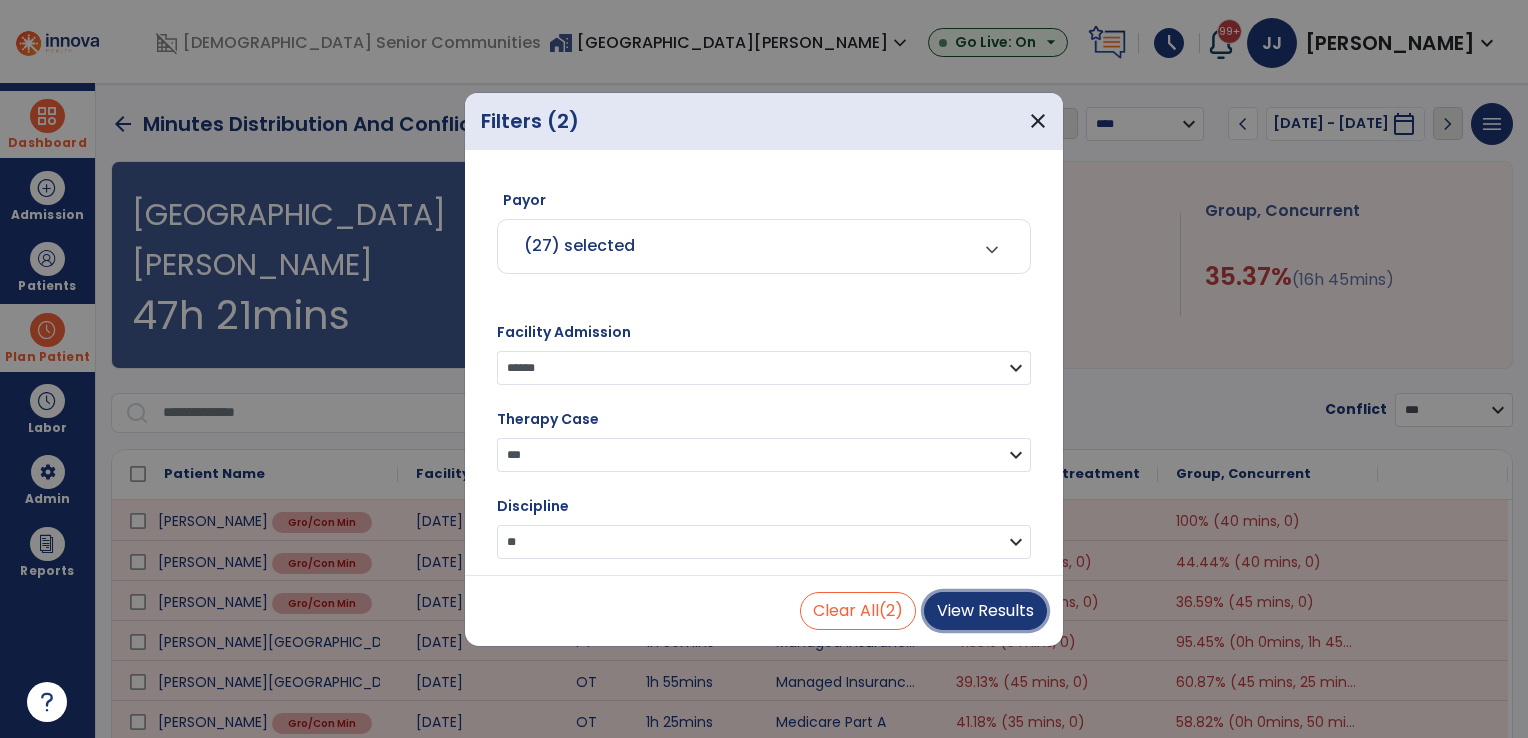 click on "View Results" at bounding box center (985, 611) 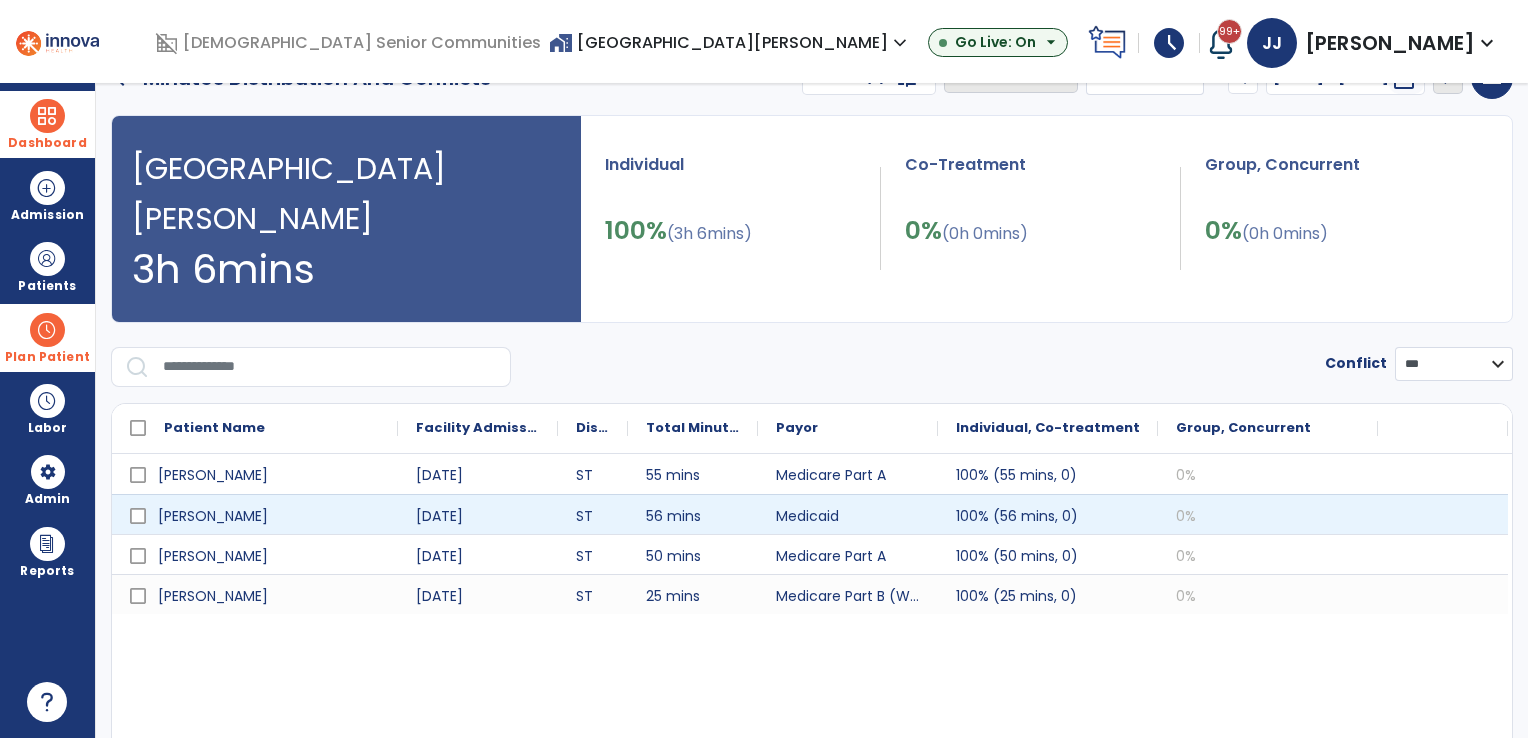 scroll, scrollTop: 0, scrollLeft: 0, axis: both 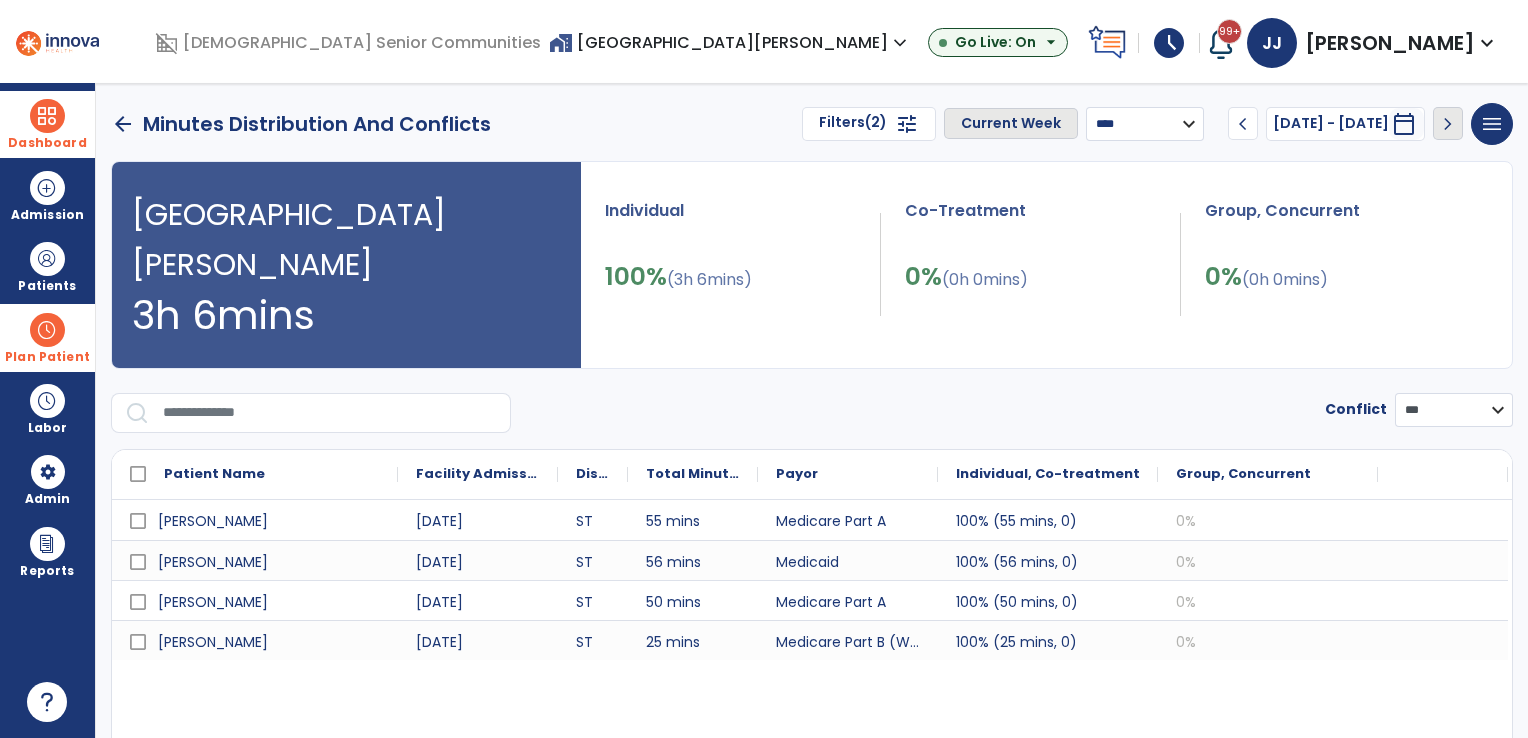 click on "Filters  (2)" at bounding box center (853, 124) 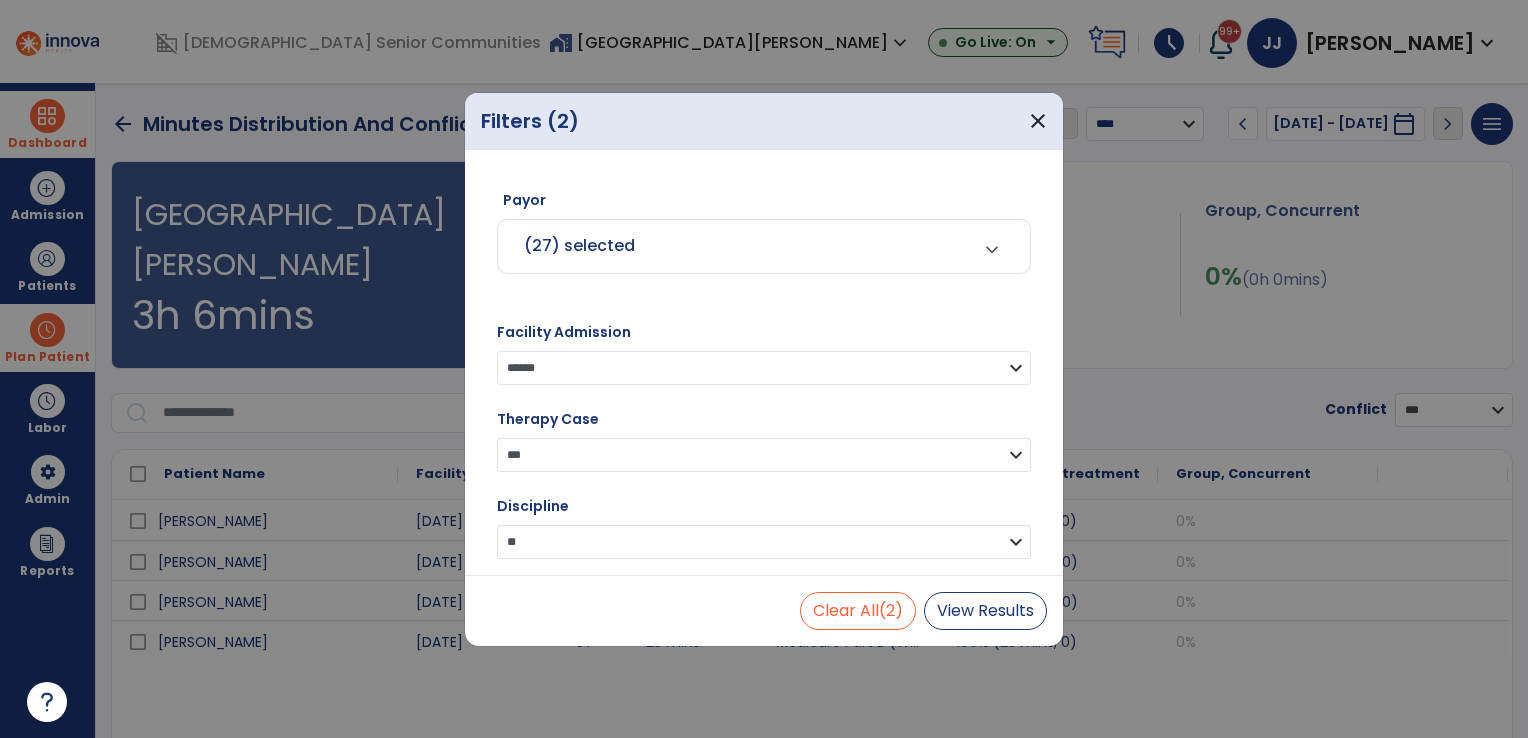 click on "(27) selected" at bounding box center [579, 245] 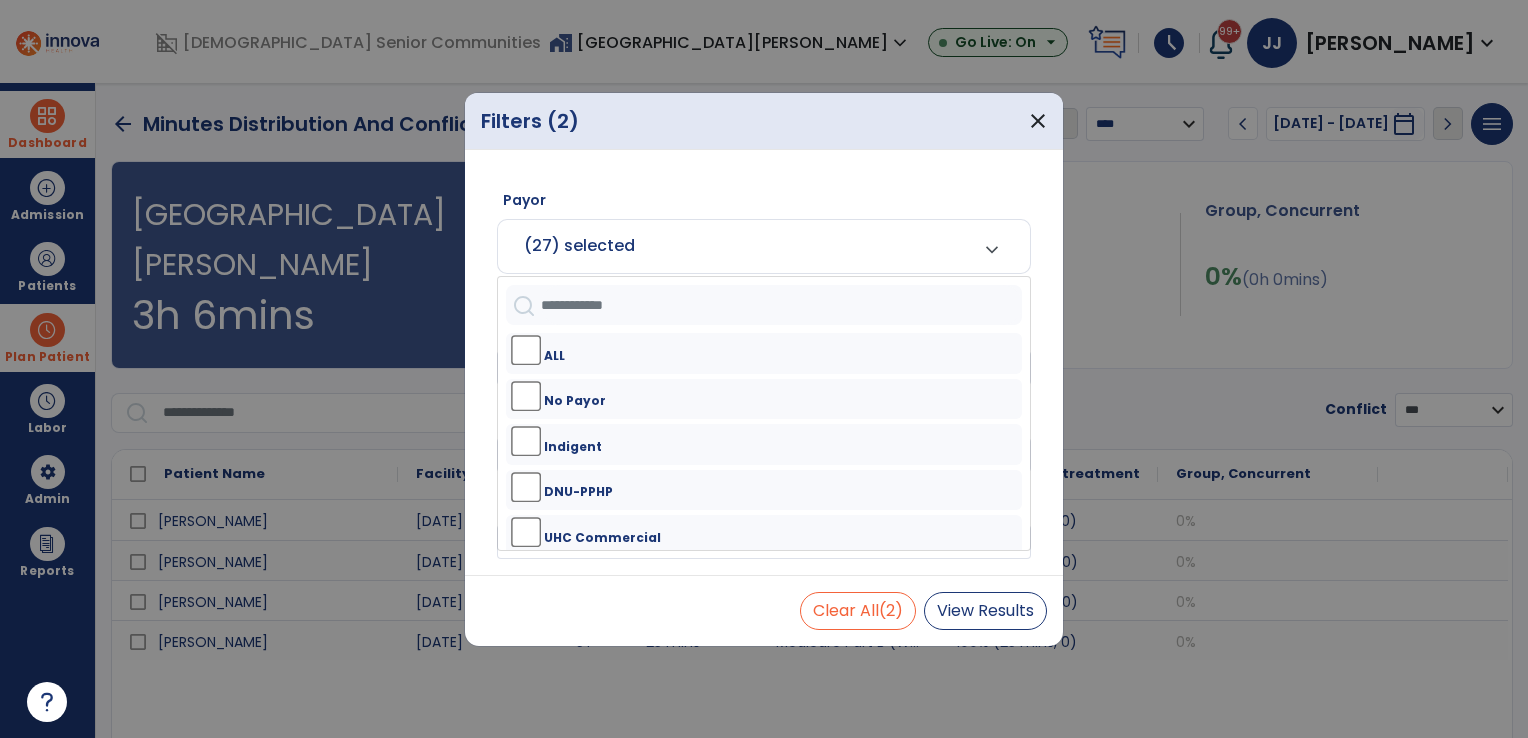 click on "(27) selected" at bounding box center (579, 245) 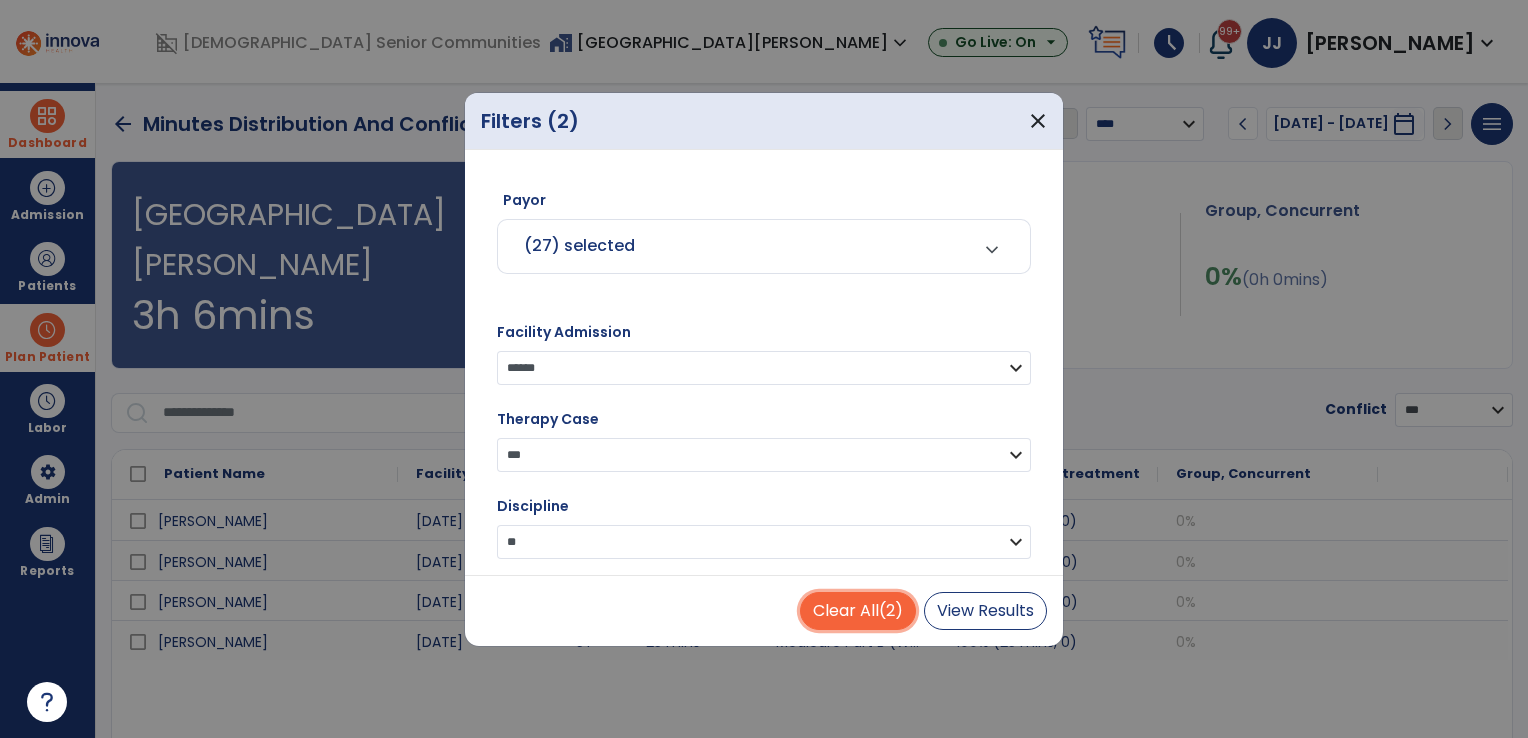 click on "Clear All  (2)" at bounding box center [858, 611] 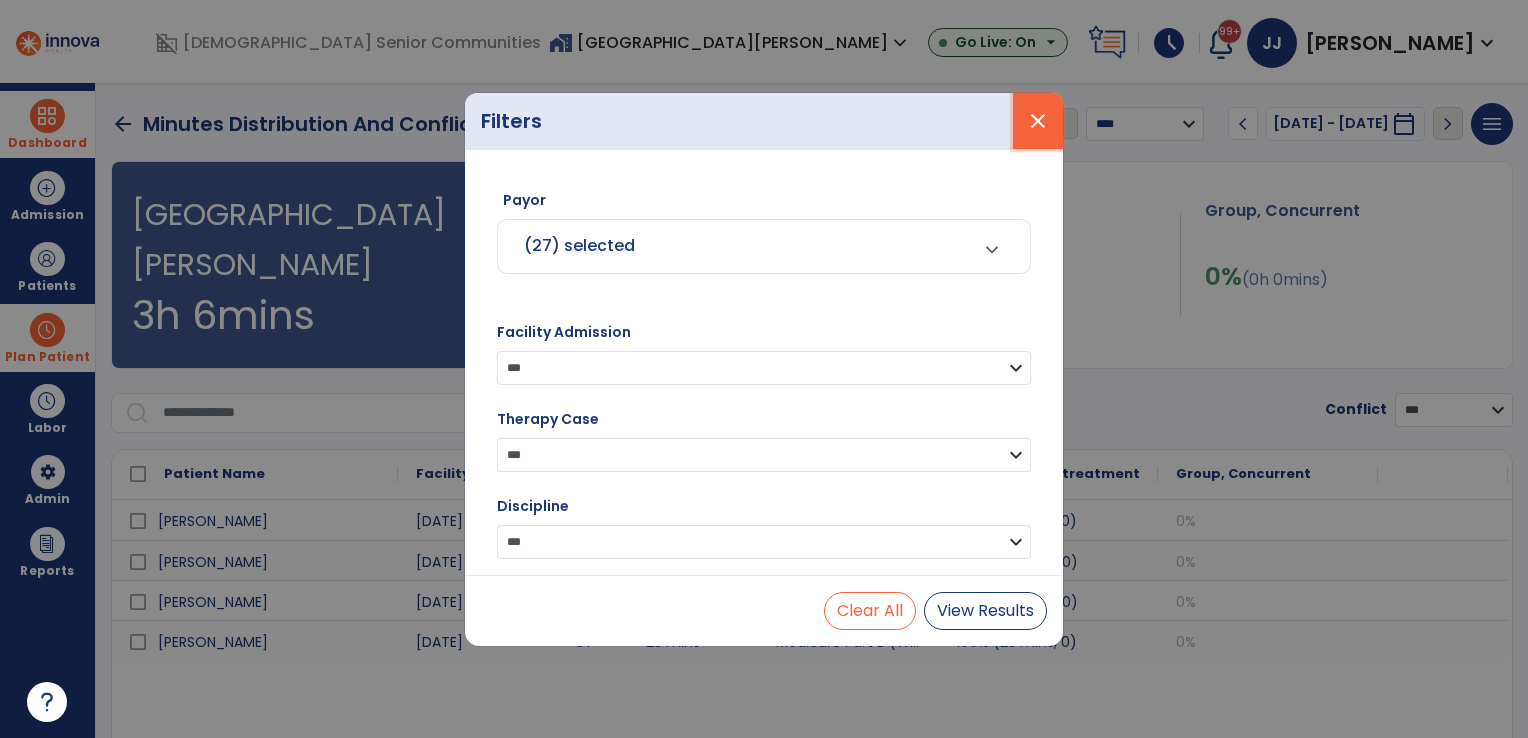 click on "close" at bounding box center (1038, 121) 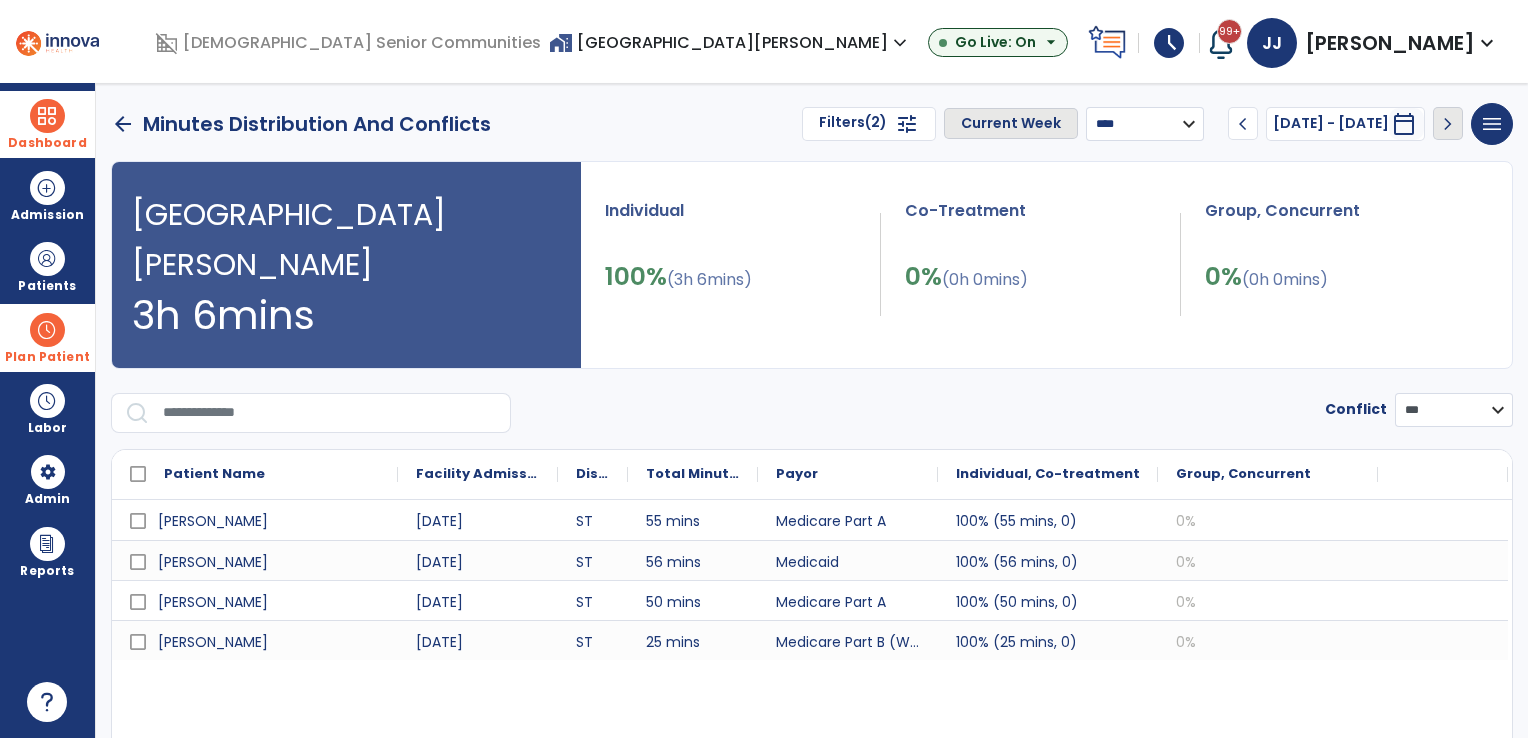 click on "**********" at bounding box center [1145, 124] 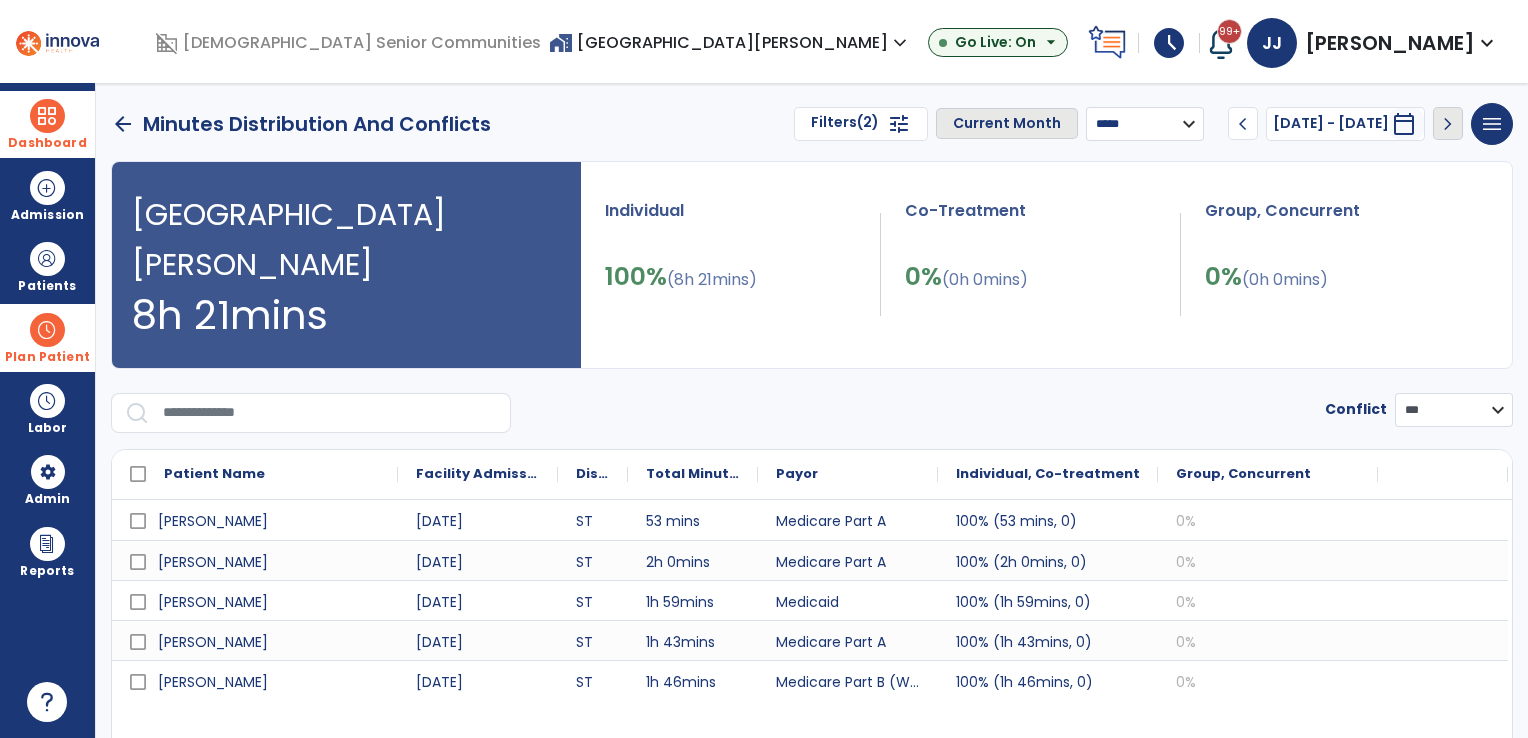 click on "Filters  (2)" at bounding box center [845, 124] 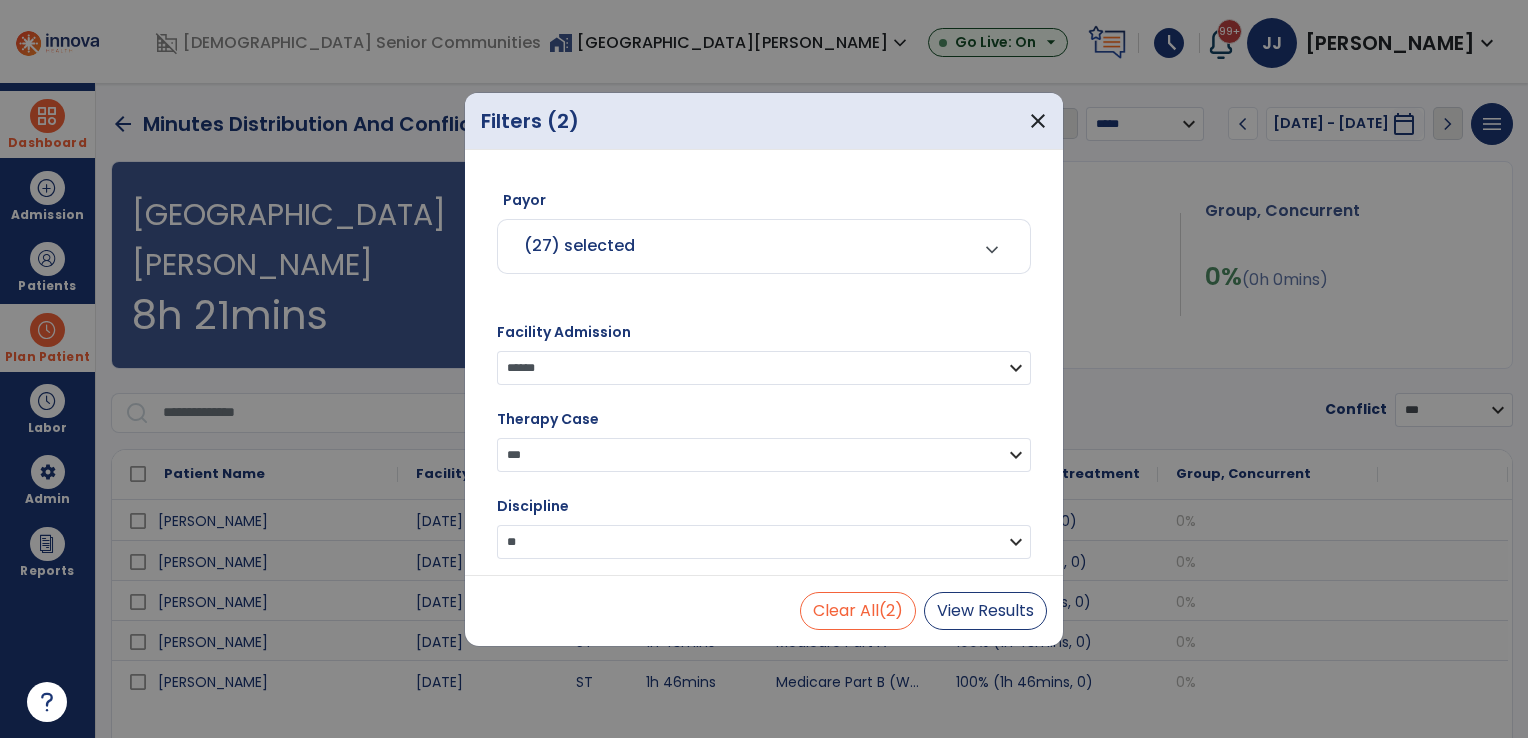 click on "**********" at bounding box center (764, 368) 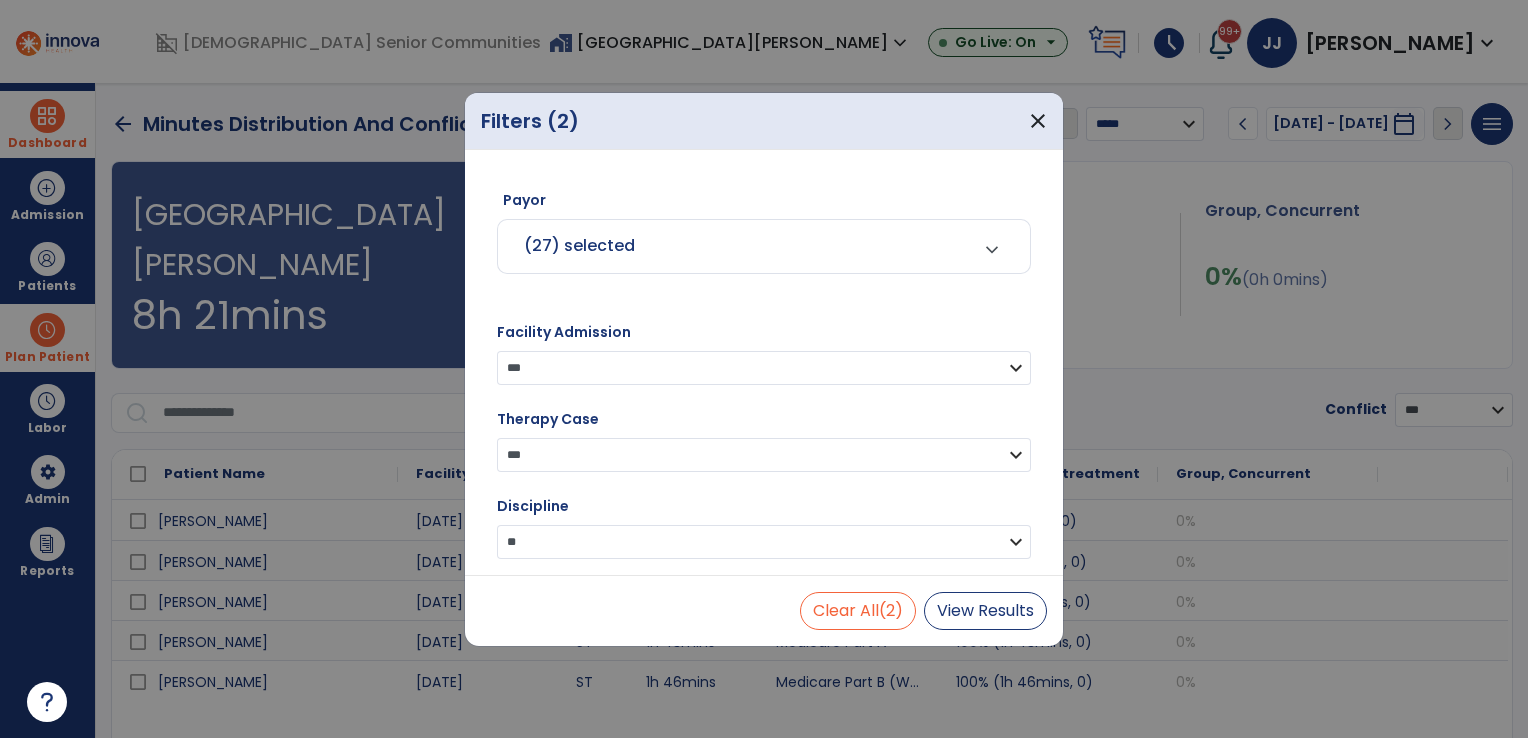 click on "**********" at bounding box center (764, 368) 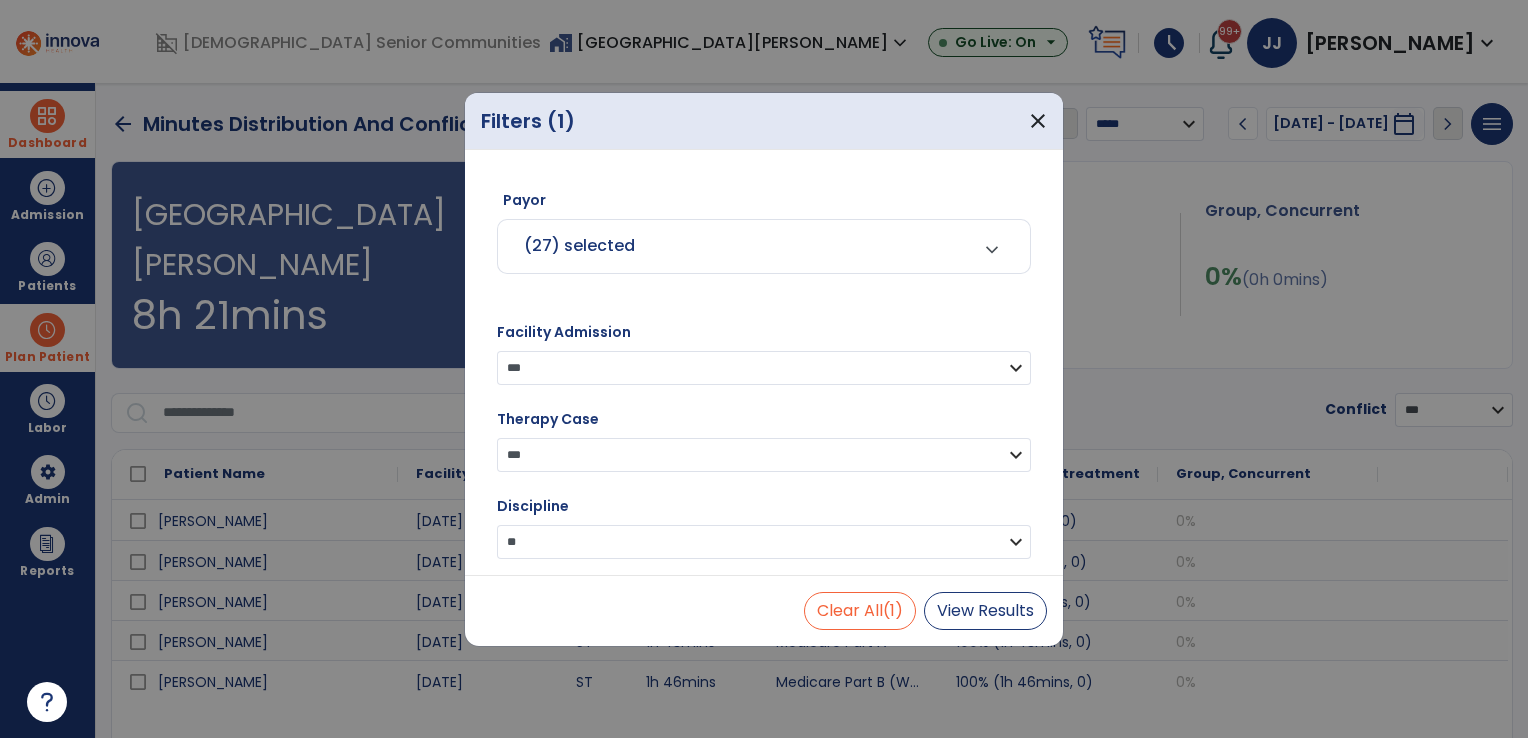 drag, startPoint x: 548, startPoint y: 447, endPoint x: 548, endPoint y: 467, distance: 20 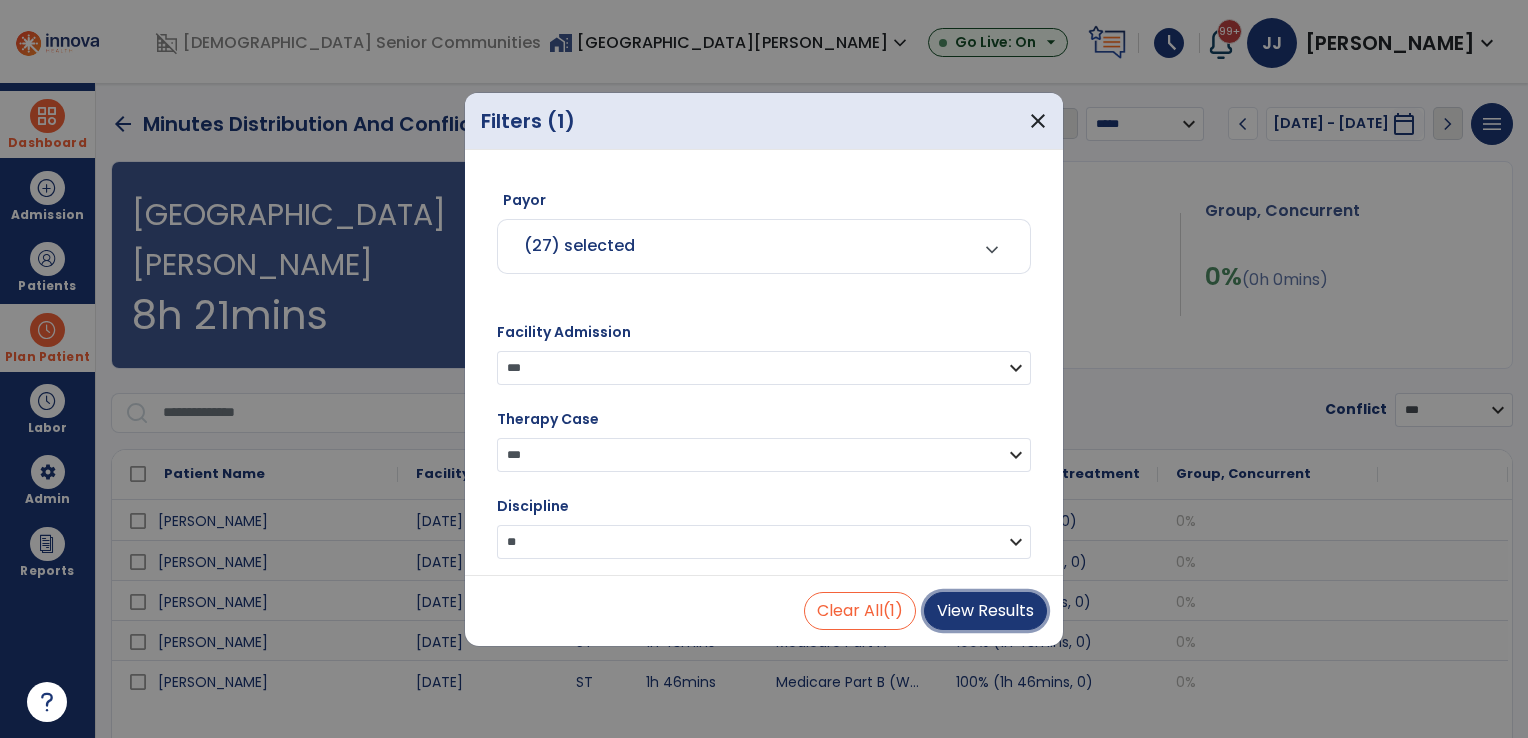 click on "View Results" at bounding box center (985, 611) 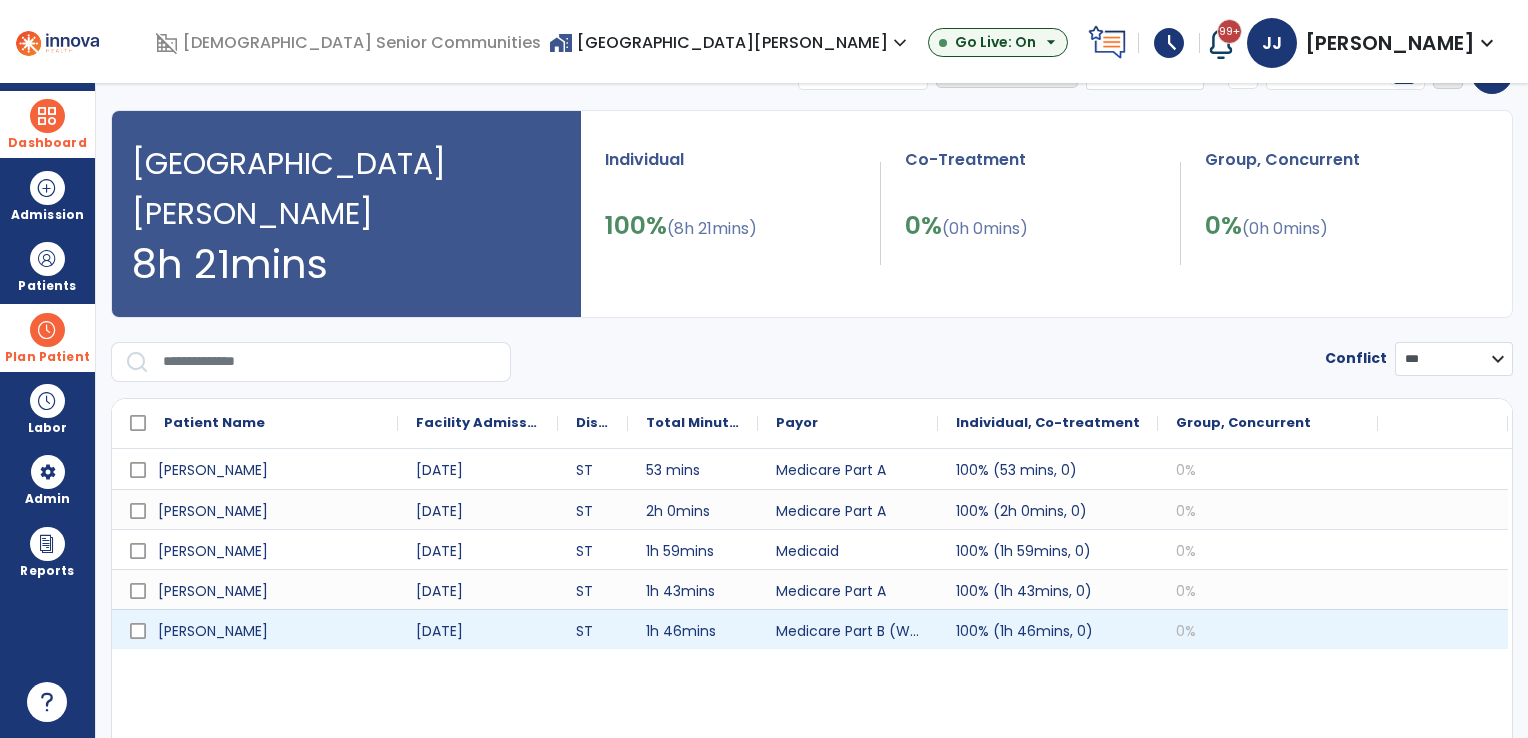 scroll, scrollTop: 0, scrollLeft: 0, axis: both 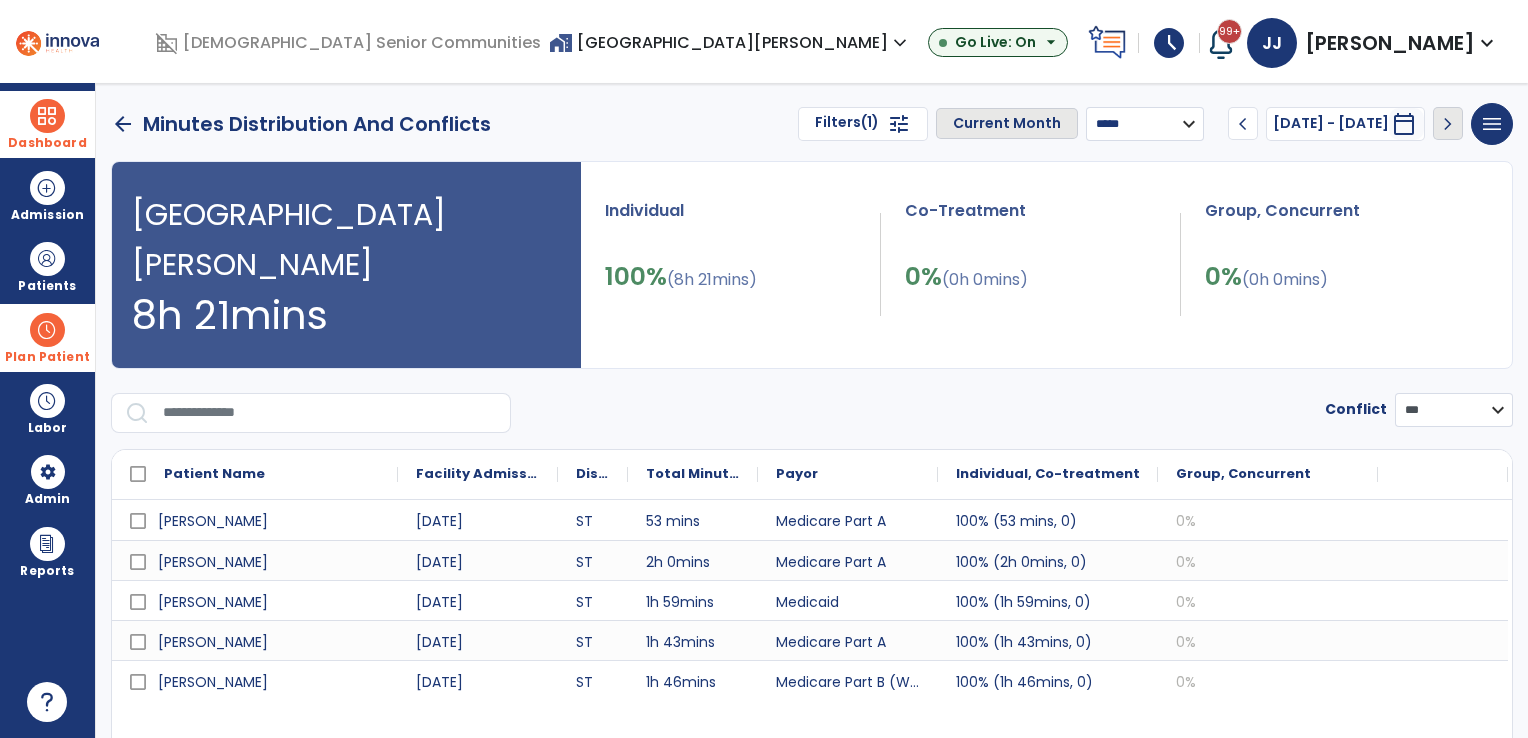 click on "arrow_back" at bounding box center [123, 124] 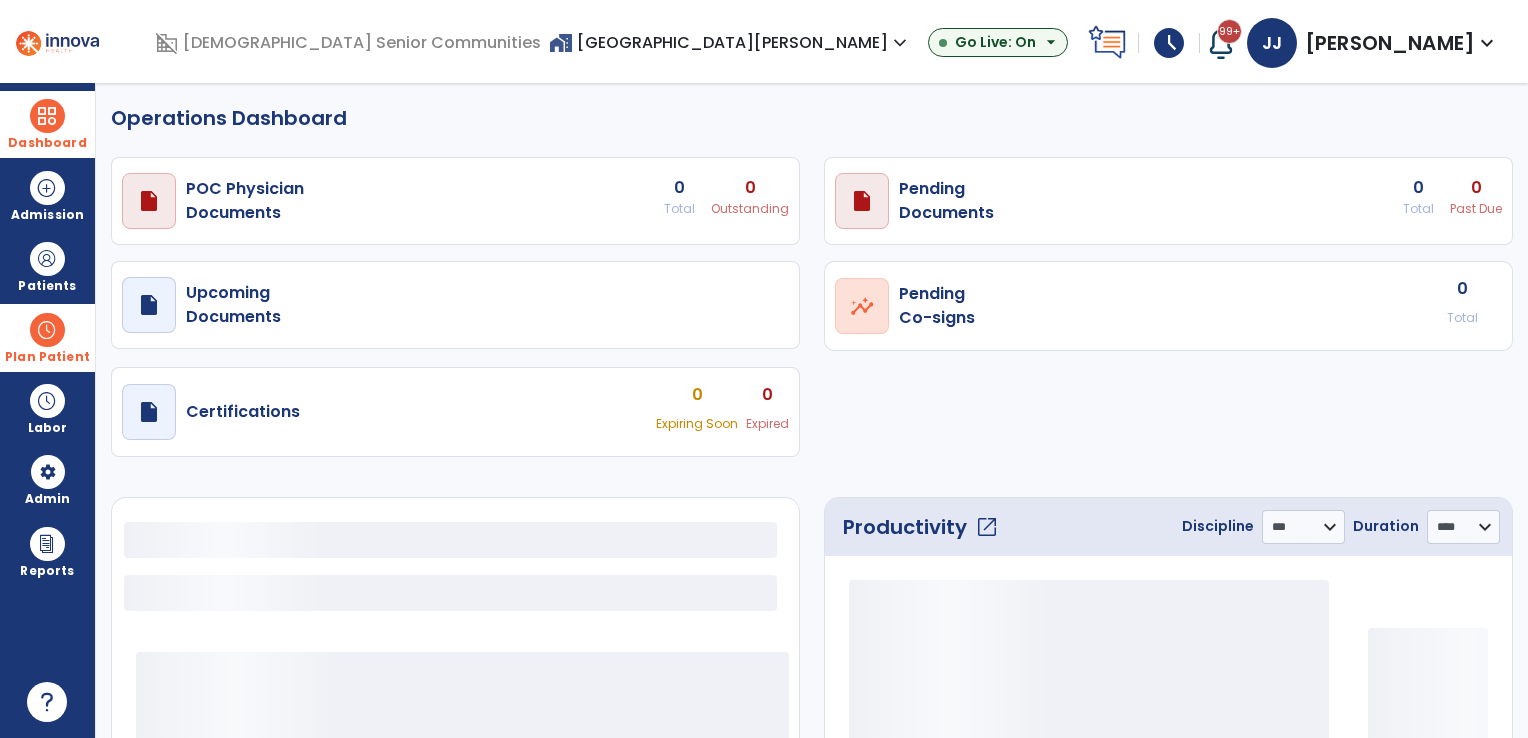 select on "***" 